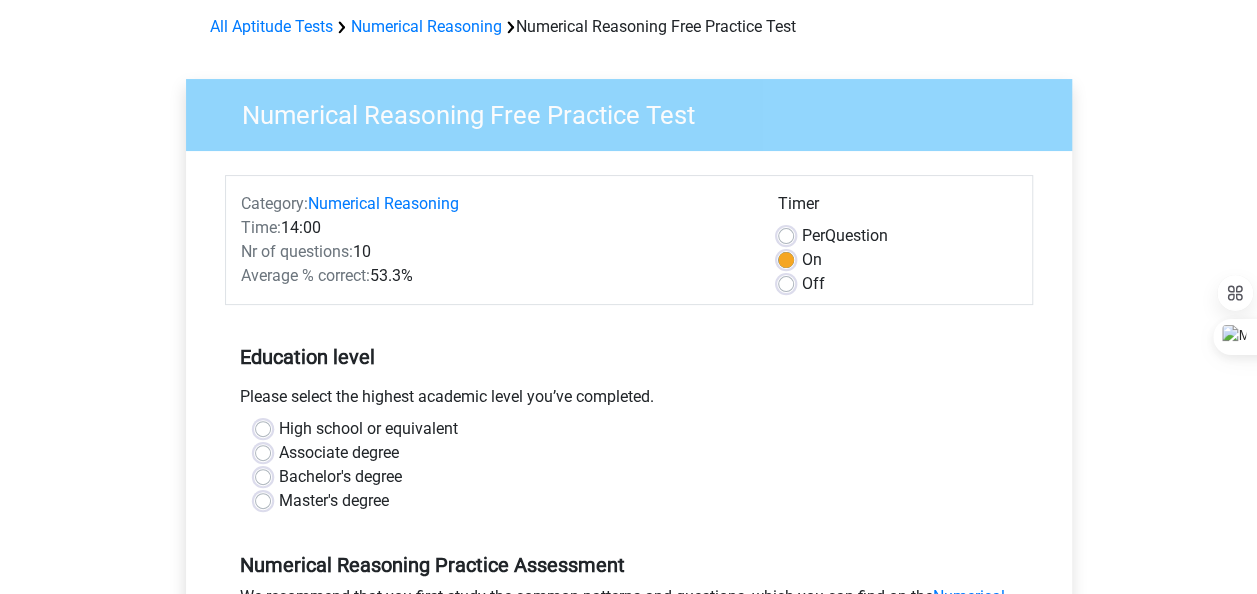 scroll, scrollTop: 120, scrollLeft: 0, axis: vertical 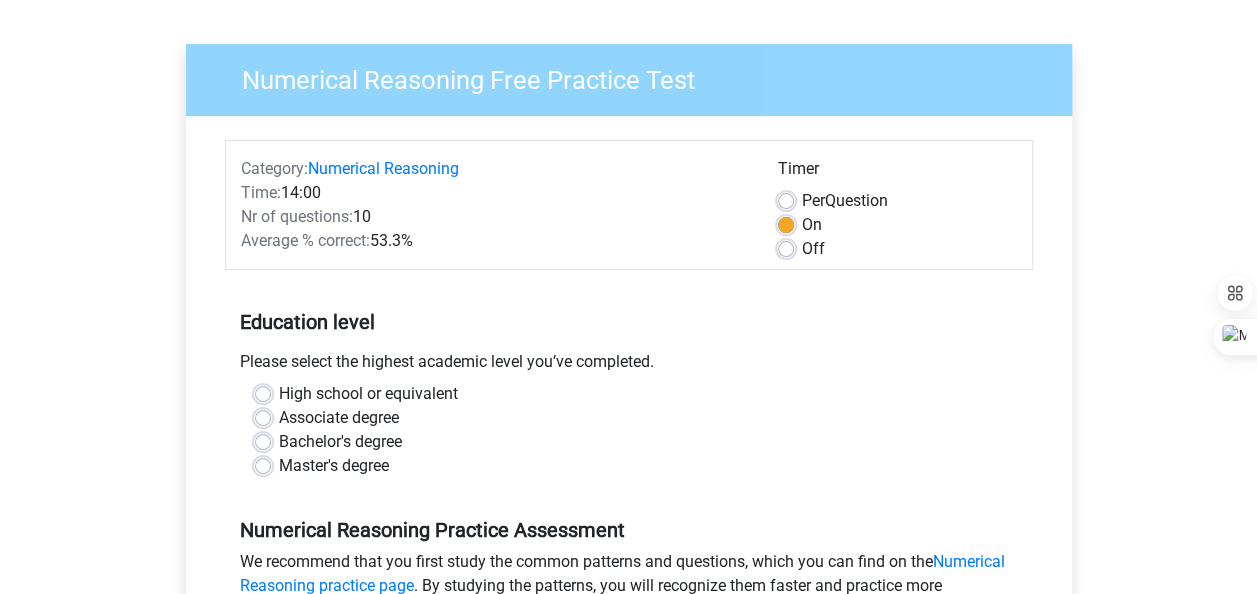 click on "Bachelor's degree" at bounding box center (340, 442) 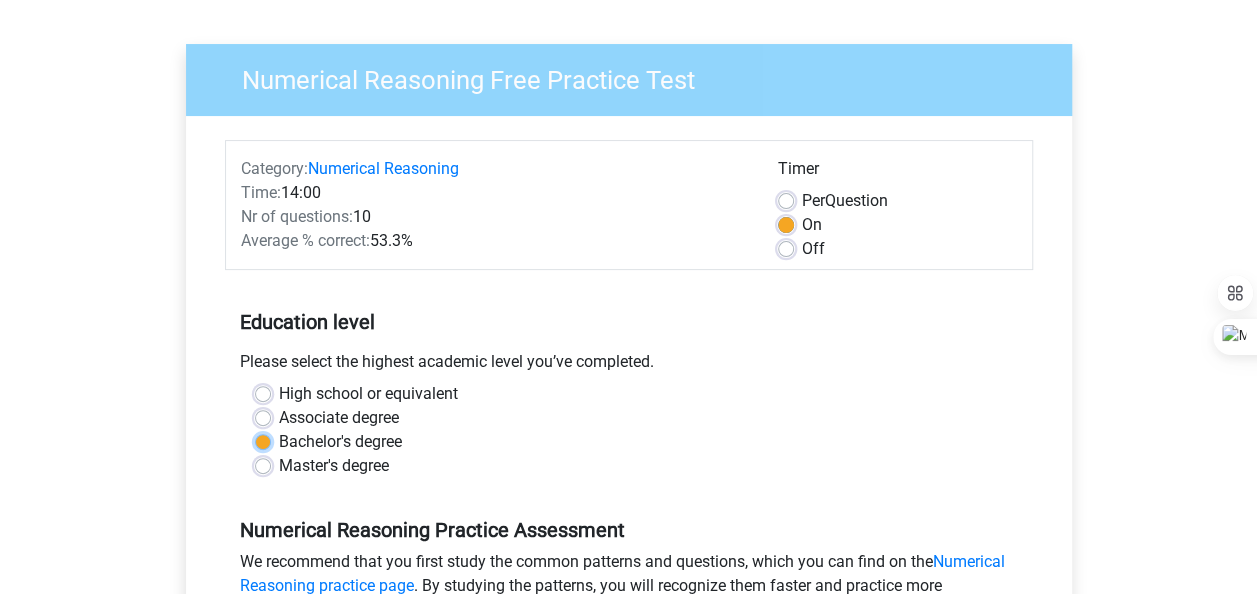 click on "Bachelor's degree" at bounding box center (263, 440) 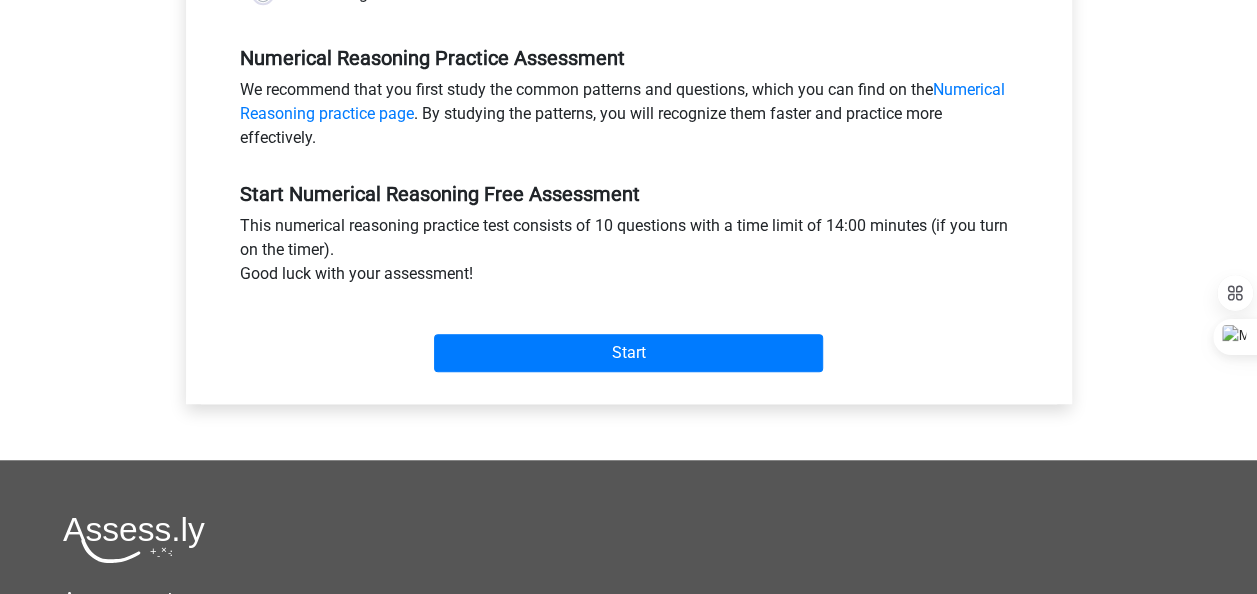 scroll, scrollTop: 639, scrollLeft: 0, axis: vertical 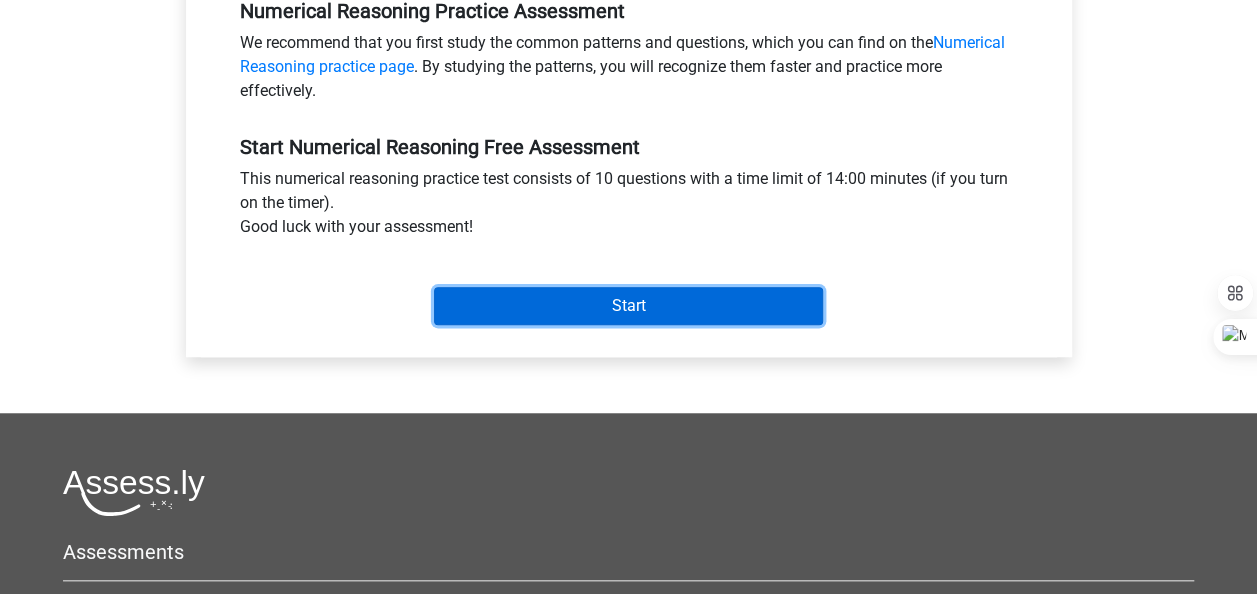 click on "Start" at bounding box center (628, 306) 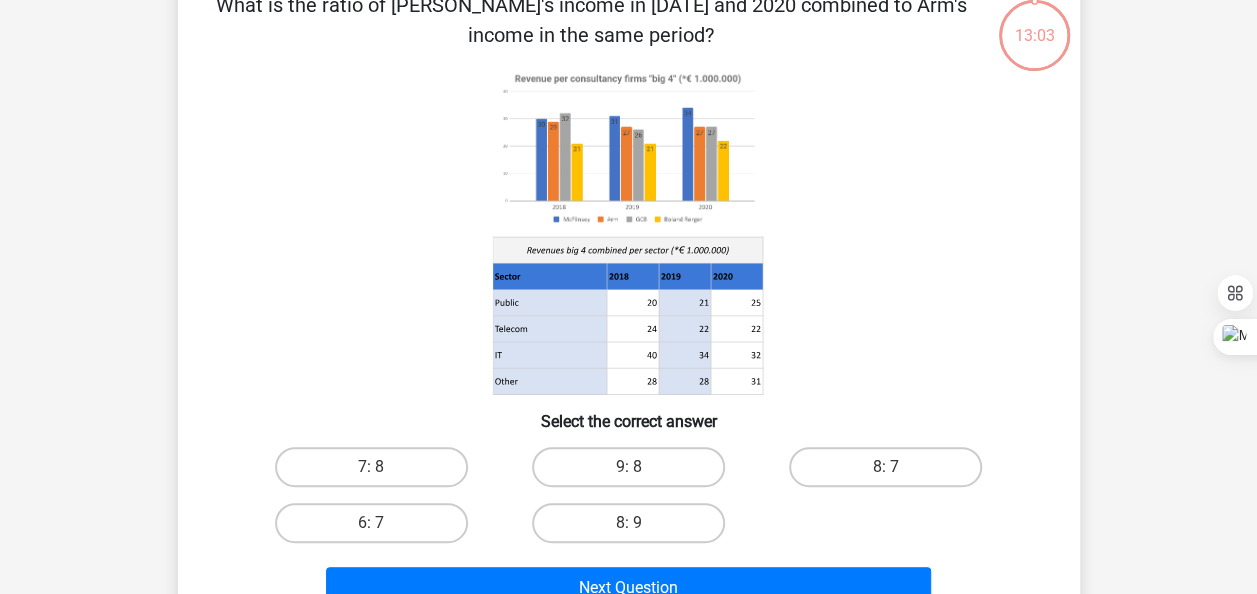 scroll, scrollTop: 160, scrollLeft: 0, axis: vertical 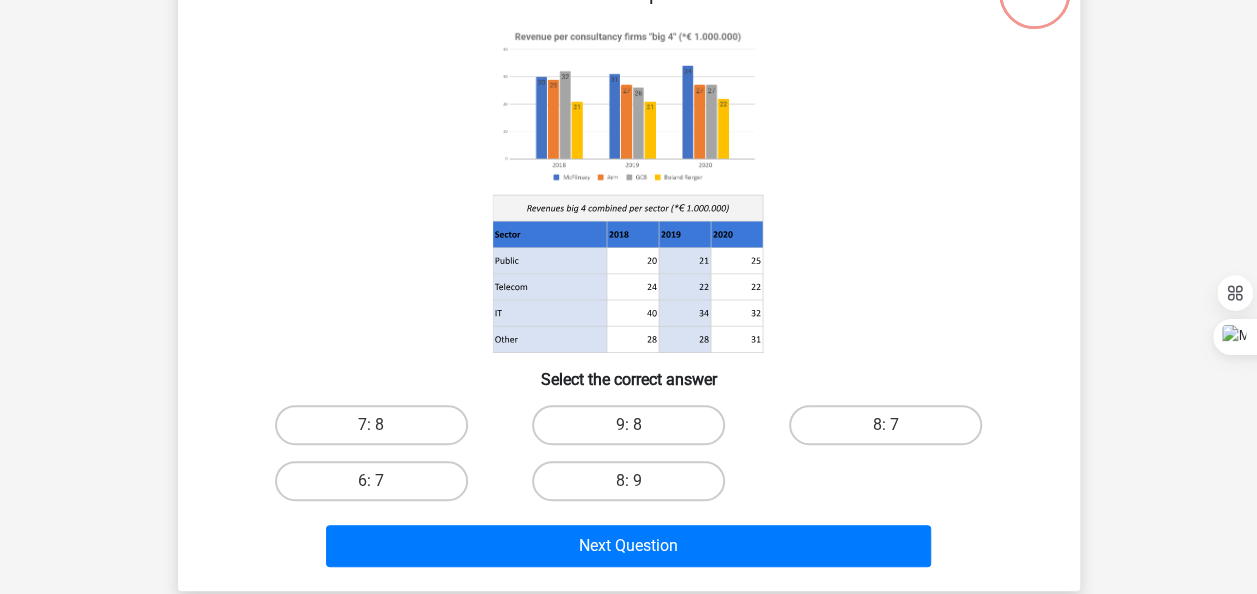 click on "8: 7" at bounding box center (892, 431) 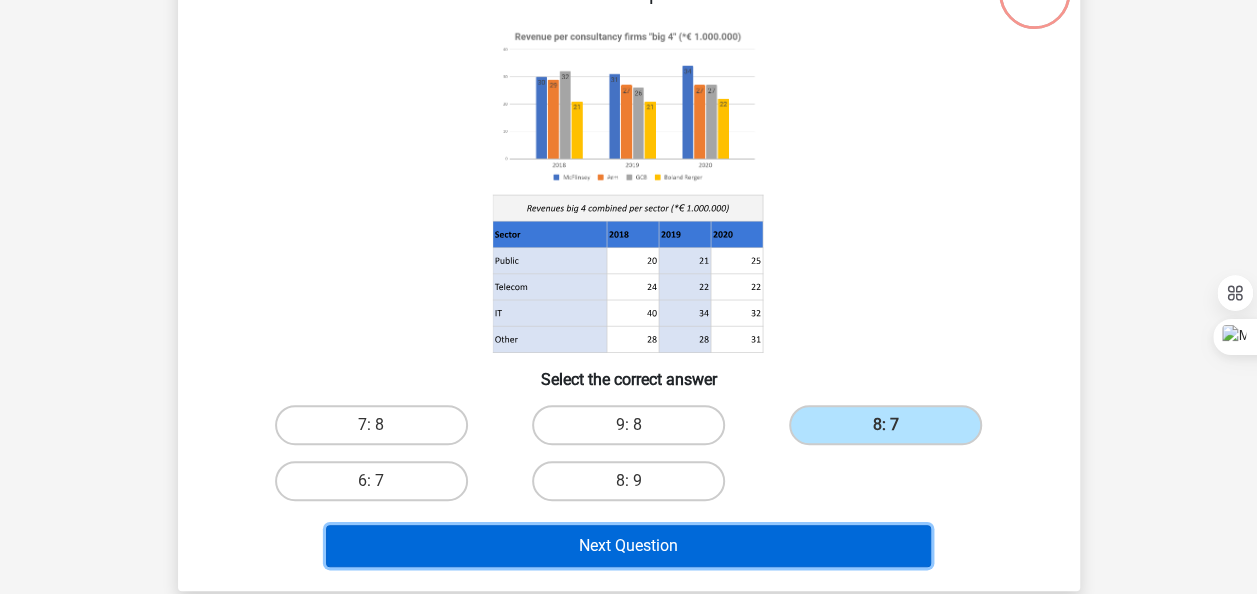 click on "Next Question" at bounding box center [628, 546] 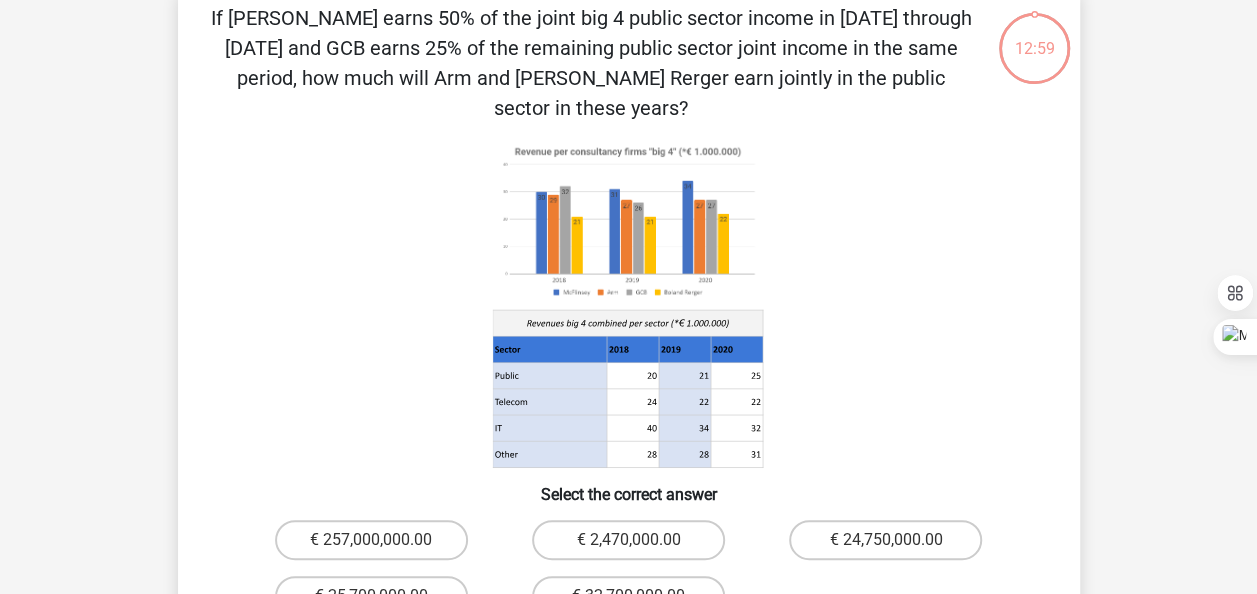 scroll, scrollTop: 92, scrollLeft: 0, axis: vertical 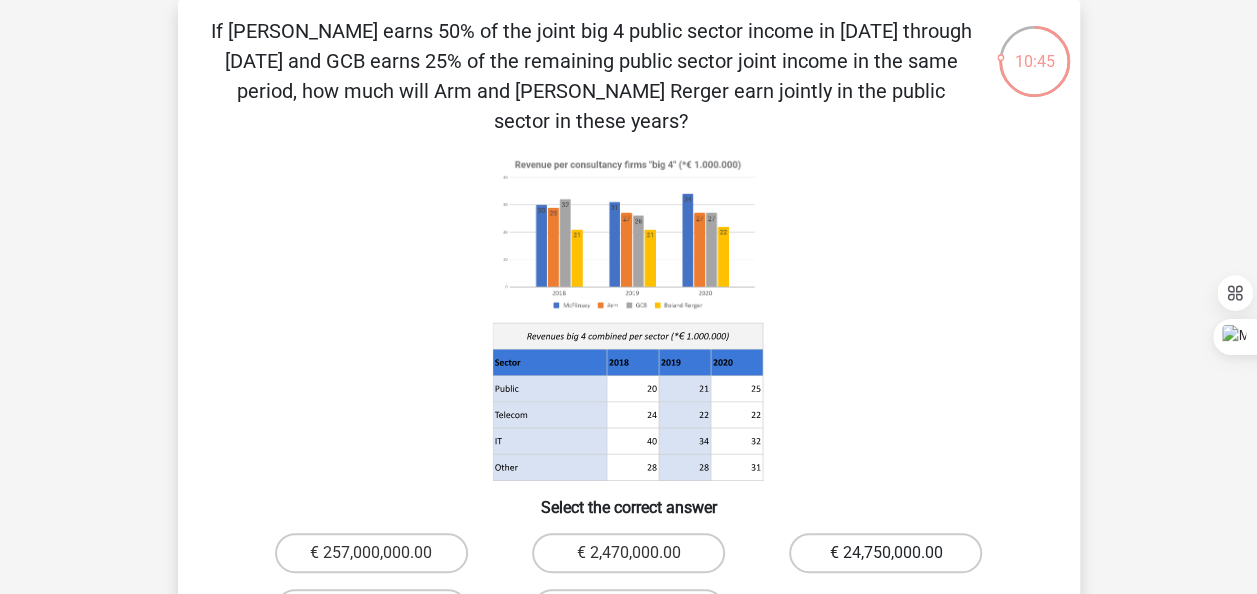 click on "€ 24,750,000.00" at bounding box center [885, 553] 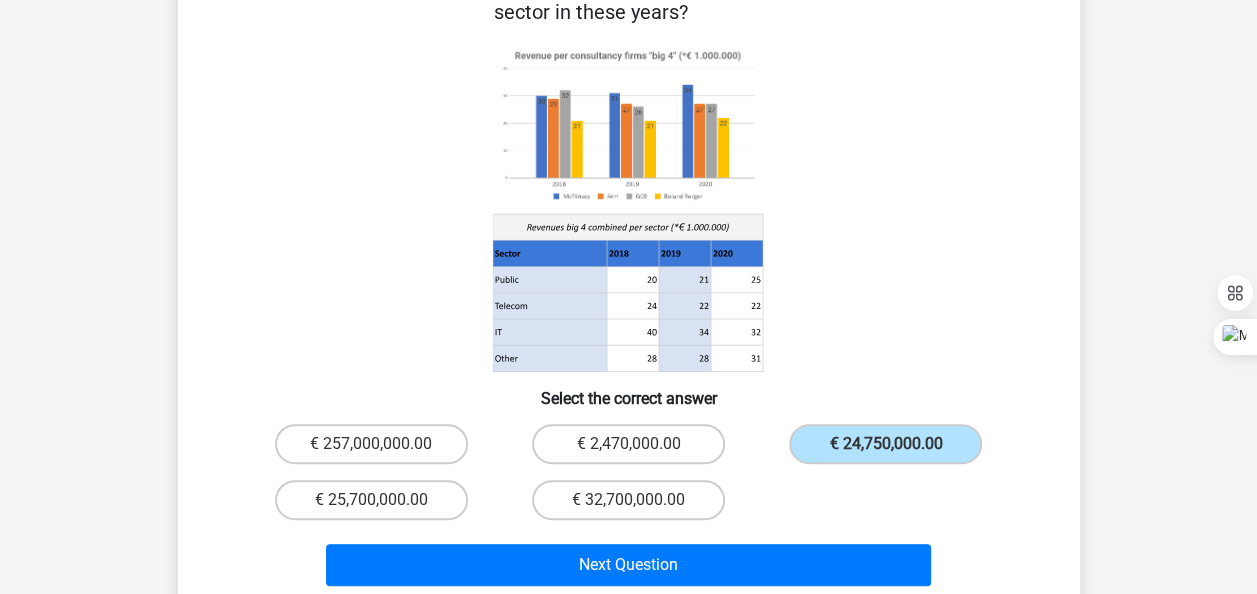 scroll, scrollTop: 282, scrollLeft: 0, axis: vertical 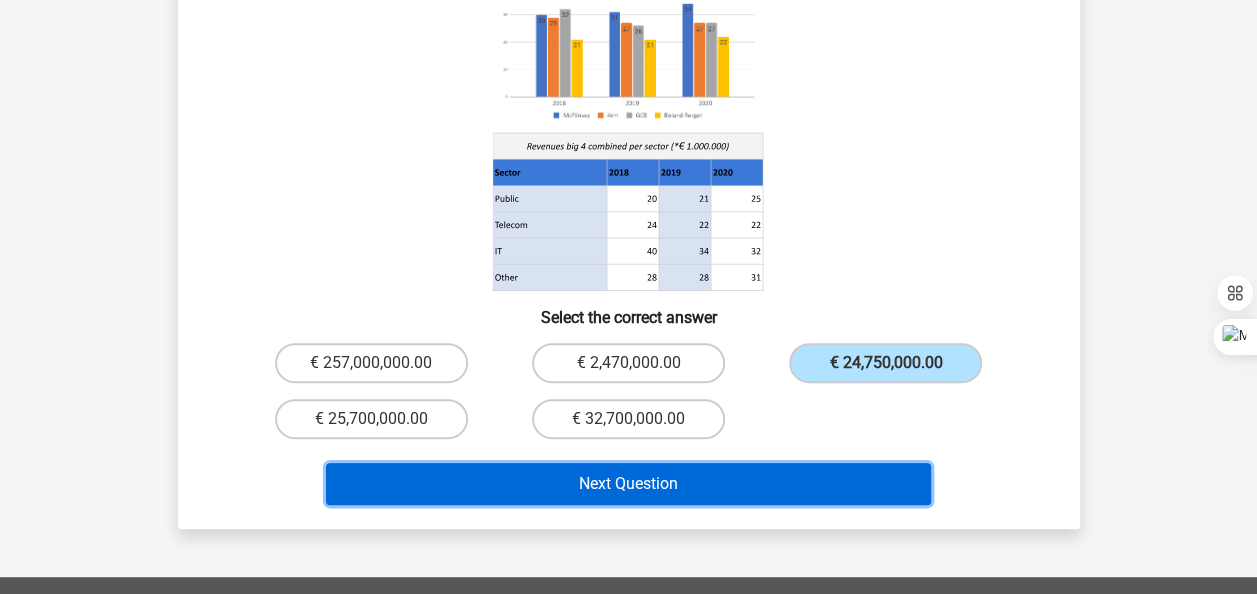 click on "Next Question" at bounding box center (628, 484) 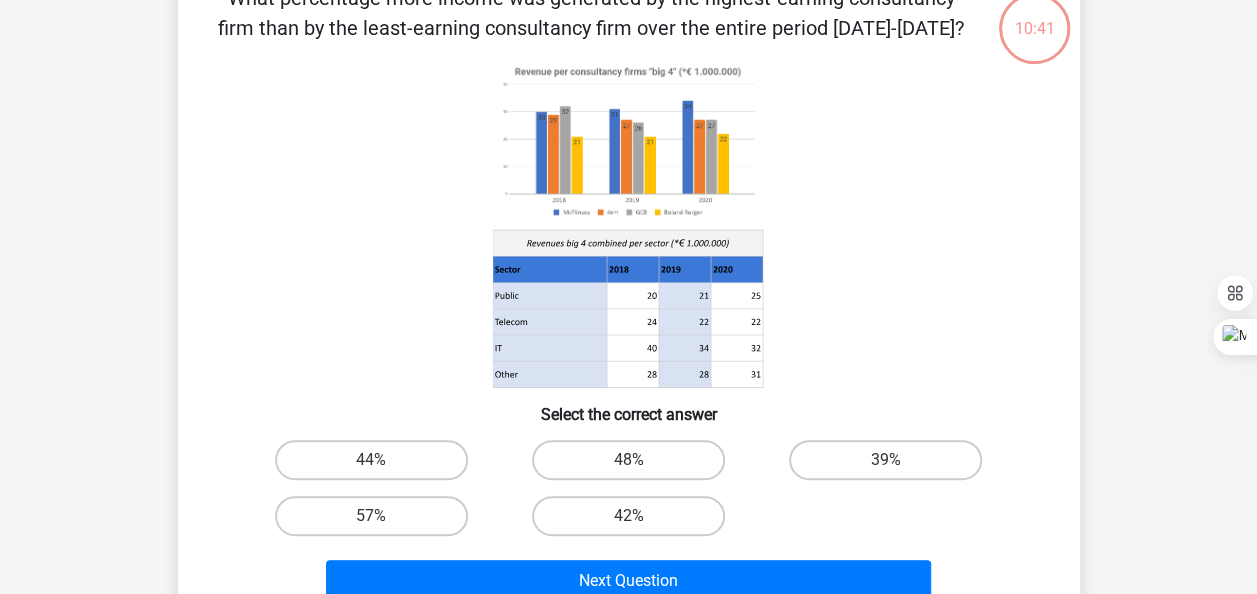 scroll, scrollTop: 92, scrollLeft: 0, axis: vertical 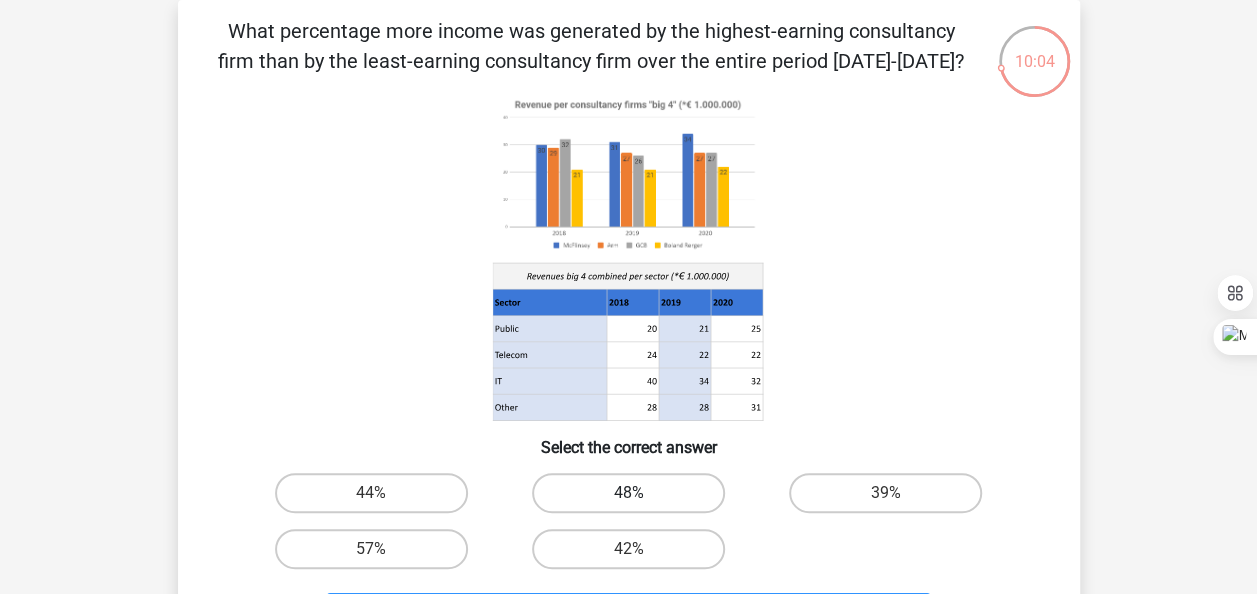 click on "48%" at bounding box center (628, 493) 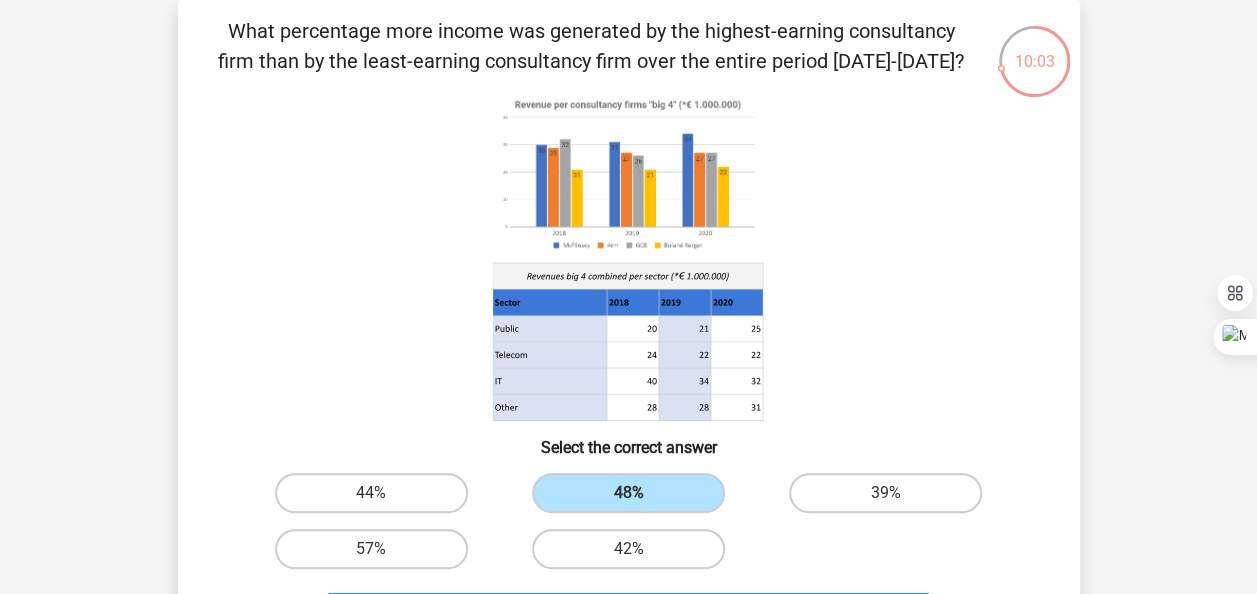 click on "10:03
Question 3
of 10
Question category:
numerical reasoning set 1" at bounding box center (629, 329) 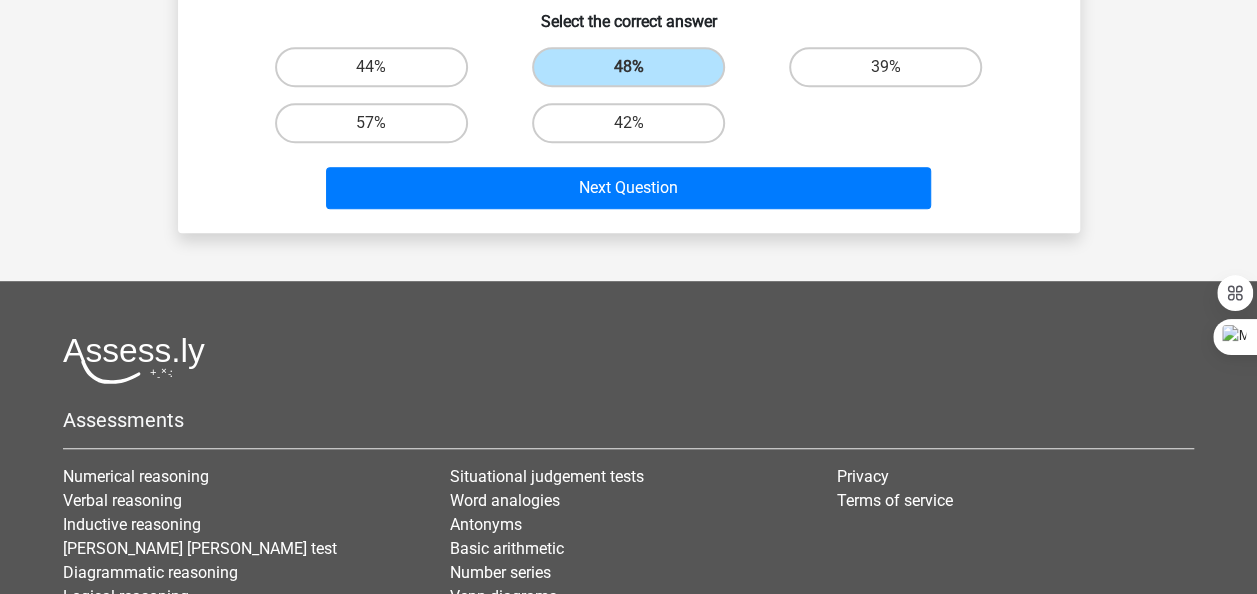 scroll, scrollTop: 611, scrollLeft: 0, axis: vertical 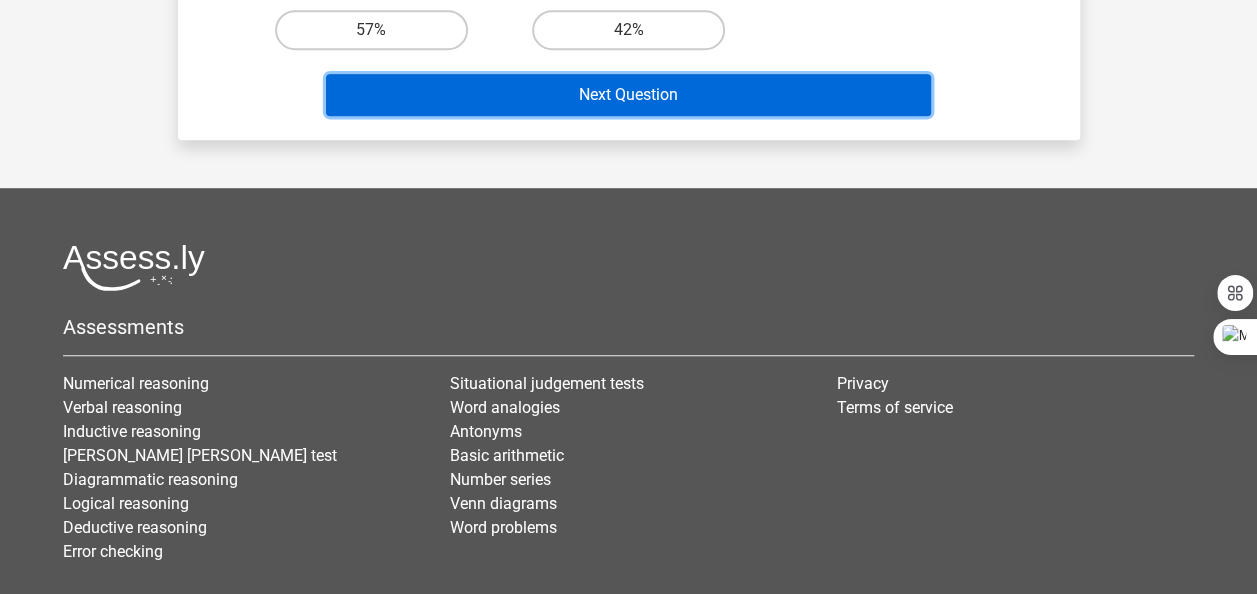 click on "Next Question" at bounding box center (628, 95) 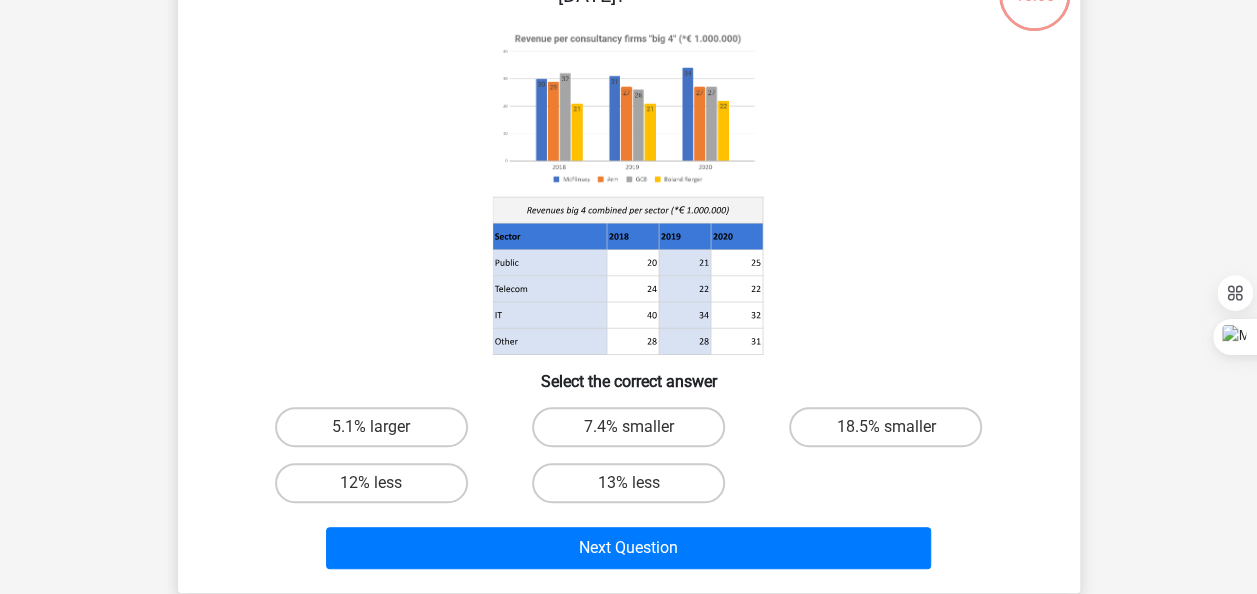 scroll, scrollTop: 92, scrollLeft: 0, axis: vertical 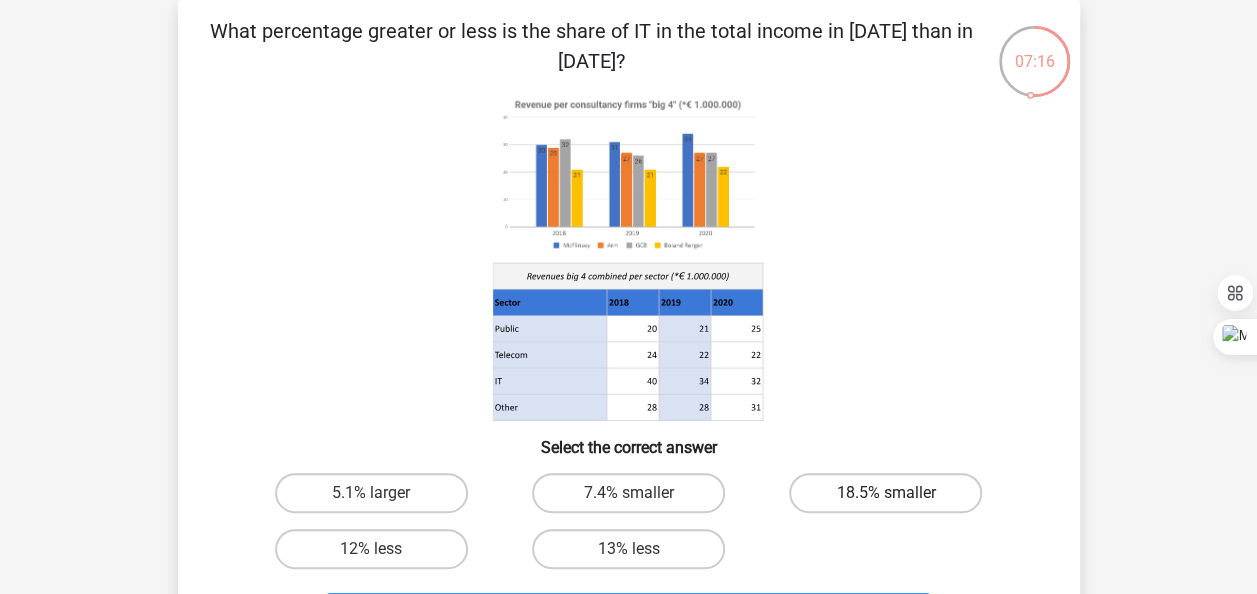 click on "18.5% smaller" at bounding box center (885, 493) 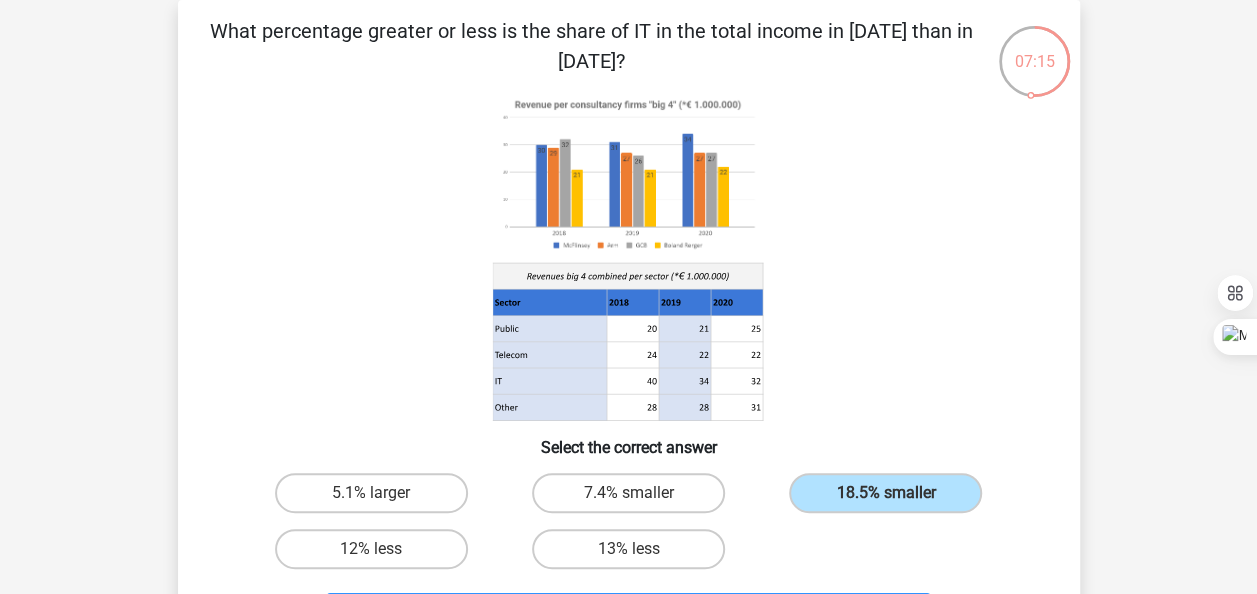 click on "5.1% larger
7.4% smaller
18.5% smaller
12% less
13% less" at bounding box center [629, 521] 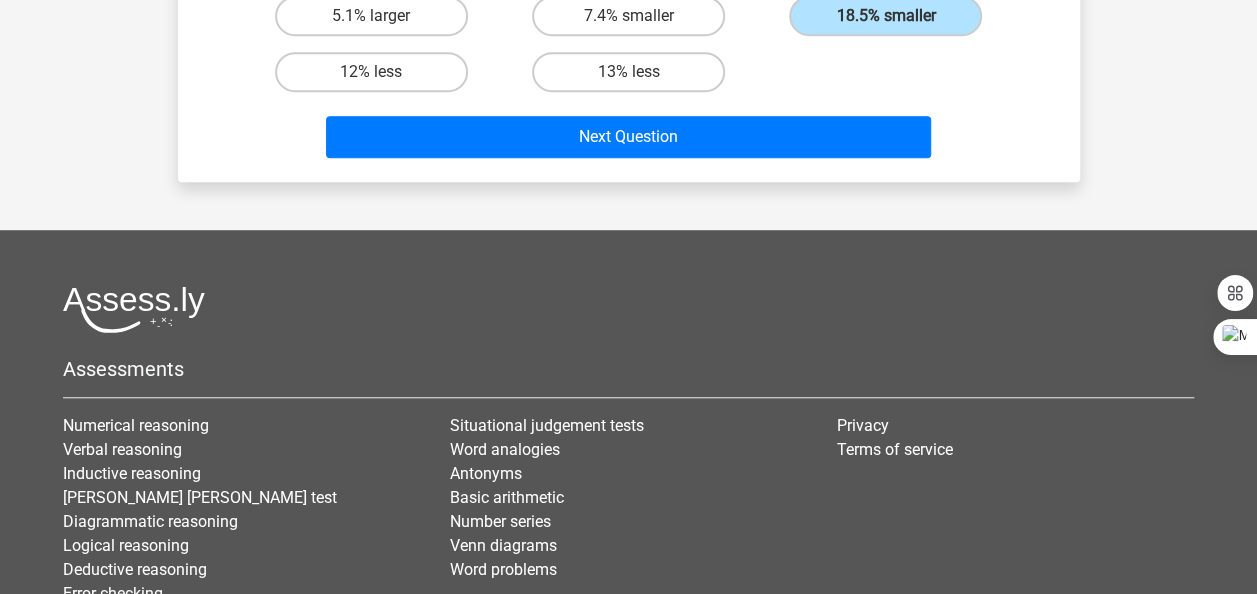 scroll, scrollTop: 611, scrollLeft: 0, axis: vertical 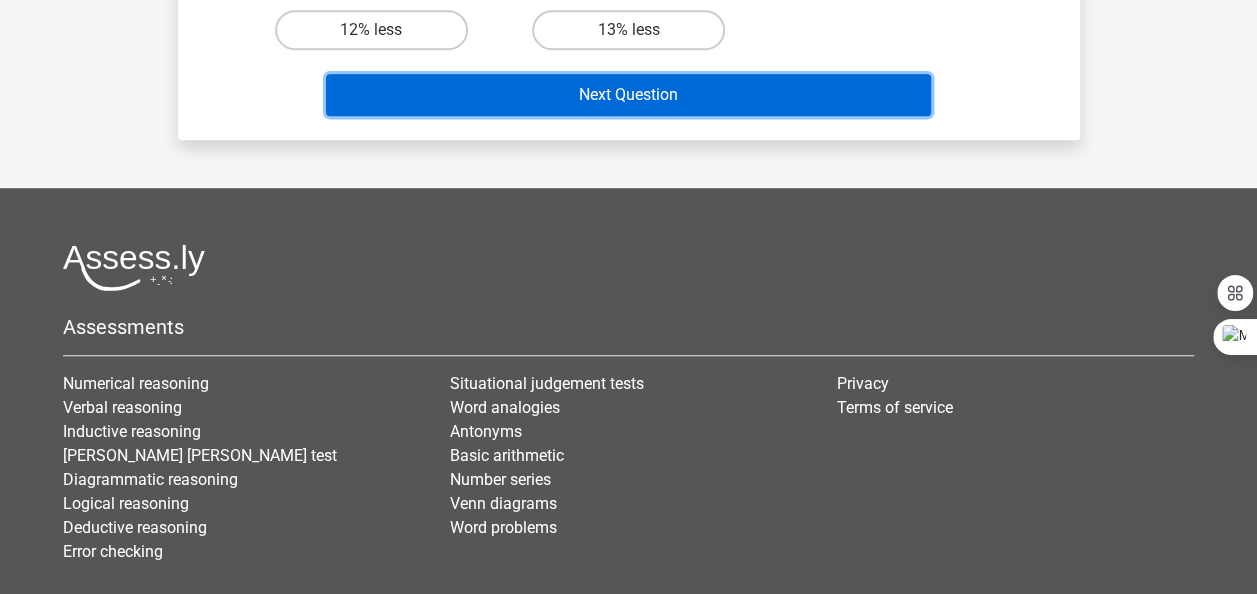click on "Next Question" at bounding box center [628, 95] 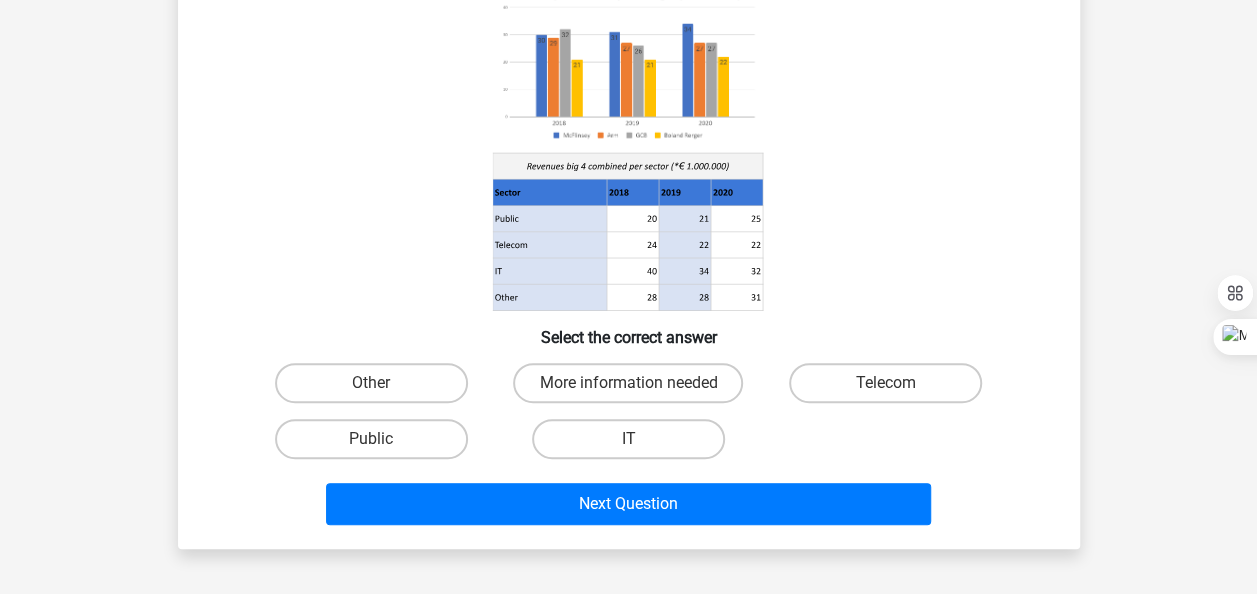 scroll, scrollTop: 92, scrollLeft: 0, axis: vertical 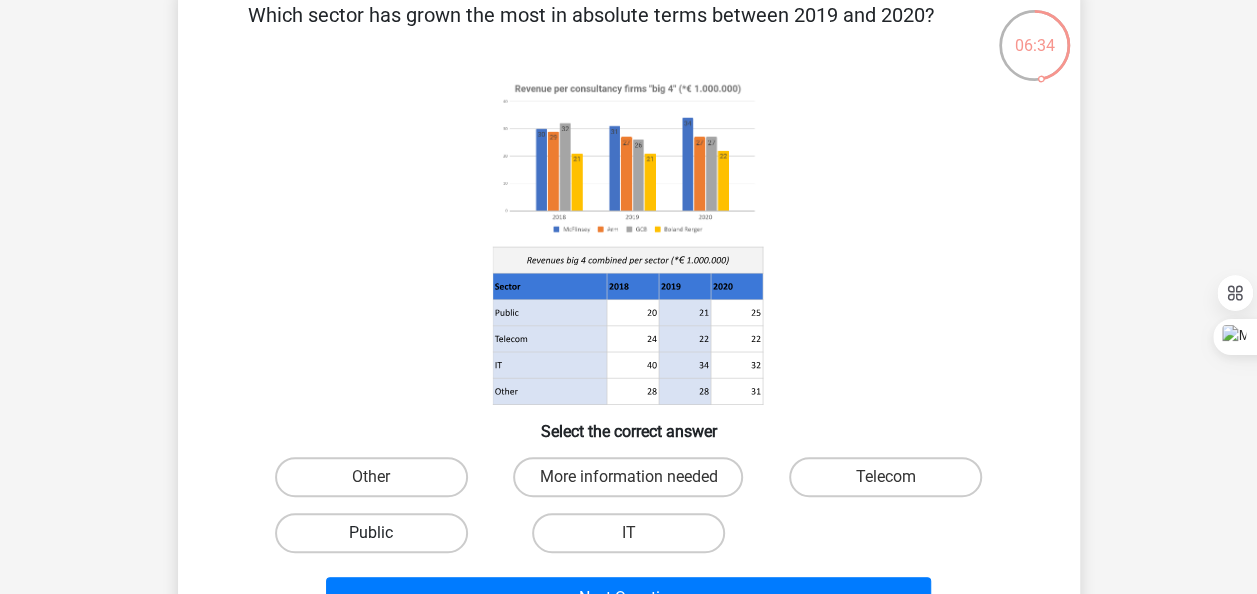 click on "Public" at bounding box center [371, 533] 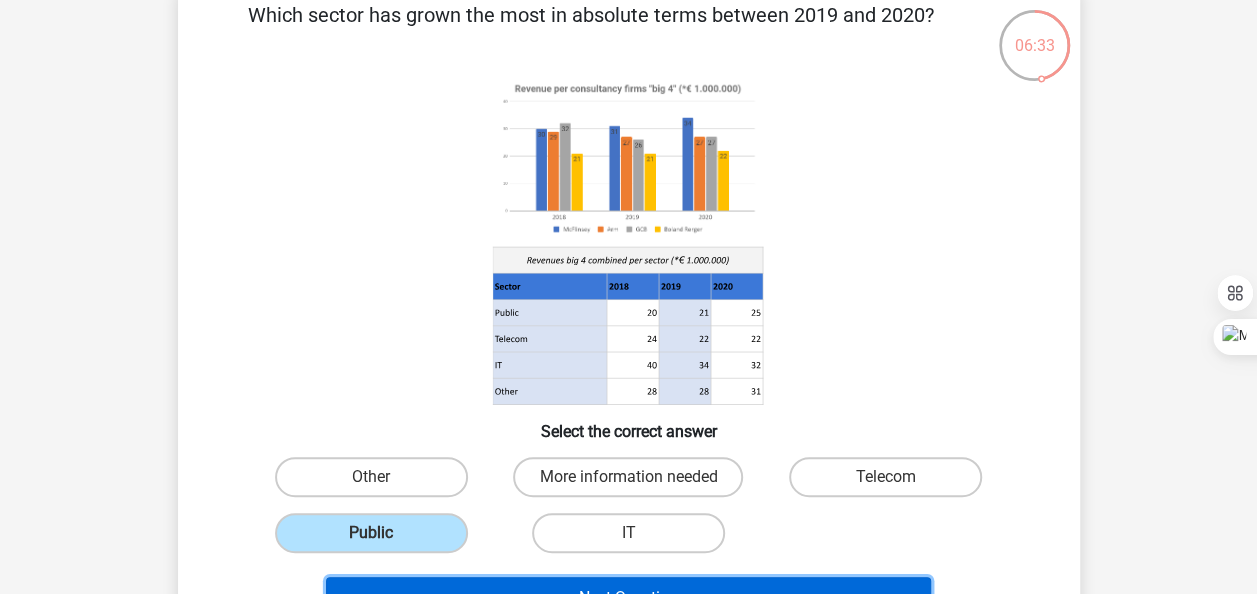 click on "Next Question" at bounding box center [628, 598] 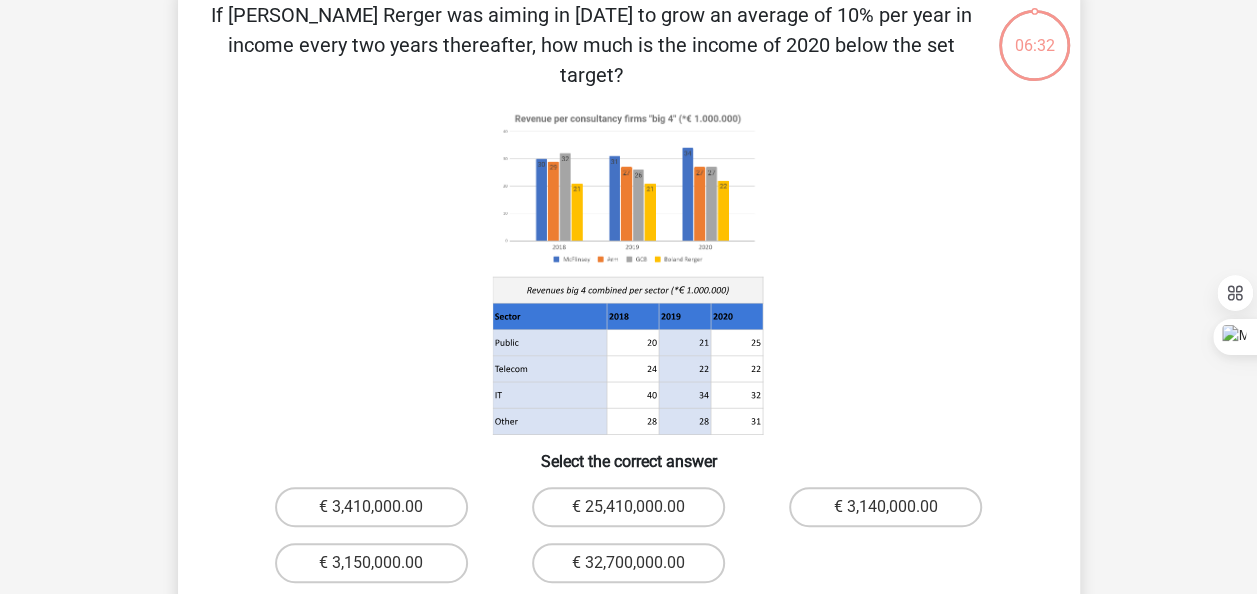scroll, scrollTop: 92, scrollLeft: 0, axis: vertical 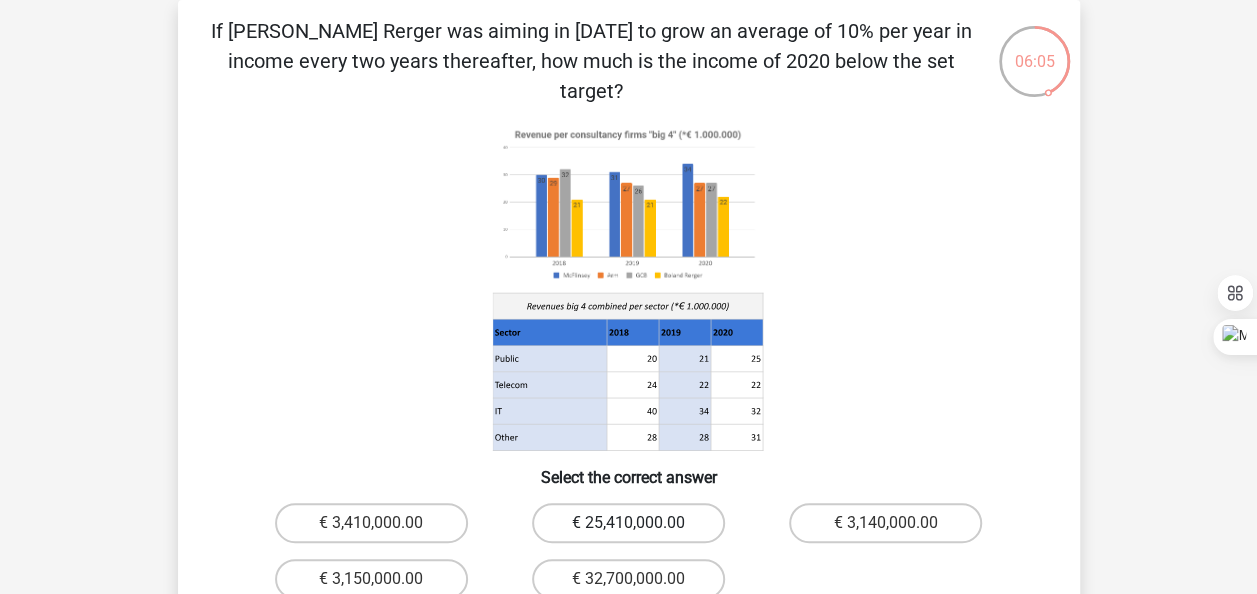 click on "€ 25,410,000.00" at bounding box center [628, 523] 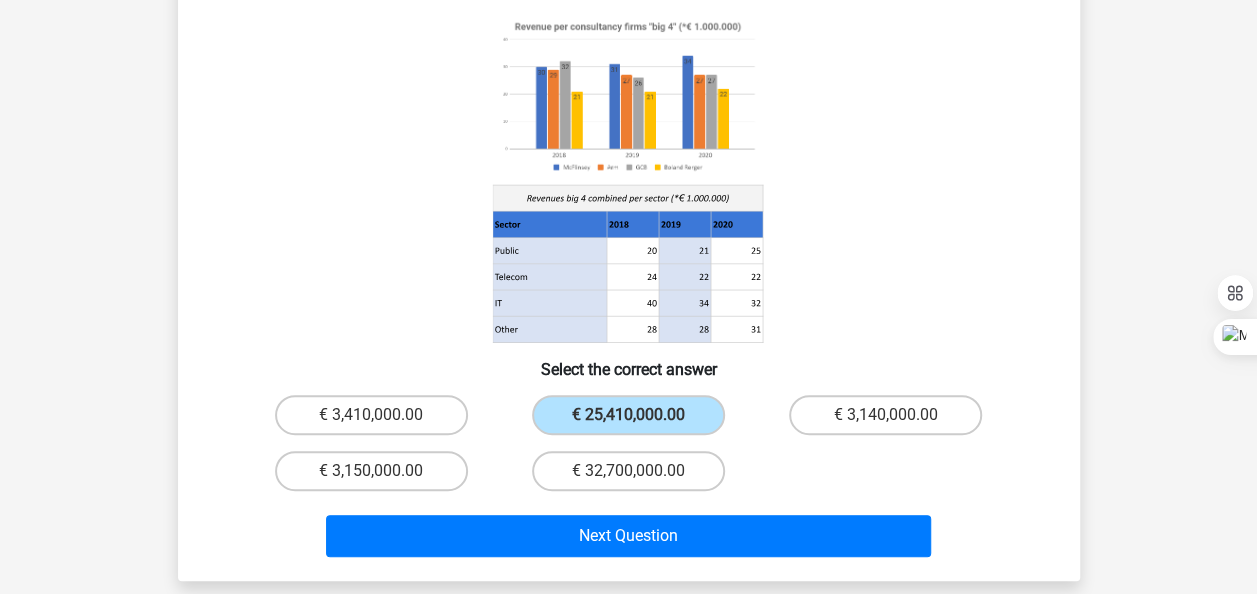 scroll, scrollTop: 218, scrollLeft: 0, axis: vertical 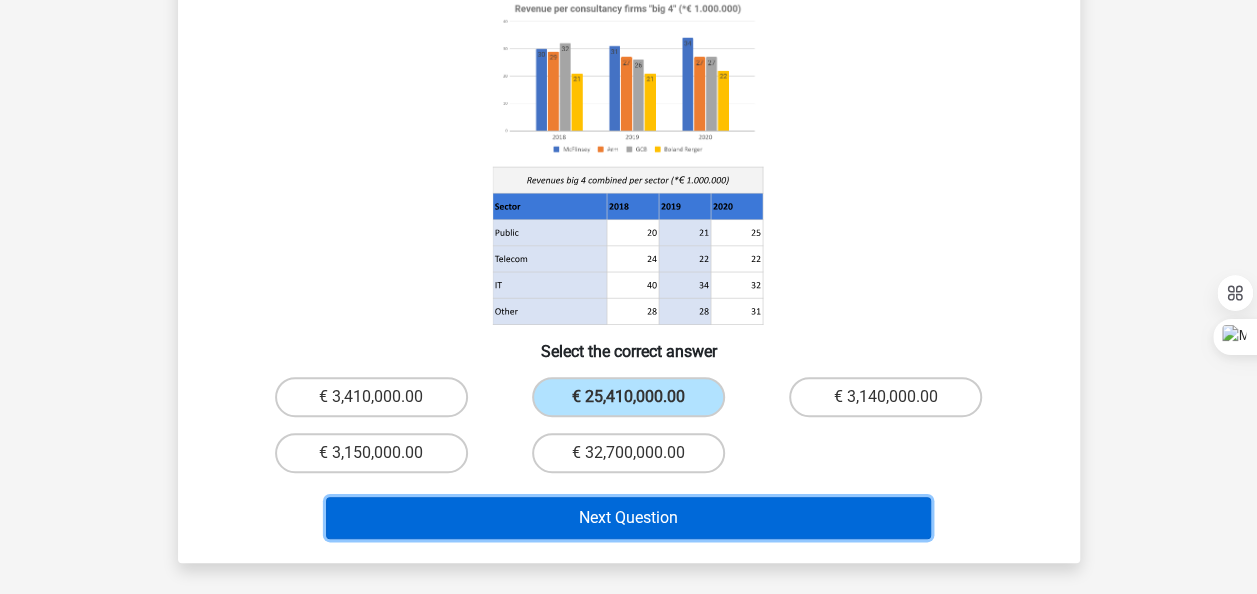 click on "Next Question" at bounding box center [628, 518] 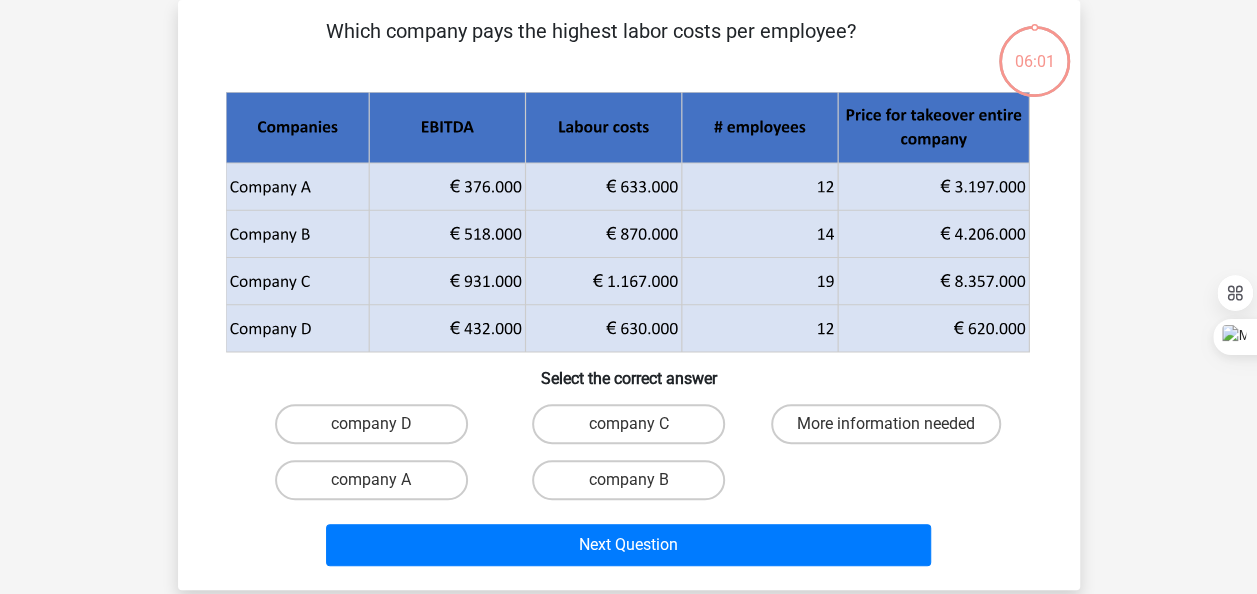 scroll, scrollTop: 92, scrollLeft: 0, axis: vertical 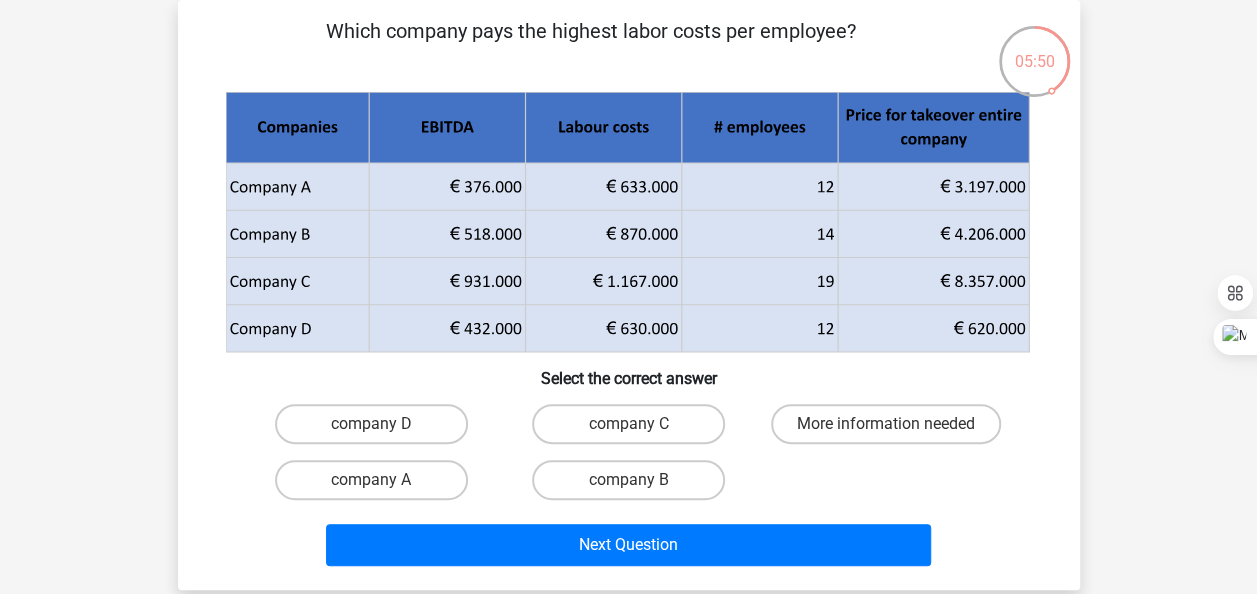 drag, startPoint x: 629, startPoint y: 200, endPoint x: 686, endPoint y: 244, distance: 72.00694 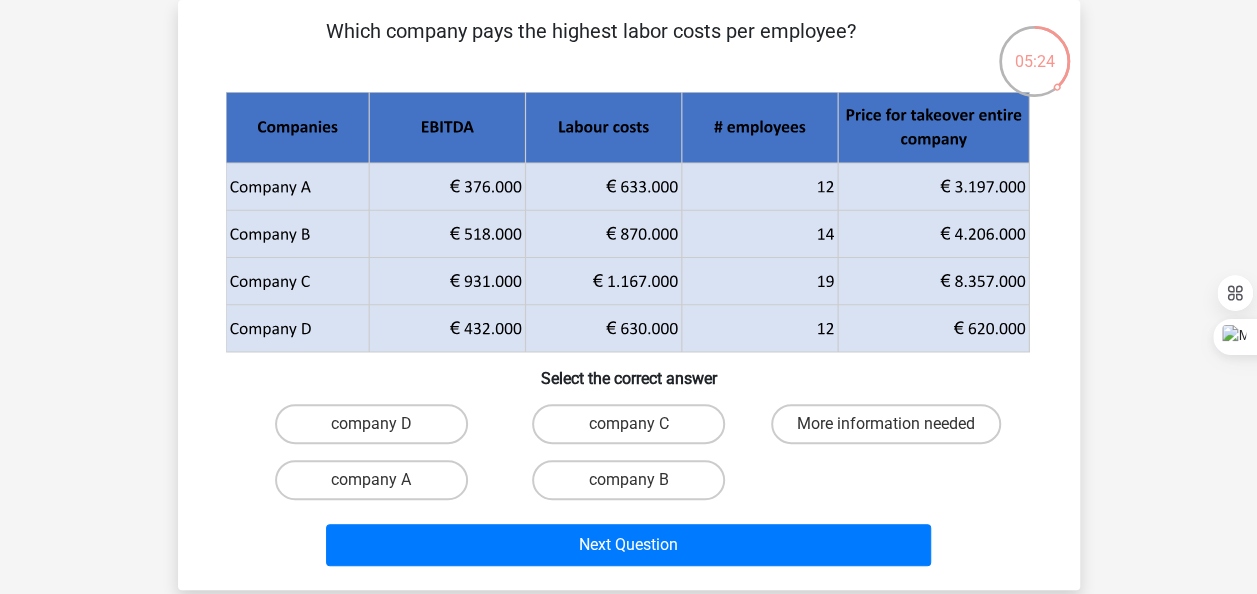 click on "company B" at bounding box center [634, 486] 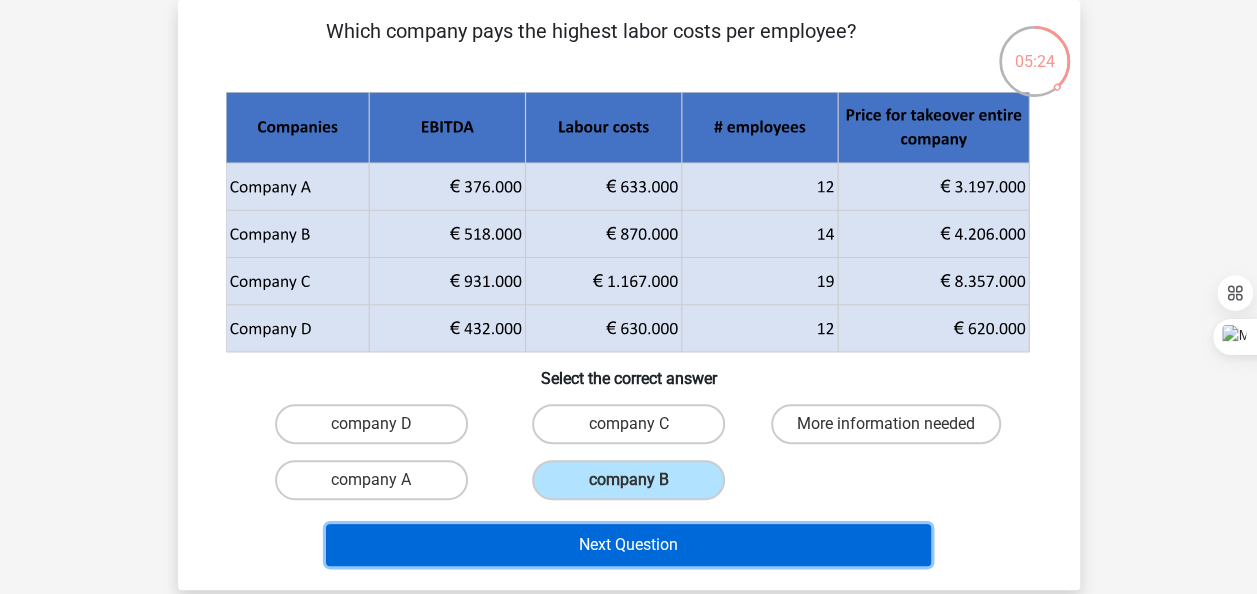 click on "Next Question" at bounding box center [628, 545] 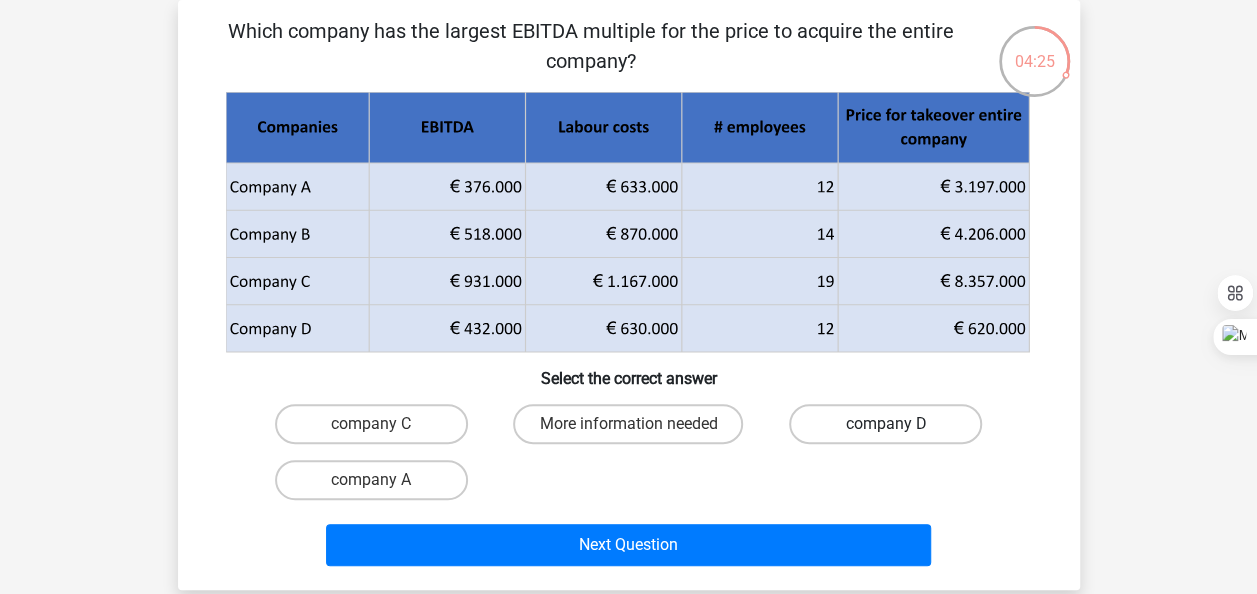 click on "company D" at bounding box center [885, 424] 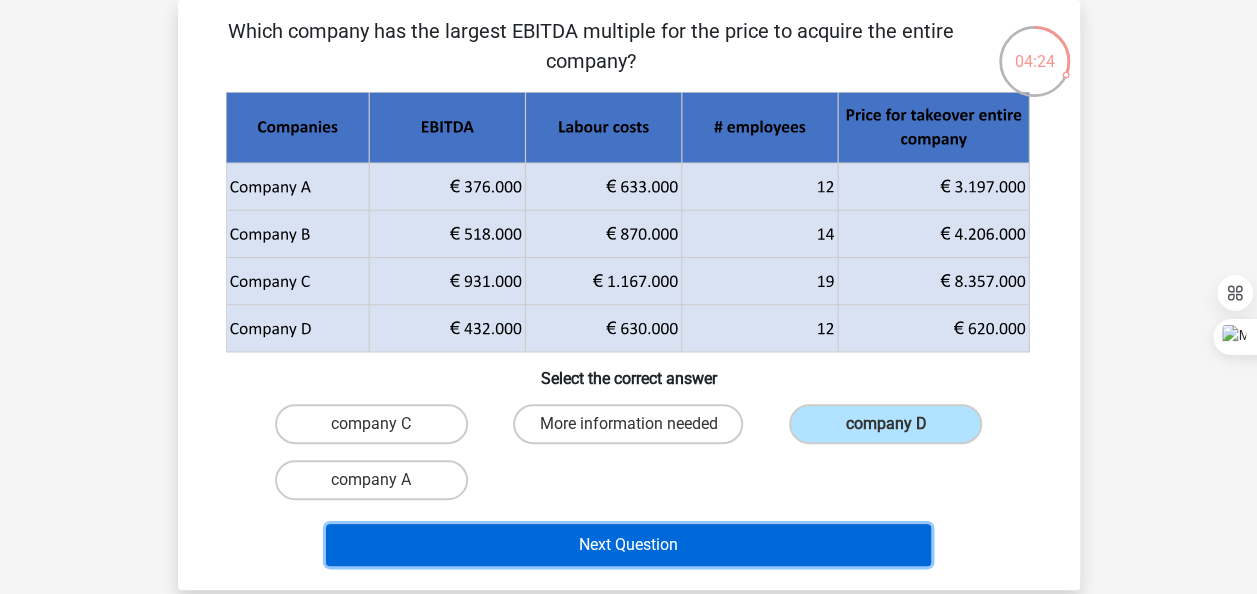 click on "Next Question" at bounding box center (628, 545) 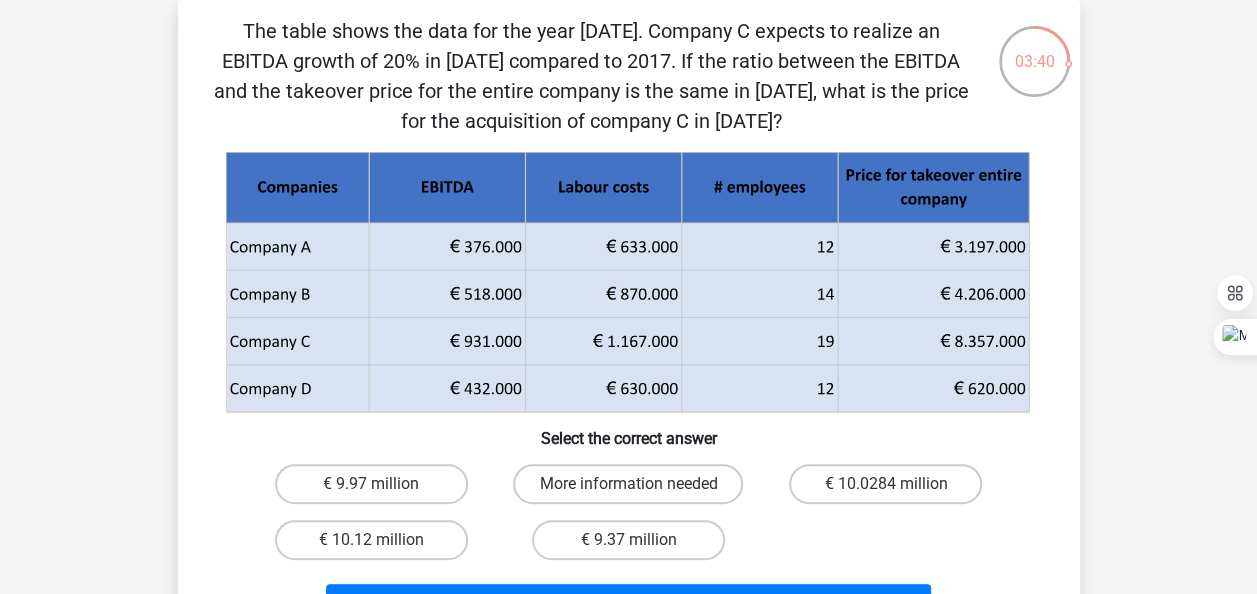 click on "€ 10.0284 million" at bounding box center [892, 490] 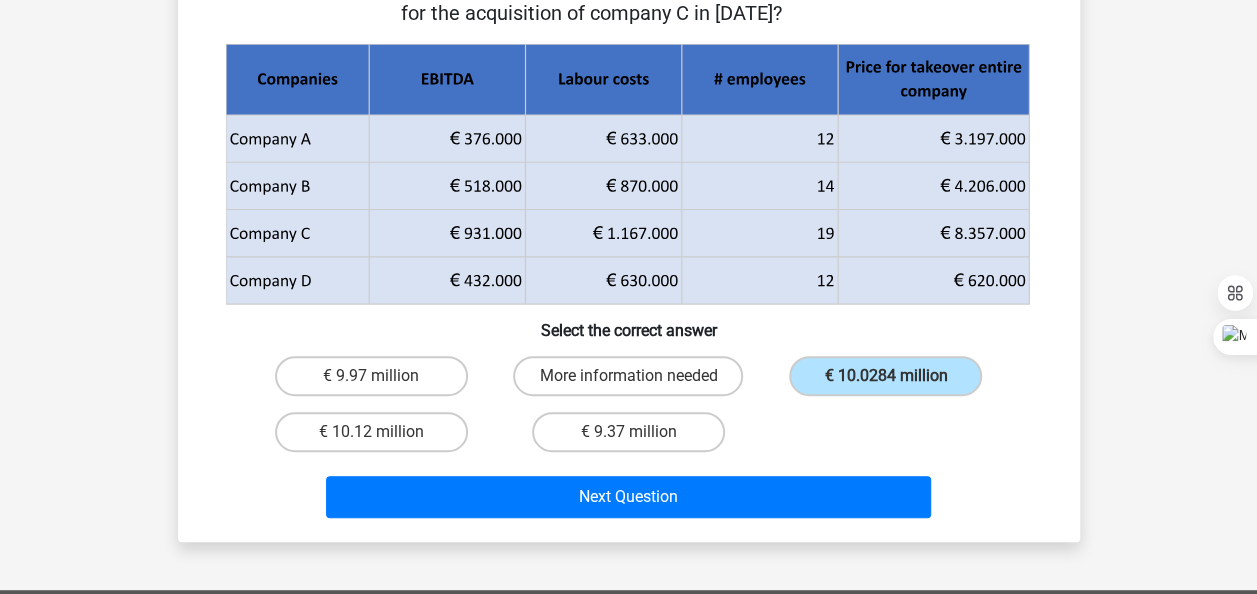 scroll, scrollTop: 230, scrollLeft: 0, axis: vertical 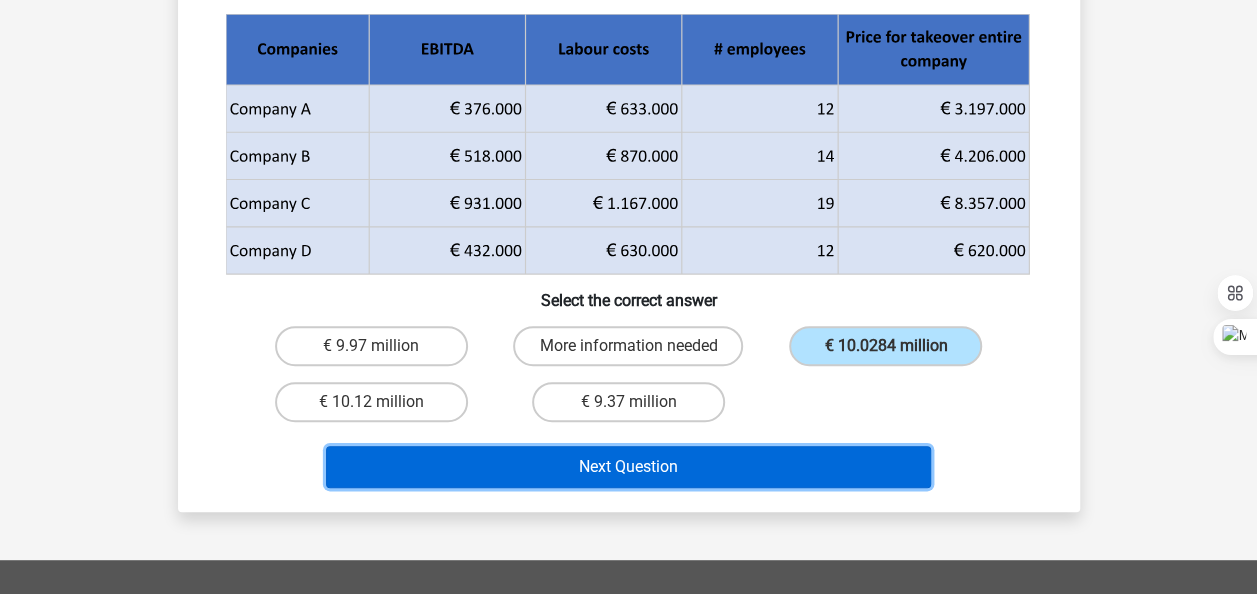 click on "Next Question" at bounding box center [628, 467] 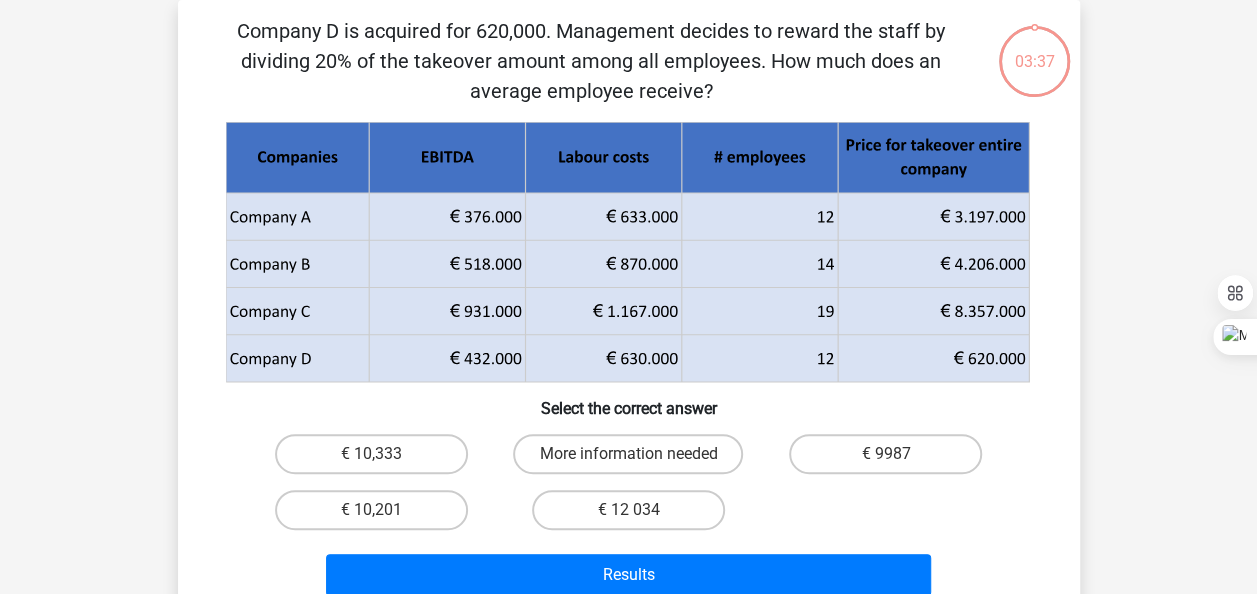 scroll, scrollTop: 92, scrollLeft: 0, axis: vertical 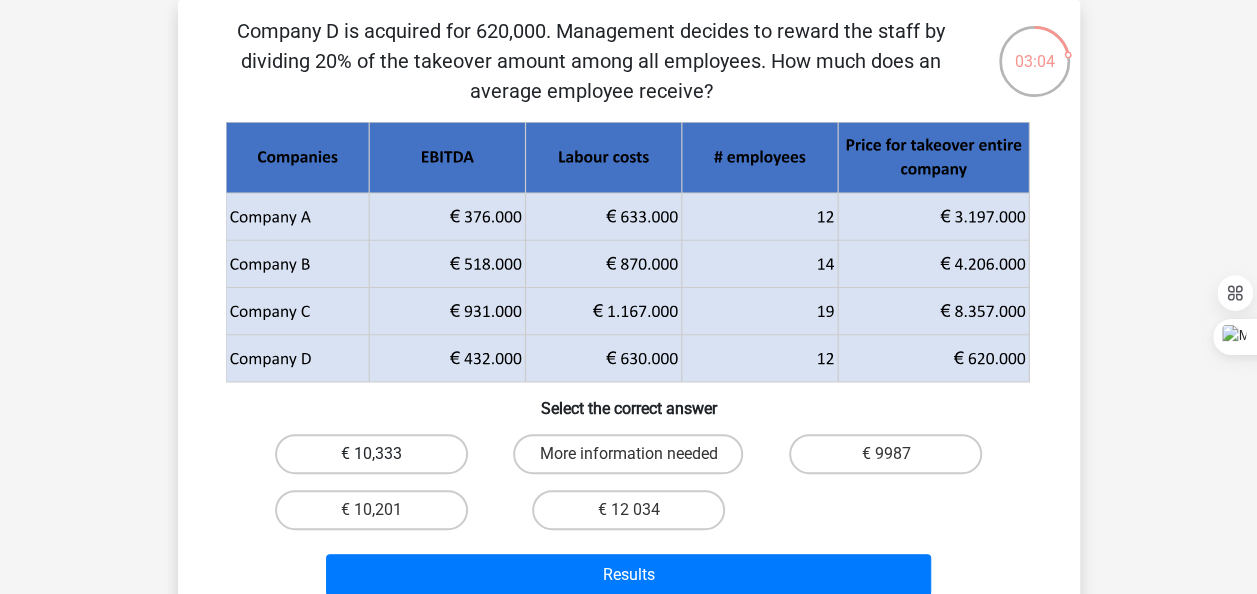 click on "€ 10,333" at bounding box center [371, 454] 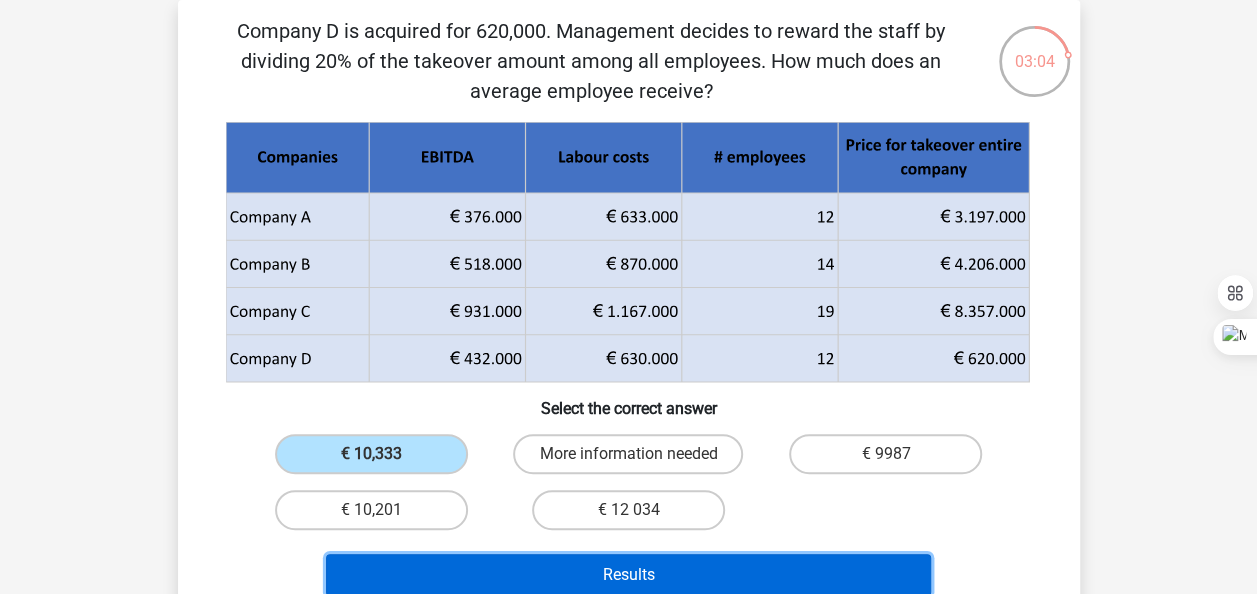 click on "Results" at bounding box center (628, 575) 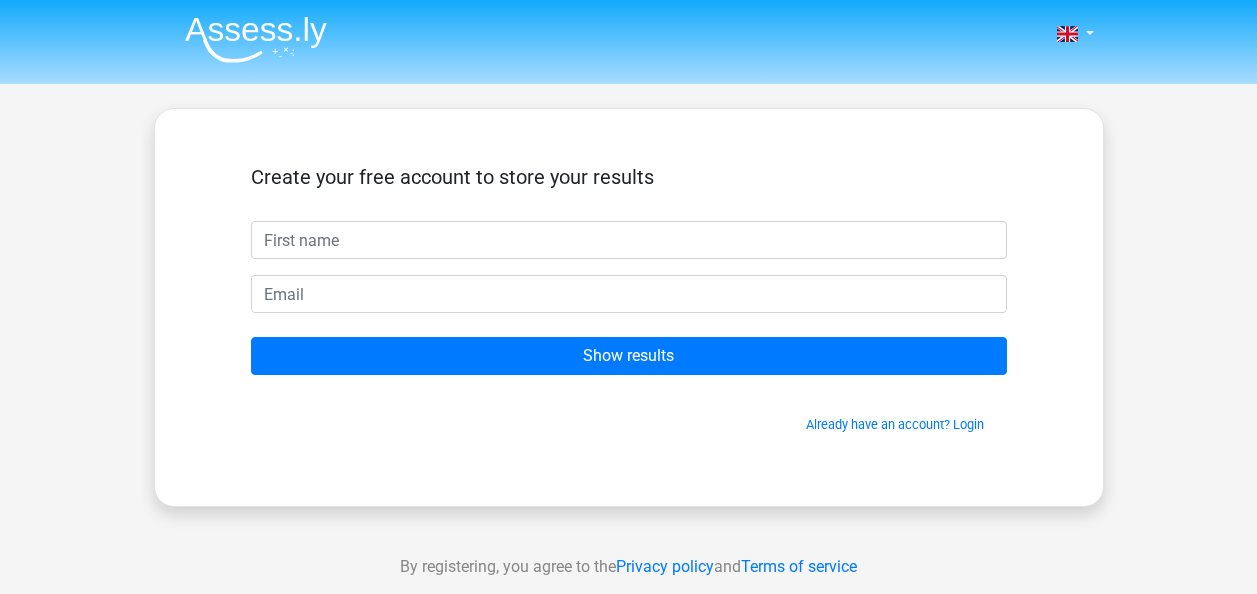 scroll, scrollTop: 0, scrollLeft: 0, axis: both 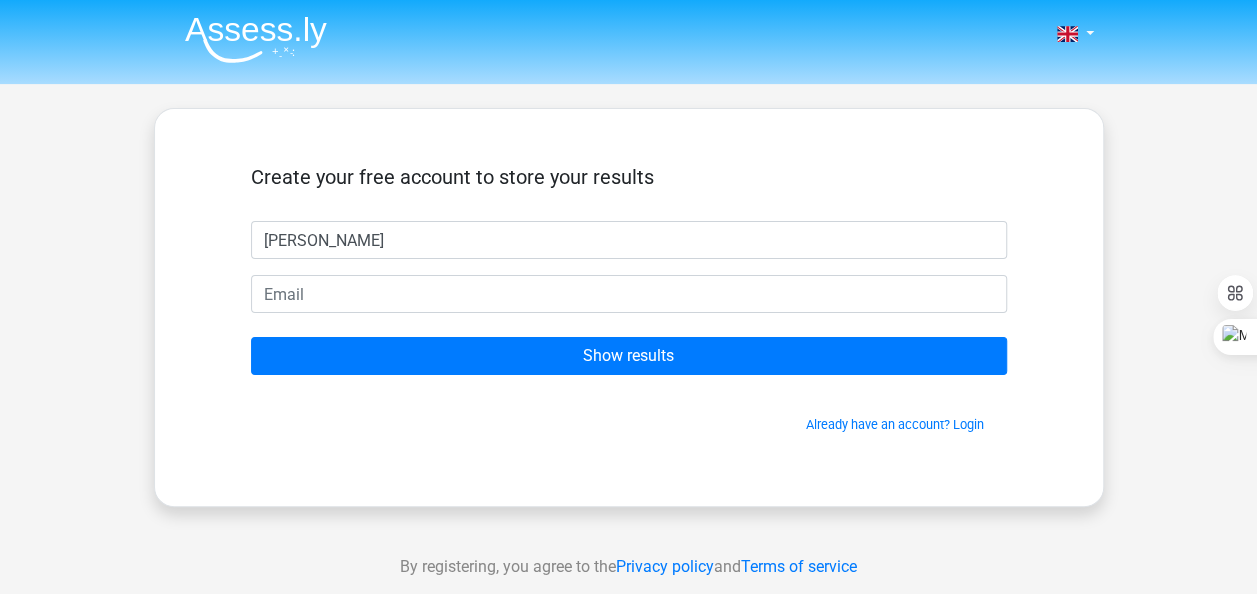 type on "[PERSON_NAME]" 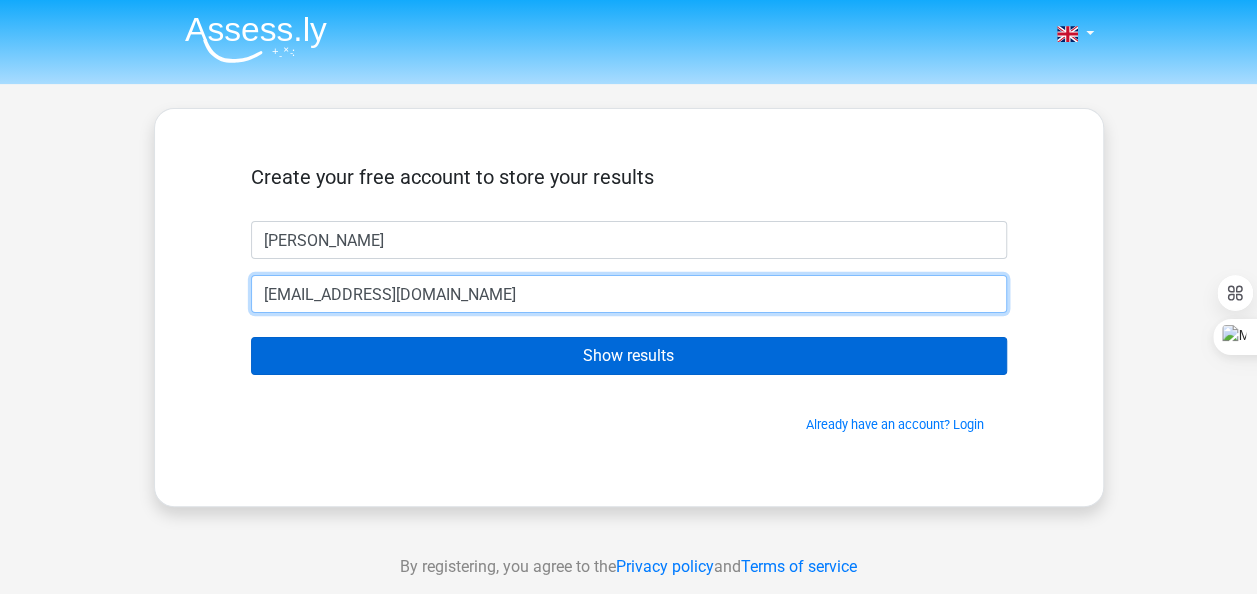 type on "[EMAIL_ADDRESS][DOMAIN_NAME]" 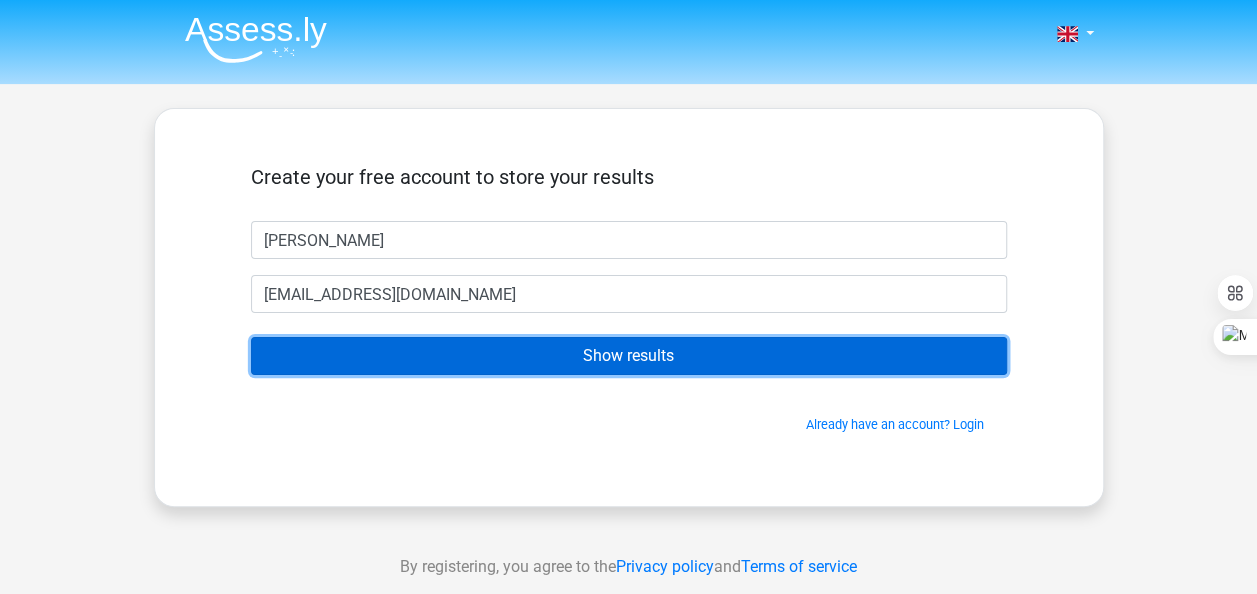 click on "Show results" at bounding box center (629, 356) 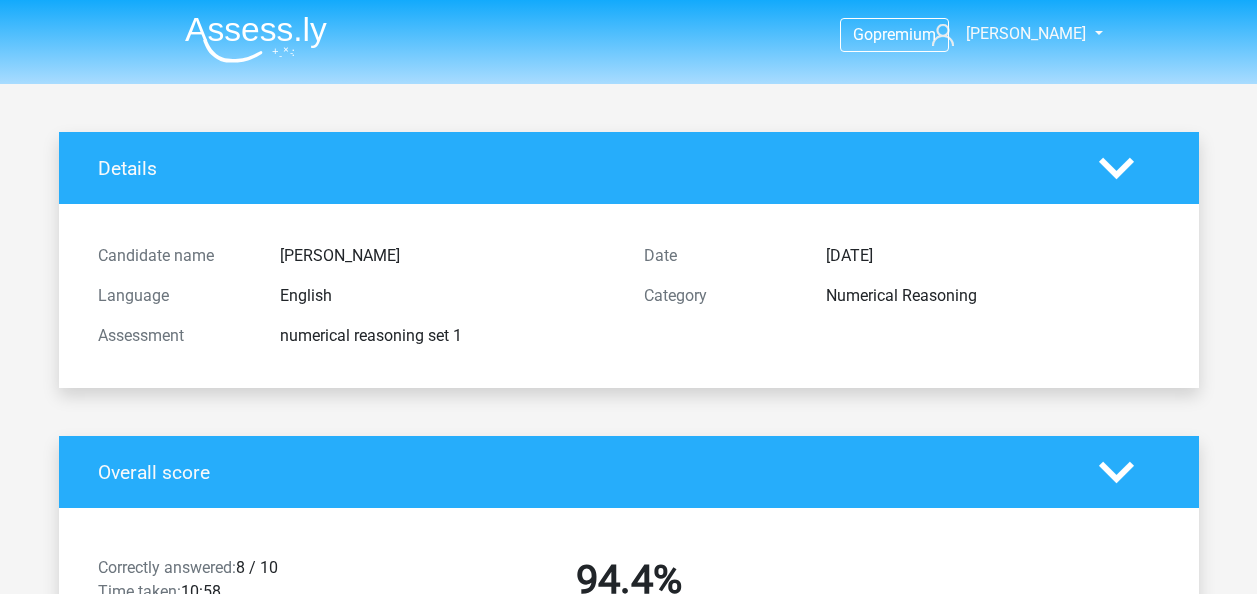 scroll, scrollTop: 0, scrollLeft: 0, axis: both 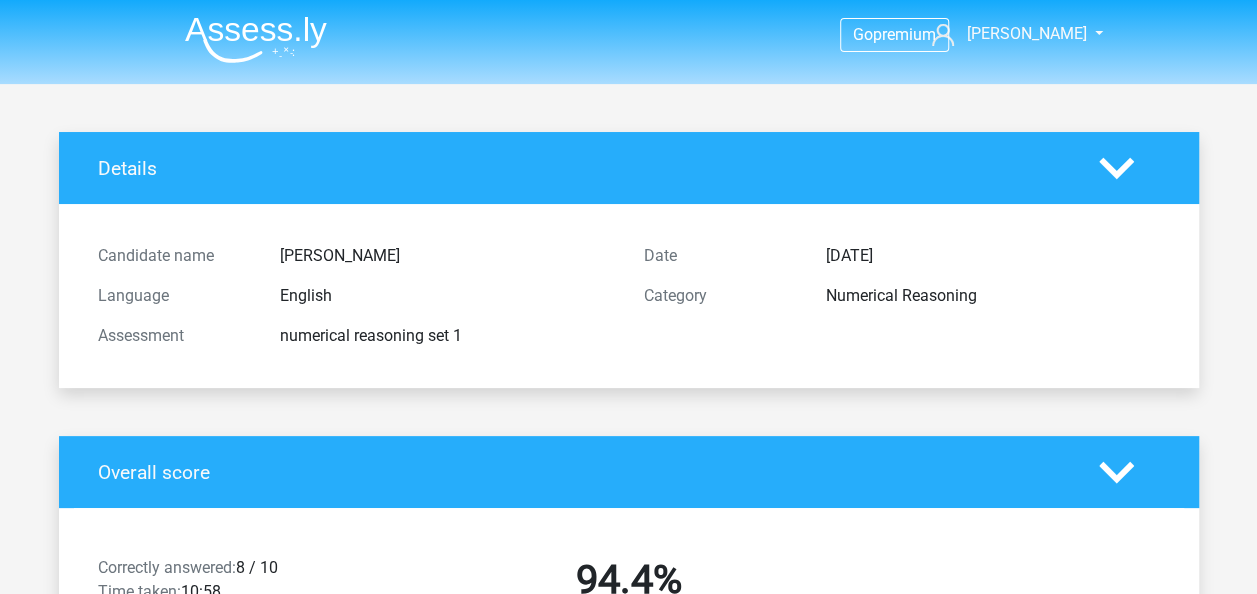 click on "Date
July 10, 2025
Category
Numerical Reasoning" at bounding box center (902, 296) 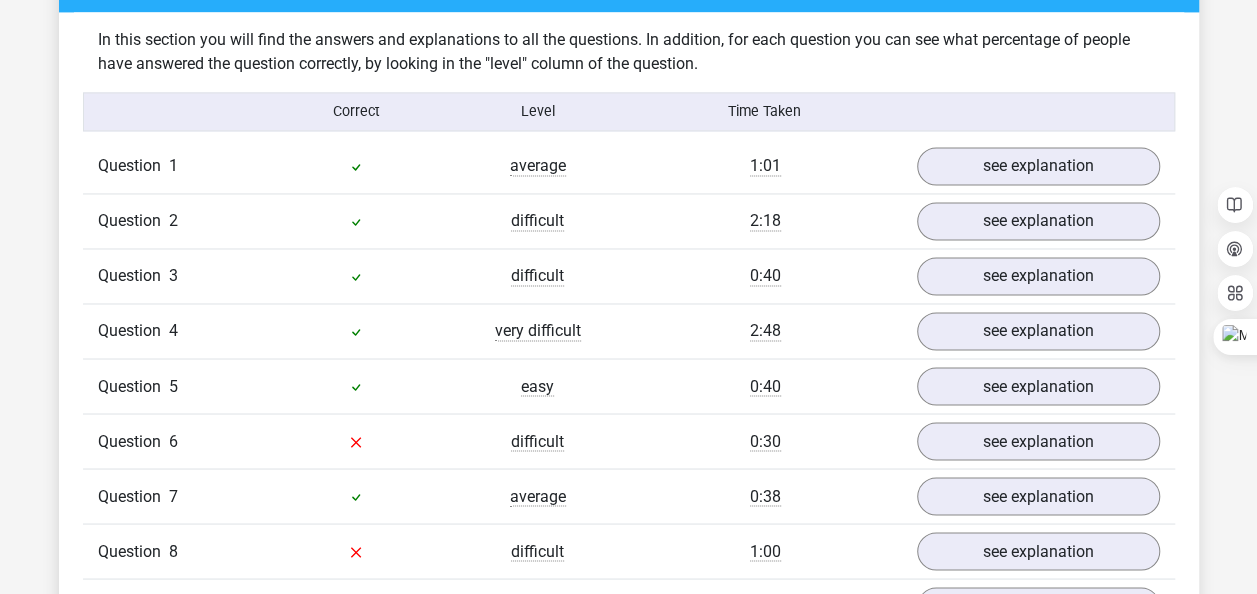 scroll, scrollTop: 1597, scrollLeft: 0, axis: vertical 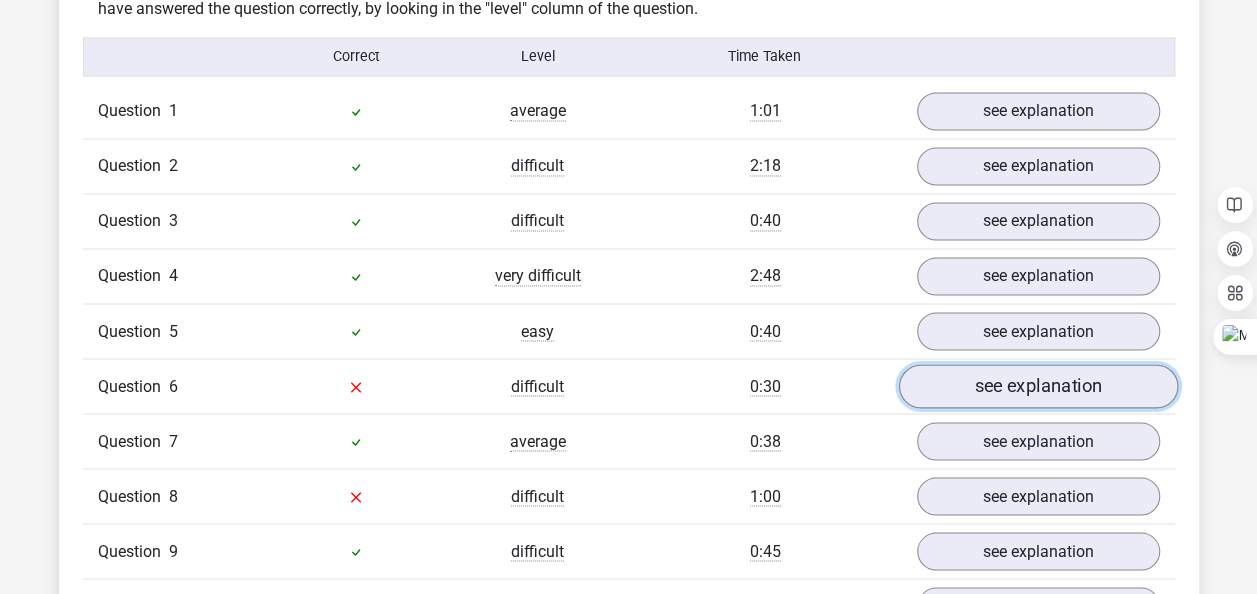 click on "see explanation" at bounding box center (1037, 387) 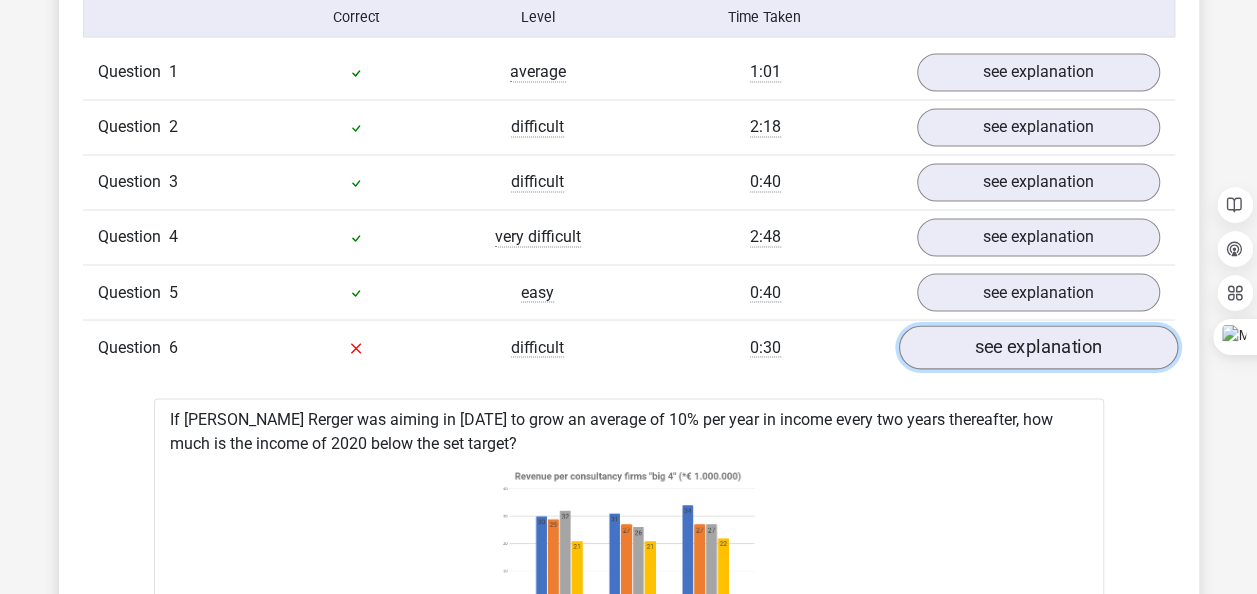 scroll, scrollTop: 1638, scrollLeft: 0, axis: vertical 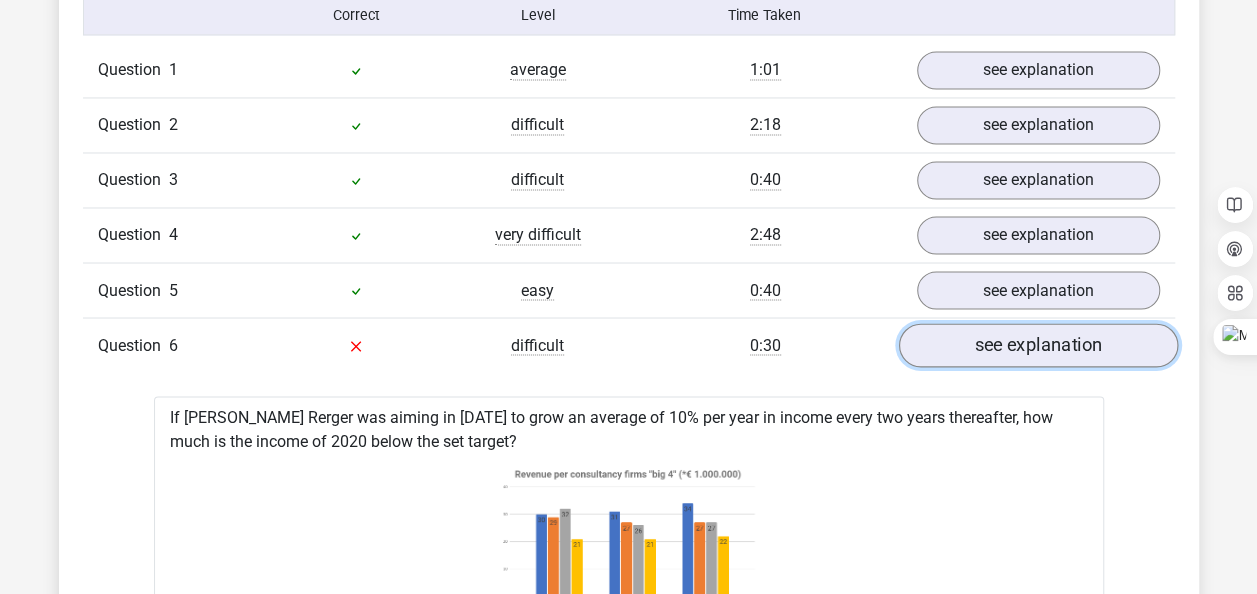 click on "see explanation" at bounding box center (1037, 346) 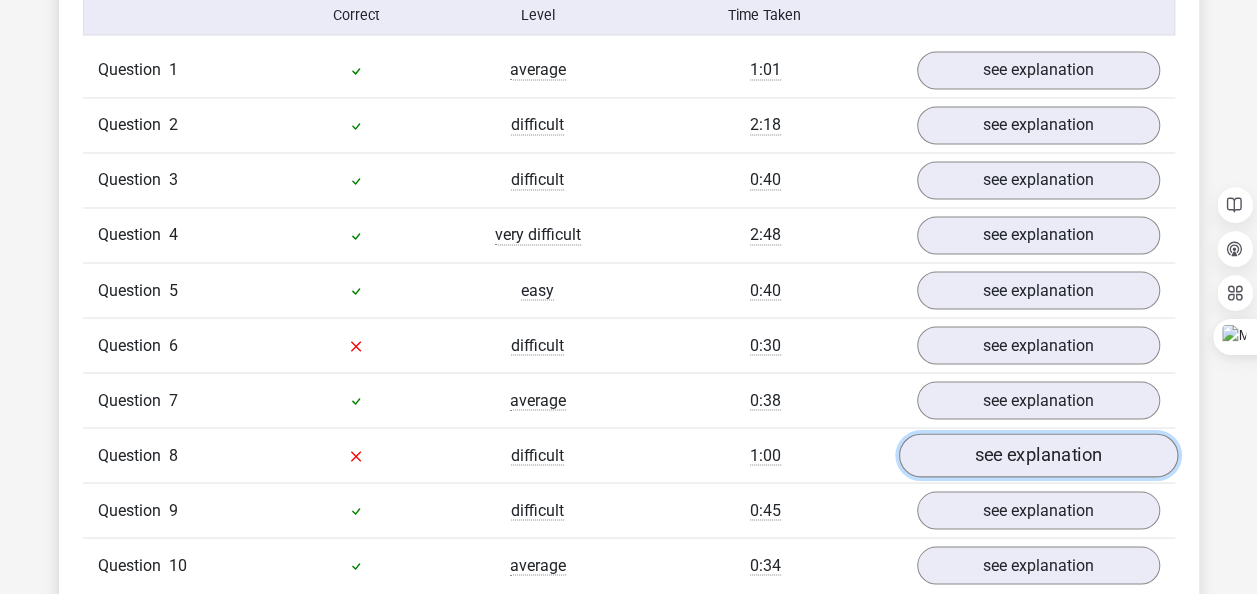 click on "see explanation" at bounding box center [1037, 456] 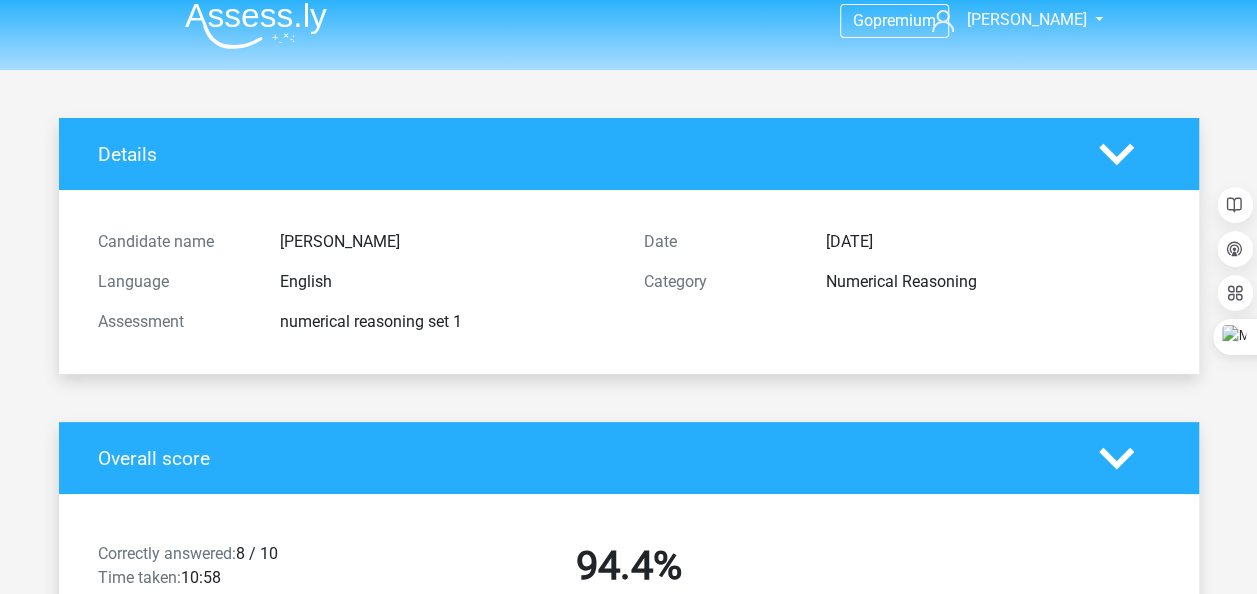scroll, scrollTop: 0, scrollLeft: 0, axis: both 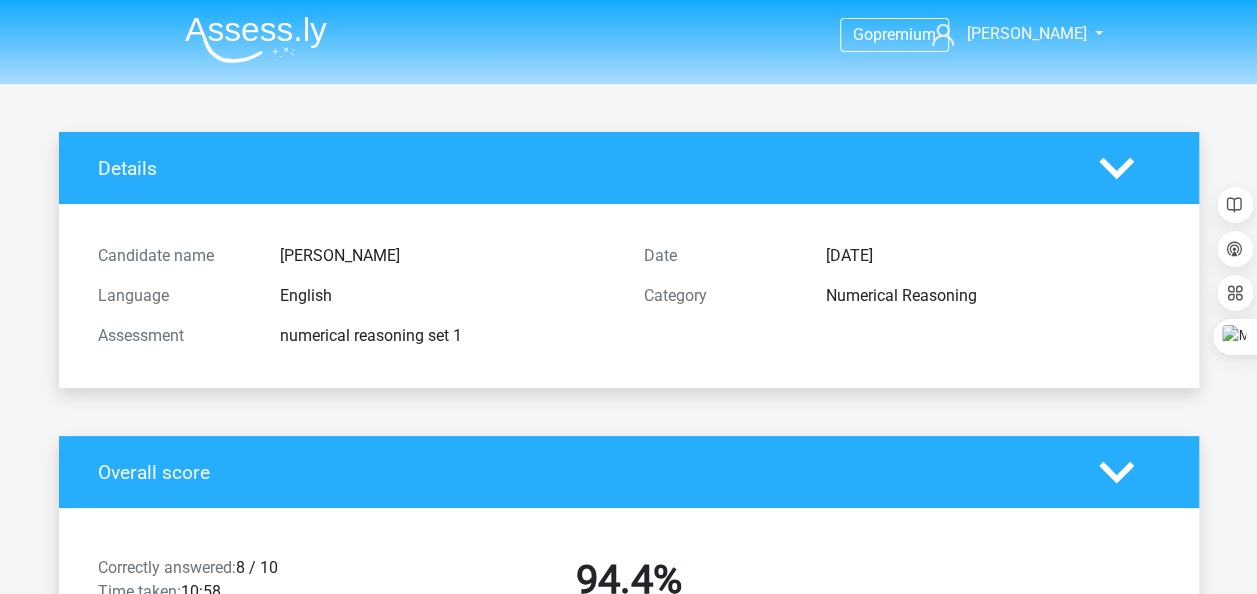 click at bounding box center [256, 39] 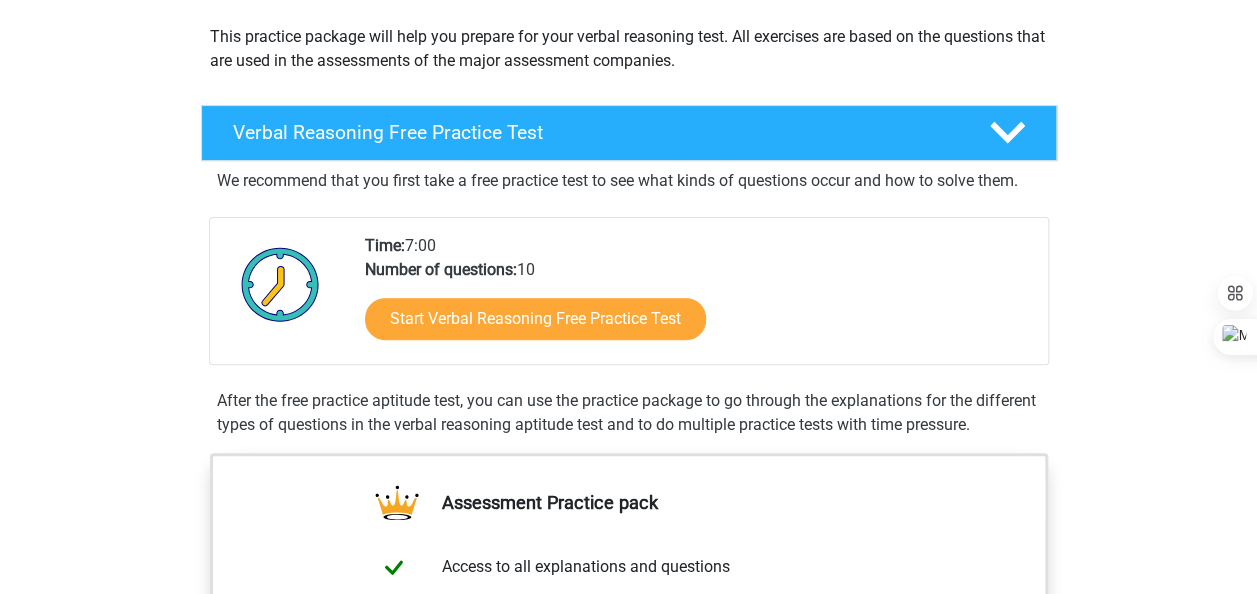 scroll, scrollTop: 240, scrollLeft: 0, axis: vertical 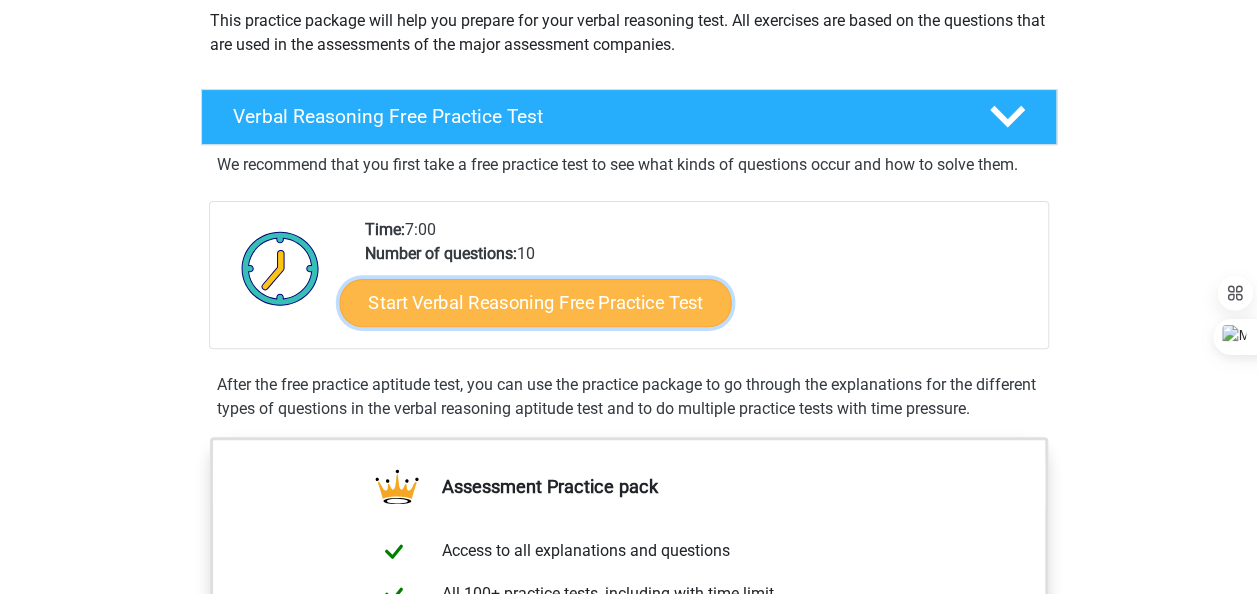 click on "Start Verbal Reasoning
Free Practice Test" at bounding box center [535, 303] 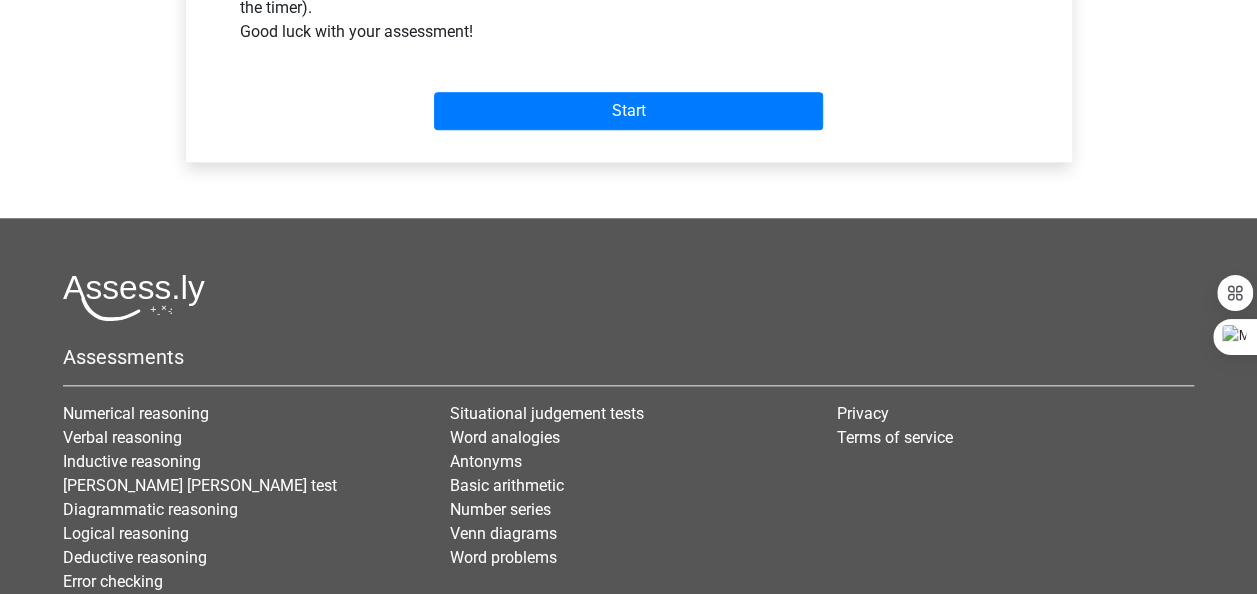 scroll, scrollTop: 839, scrollLeft: 0, axis: vertical 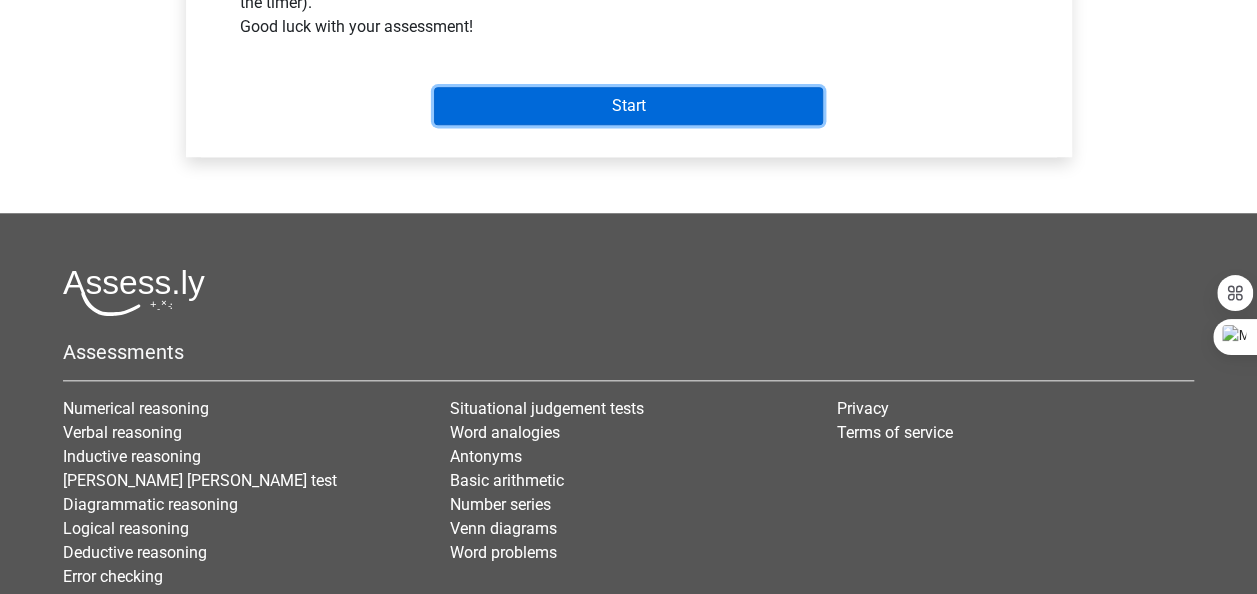 click on "Start" at bounding box center [628, 106] 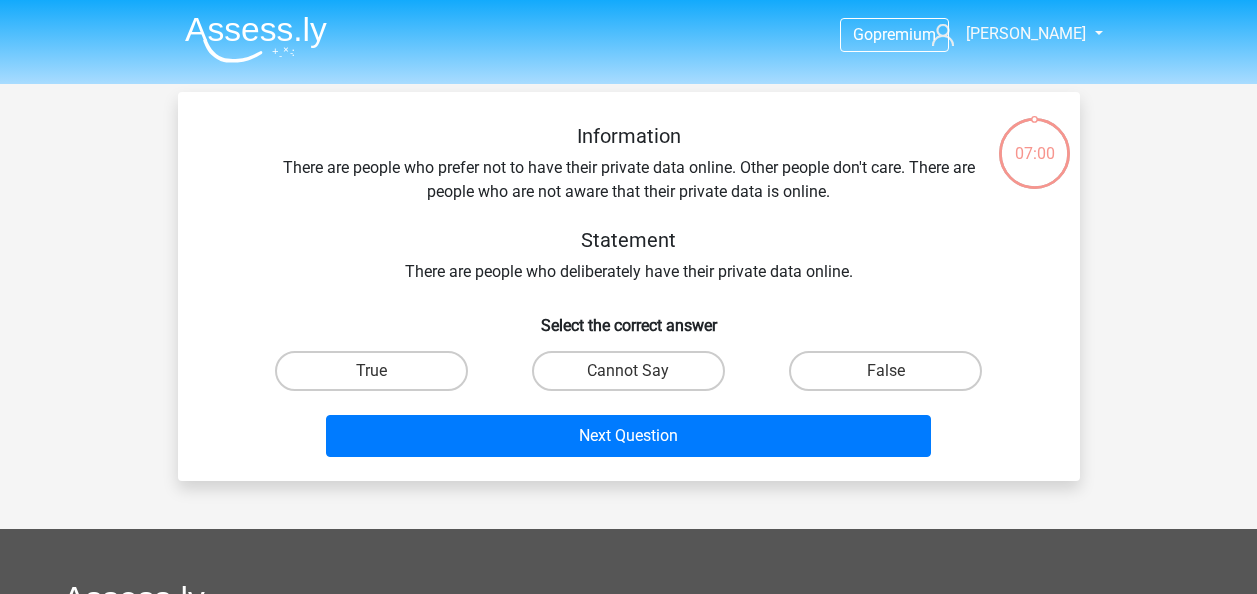 scroll, scrollTop: 0, scrollLeft: 0, axis: both 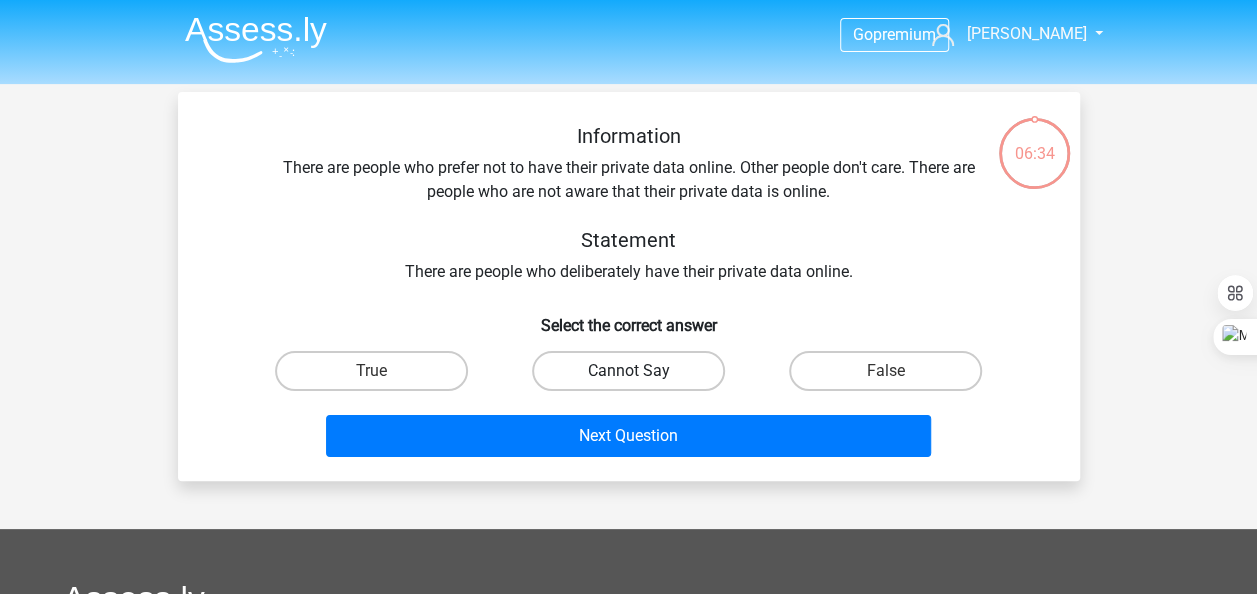 click on "Cannot Say" at bounding box center [628, 371] 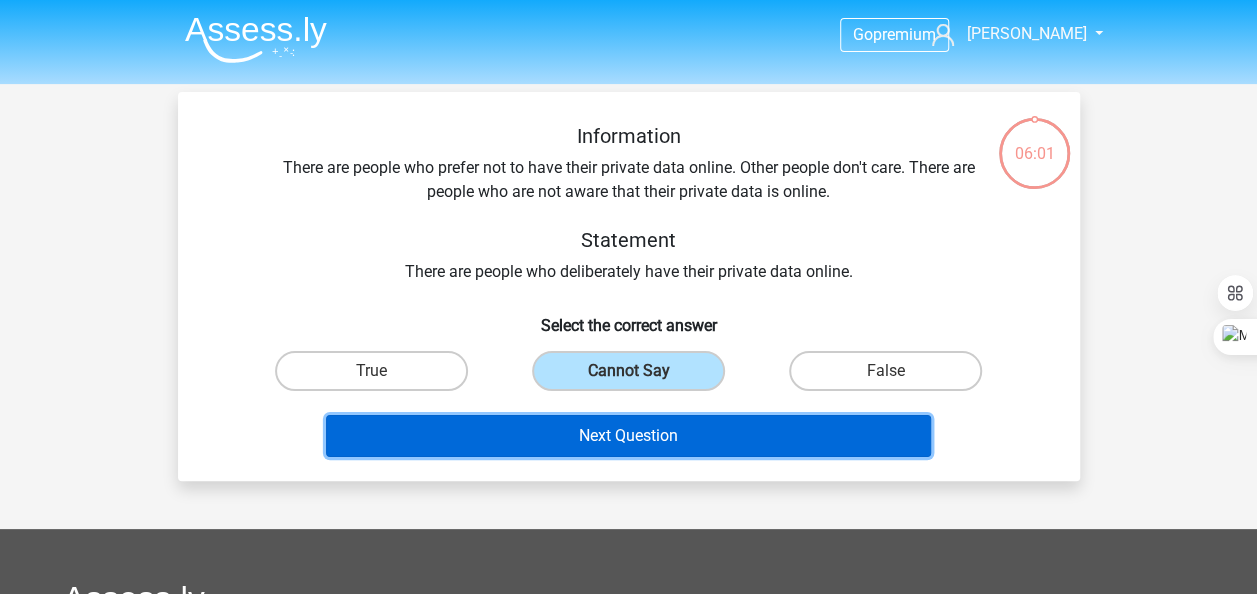 click on "Next Question" at bounding box center [628, 436] 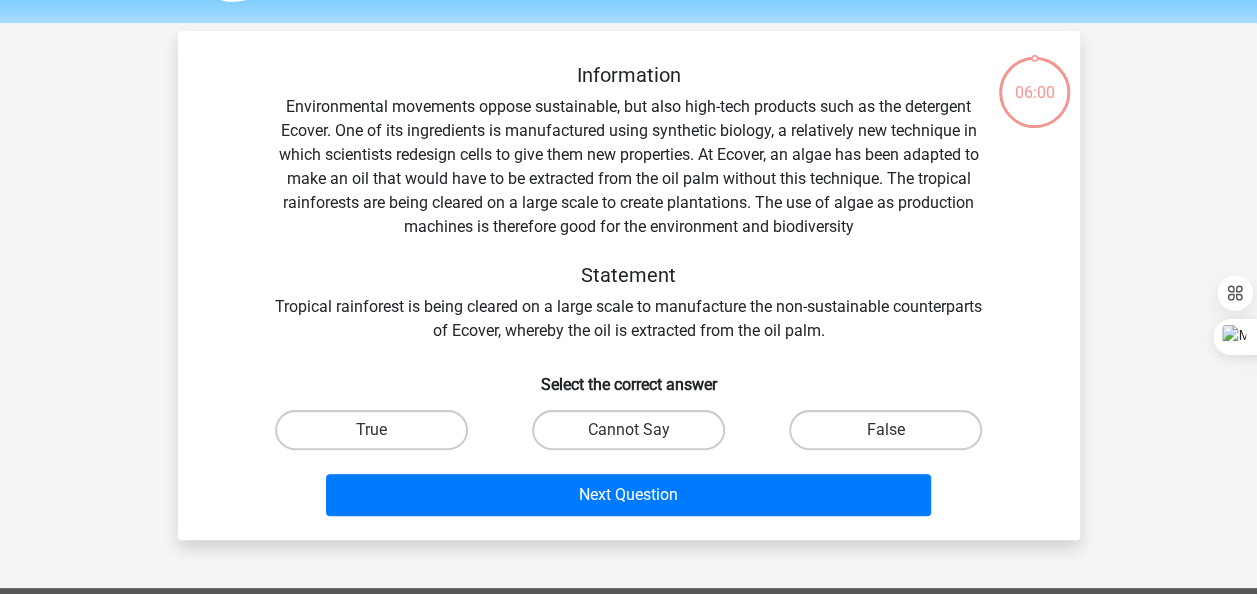 scroll, scrollTop: 92, scrollLeft: 0, axis: vertical 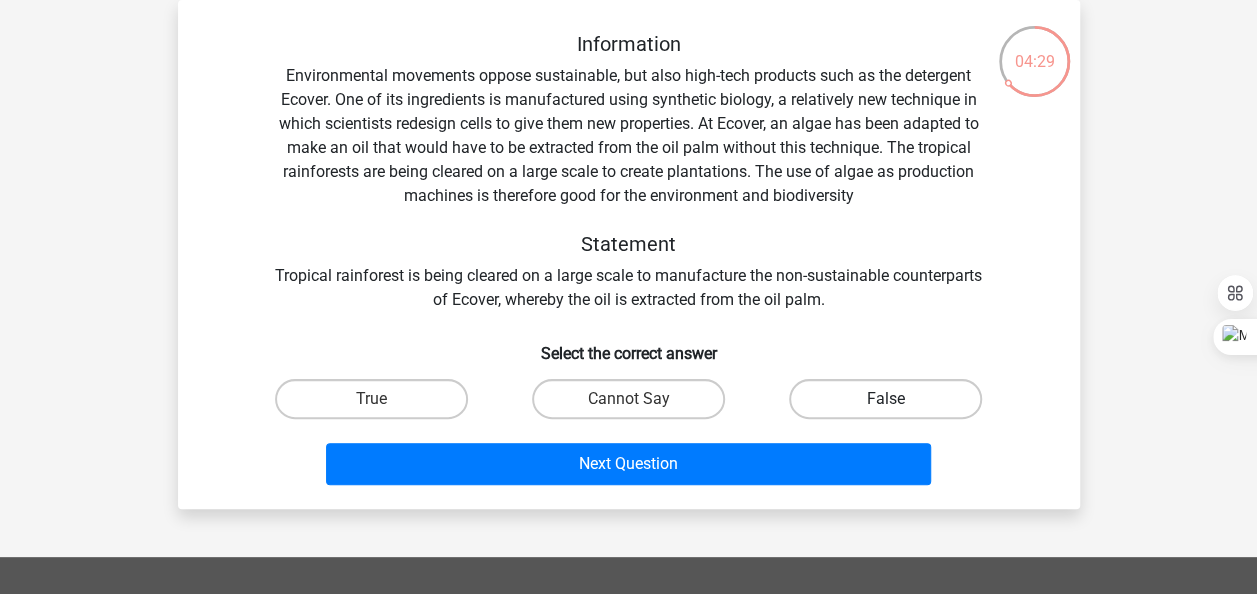 click on "False" at bounding box center [885, 399] 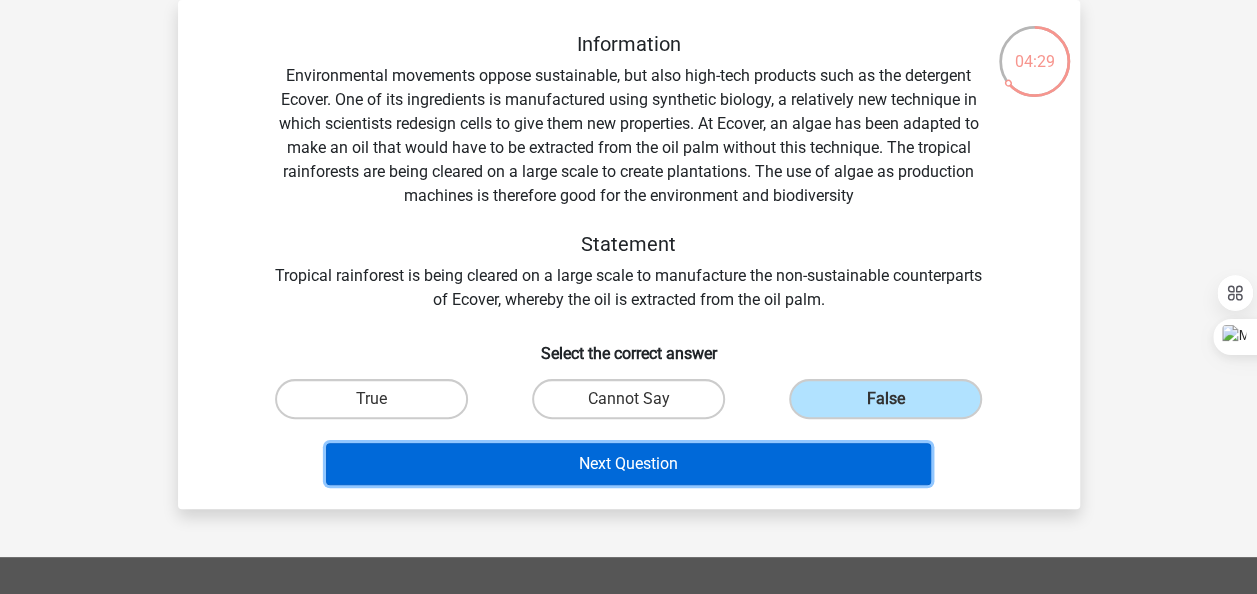 click on "Next Question" at bounding box center (628, 464) 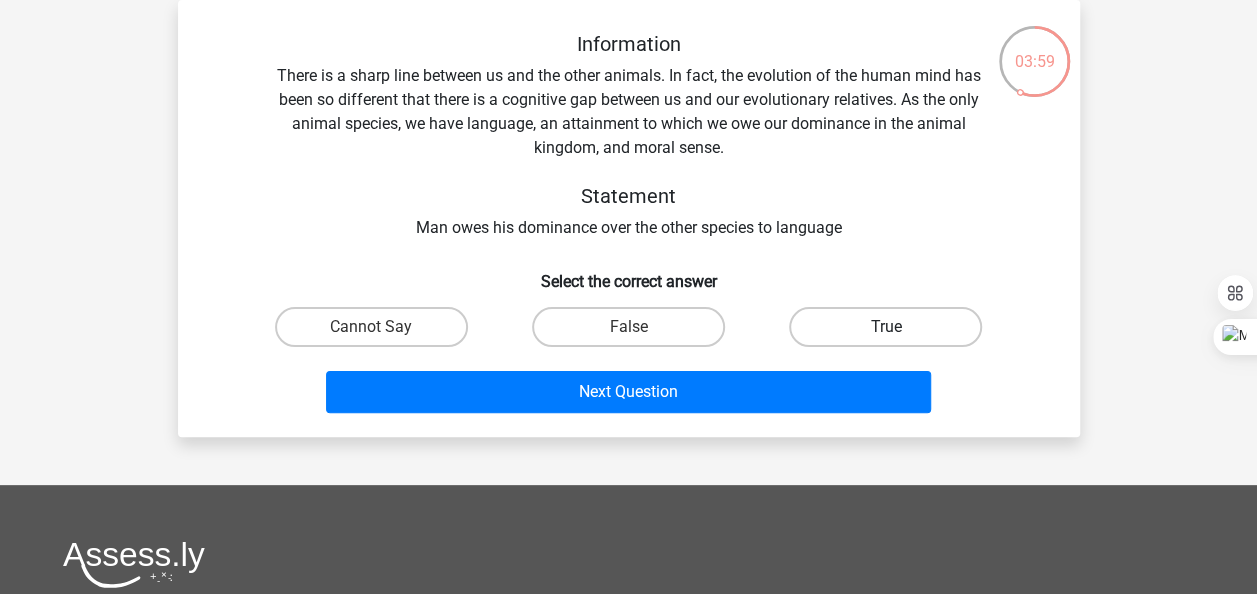 click on "True" at bounding box center [885, 327] 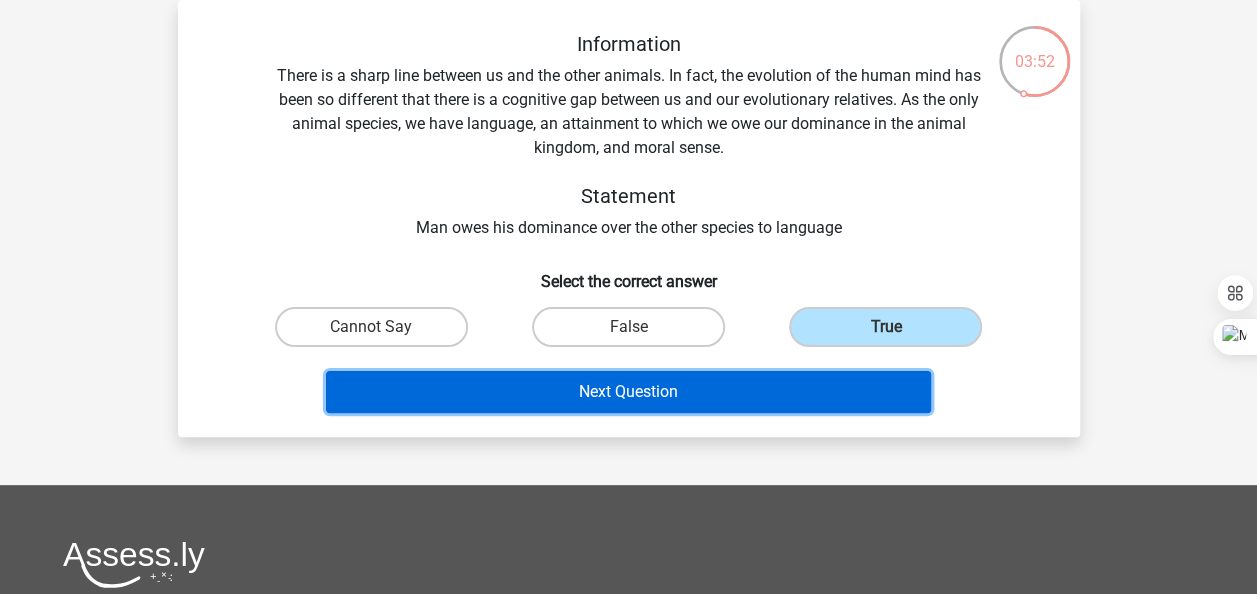 click on "Next Question" at bounding box center [628, 392] 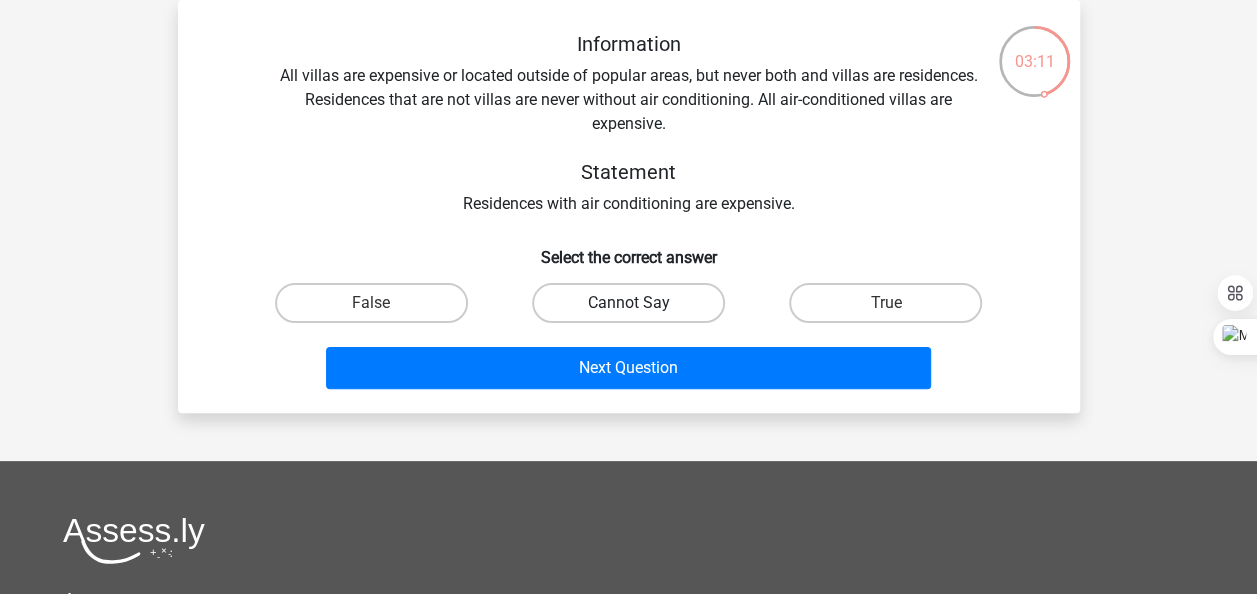 click on "Cannot Say" at bounding box center (628, 303) 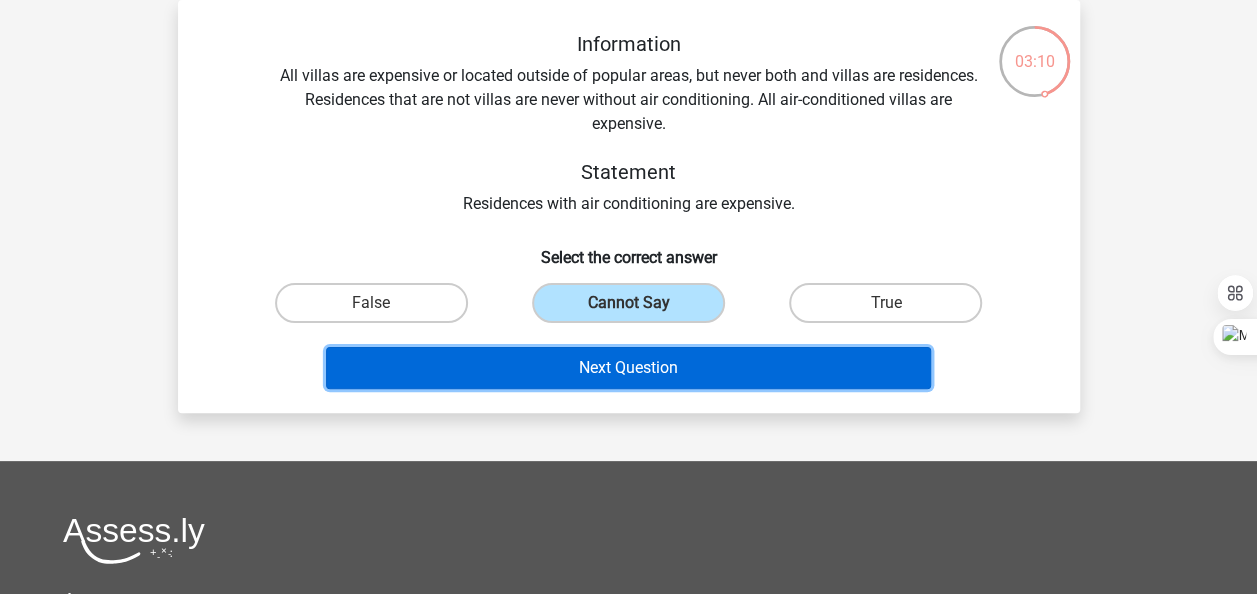 click on "Next Question" at bounding box center (628, 368) 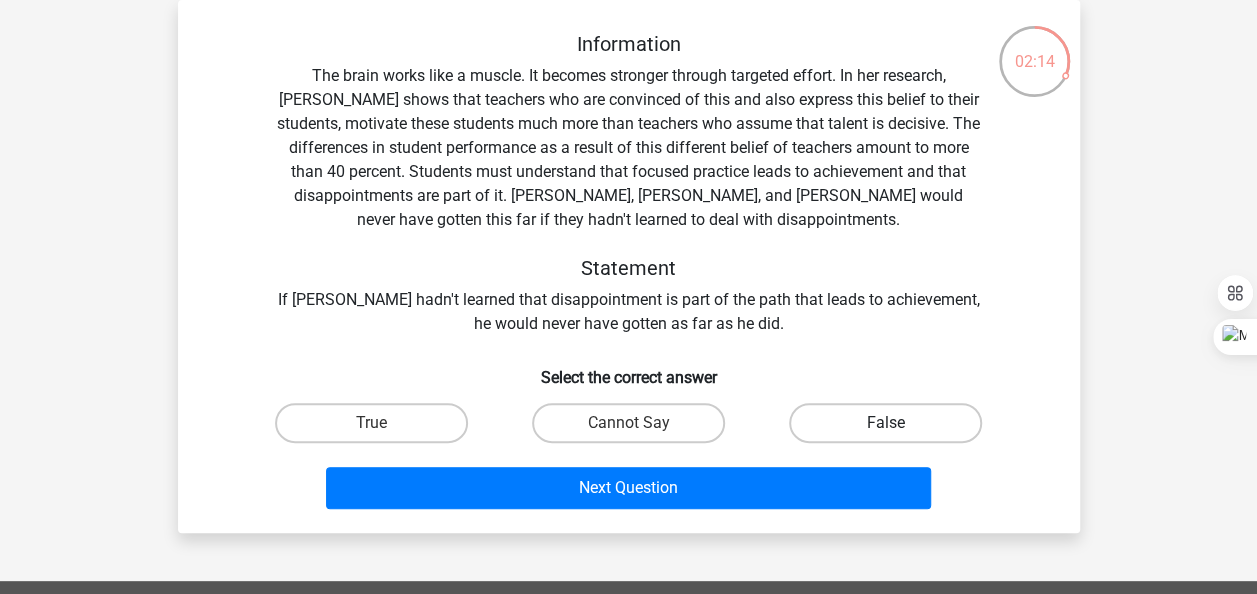 click on "False" at bounding box center (885, 423) 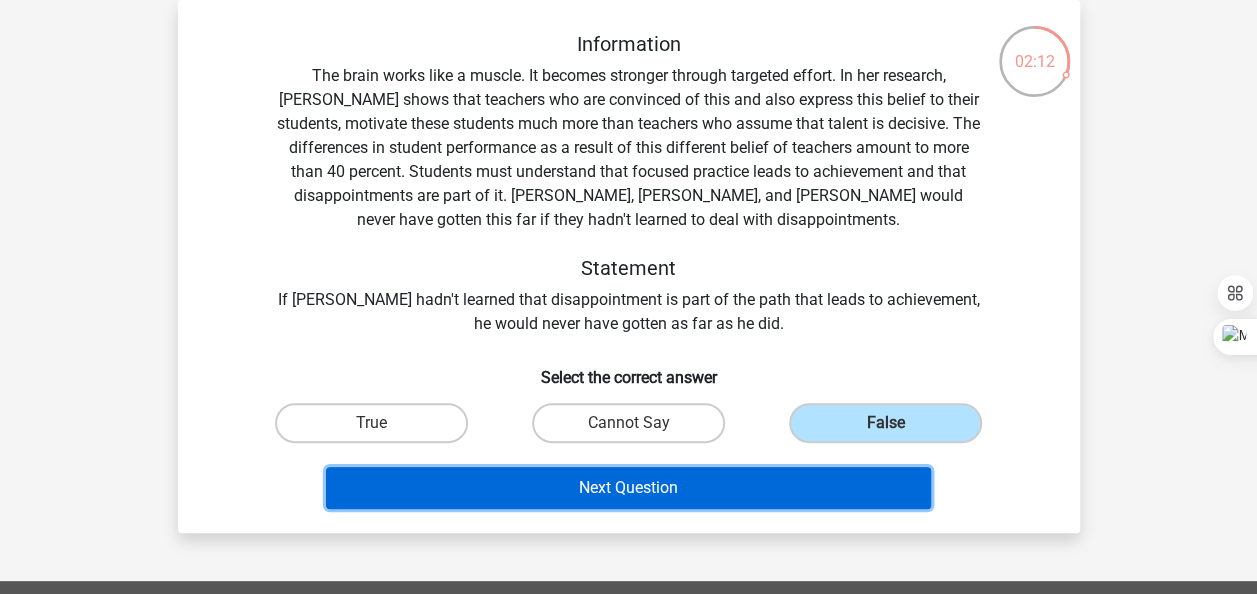 click on "Next Question" at bounding box center [628, 488] 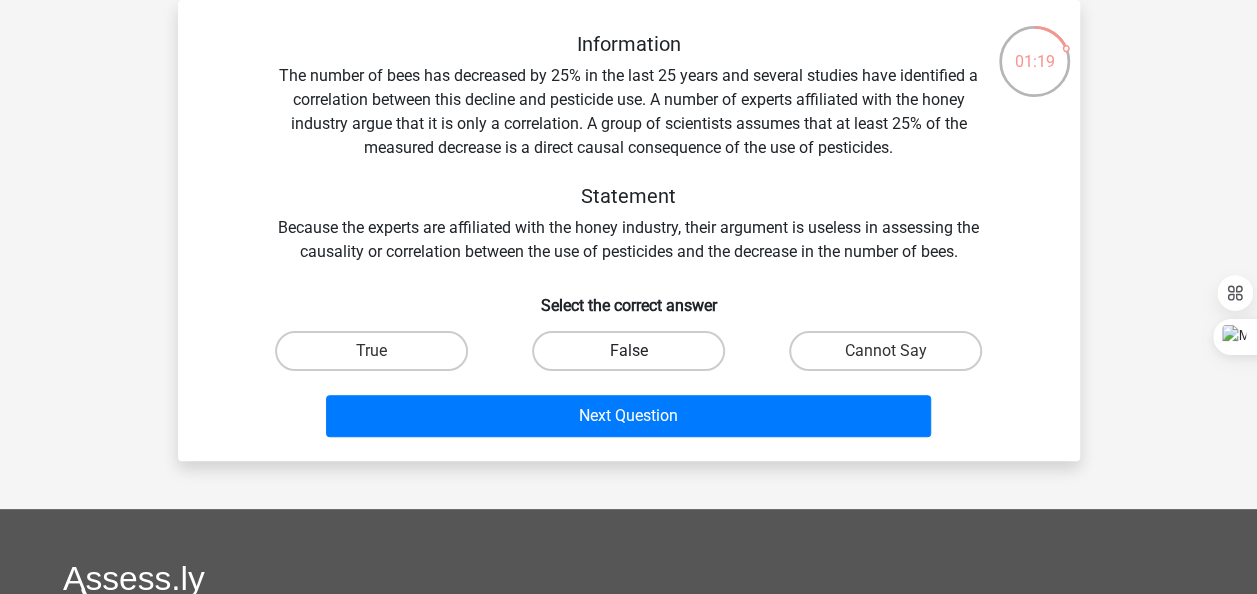 click on "False" at bounding box center [628, 351] 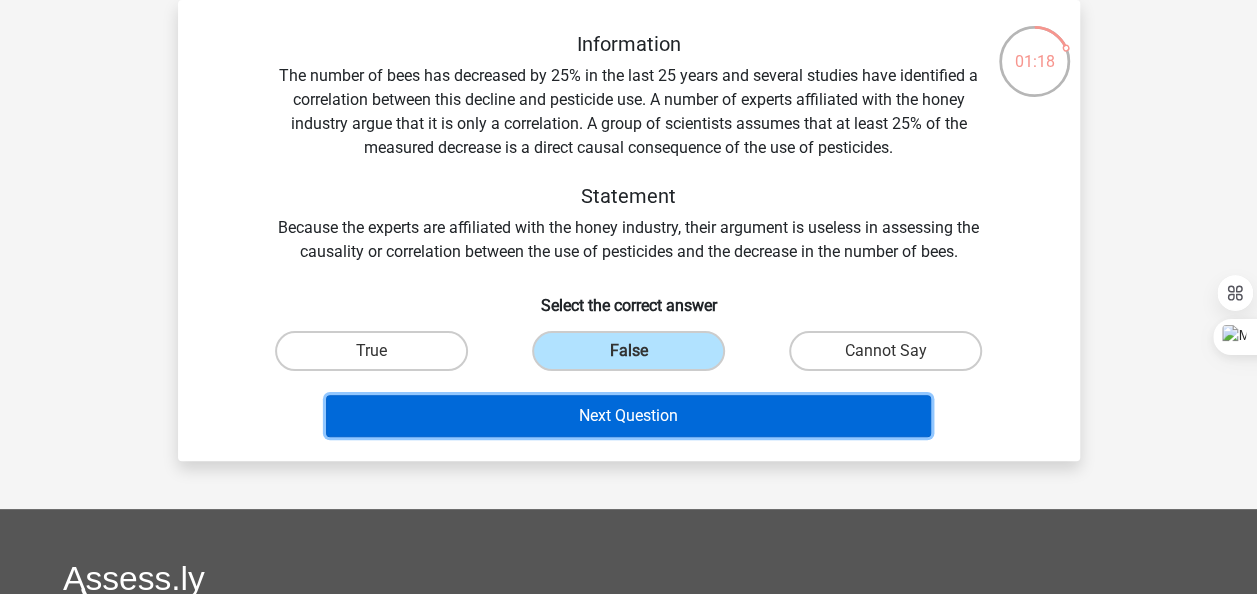click on "Next Question" at bounding box center [628, 416] 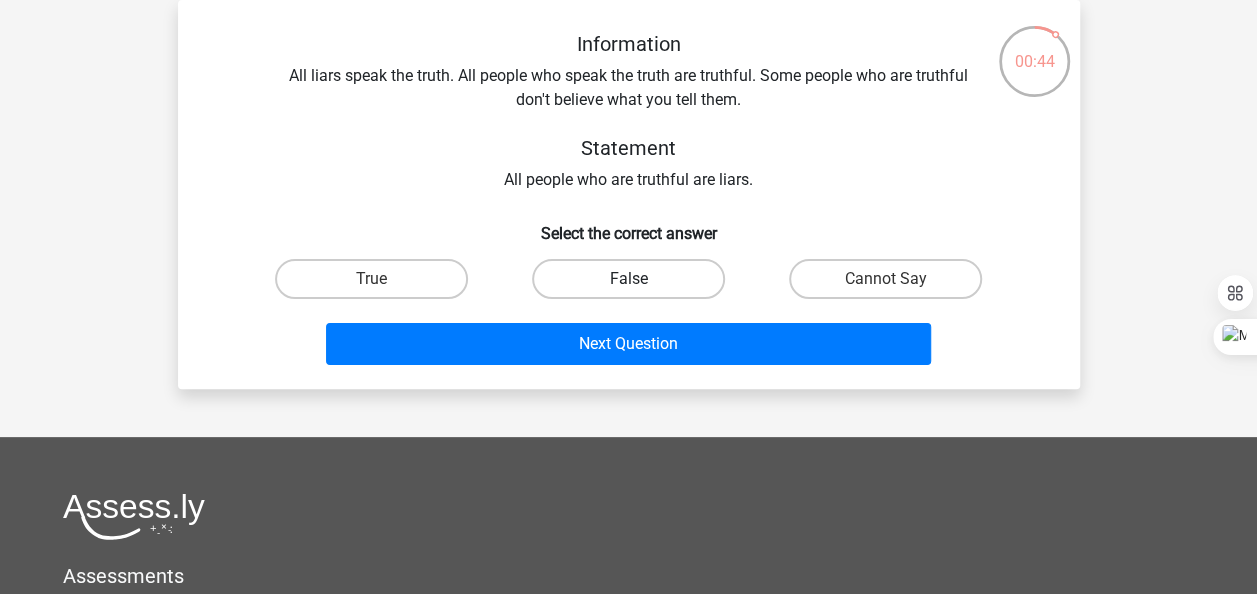 click on "False" at bounding box center (628, 279) 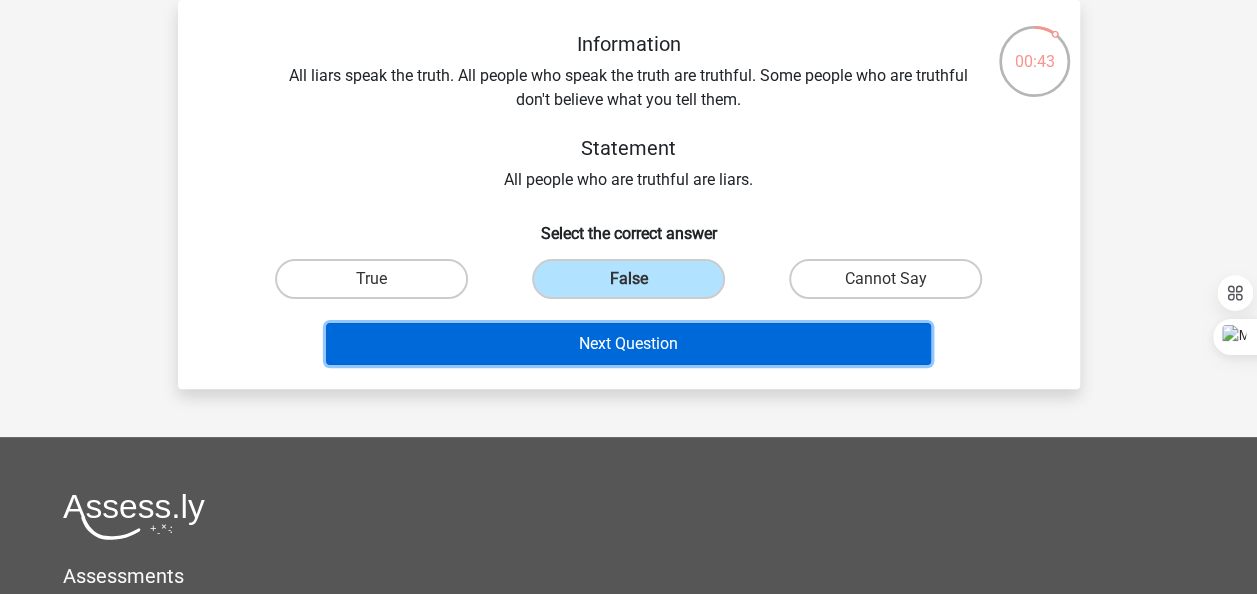 click on "Next Question" at bounding box center (628, 344) 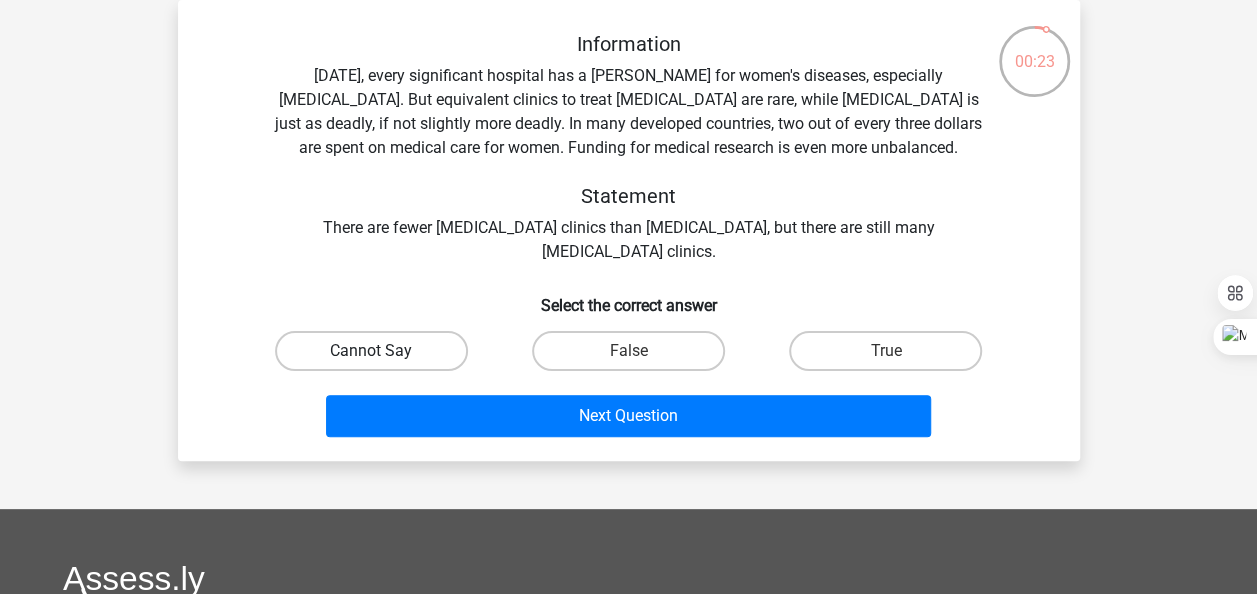 click on "Cannot Say" at bounding box center [371, 351] 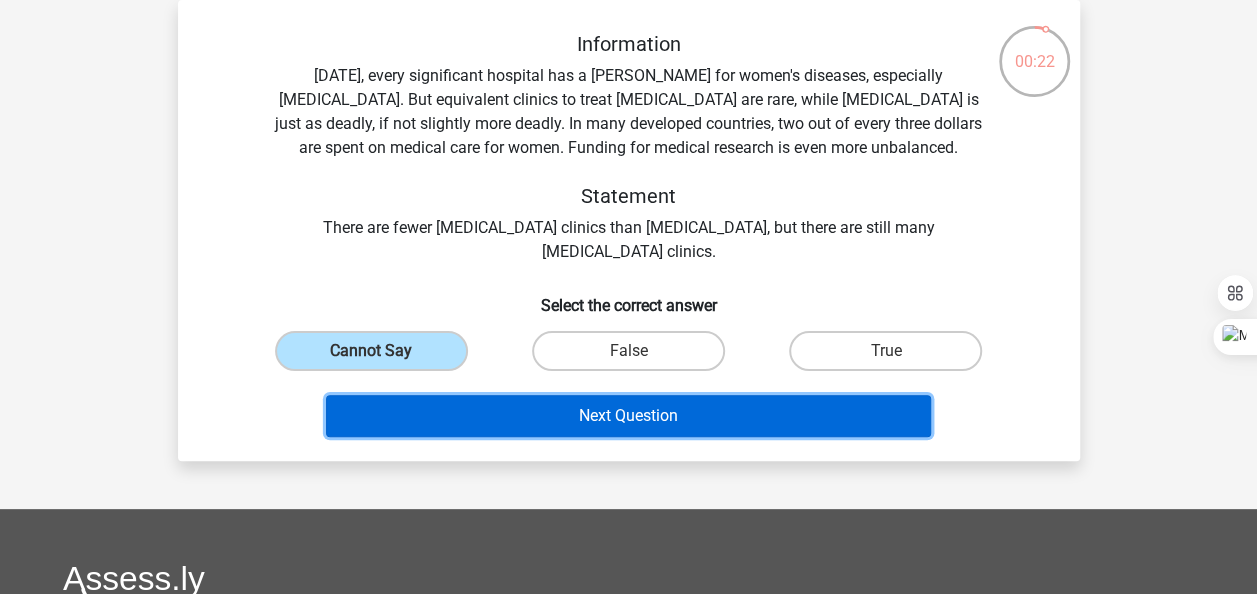 click on "Next Question" at bounding box center (628, 416) 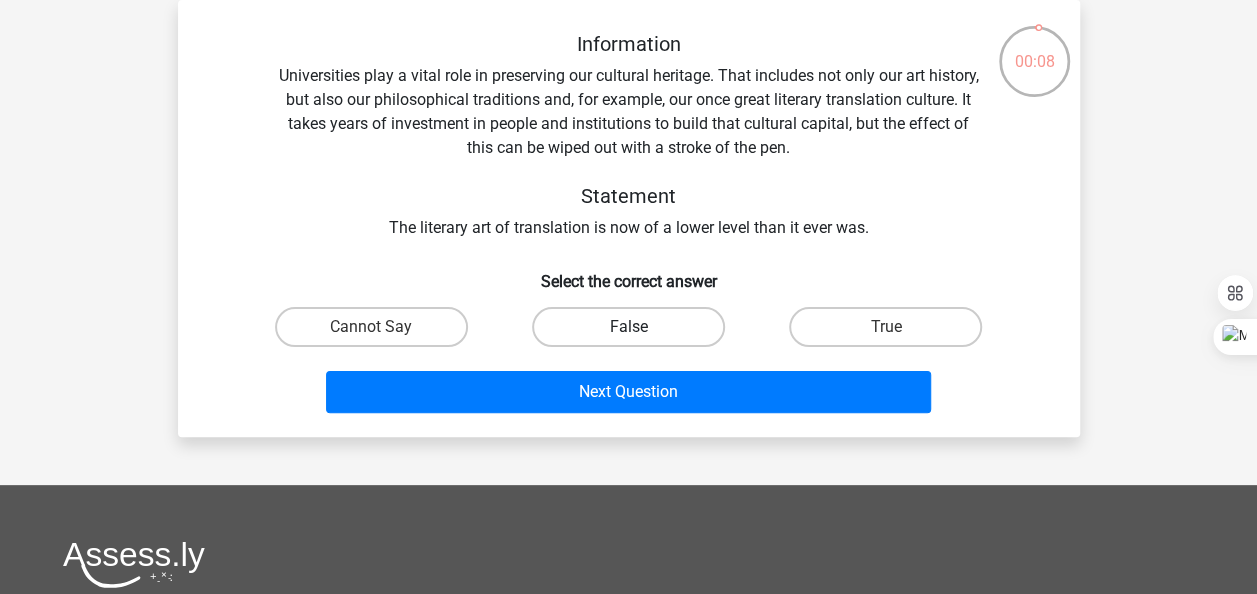 click on "False" at bounding box center [628, 327] 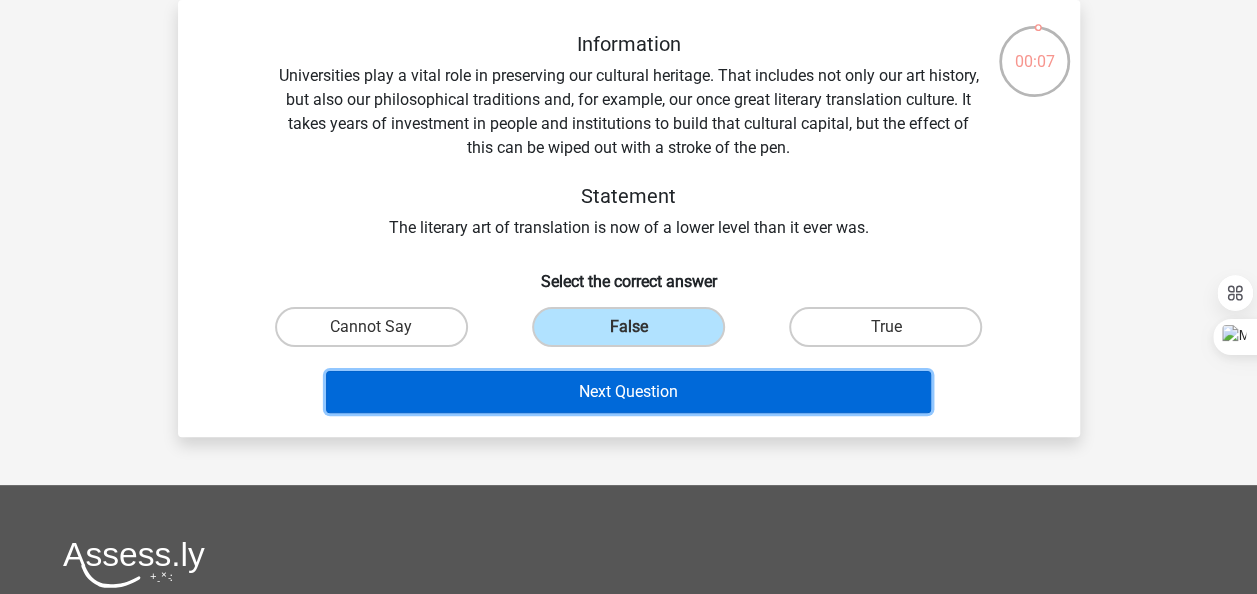 click on "Next Question" at bounding box center [628, 392] 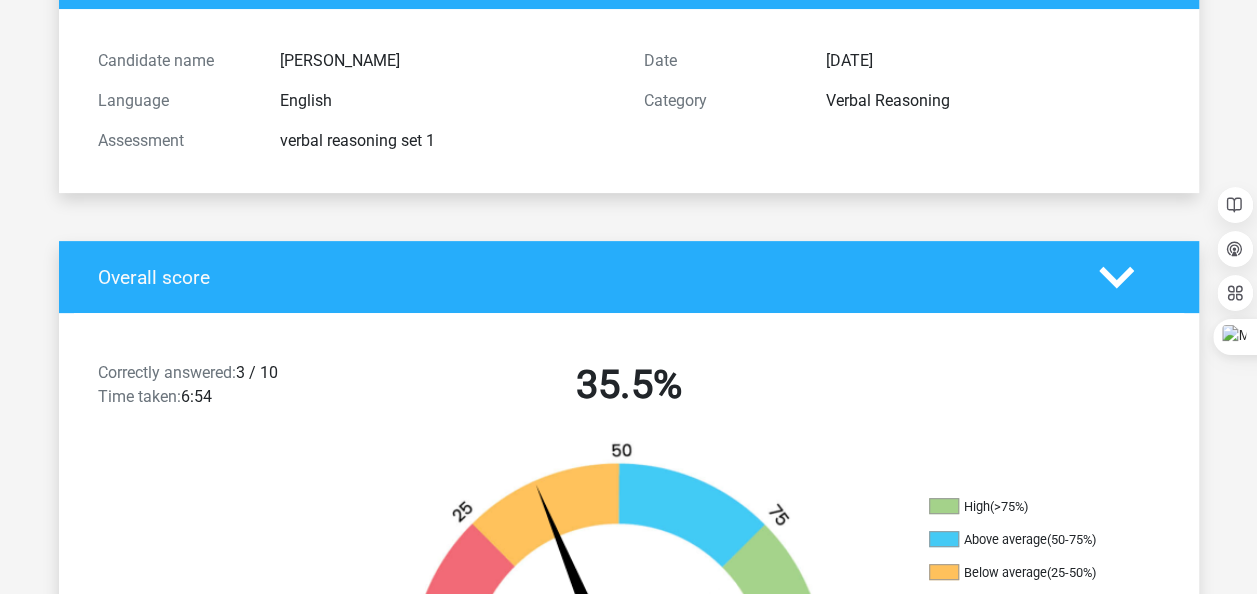 scroll, scrollTop: 0, scrollLeft: 0, axis: both 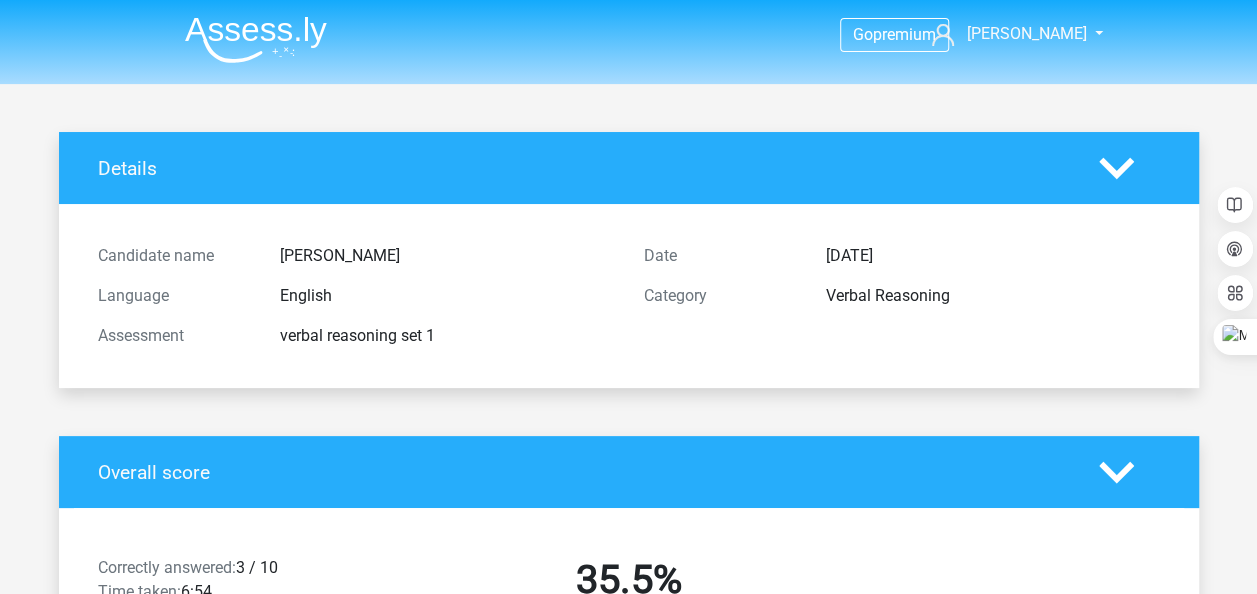 click at bounding box center [256, 39] 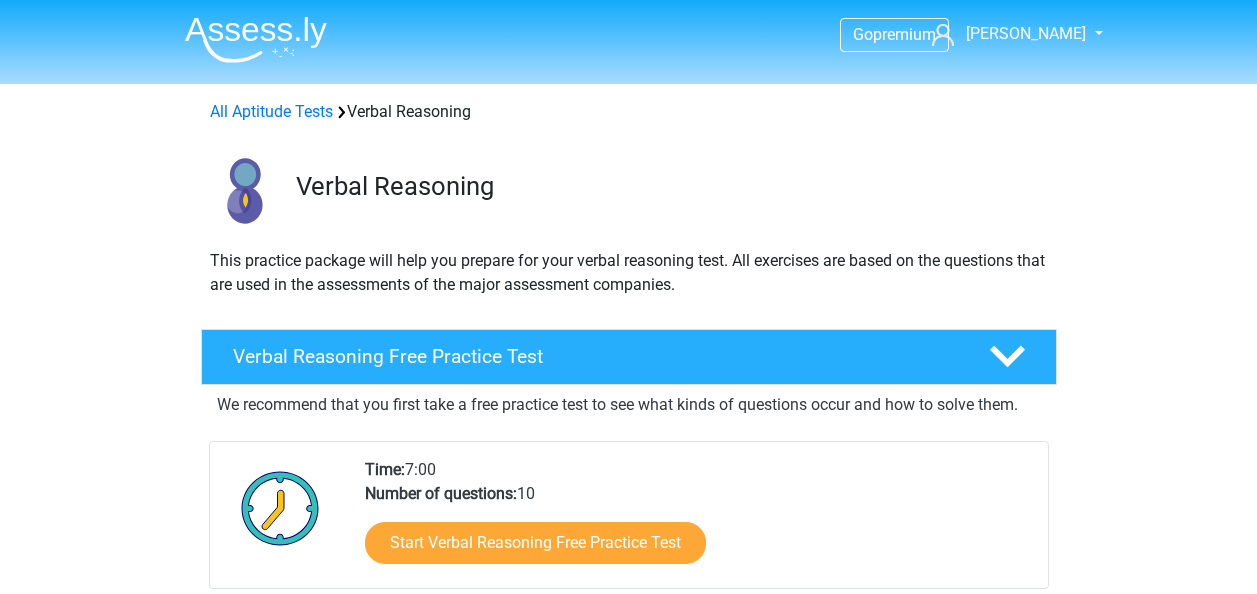 scroll, scrollTop: 0, scrollLeft: 0, axis: both 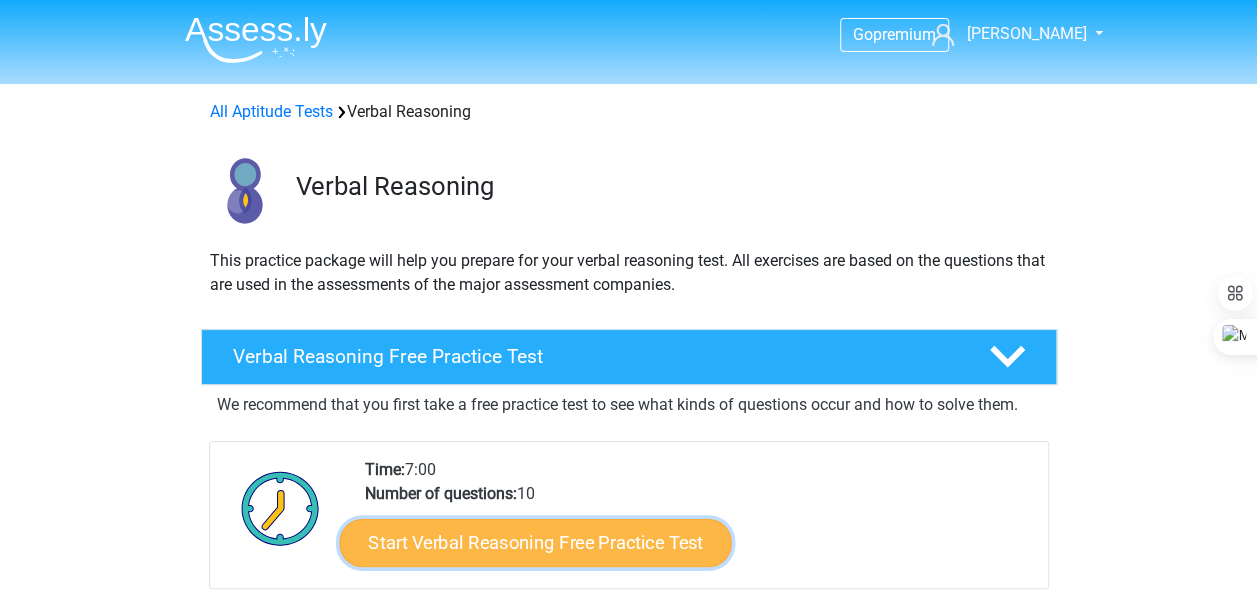 click on "Start Verbal Reasoning
Free Practice Test" at bounding box center (535, 543) 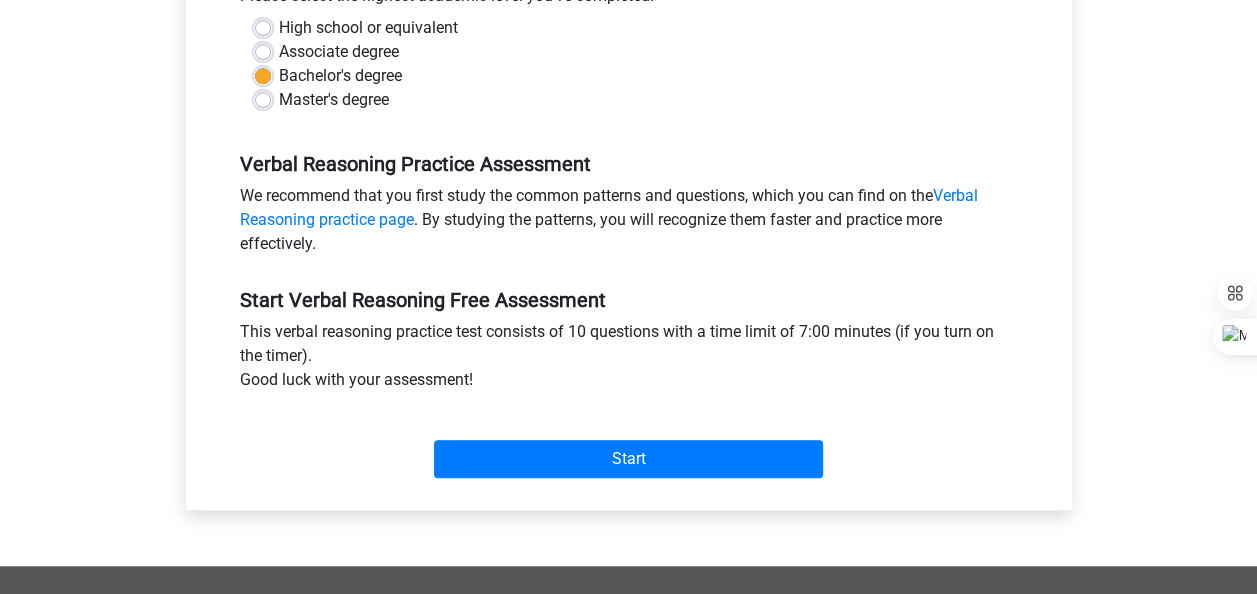 scroll, scrollTop: 519, scrollLeft: 0, axis: vertical 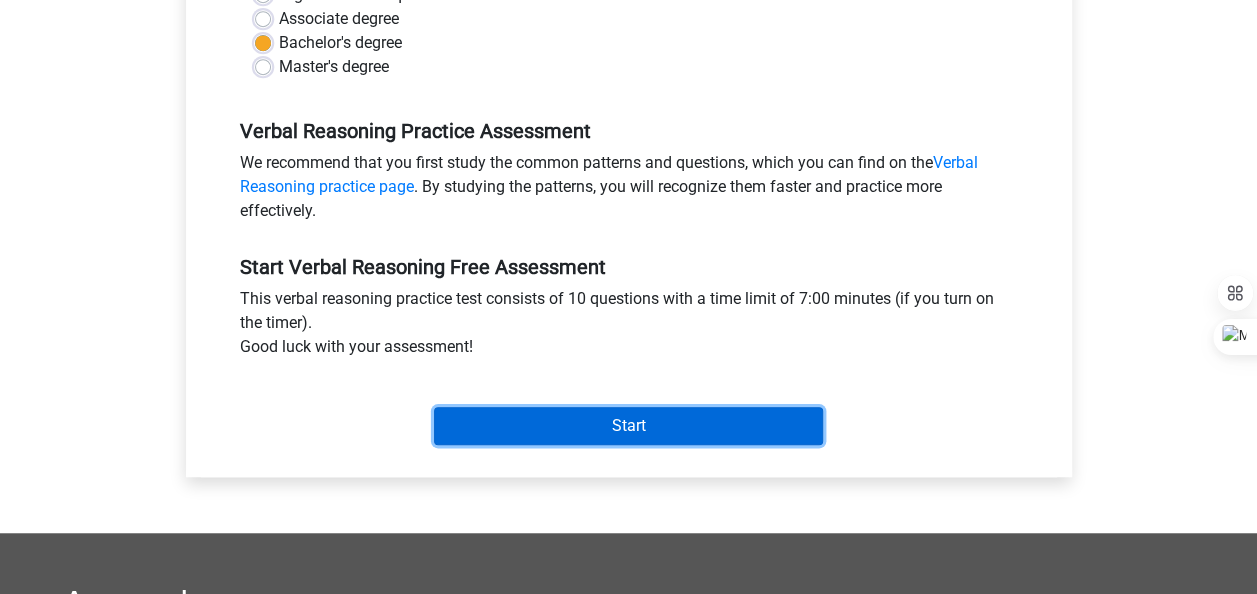 click on "Start" at bounding box center (628, 426) 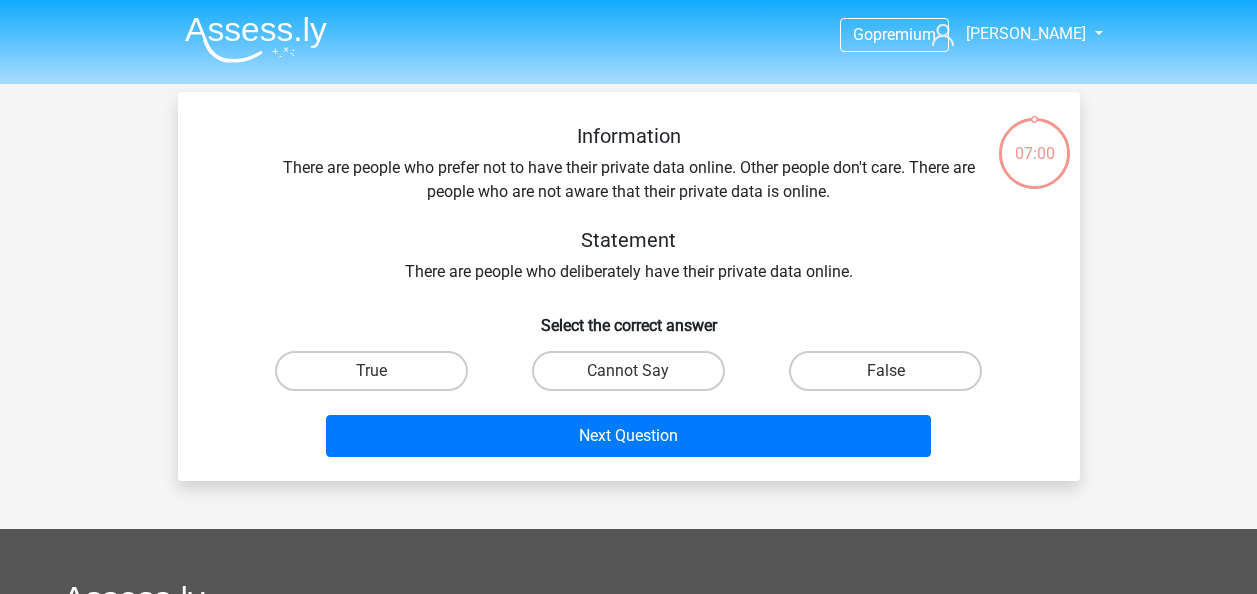 scroll, scrollTop: 0, scrollLeft: 0, axis: both 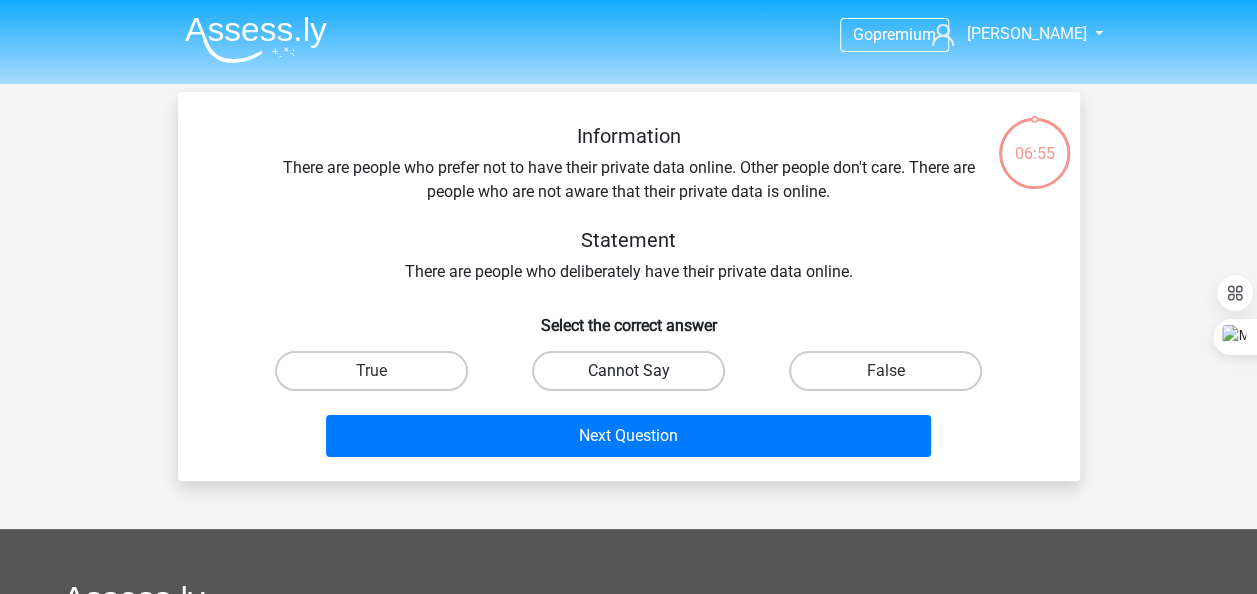 click on "Cannot Say" at bounding box center [628, 371] 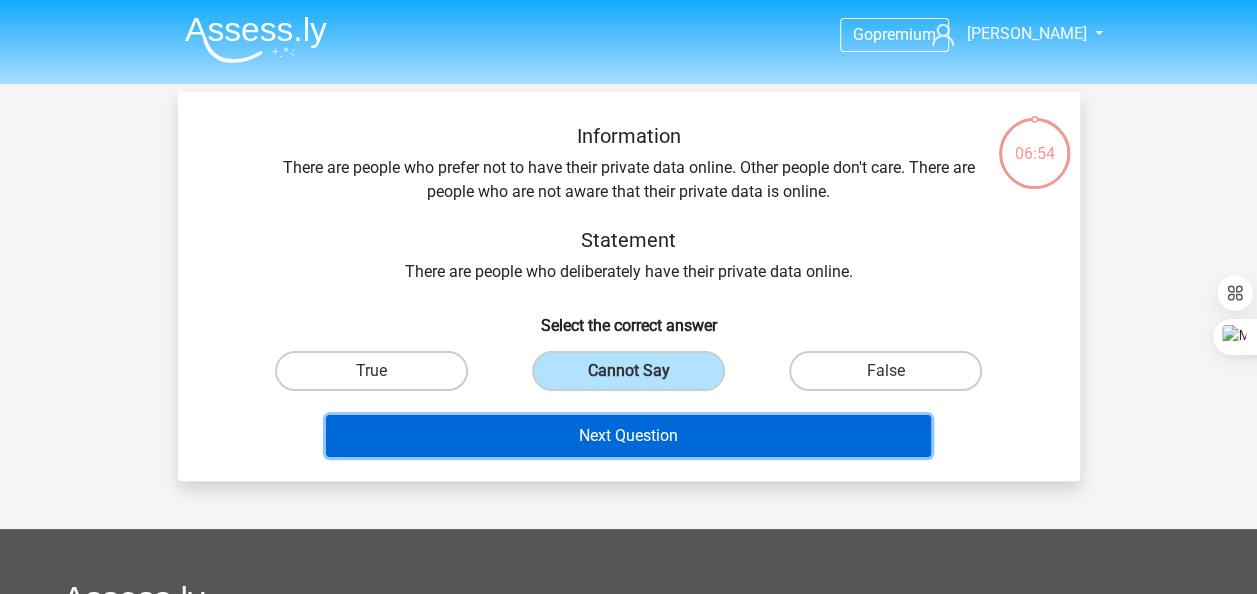 click on "Next Question" at bounding box center (628, 436) 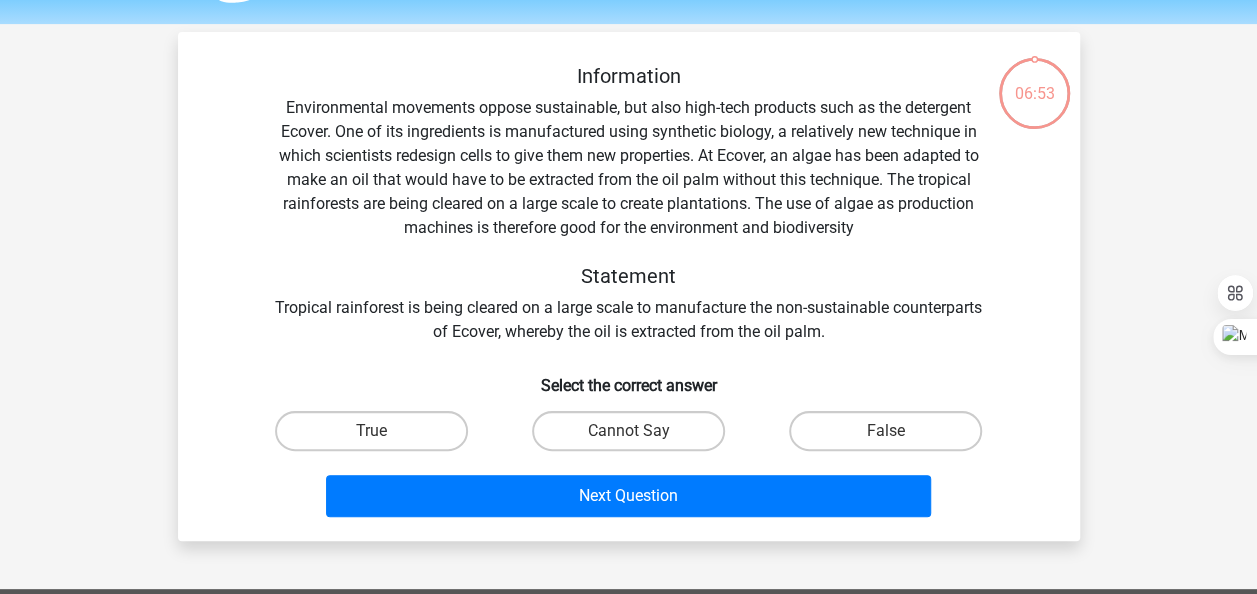 scroll, scrollTop: 92, scrollLeft: 0, axis: vertical 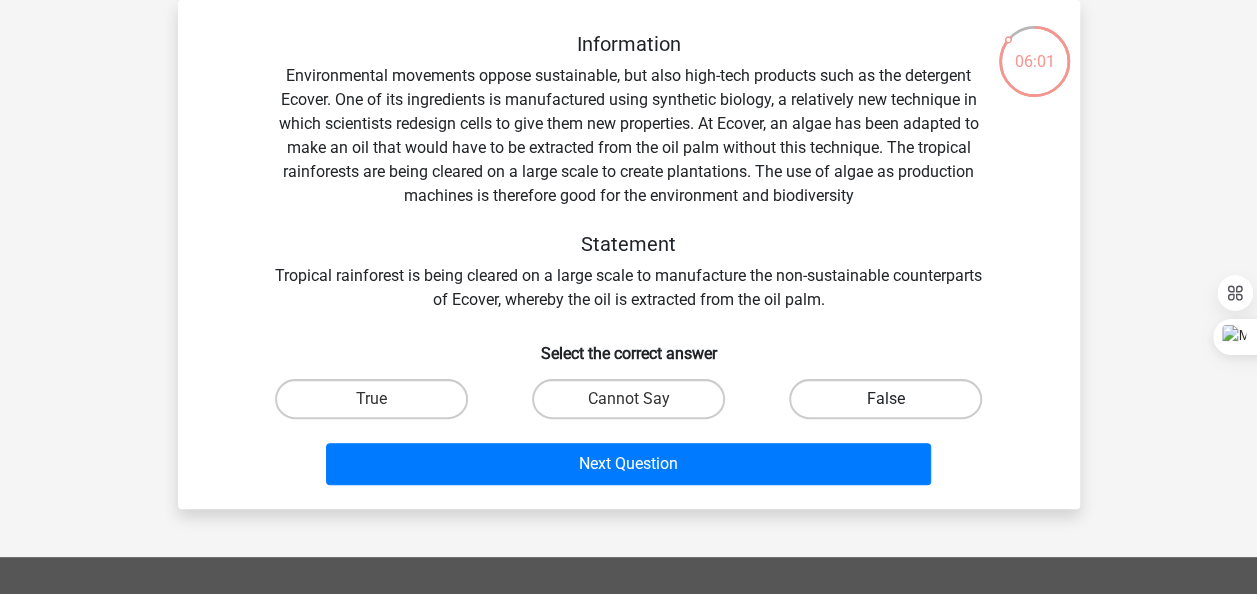 click on "False" at bounding box center (885, 399) 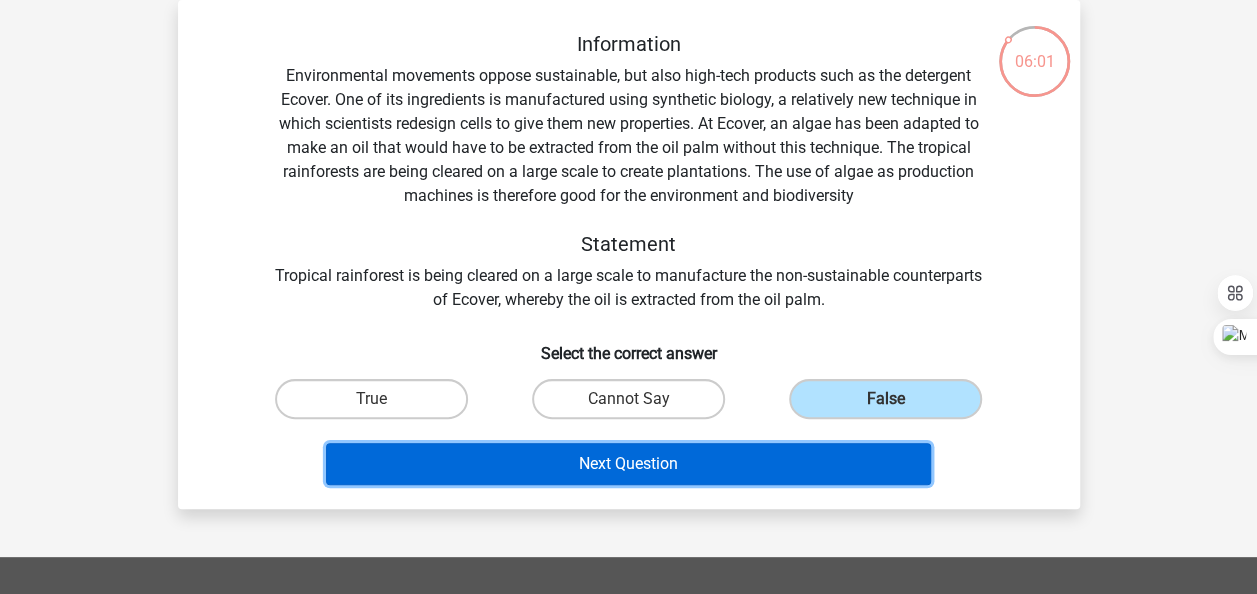 click on "Next Question" at bounding box center (628, 464) 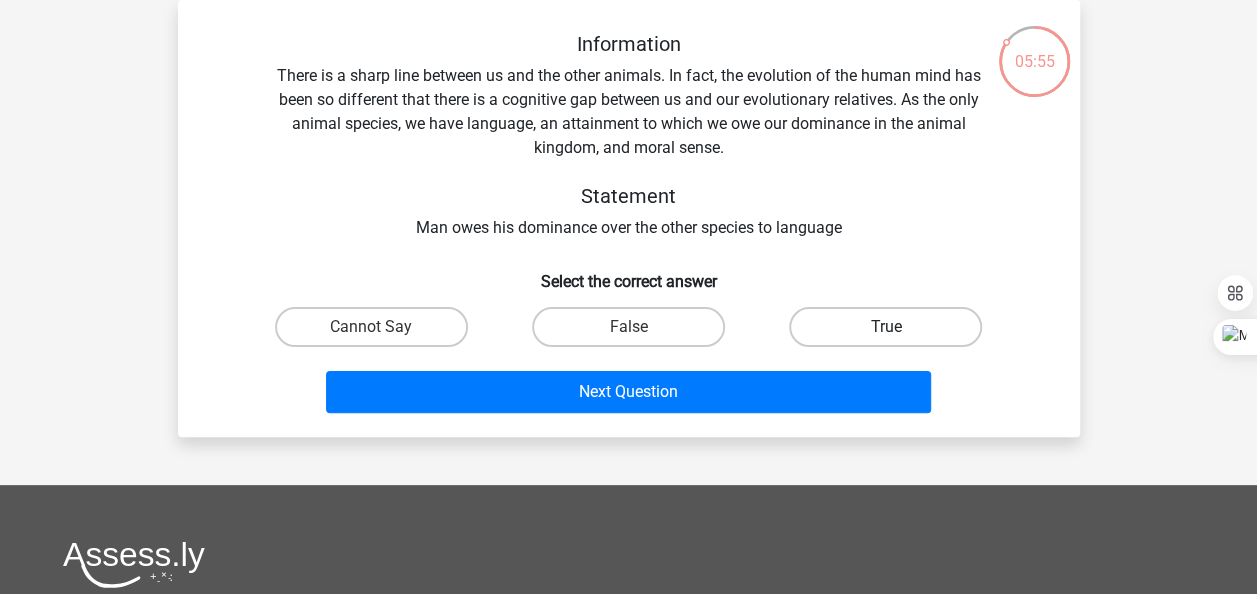 click on "True" at bounding box center (885, 327) 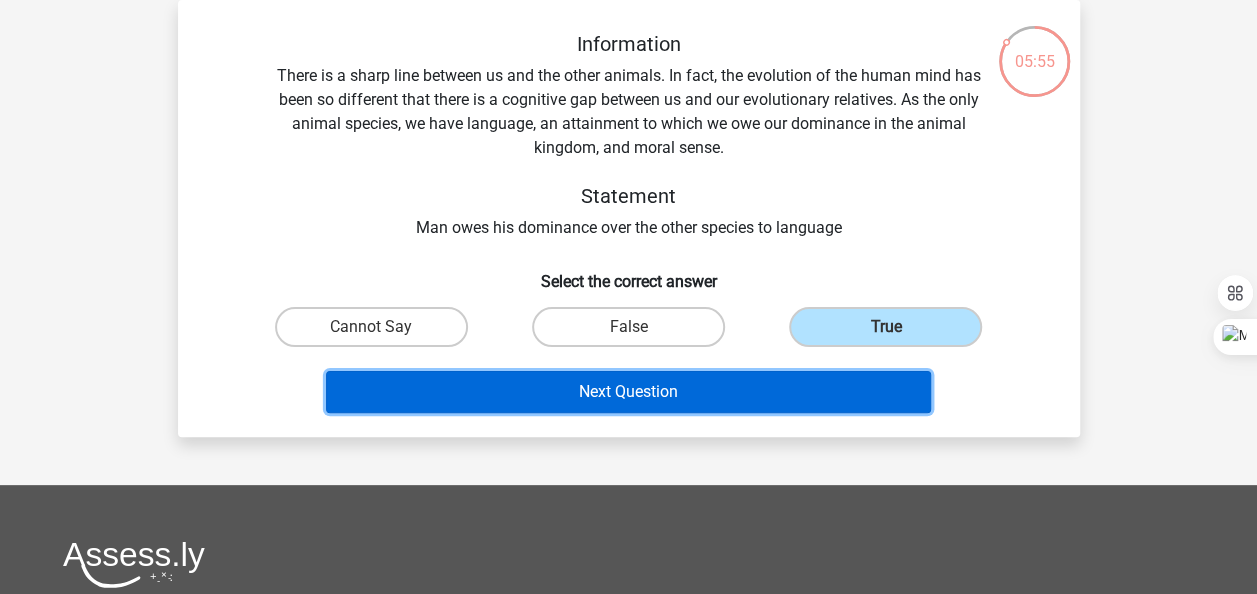 click on "Next Question" at bounding box center (628, 392) 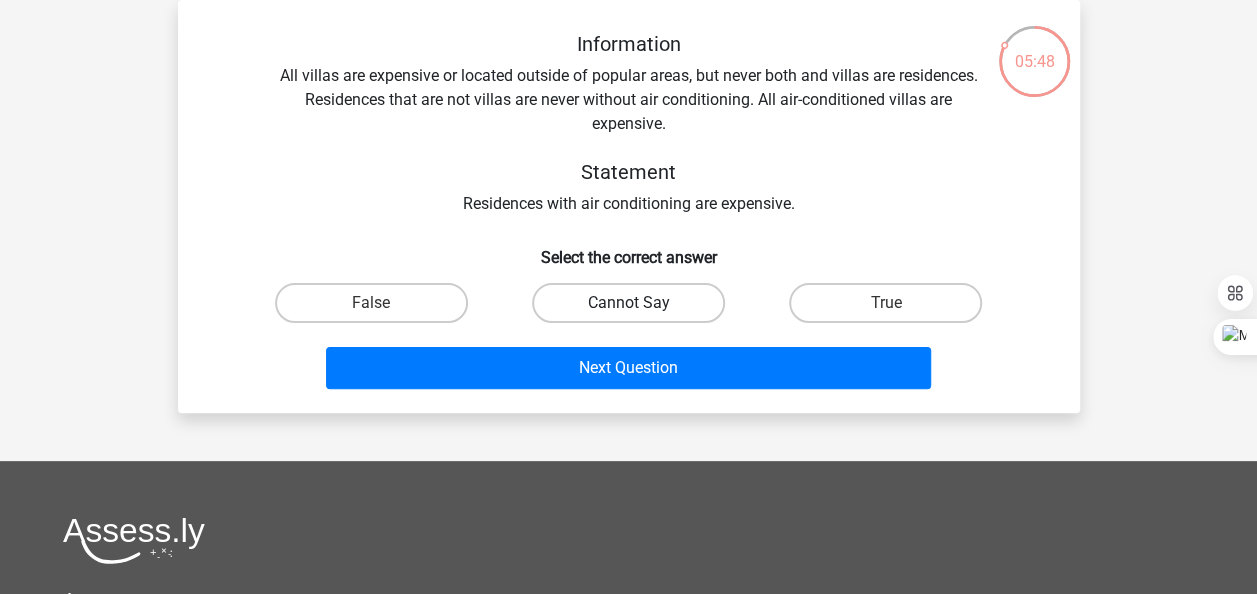 click on "Cannot Say" at bounding box center [628, 303] 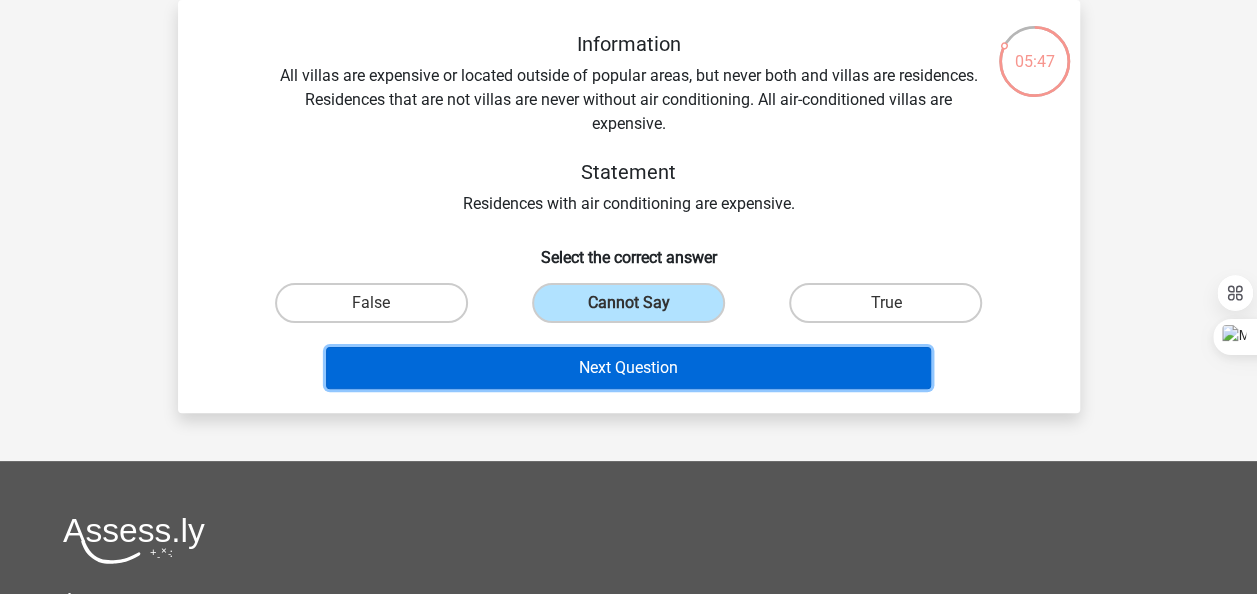 click on "Next Question" at bounding box center [628, 368] 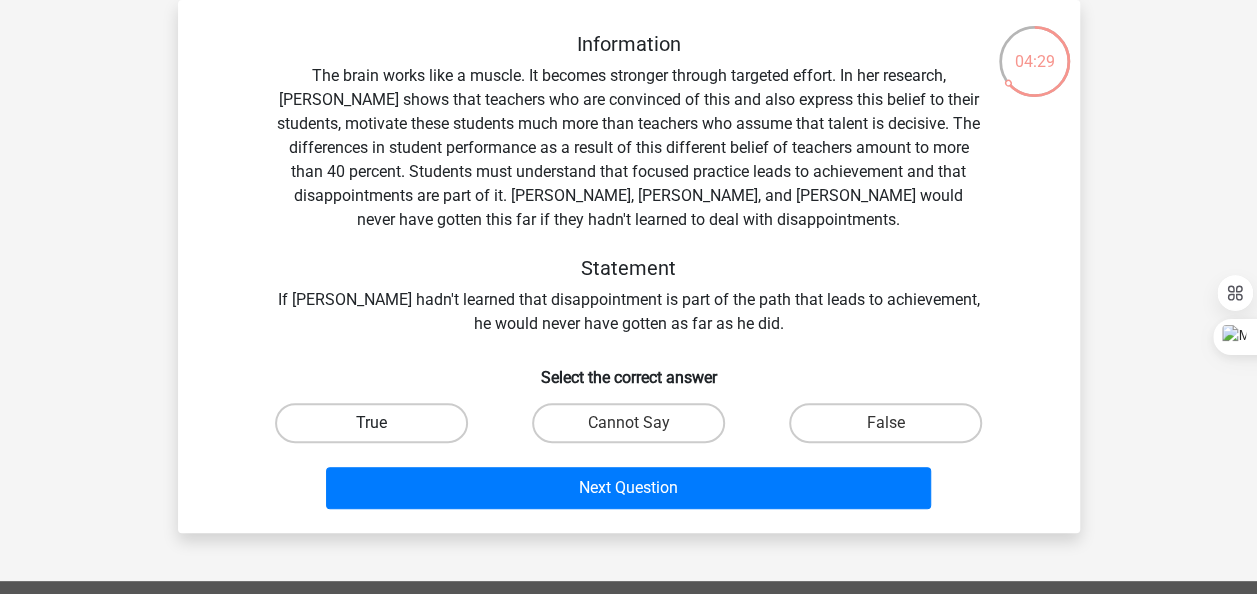 click on "True" at bounding box center (371, 423) 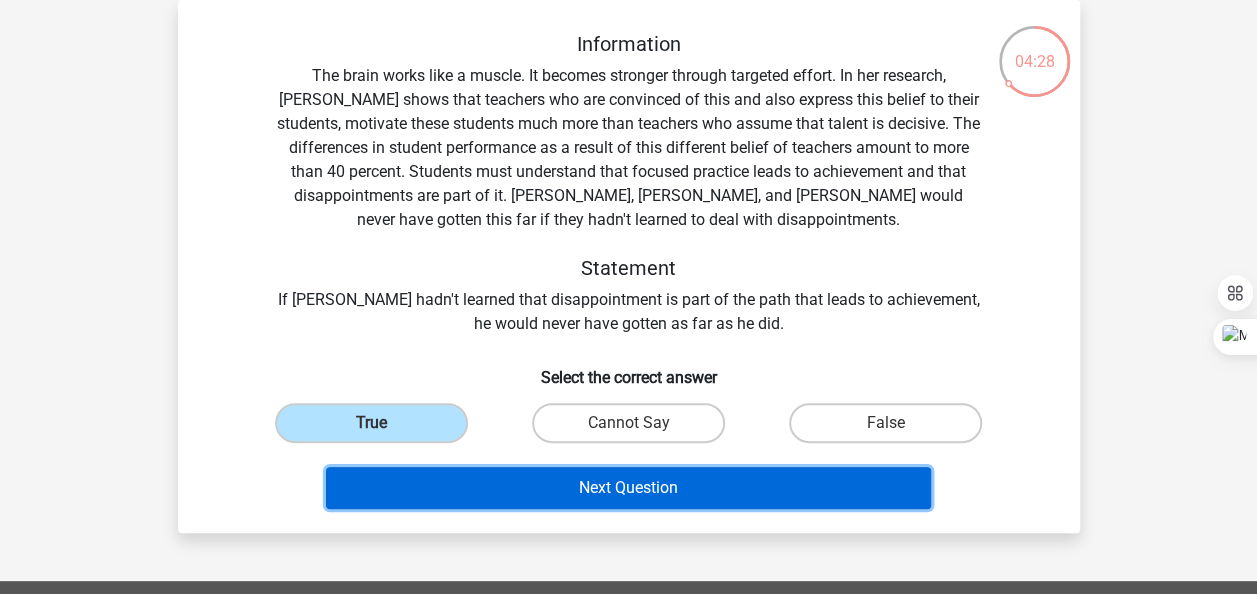 click on "Next Question" at bounding box center (628, 488) 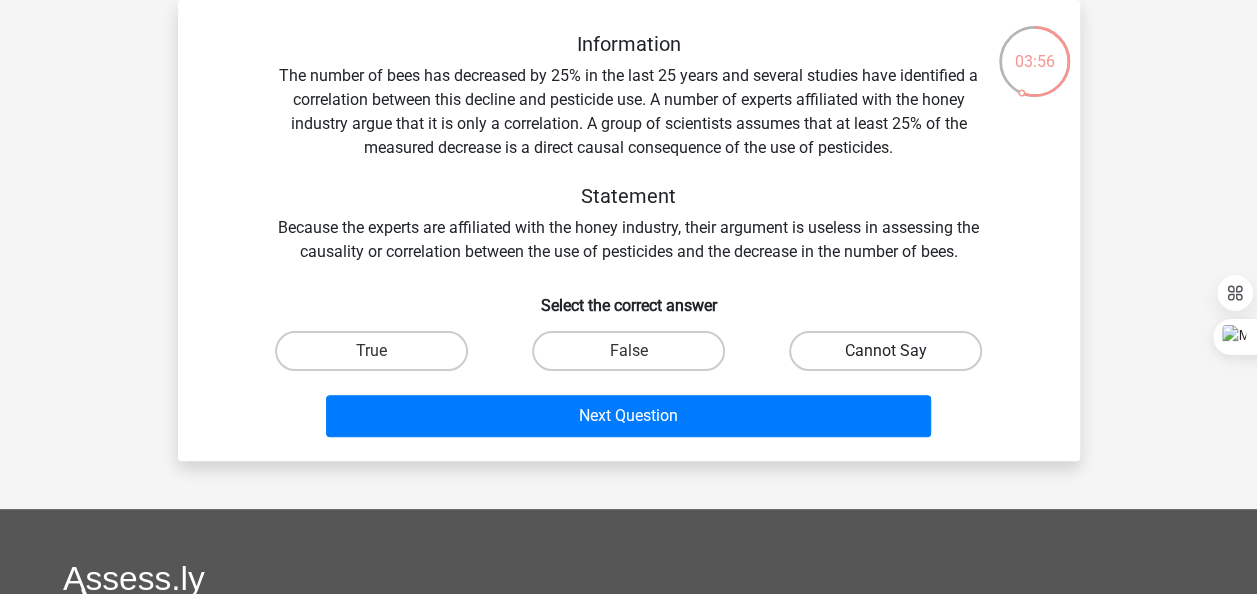 click on "Cannot Say" at bounding box center [885, 351] 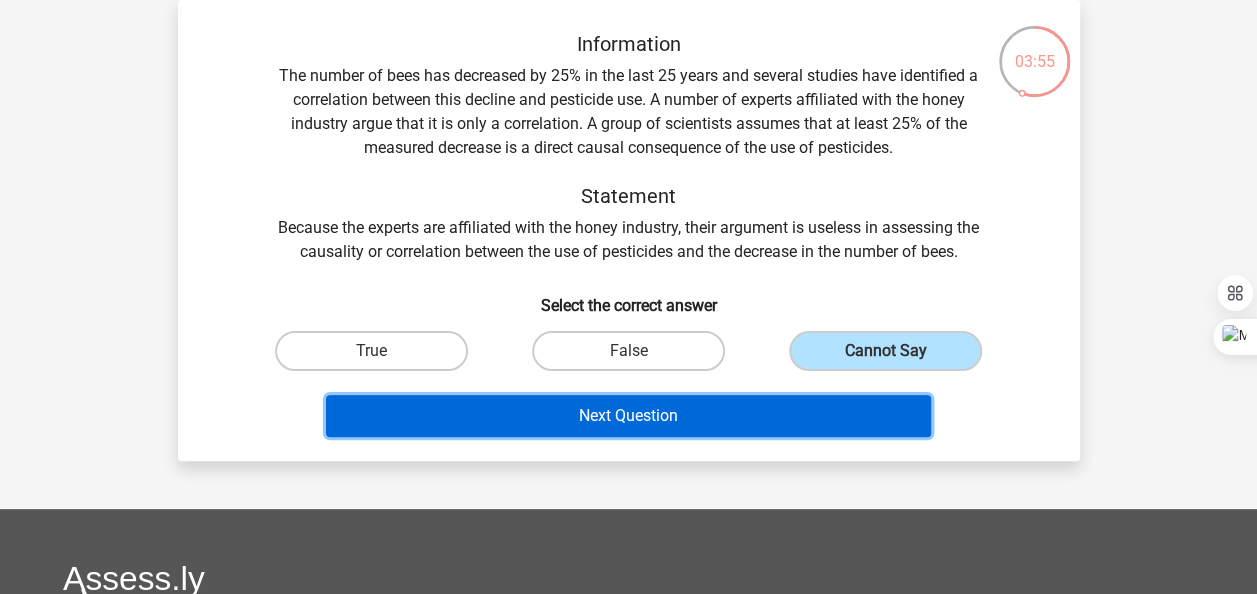click on "Next Question" at bounding box center [628, 416] 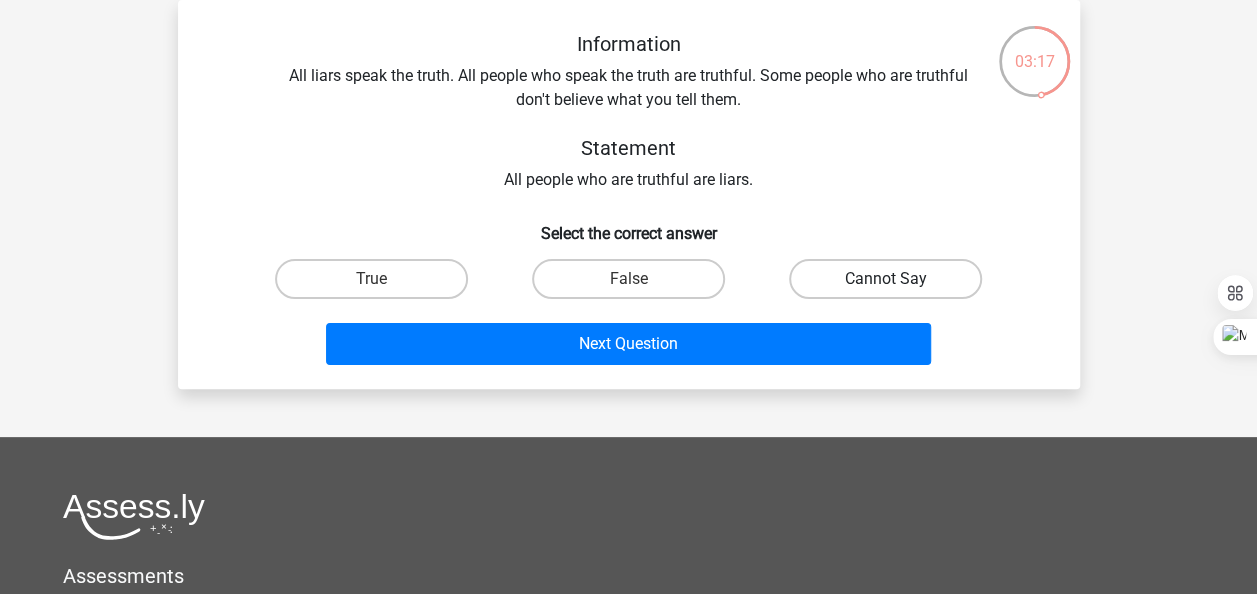 click on "Cannot Say" at bounding box center (885, 279) 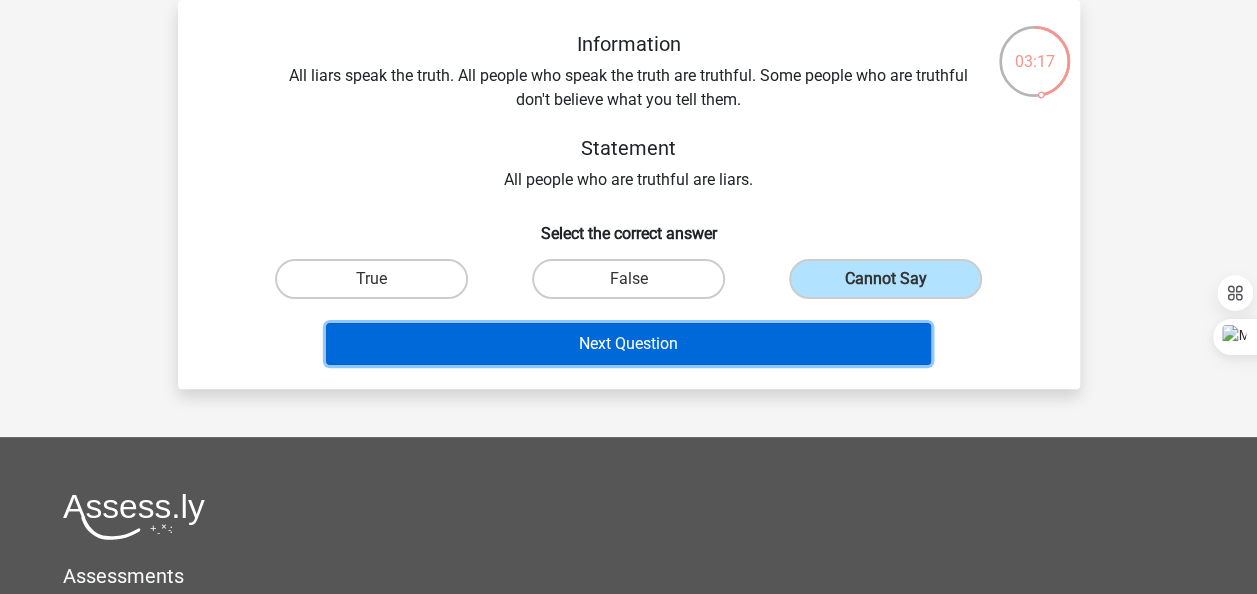 click on "Next Question" at bounding box center (628, 344) 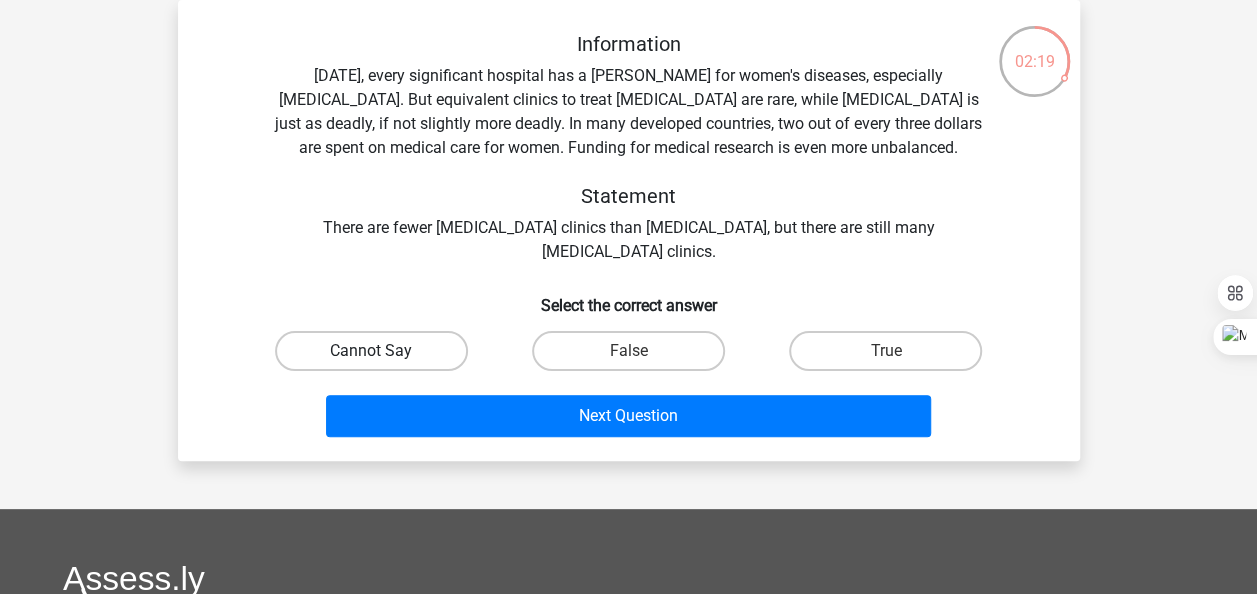 click on "Cannot Say" at bounding box center [371, 351] 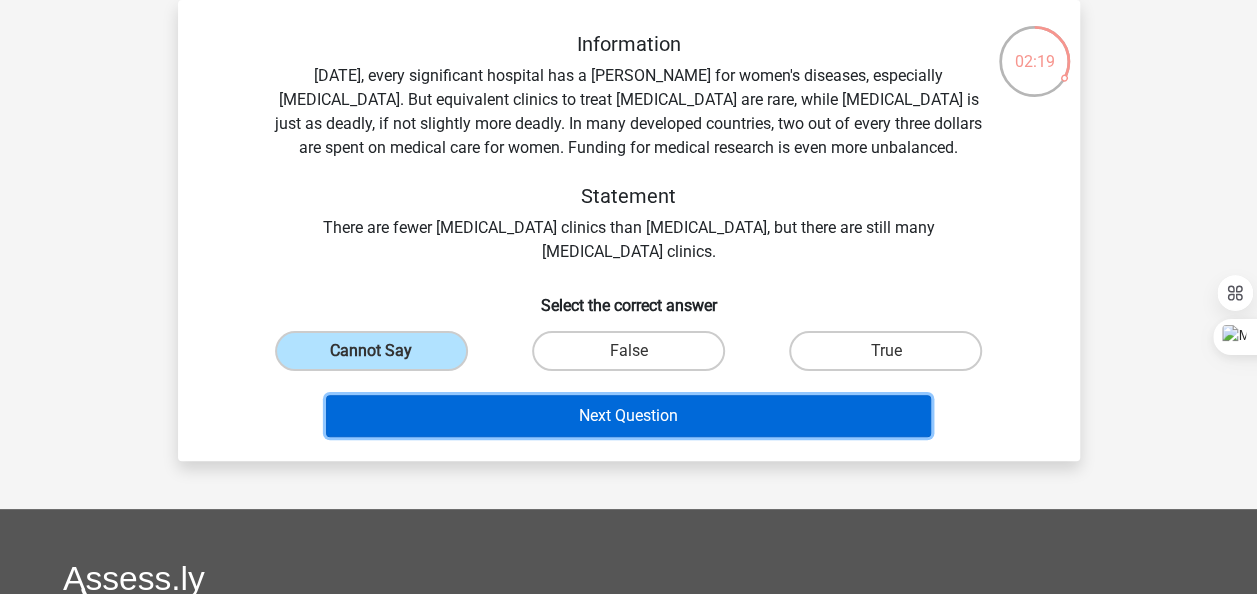 click on "Next Question" at bounding box center [628, 416] 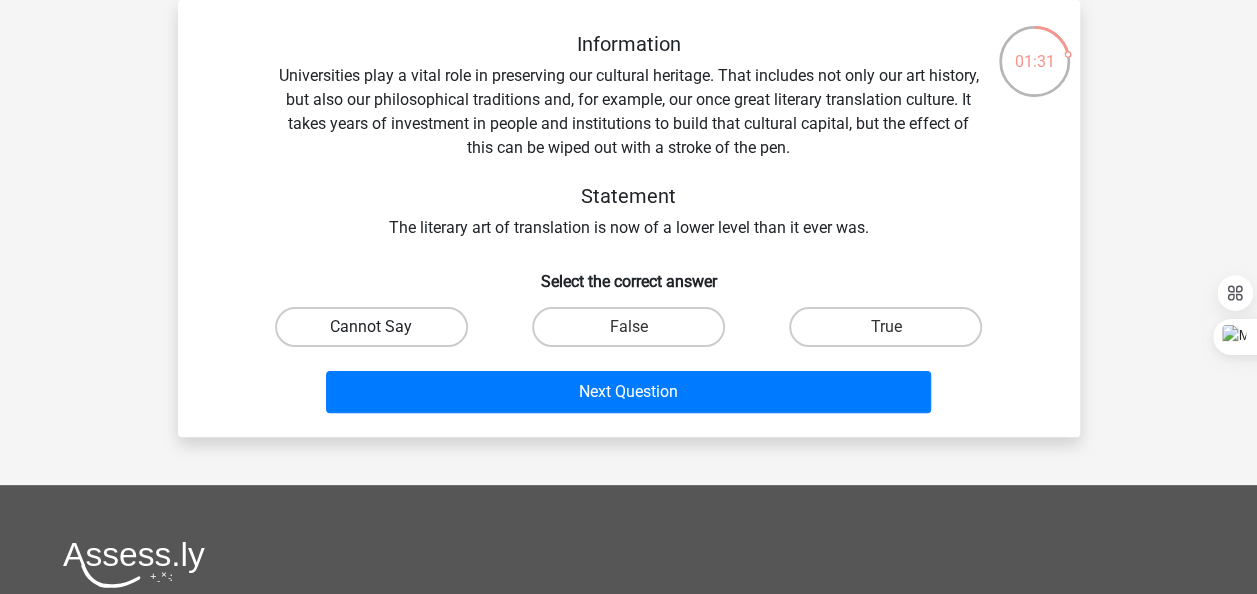 click on "Cannot Say" at bounding box center [371, 327] 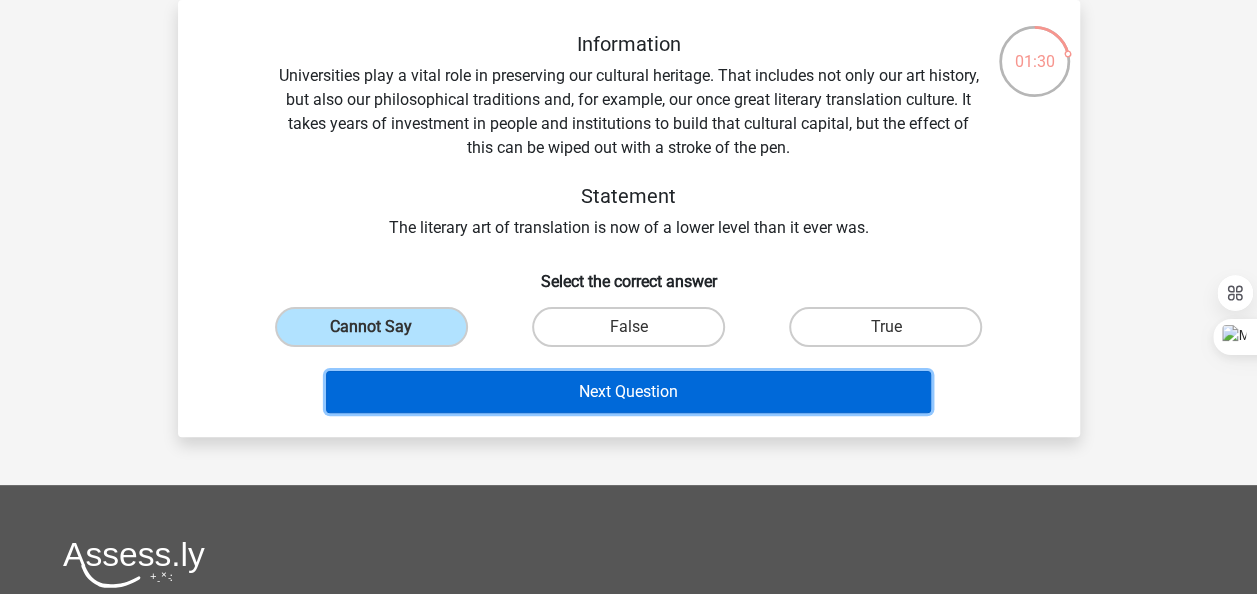 click on "Next Question" at bounding box center (628, 392) 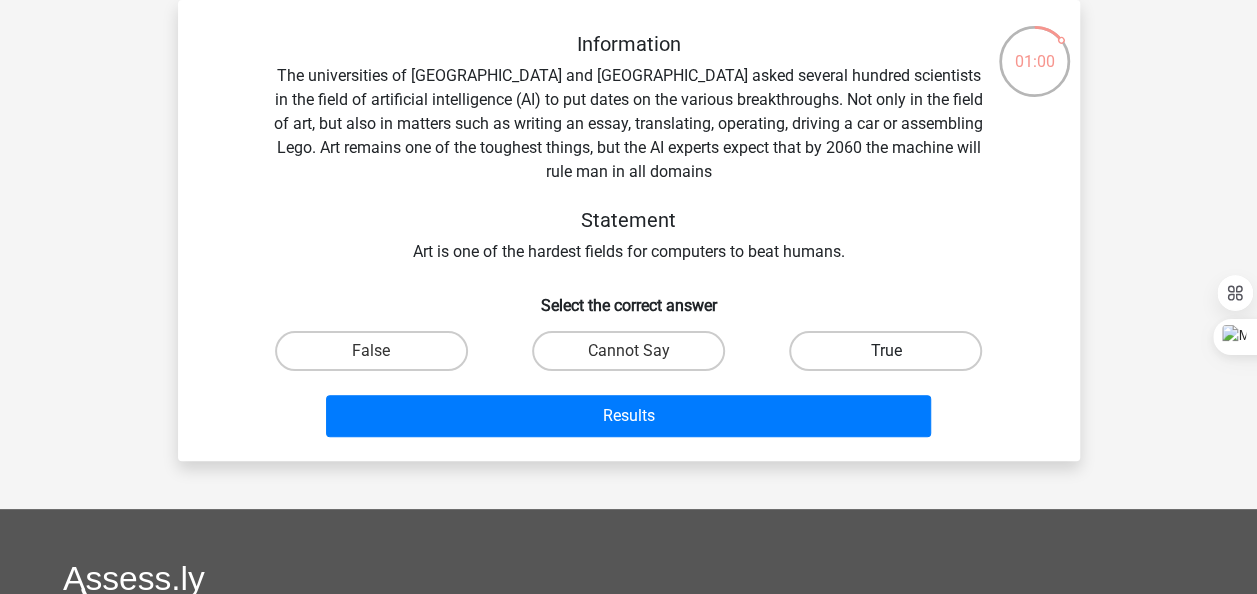 click on "True" at bounding box center [885, 351] 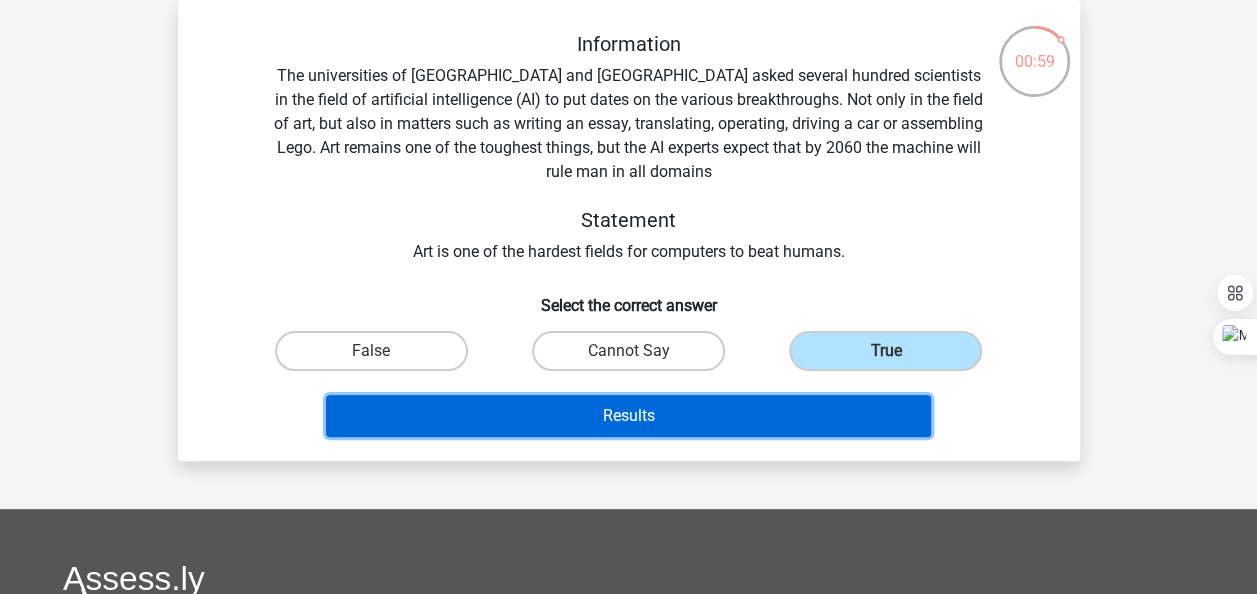 click on "Results" at bounding box center [628, 416] 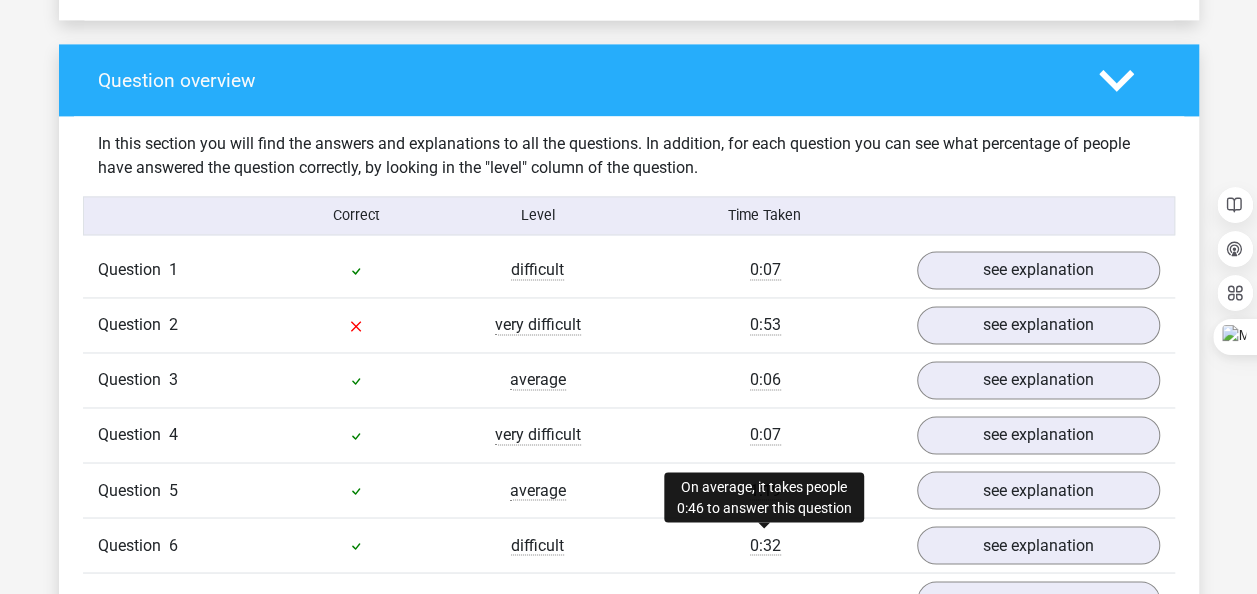 scroll, scrollTop: 1558, scrollLeft: 0, axis: vertical 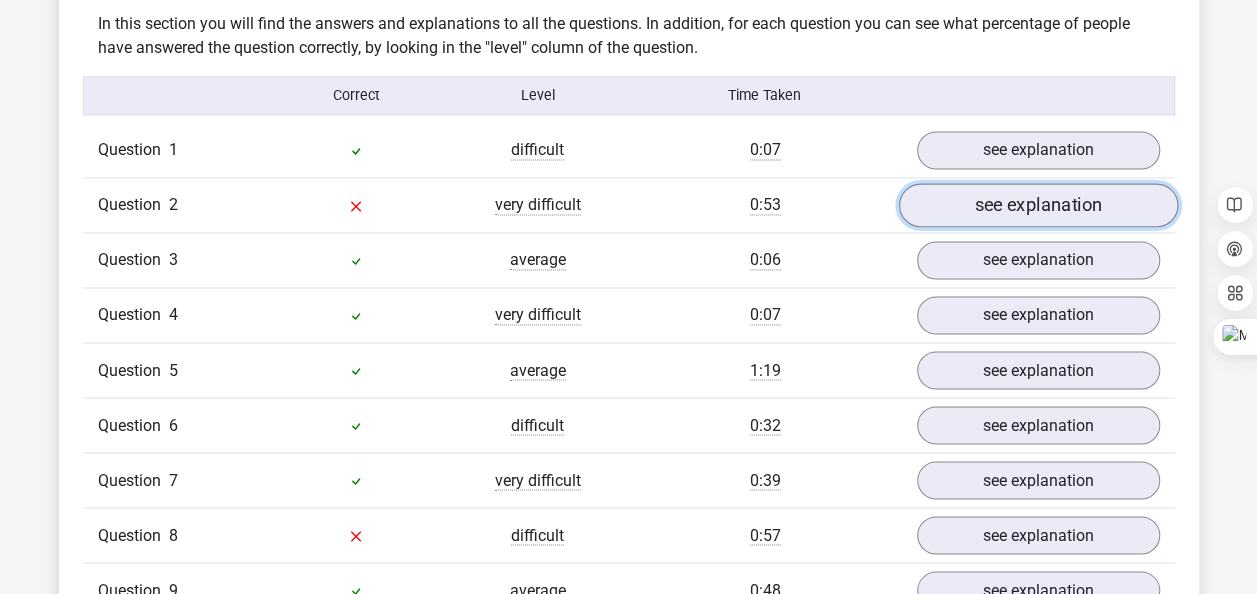 click on "see explanation" at bounding box center [1037, 206] 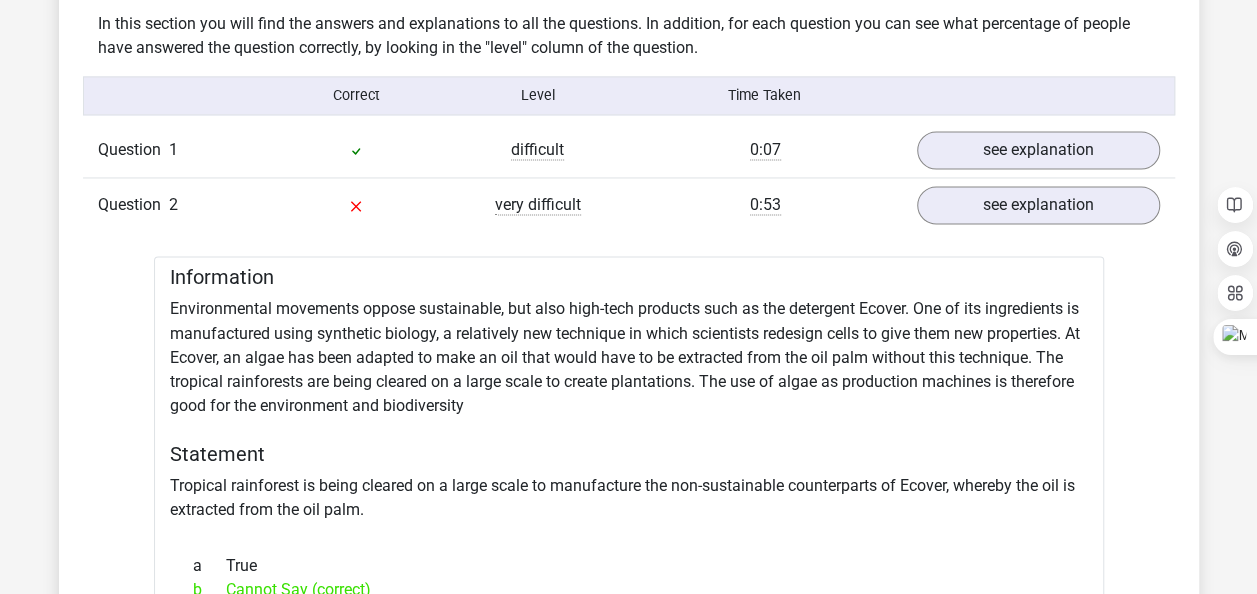click on "Information Environmental movements oppose sustainable, but also high-tech products such as the detergent Ecover. One of its ingredients is manufactured using synthetic biology, a relatively new technique in which scientists redesign cells to give them new properties. At Ecover, an algae has been adapted to make an oil that would have to be extracted from the oil palm without this technique. The tropical rainforests are being cleared on a large scale to create plantations. The use of algae as production machines is therefore good for the environment and biodiversity Statement Tropical rainforest is being cleared on a large scale to manufacture the non-sustainable counterparts of [GEOGRAPHIC_DATA], whereby the oil is extracted from the oil palm.
a
True
b
c" at bounding box center (629, 550) 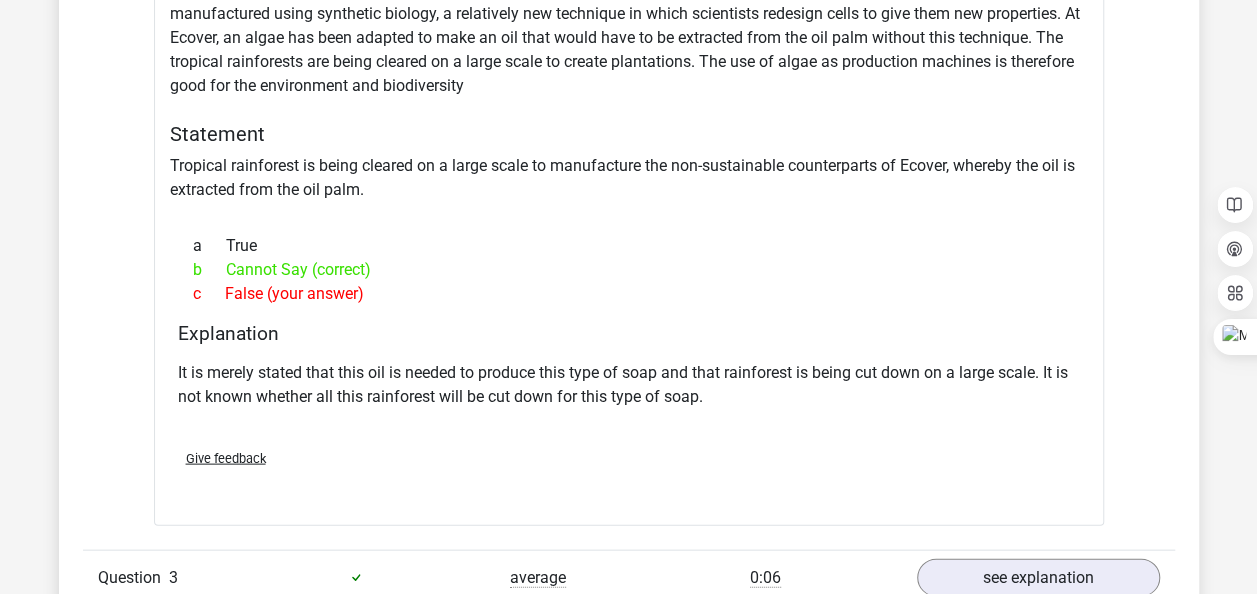 scroll, scrollTop: 2397, scrollLeft: 0, axis: vertical 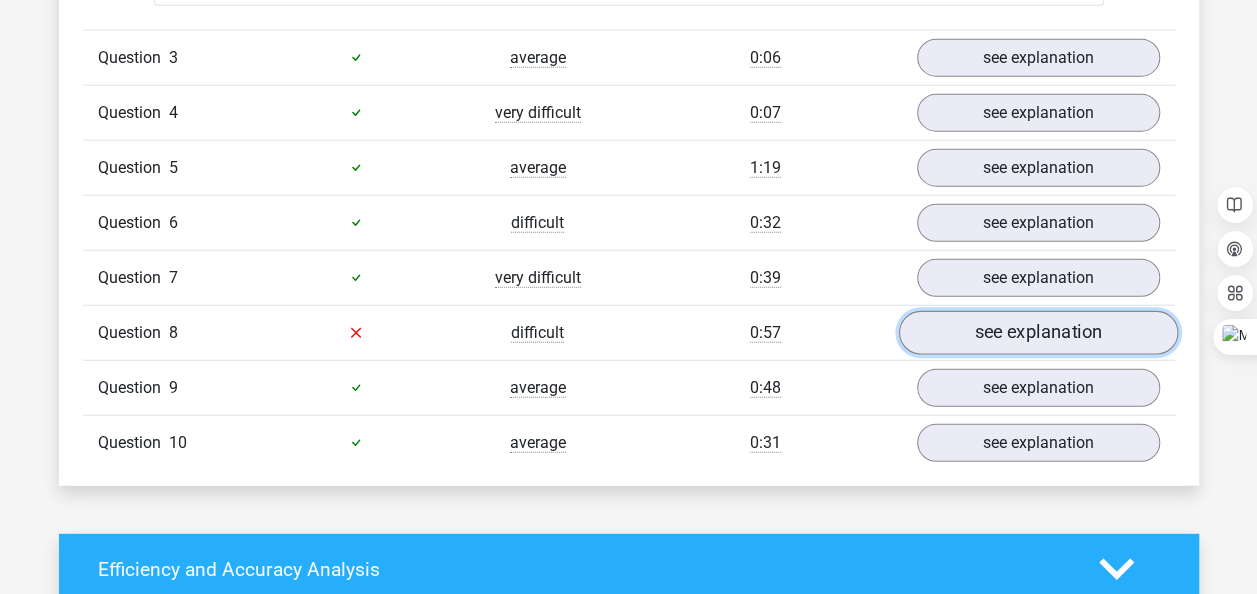 click on "see explanation" at bounding box center [1037, 333] 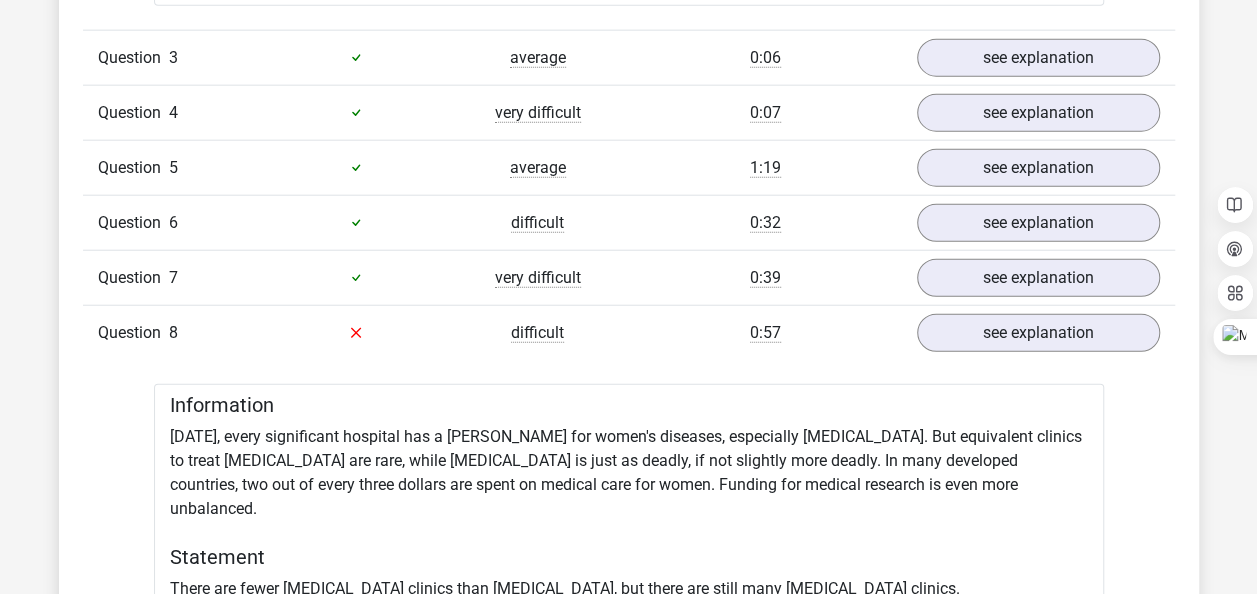 click on "Information [DATE], every significant hospital has a [PERSON_NAME] for women's diseases, especially [MEDICAL_DATA]. But equivalent clinics to treat [MEDICAL_DATA] are rare, while [MEDICAL_DATA] is just as deadly, if not slightly more deadly. In many developed countries, two out of every three dollars are spent on medical care for women. Funding for medical research is even more unbalanced. Statement There are fewer [MEDICAL_DATA] clinics than [MEDICAL_DATA], but there are still many [MEDICAL_DATA] clinics.
a
Cannot Say
(your answer)
b
False
(correct)
c
True" at bounding box center (629, 642) 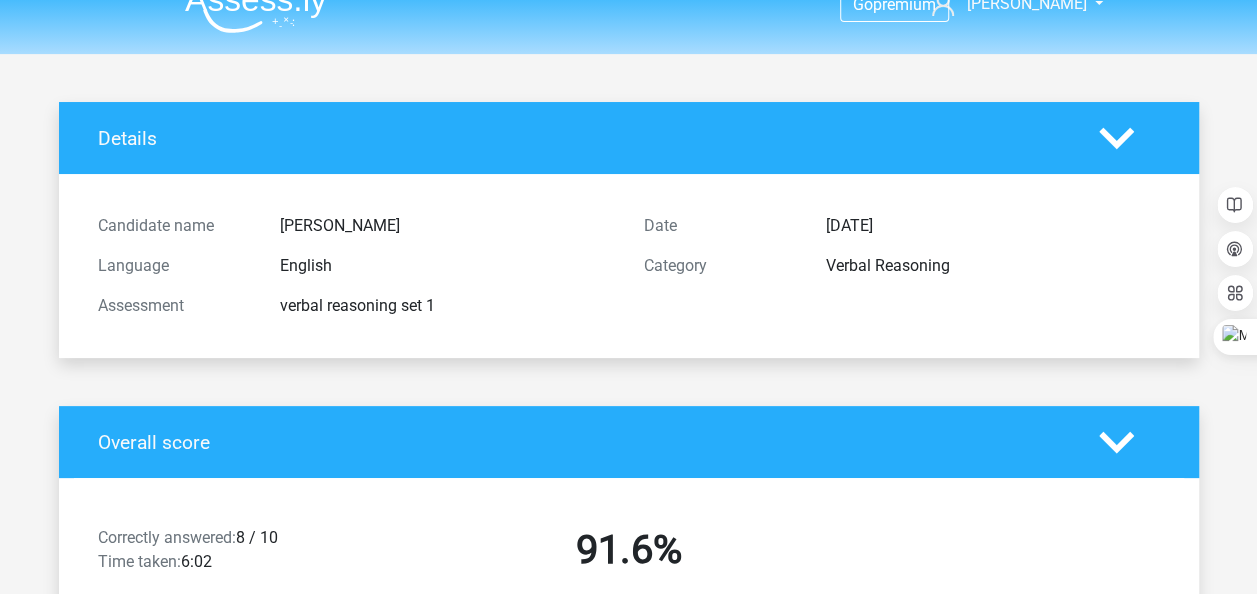 scroll, scrollTop: 0, scrollLeft: 0, axis: both 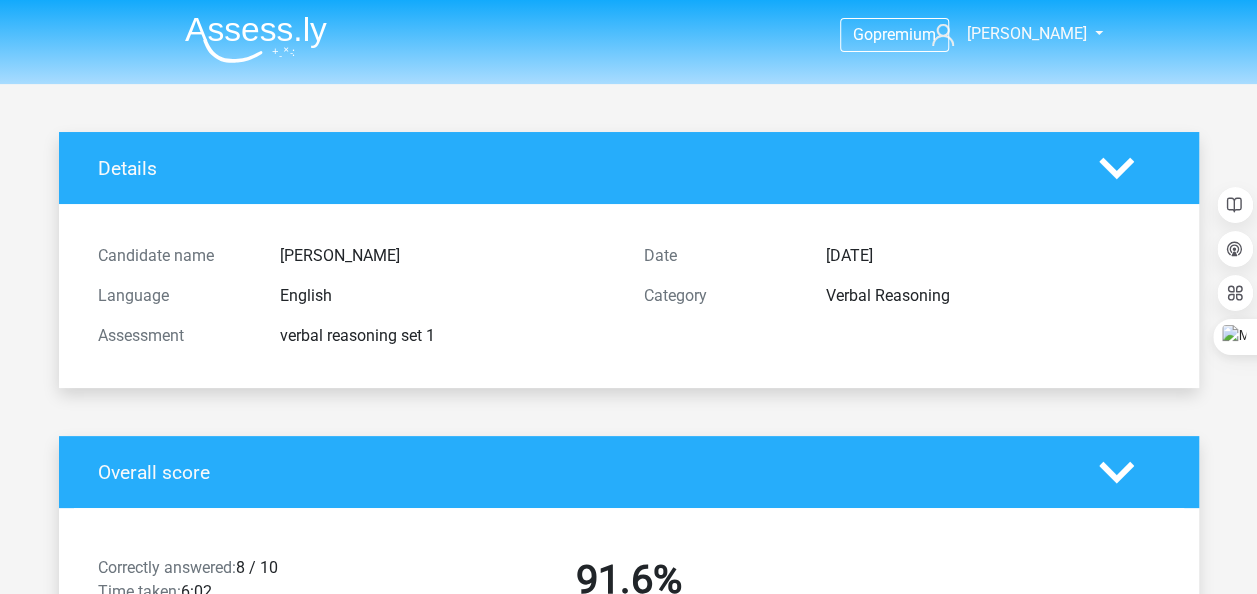 click at bounding box center [256, 39] 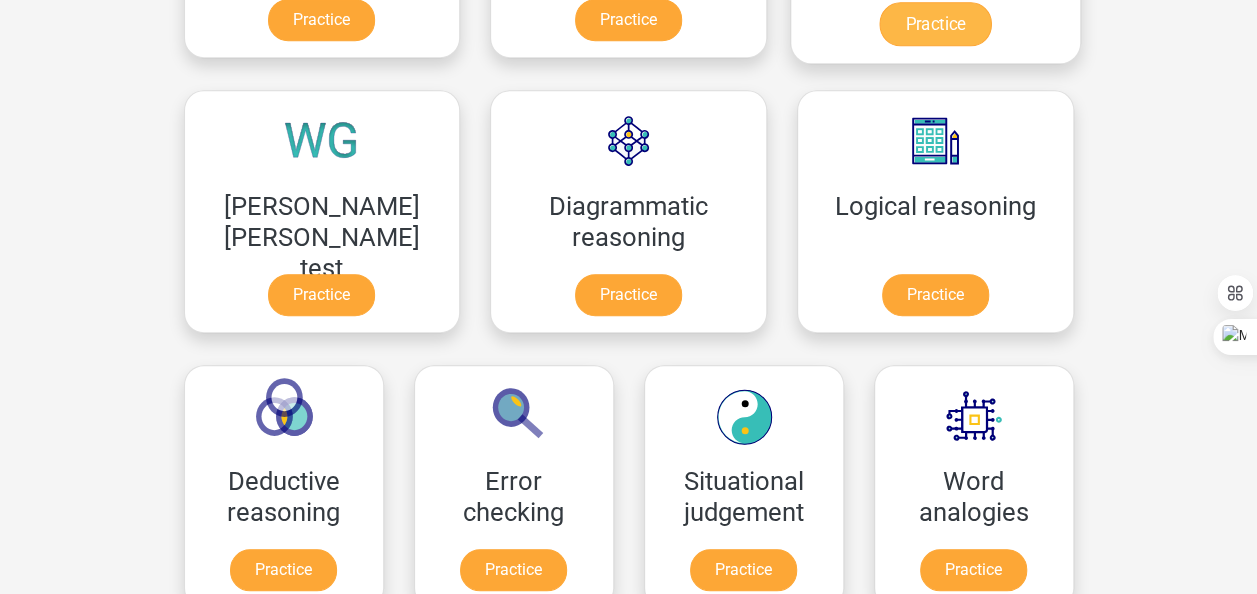 scroll, scrollTop: 0, scrollLeft: 0, axis: both 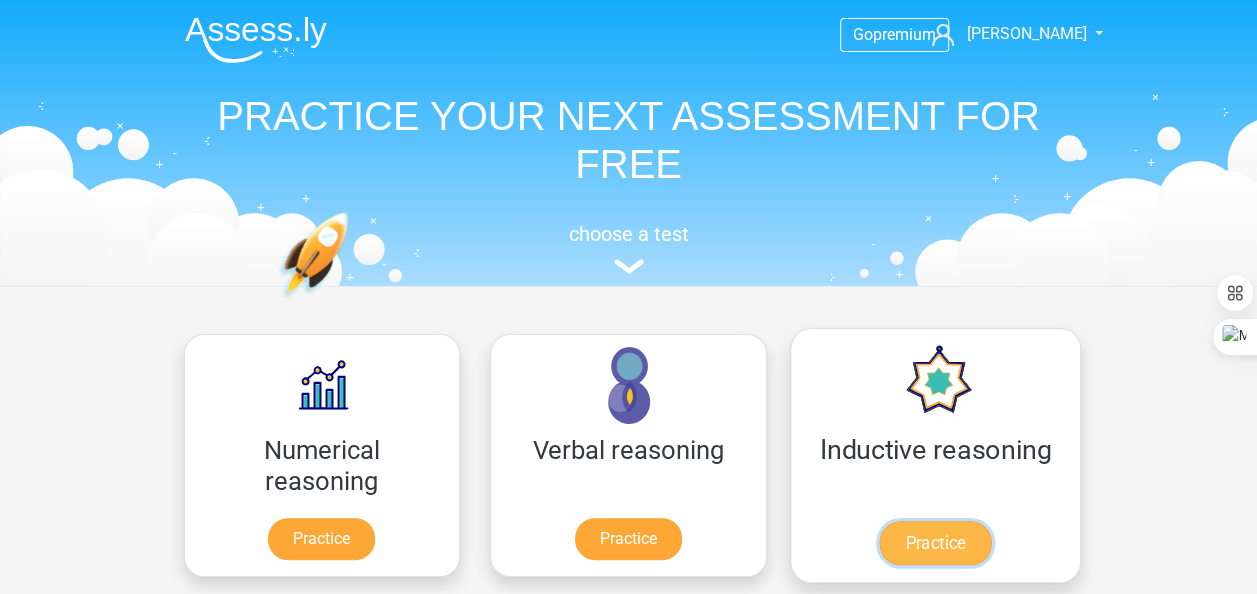 click on "Practice" at bounding box center [935, 543] 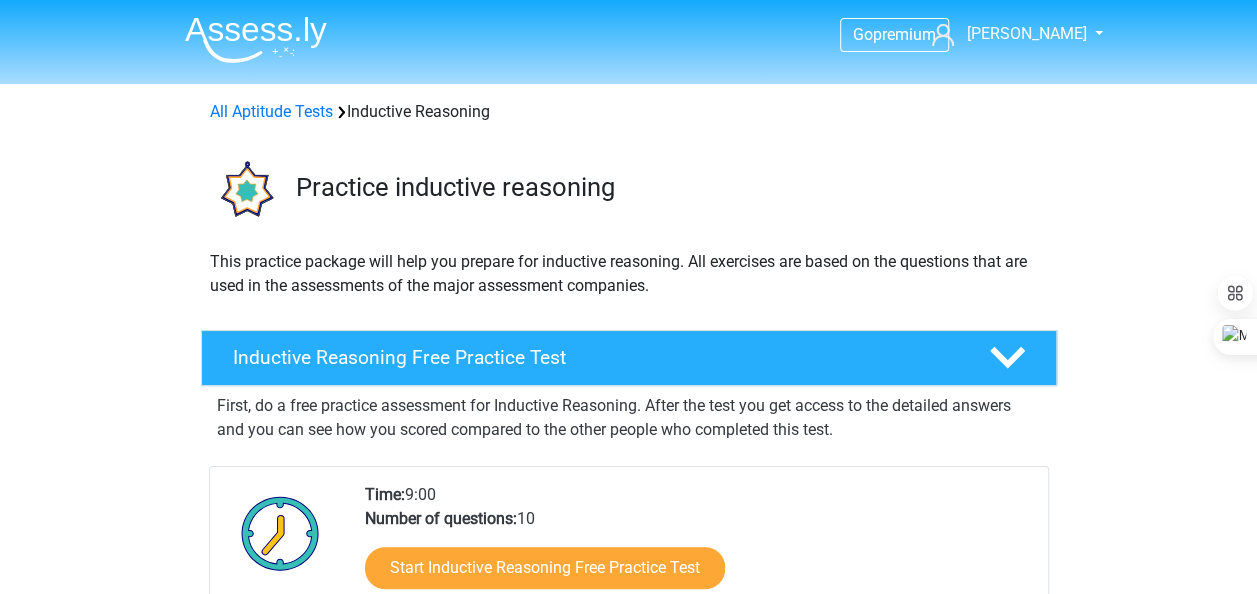 scroll, scrollTop: 519, scrollLeft: 0, axis: vertical 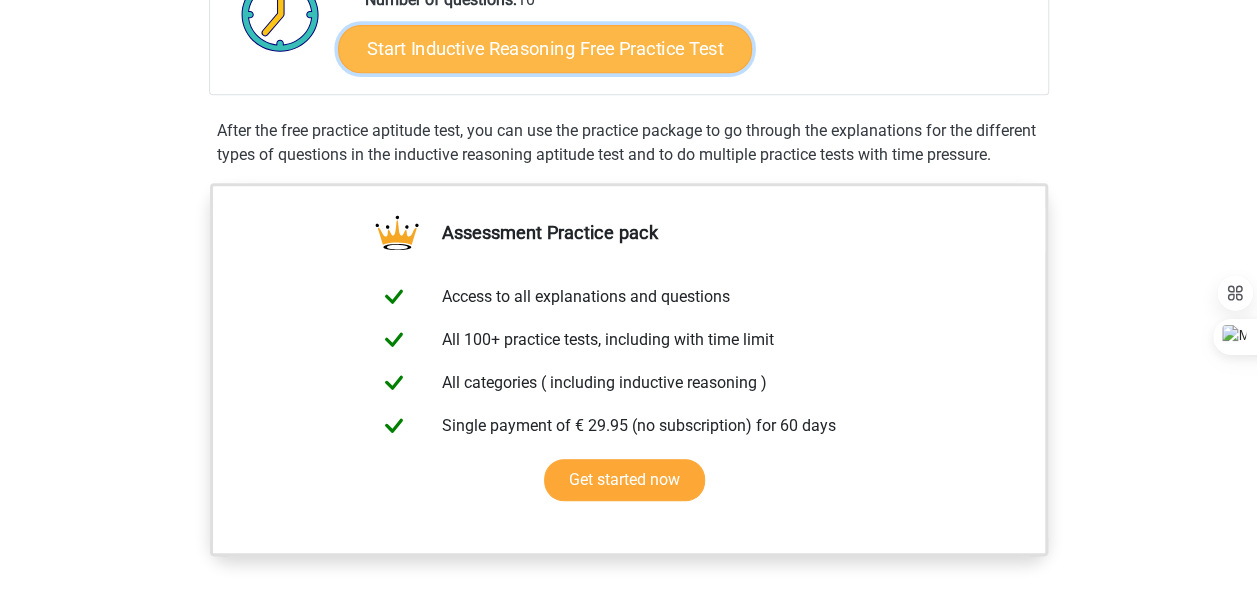 click on "Start Inductive Reasoning
Free Practice Test" at bounding box center (545, 48) 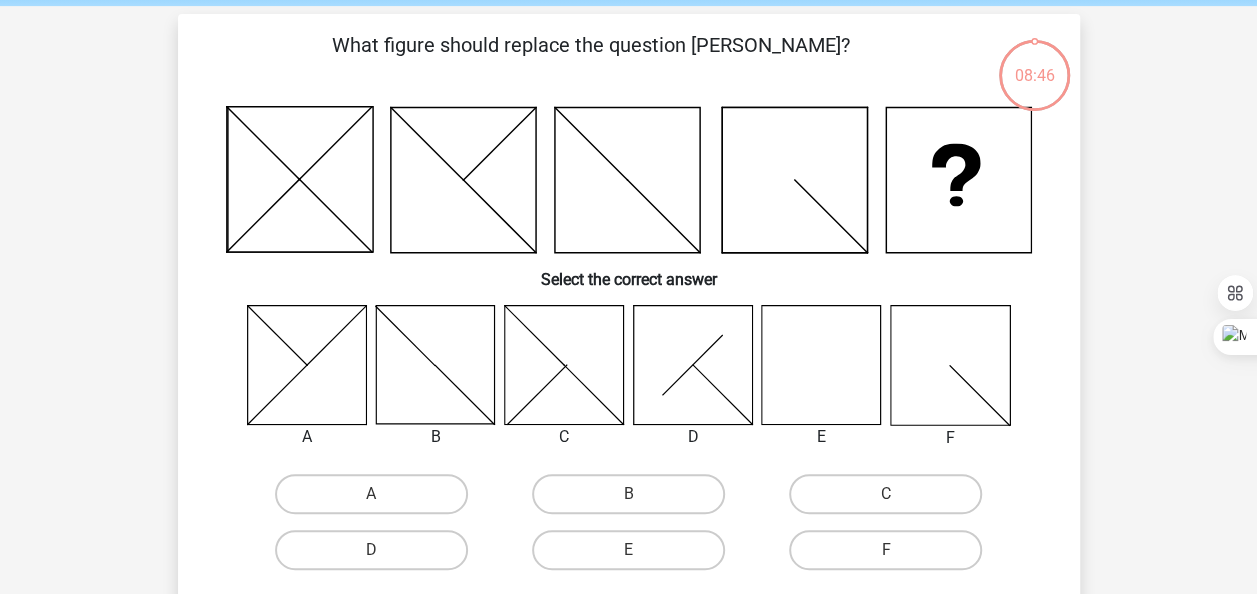 scroll, scrollTop: 80, scrollLeft: 0, axis: vertical 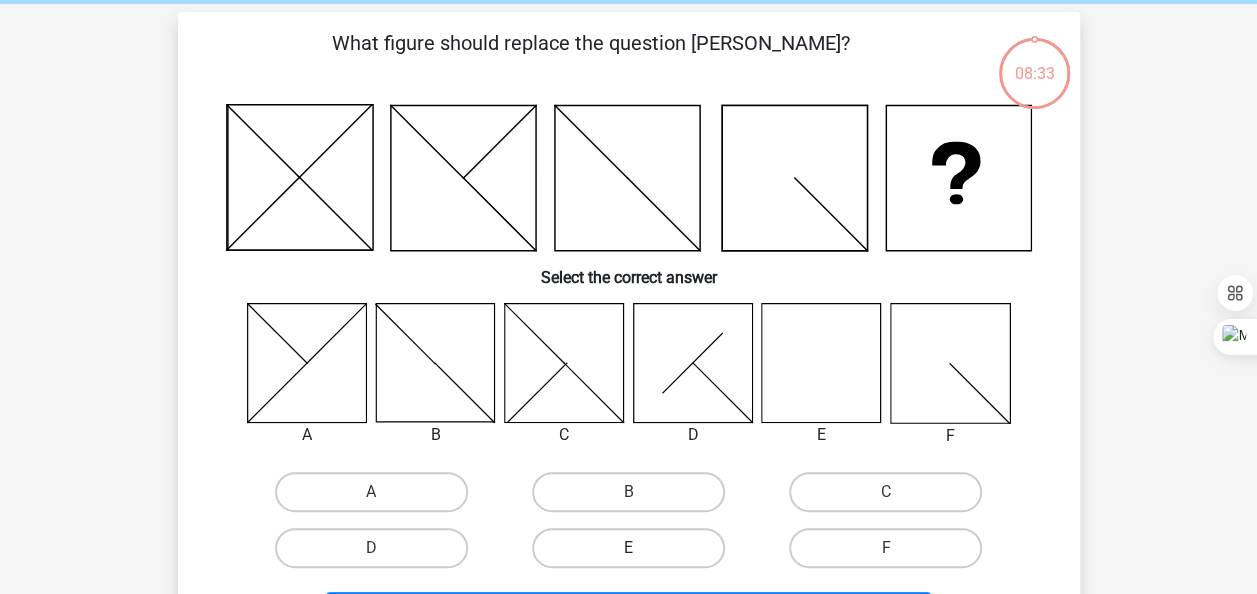 click on "E" at bounding box center [628, 548] 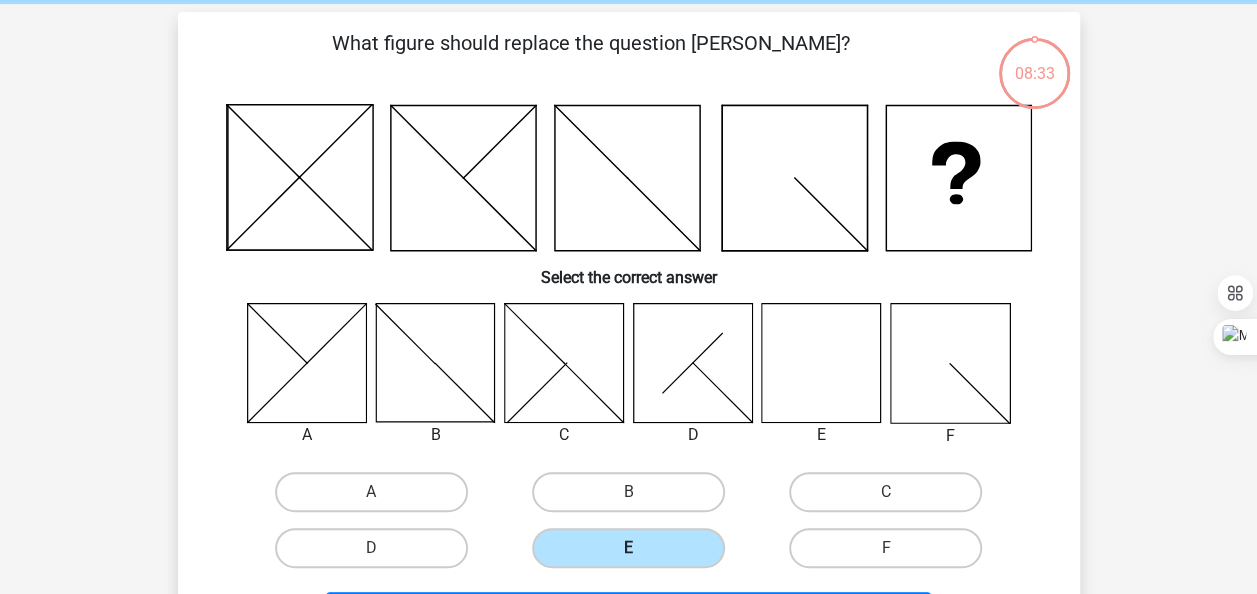 click on "F" at bounding box center [892, 554] 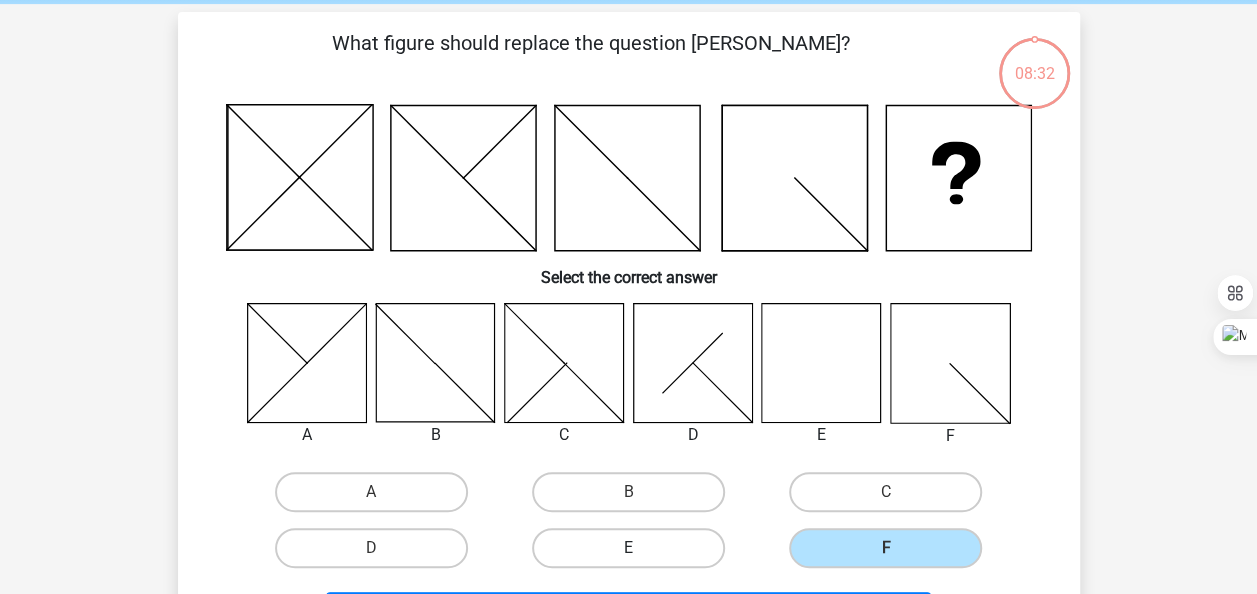 click on "A" at bounding box center [377, 498] 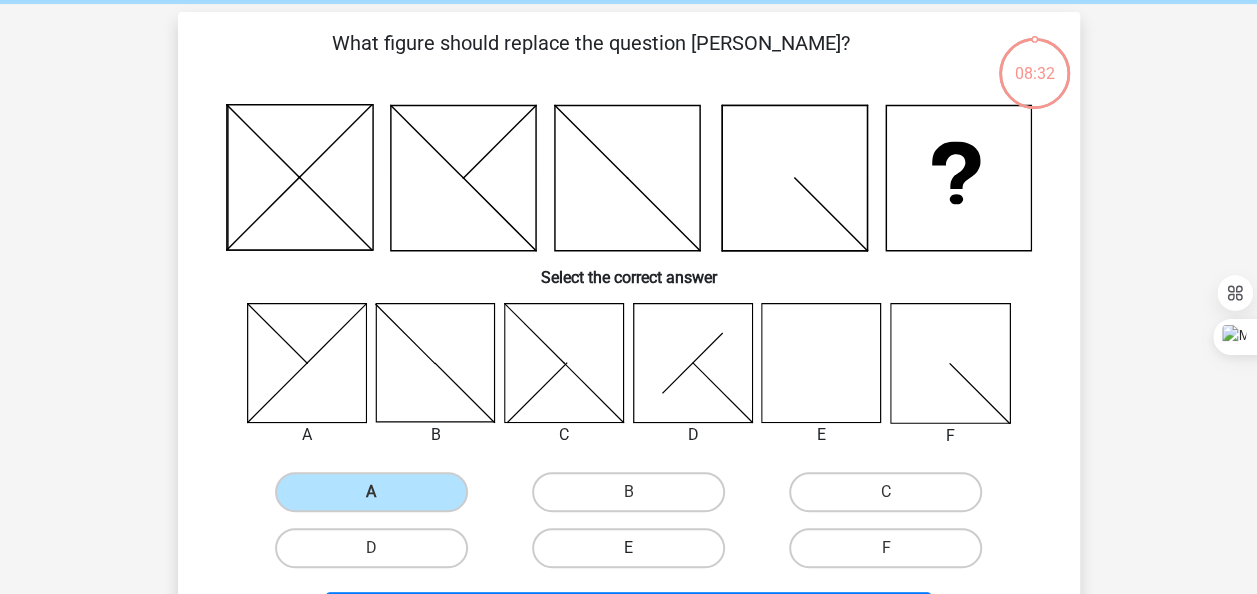 click on "B" at bounding box center (634, 498) 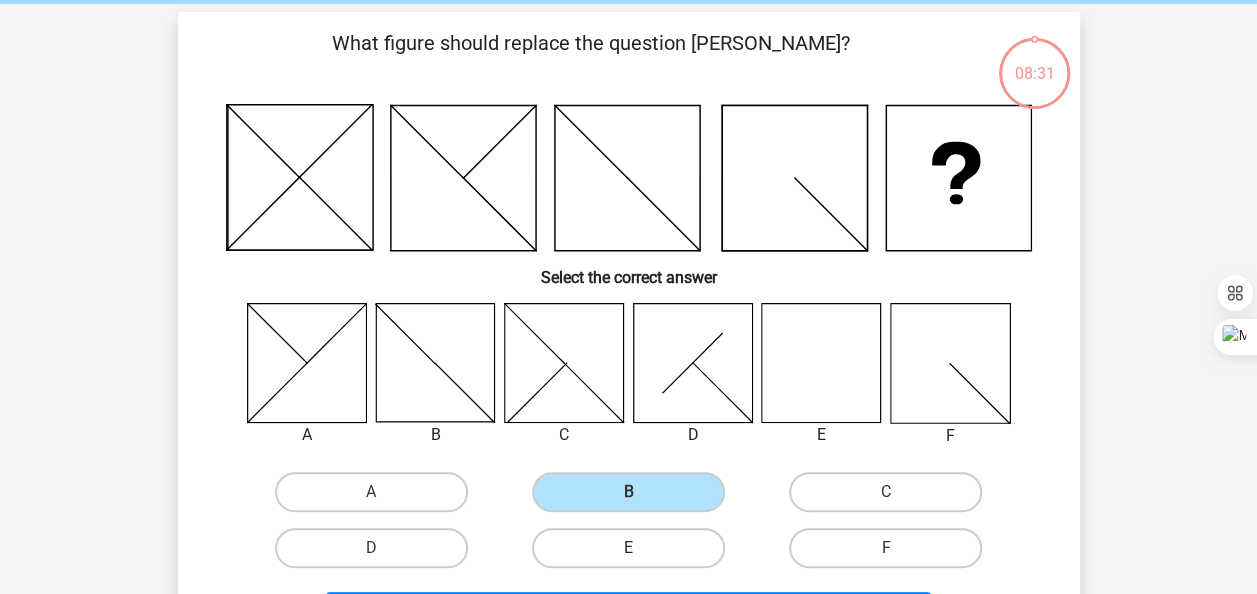 click on "C" at bounding box center [892, 498] 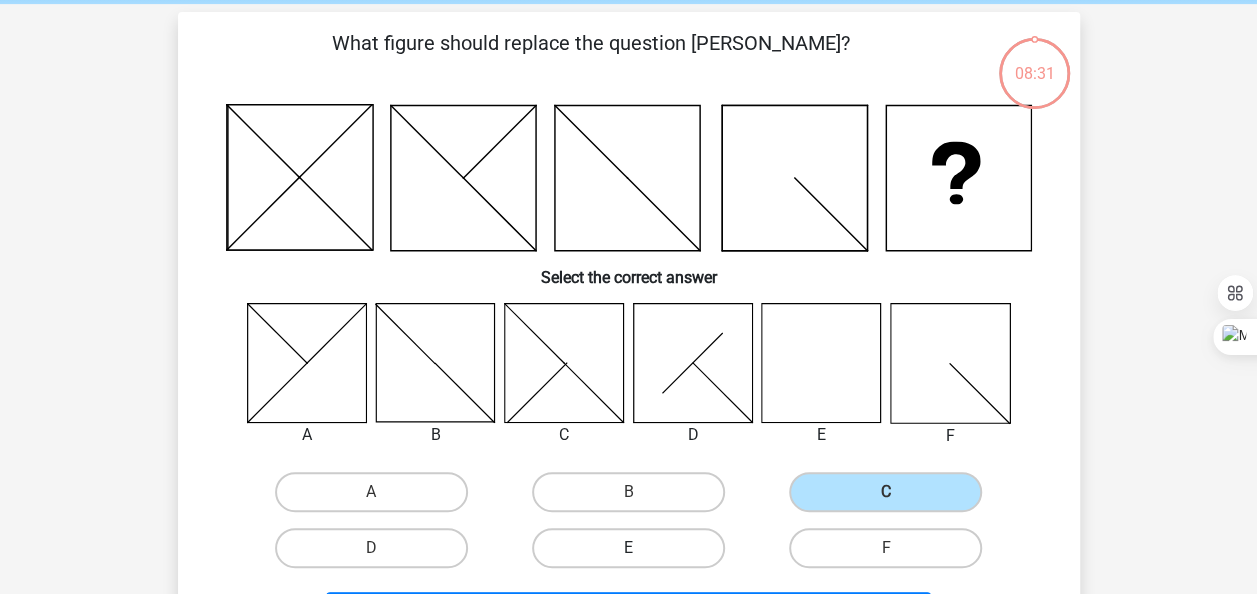click on "E" at bounding box center [628, 548] 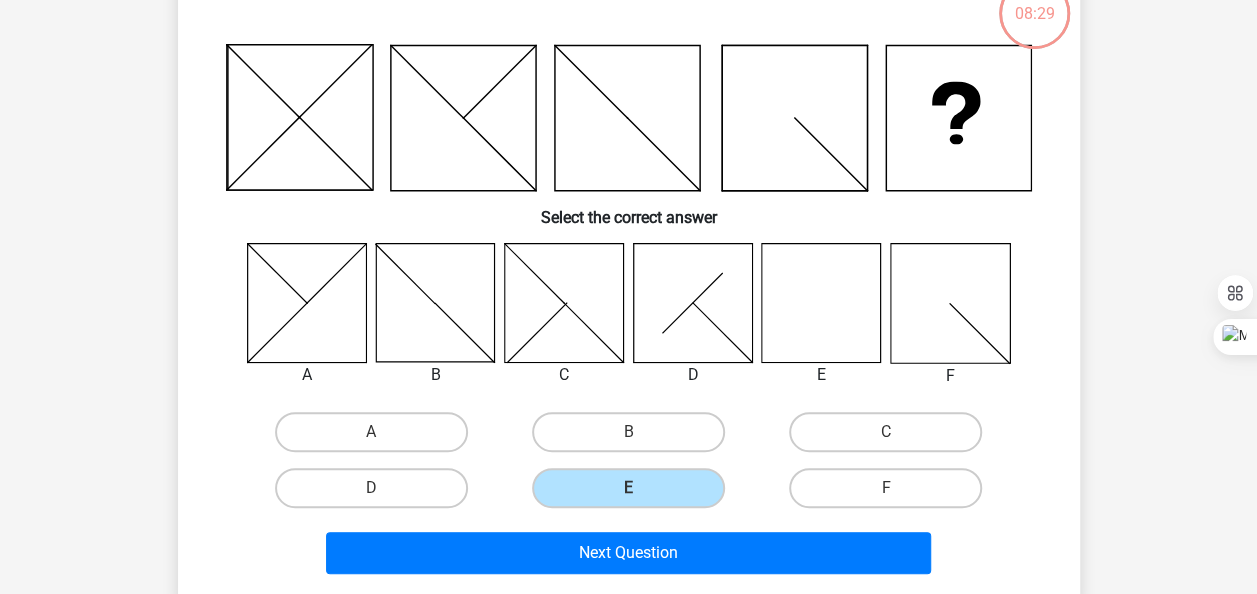 scroll, scrollTop: 150, scrollLeft: 0, axis: vertical 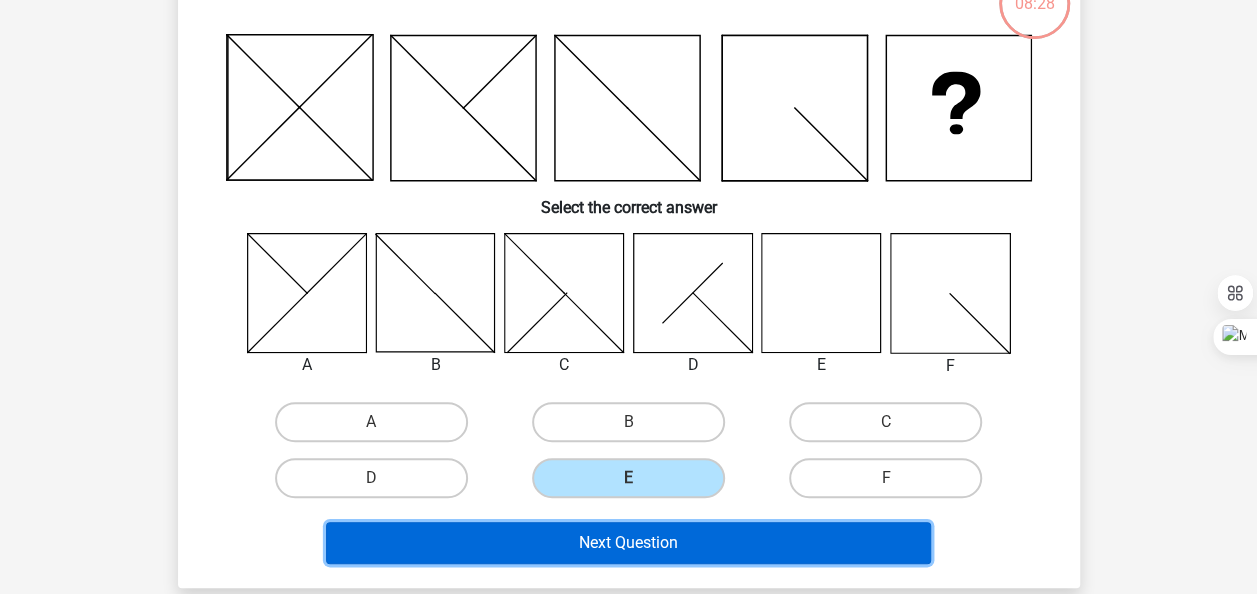 click on "Next Question" at bounding box center (628, 543) 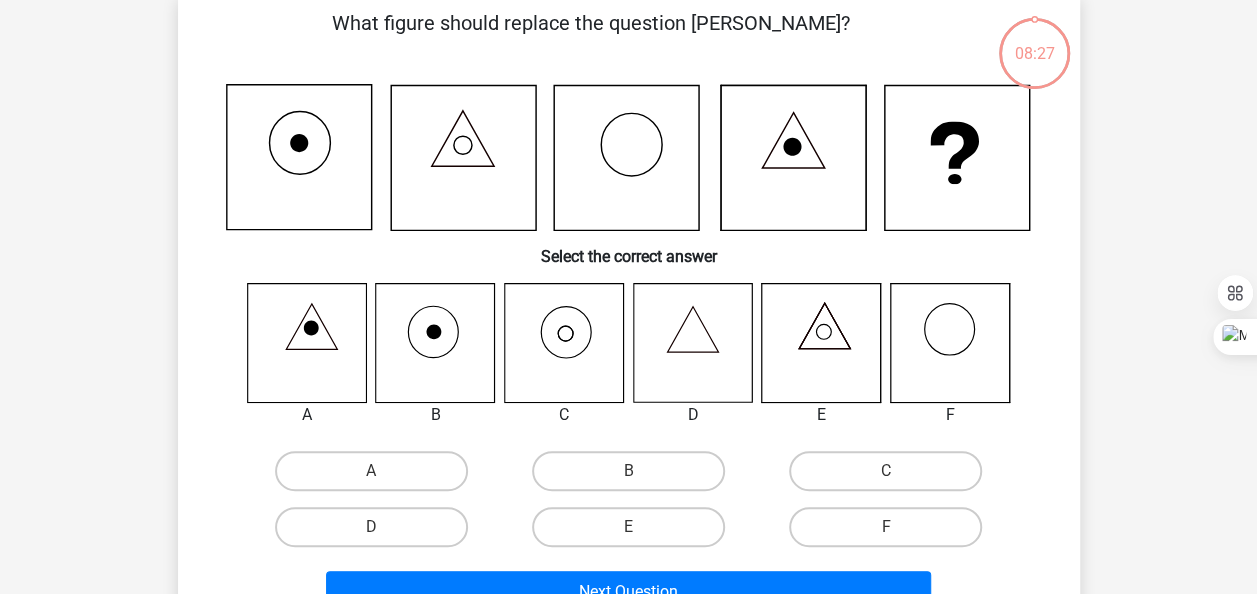 scroll, scrollTop: 92, scrollLeft: 0, axis: vertical 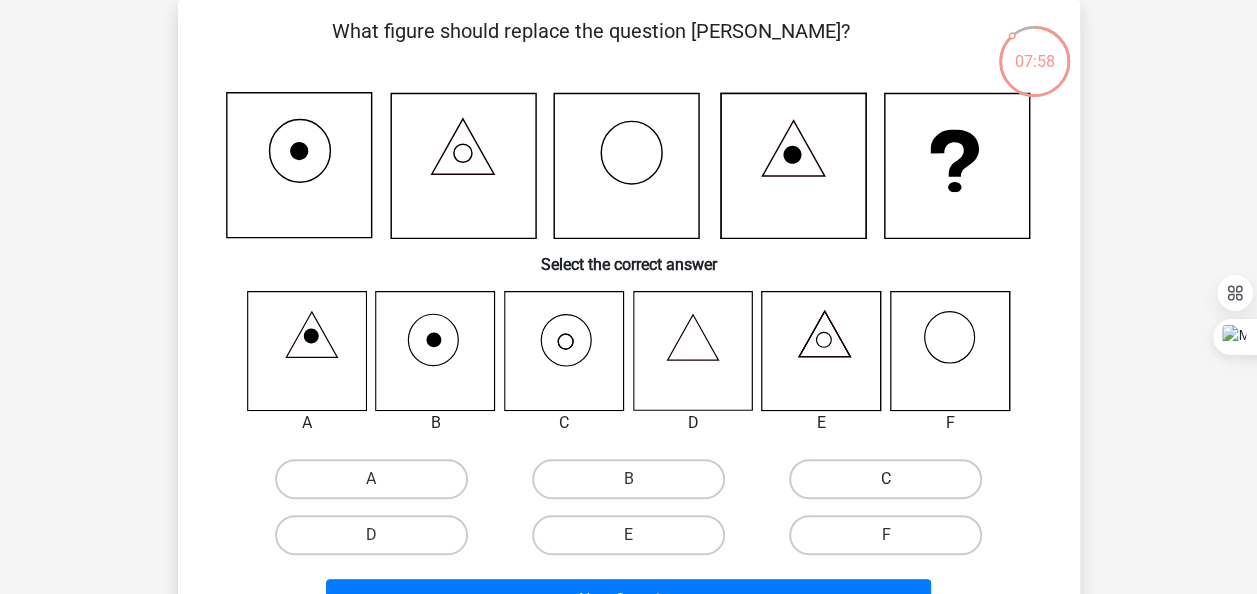 click on "C" at bounding box center (885, 479) 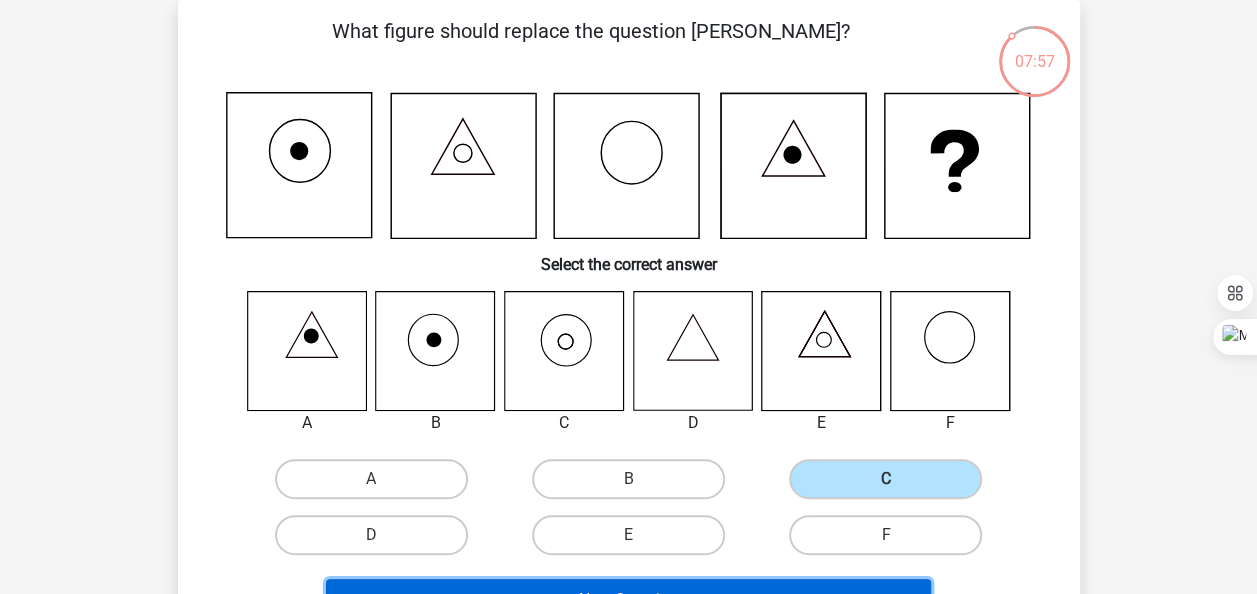 click on "Next Question" at bounding box center (628, 600) 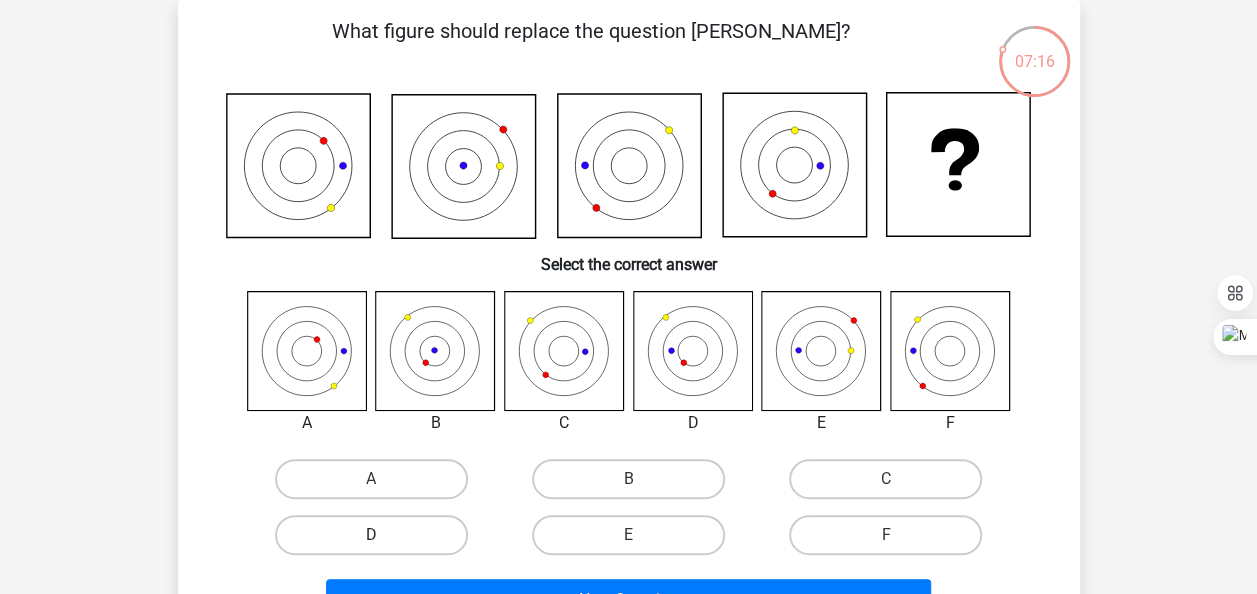 click on "D" at bounding box center (371, 535) 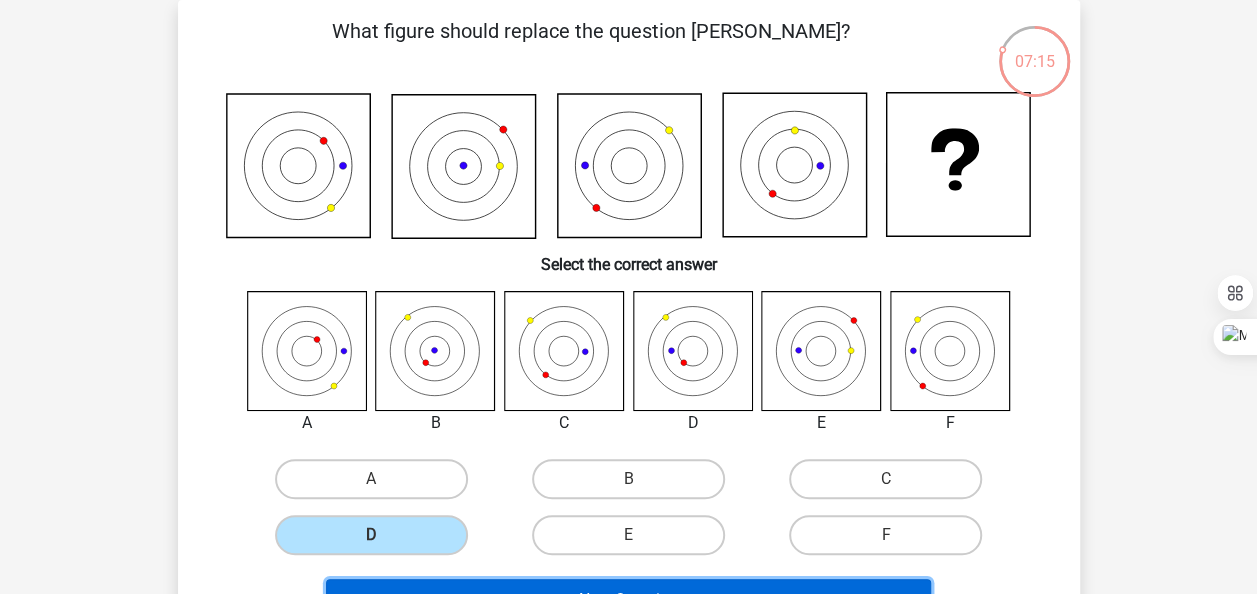 click on "Next Question" at bounding box center (628, 600) 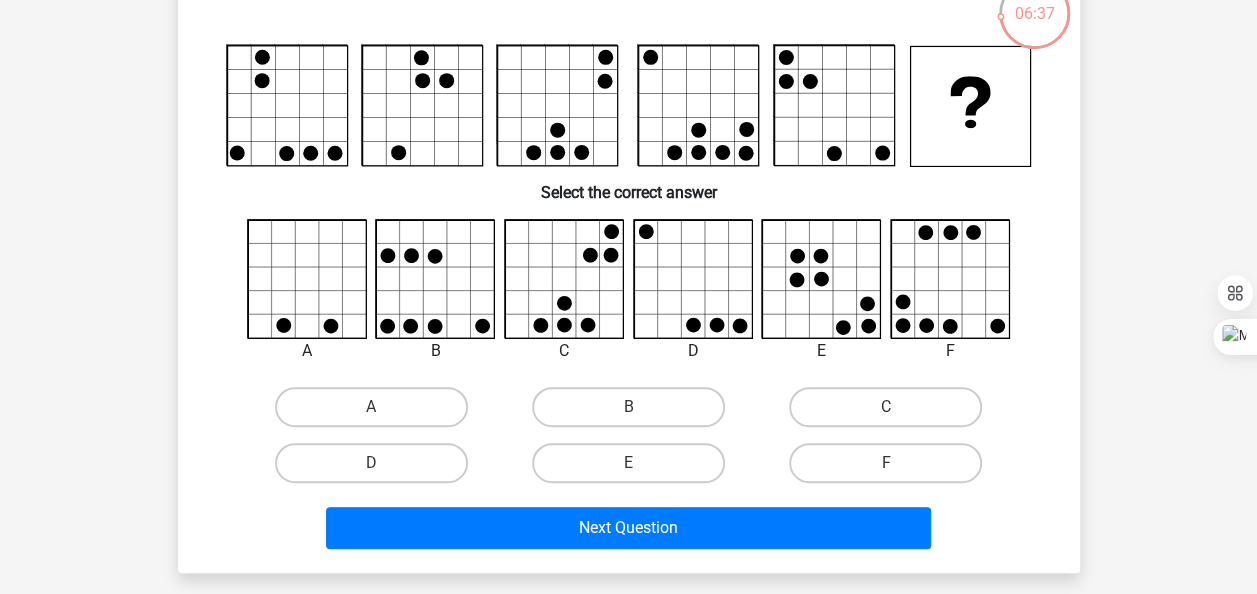 scroll, scrollTop: 136, scrollLeft: 0, axis: vertical 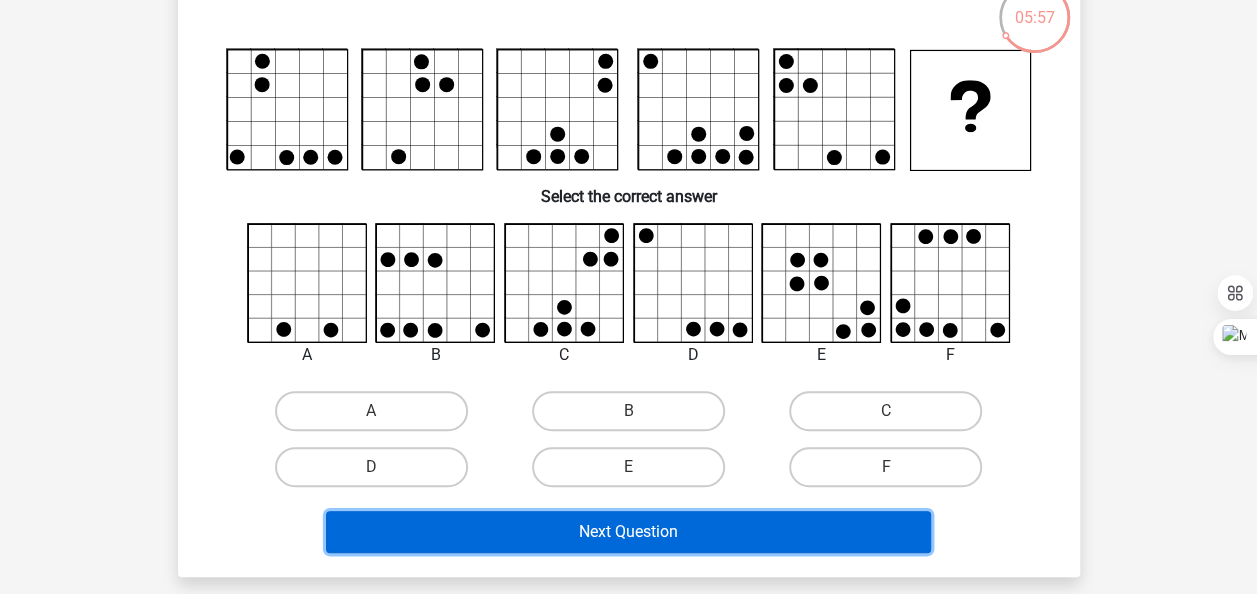 click on "Next Question" at bounding box center [628, 532] 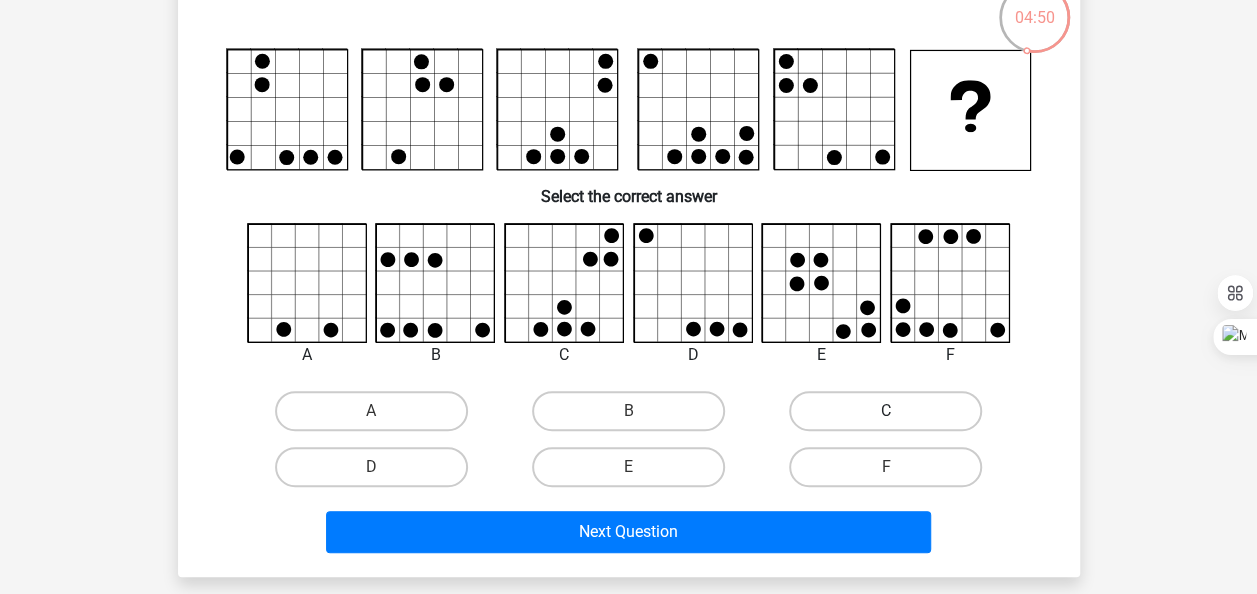 click on "C" at bounding box center [885, 411] 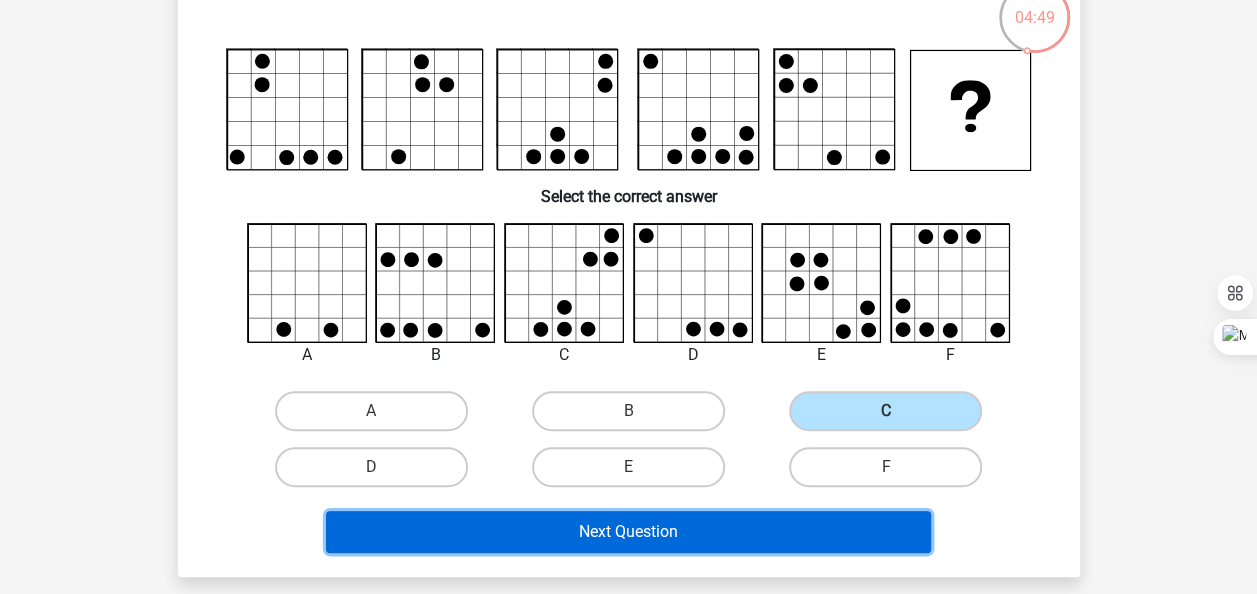 click on "Next Question" at bounding box center (628, 532) 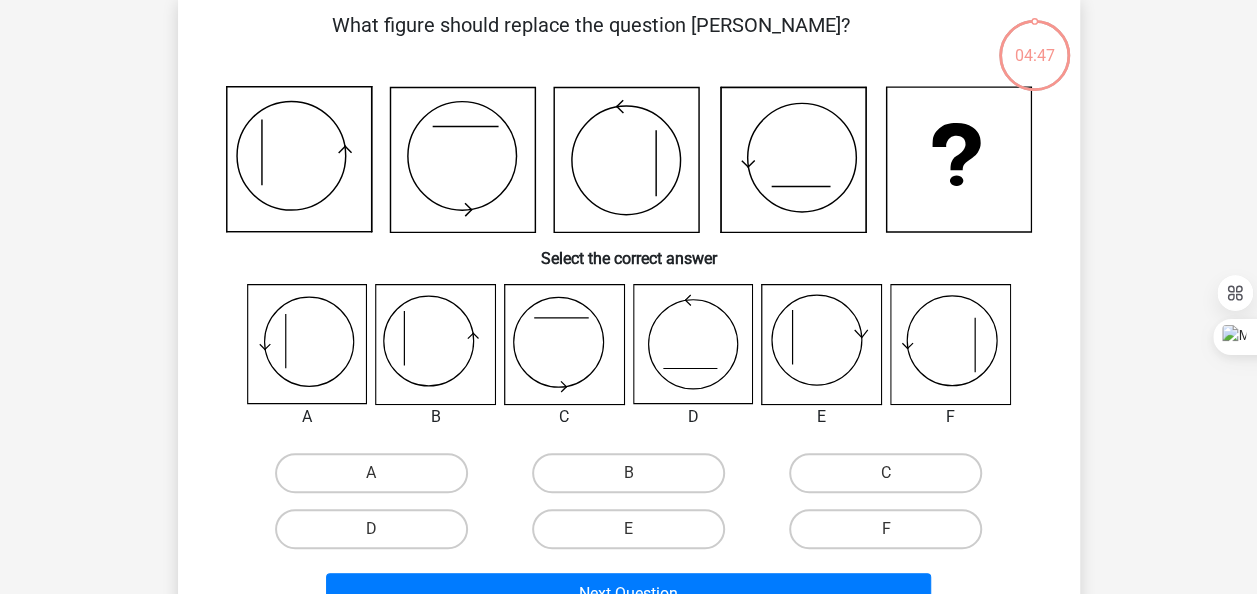 scroll, scrollTop: 92, scrollLeft: 0, axis: vertical 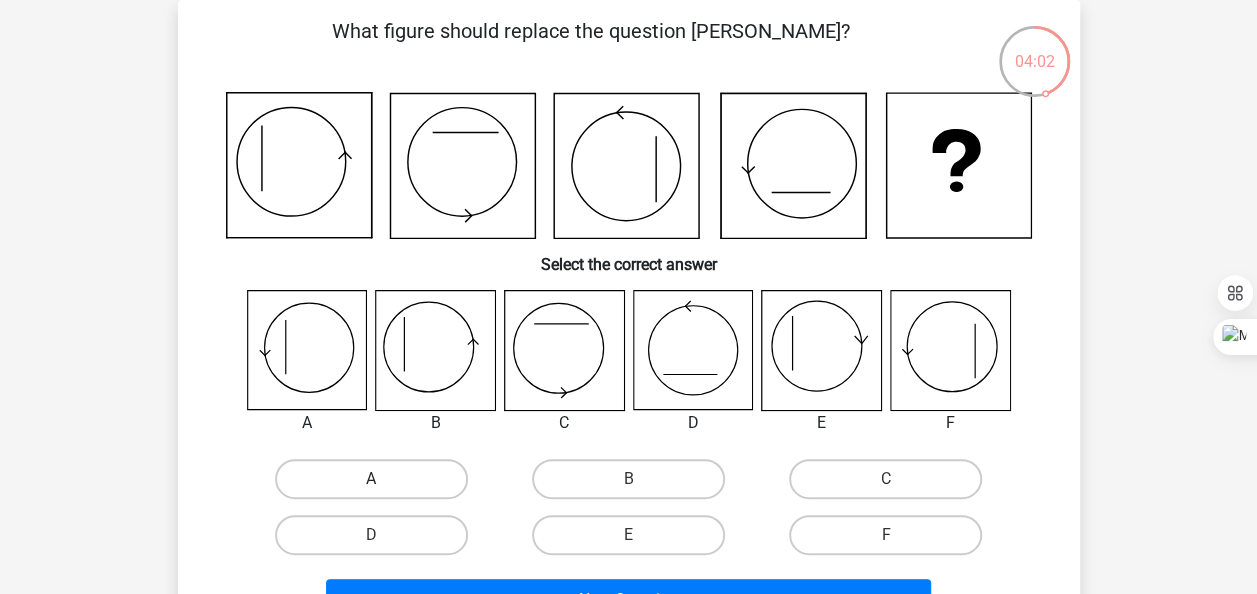 click on "A" at bounding box center [371, 479] 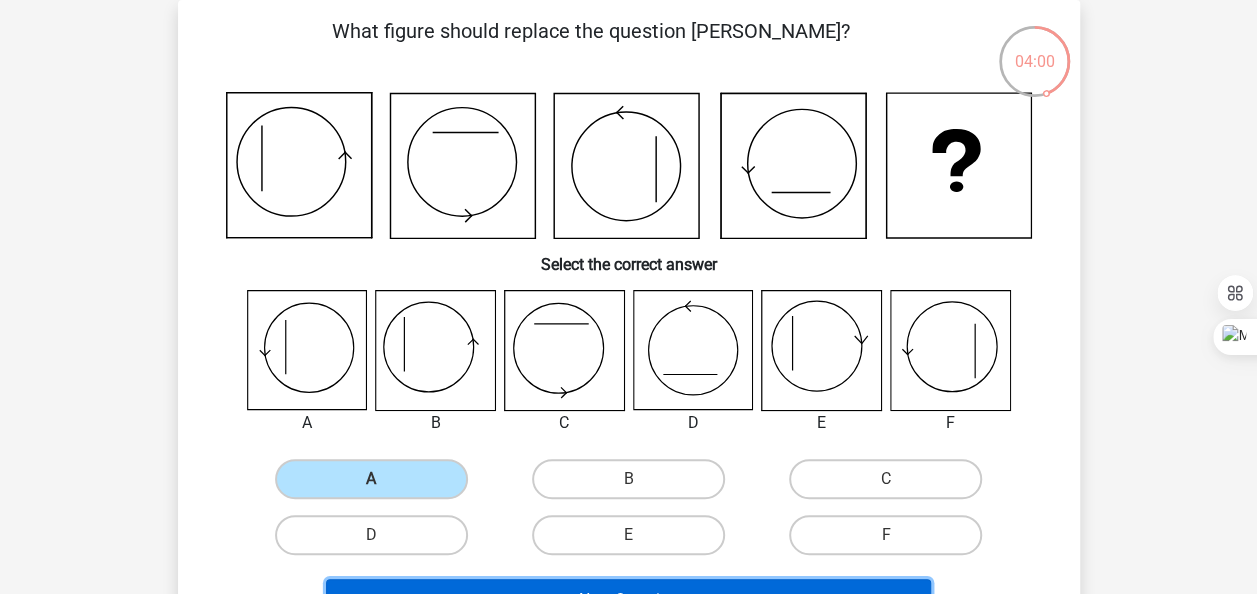 click on "Next Question" at bounding box center [628, 600] 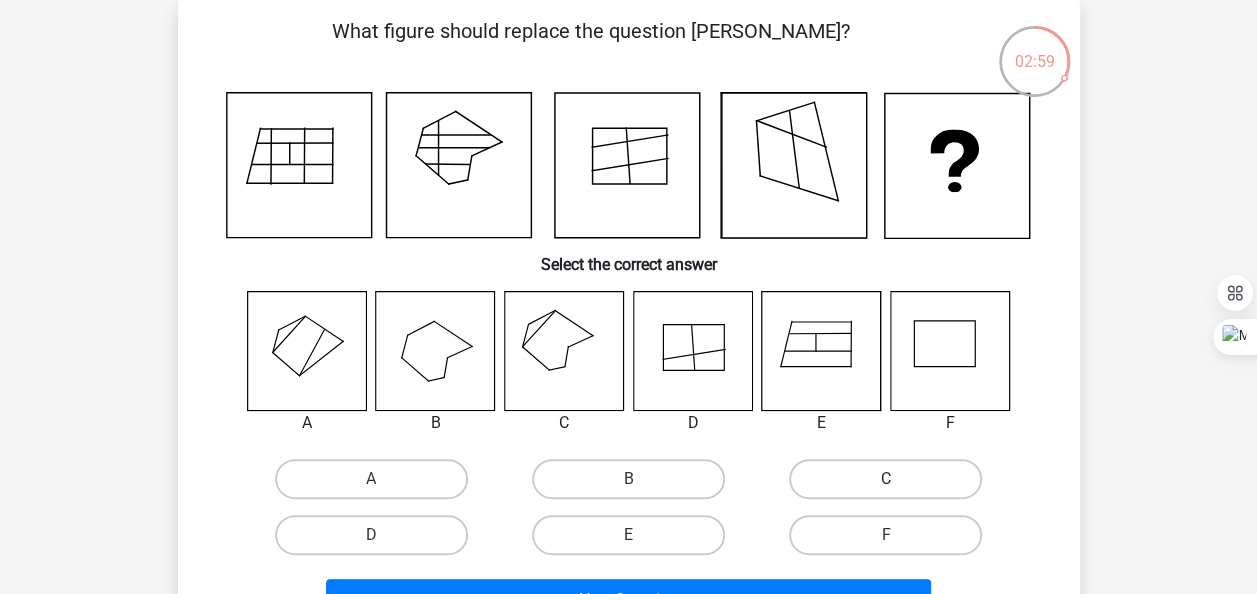 click on "C" at bounding box center [885, 479] 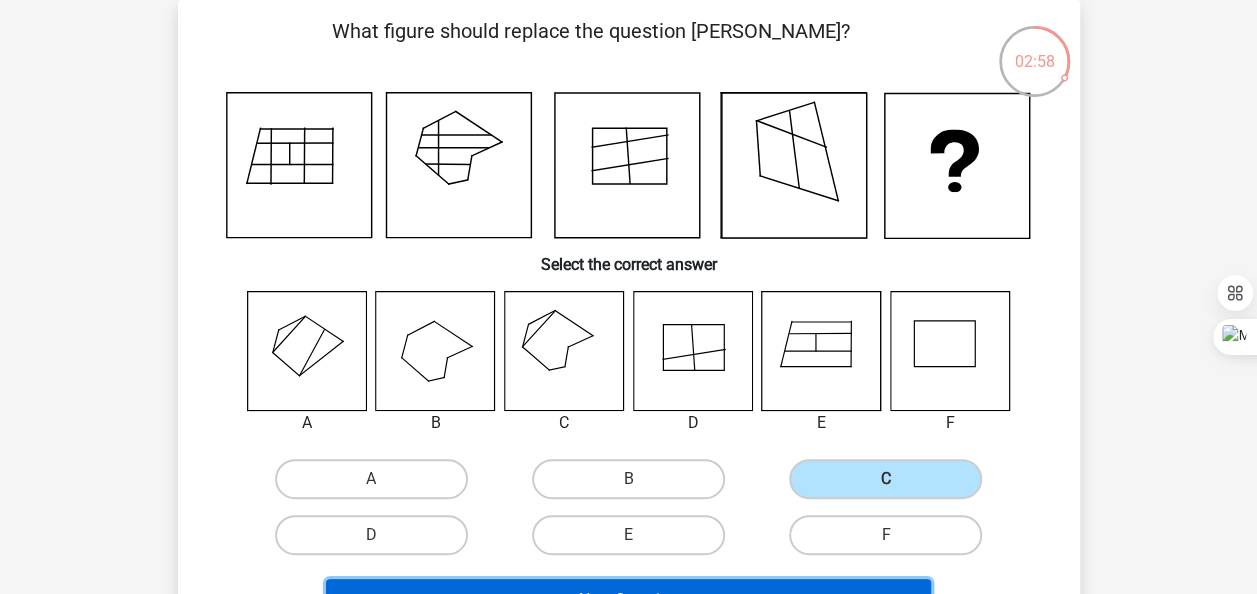 click on "Next Question" at bounding box center [628, 600] 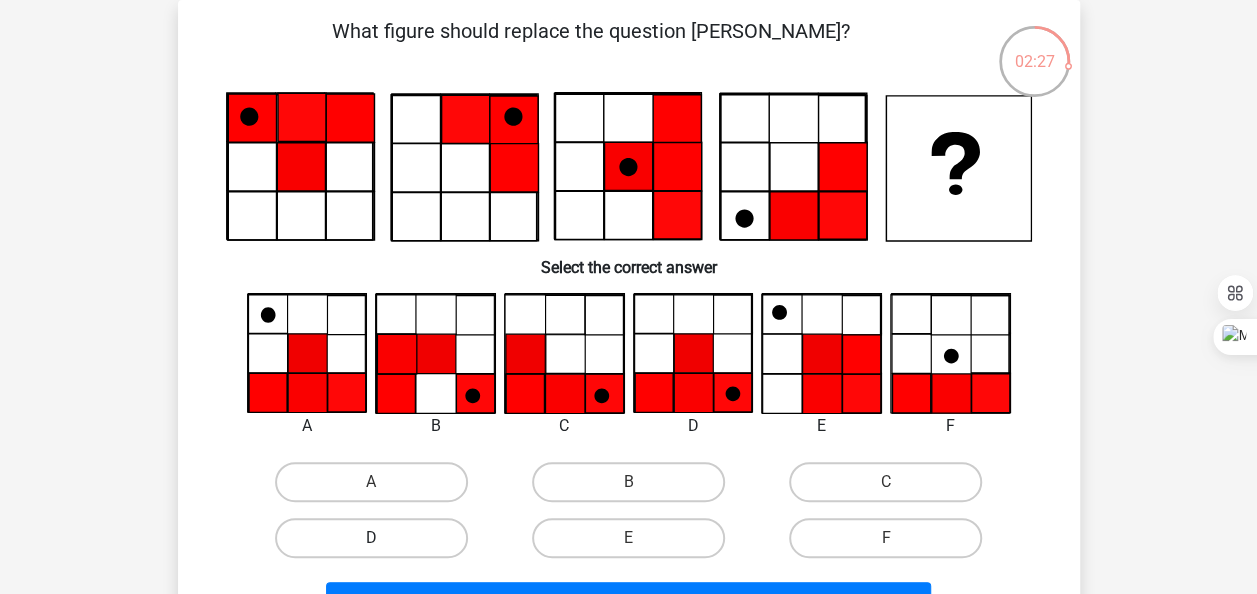 click on "D" at bounding box center (371, 538) 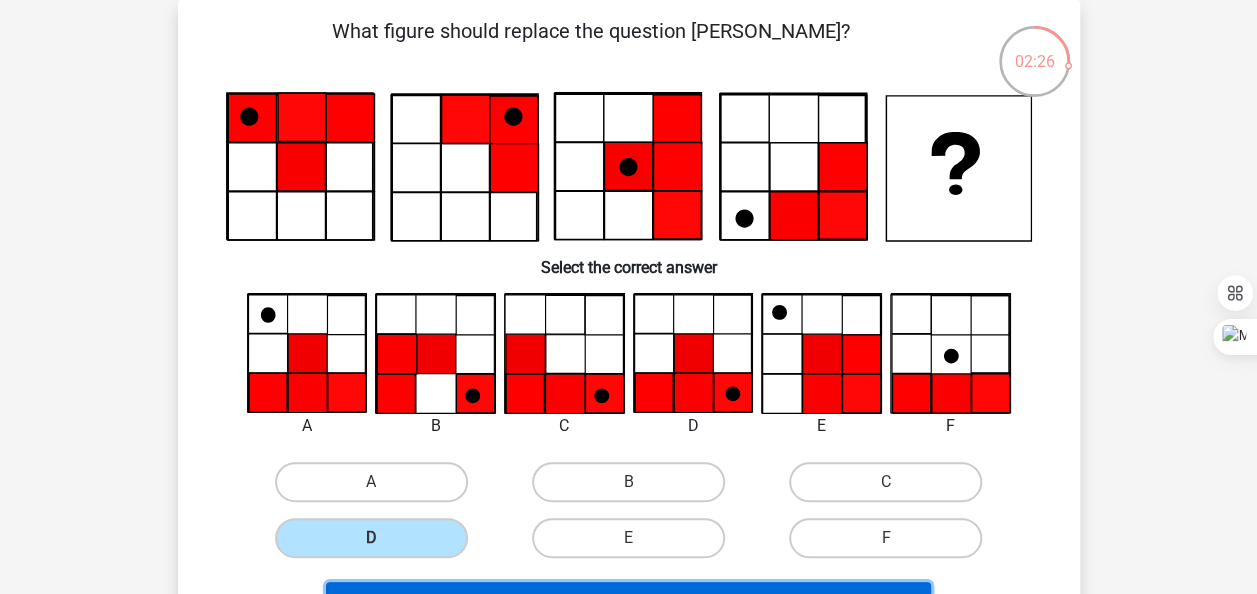 click on "Next Question" at bounding box center (628, 603) 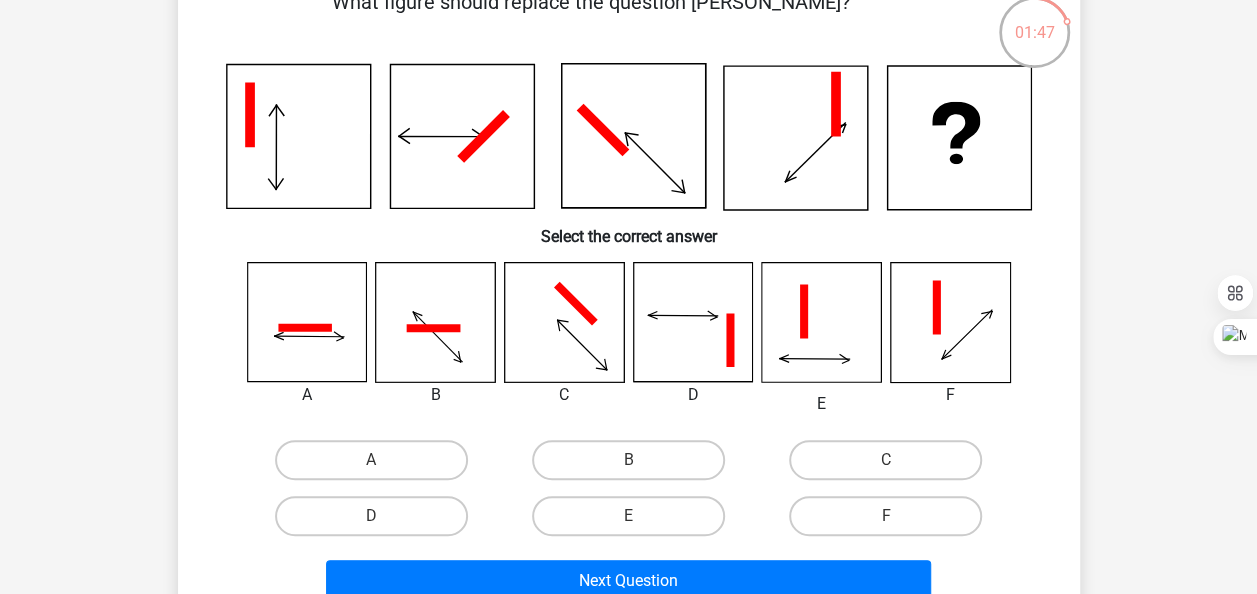 scroll, scrollTop: 114, scrollLeft: 0, axis: vertical 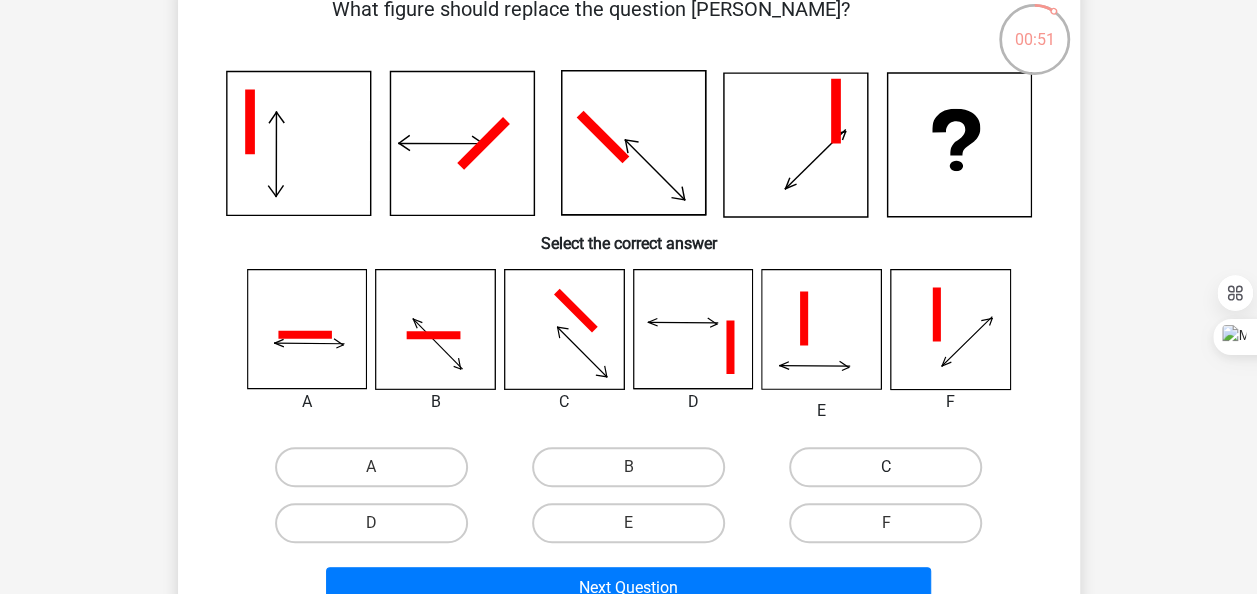 click on "C" at bounding box center [885, 467] 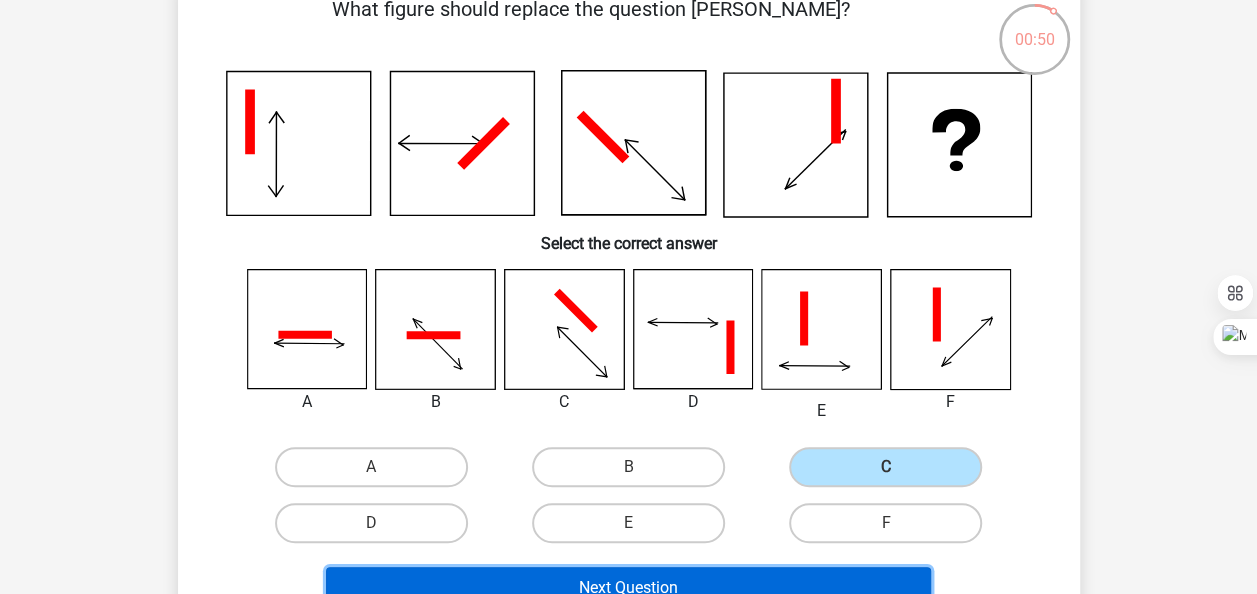 click on "Next Question" at bounding box center (628, 588) 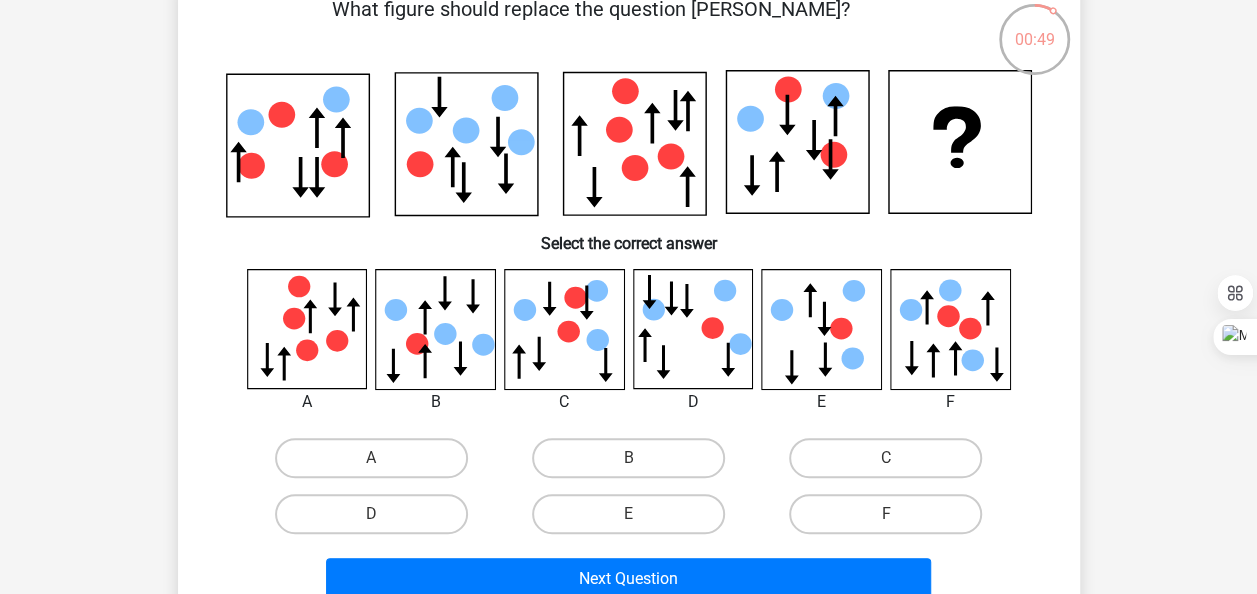 scroll, scrollTop: 92, scrollLeft: 0, axis: vertical 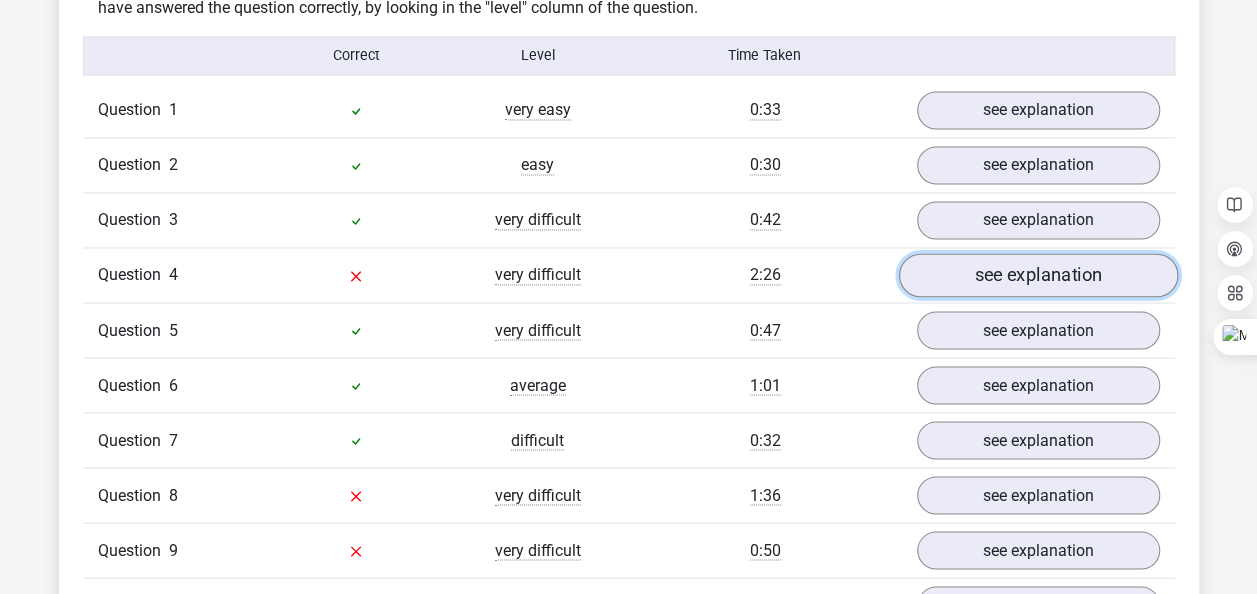 click on "see explanation" at bounding box center (1037, 276) 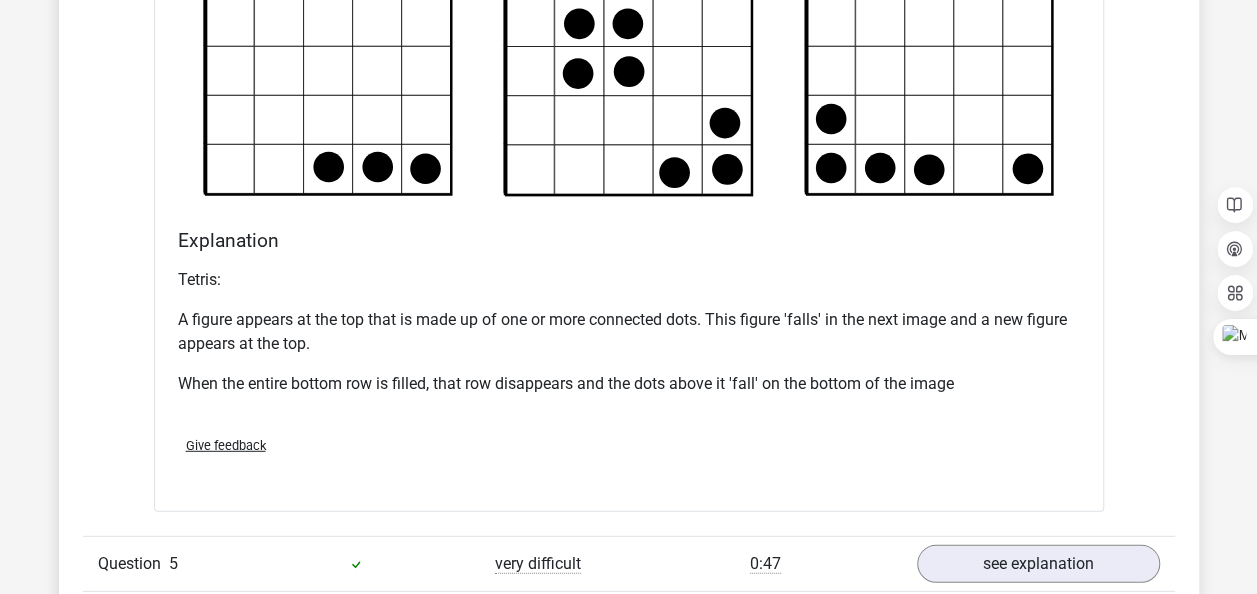 scroll, scrollTop: 3075, scrollLeft: 0, axis: vertical 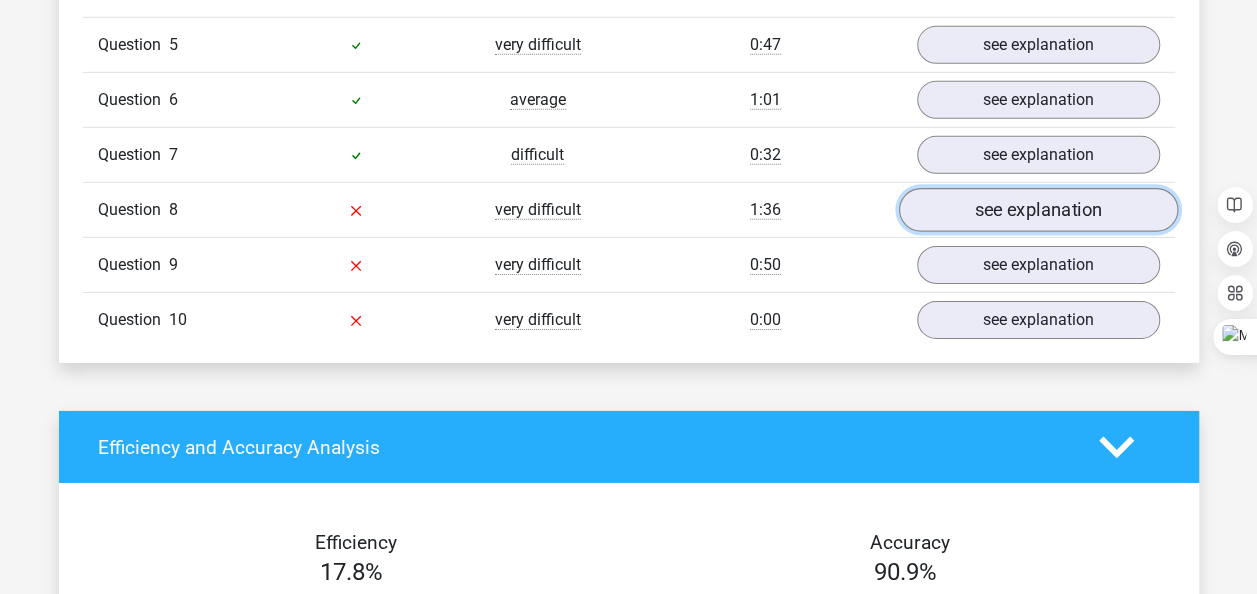 click on "see explanation" at bounding box center [1037, 210] 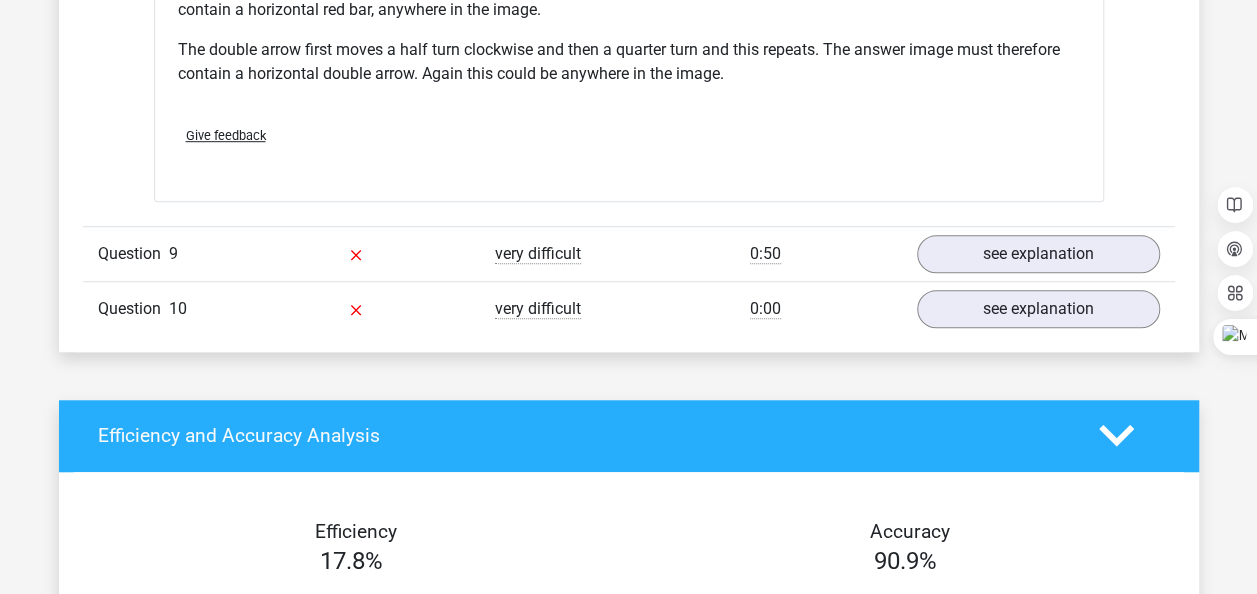 scroll, scrollTop: 4393, scrollLeft: 0, axis: vertical 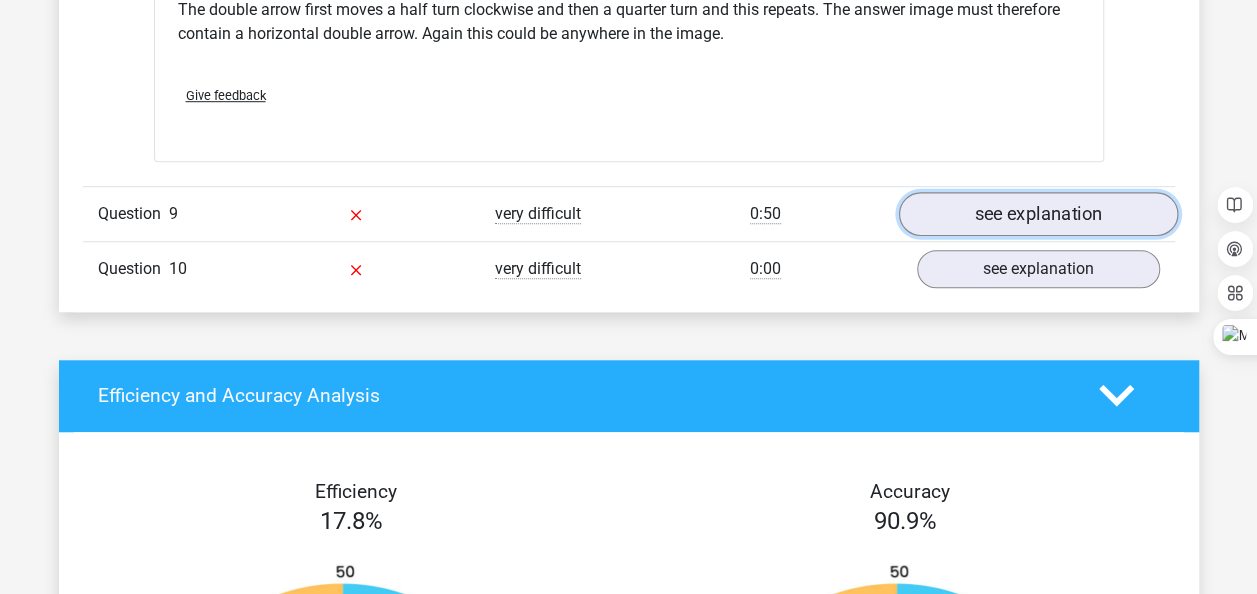 click on "see explanation" at bounding box center [1037, 214] 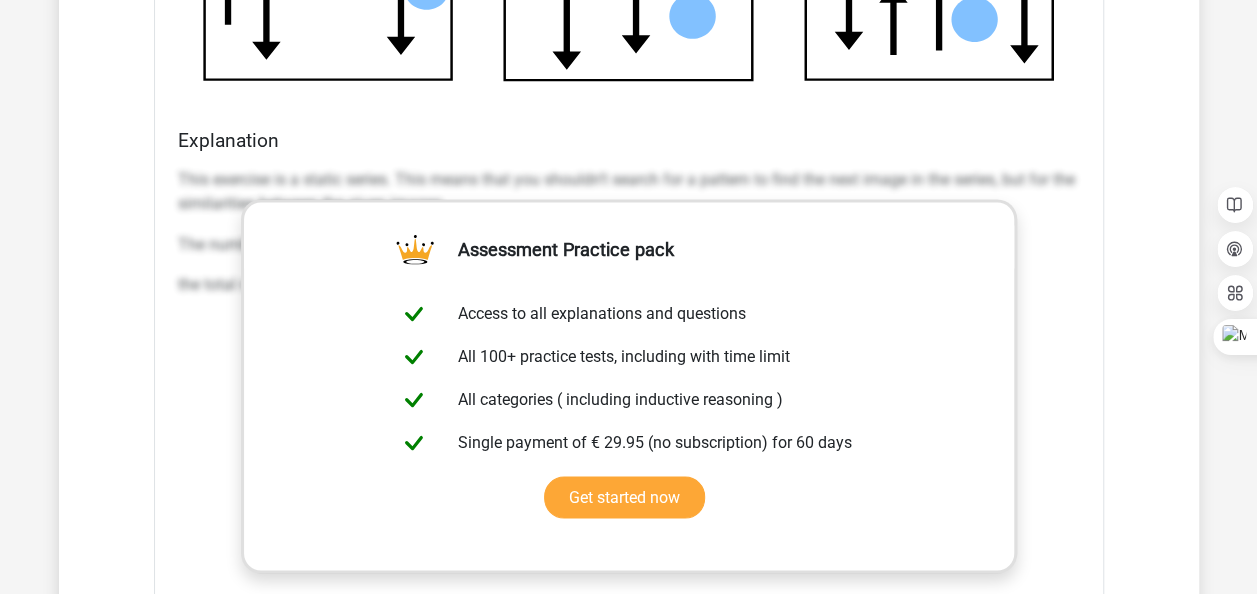scroll, scrollTop: 5952, scrollLeft: 0, axis: vertical 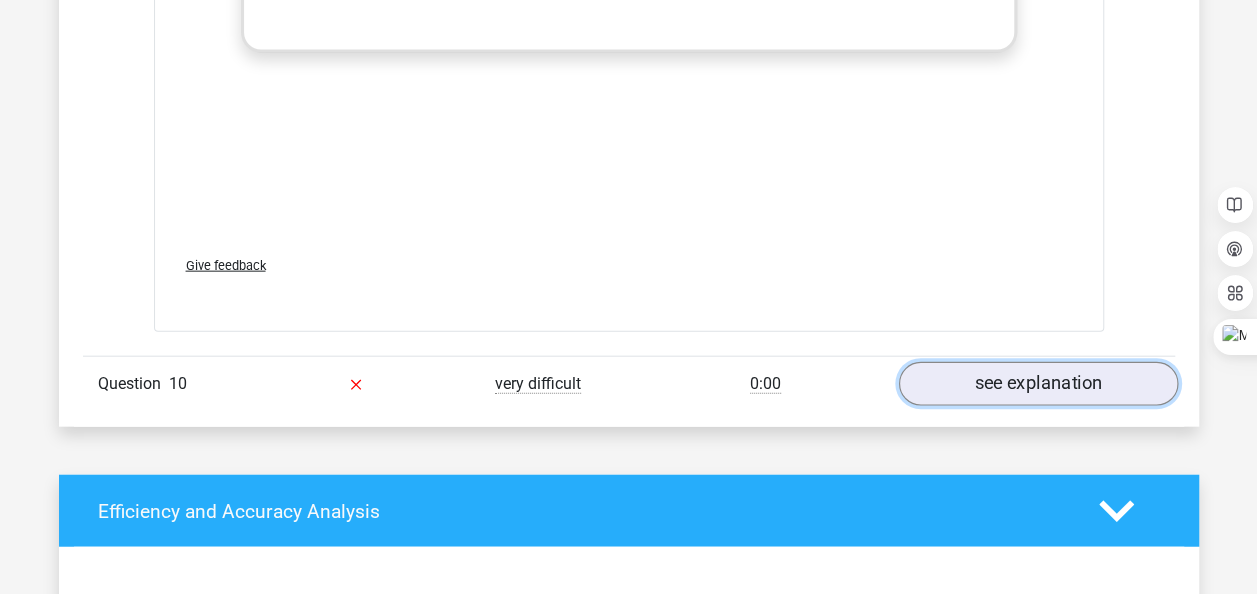 click on "see explanation" at bounding box center [1037, 384] 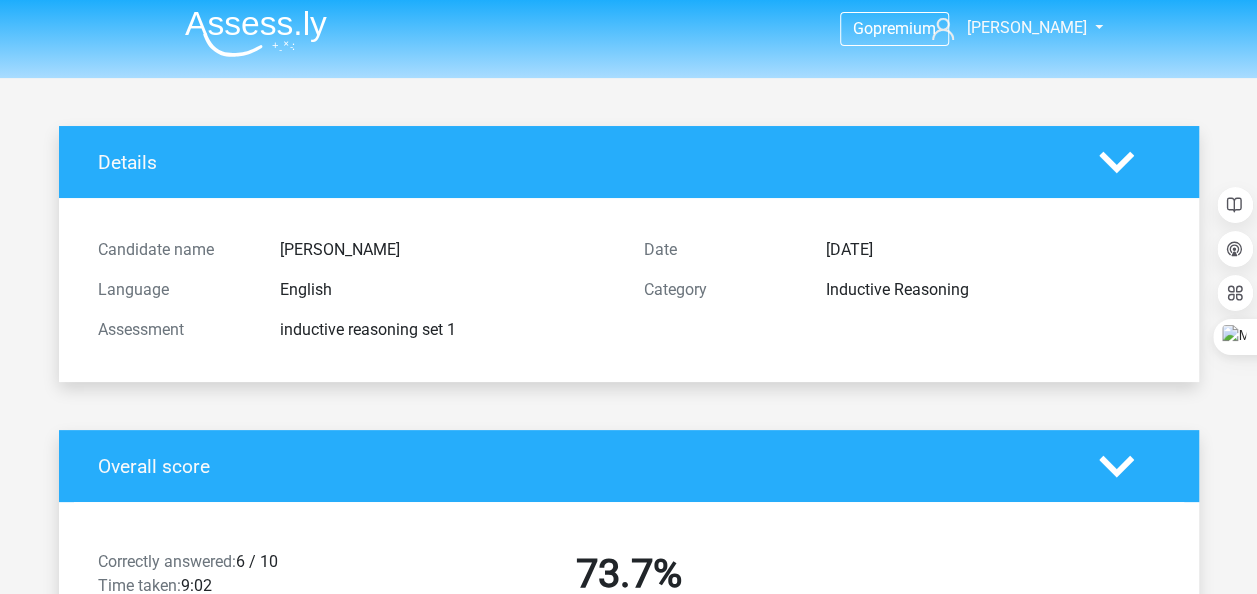 scroll, scrollTop: 0, scrollLeft: 0, axis: both 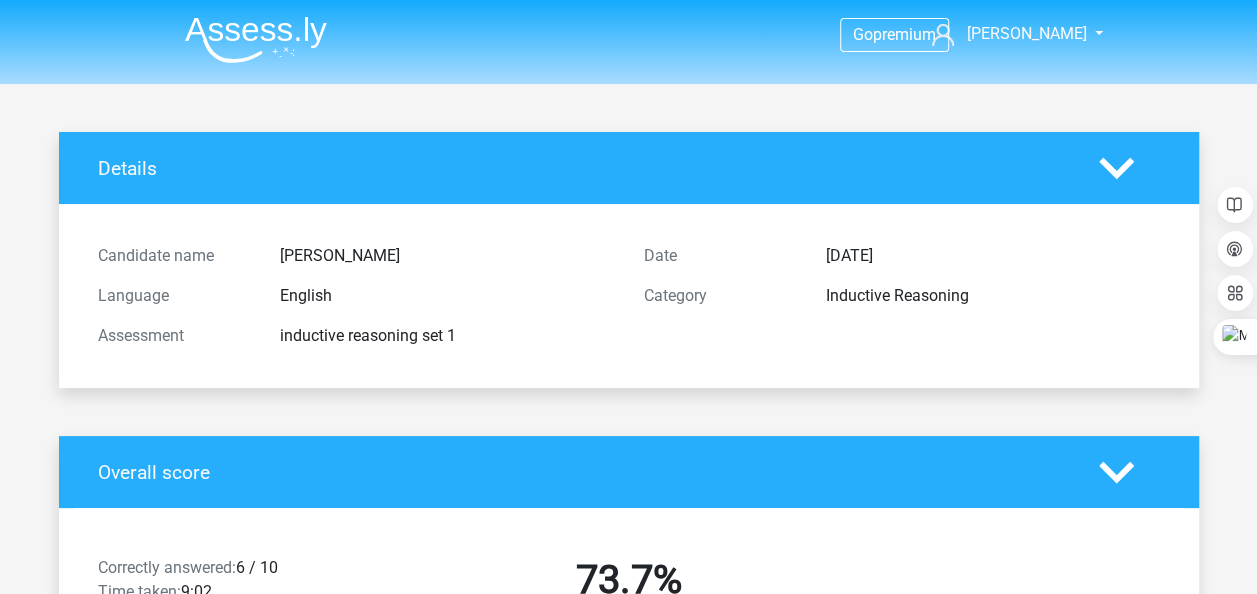 click at bounding box center [256, 39] 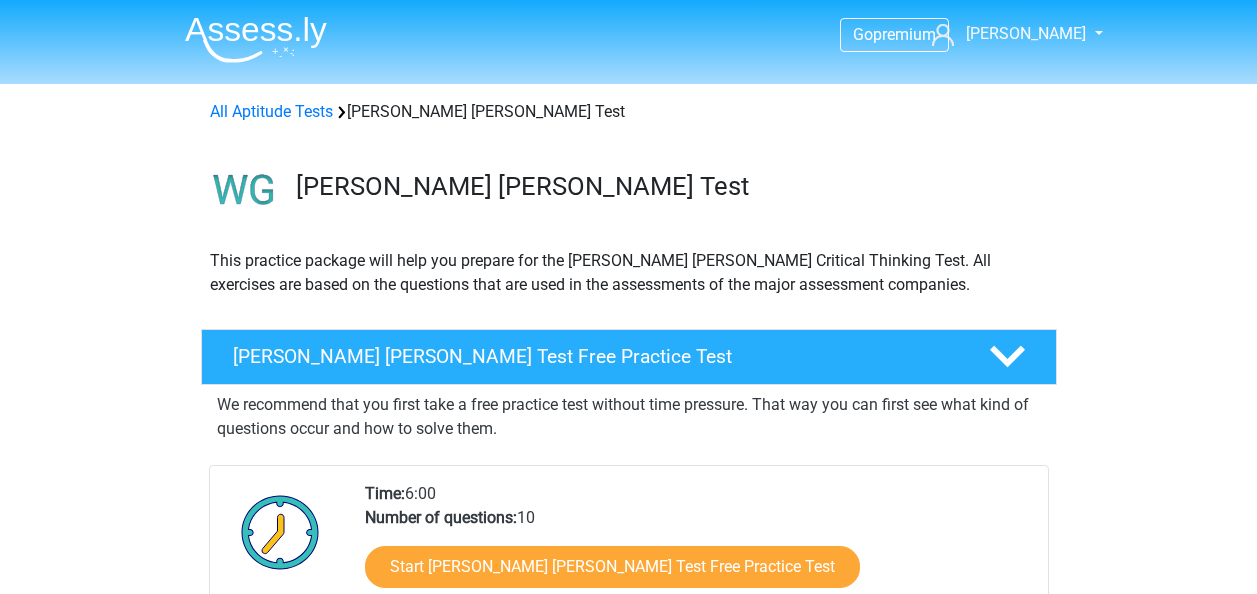 scroll, scrollTop: 0, scrollLeft: 0, axis: both 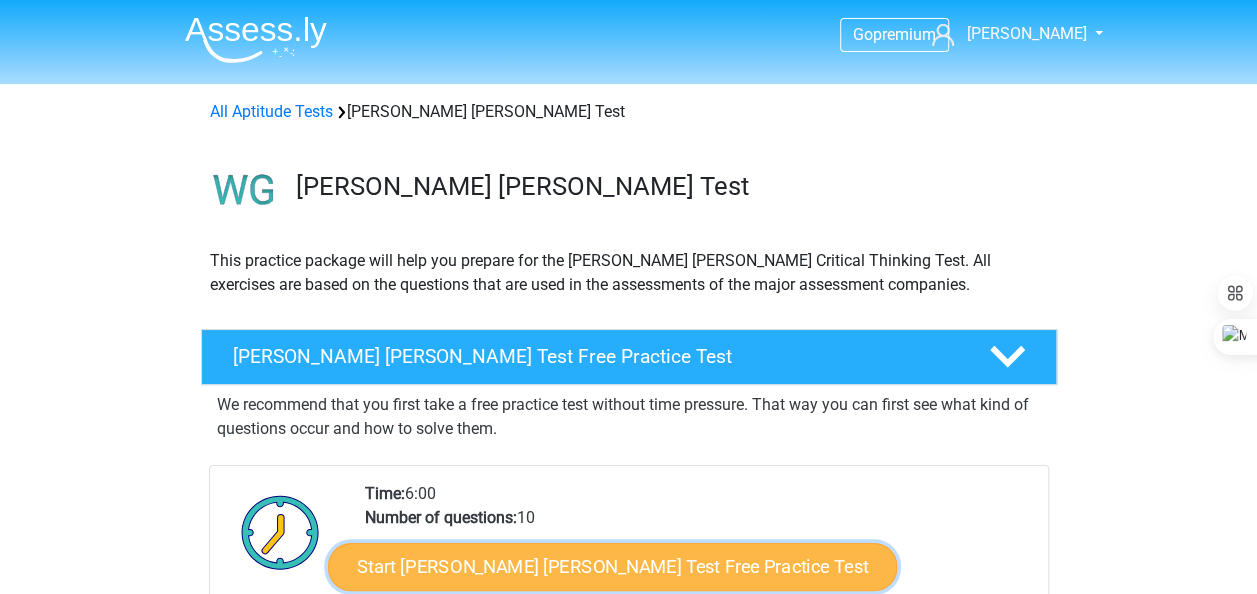 click on "Start Watson Glaser Test
Free Practice Test" at bounding box center [612, 567] 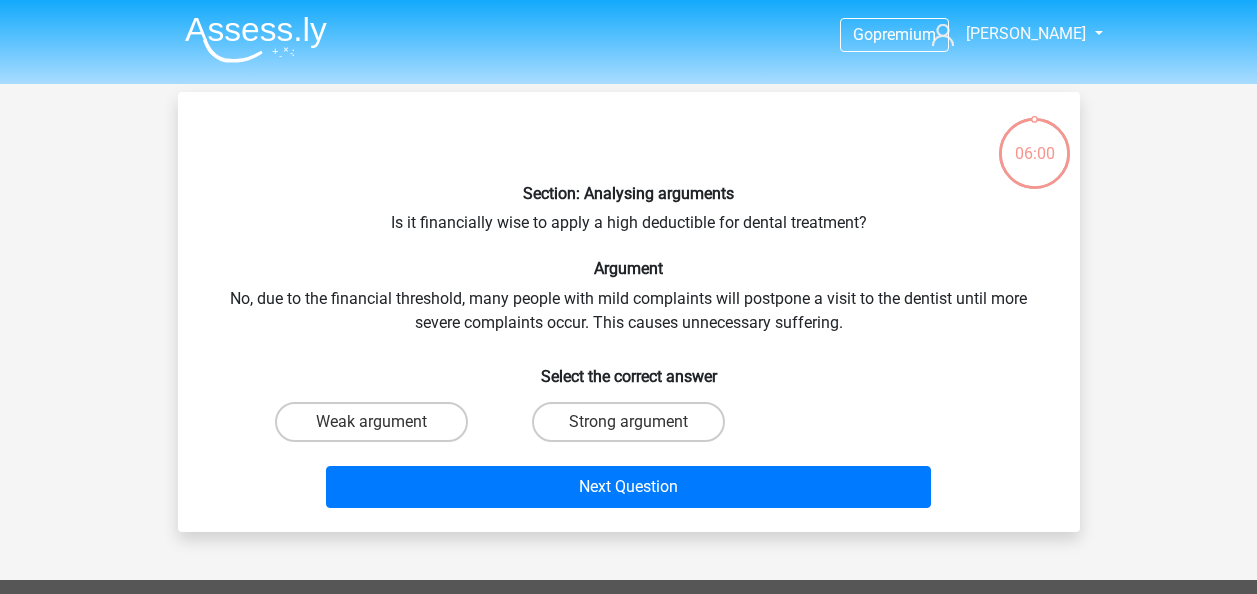 scroll, scrollTop: 0, scrollLeft: 0, axis: both 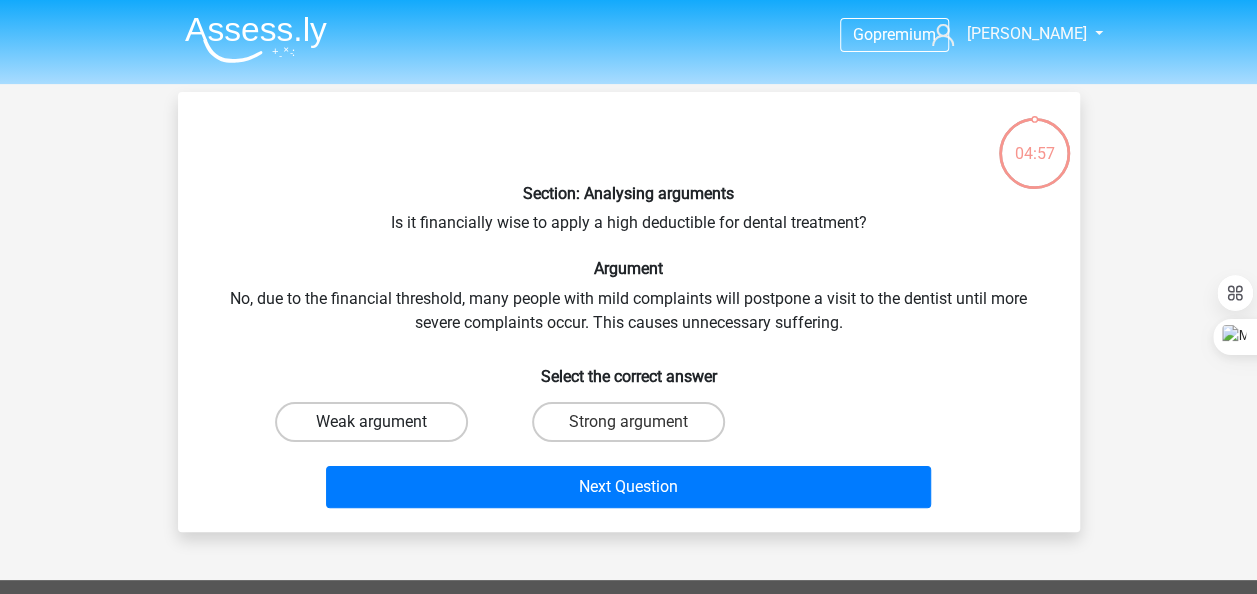 click on "Weak argument" at bounding box center [371, 422] 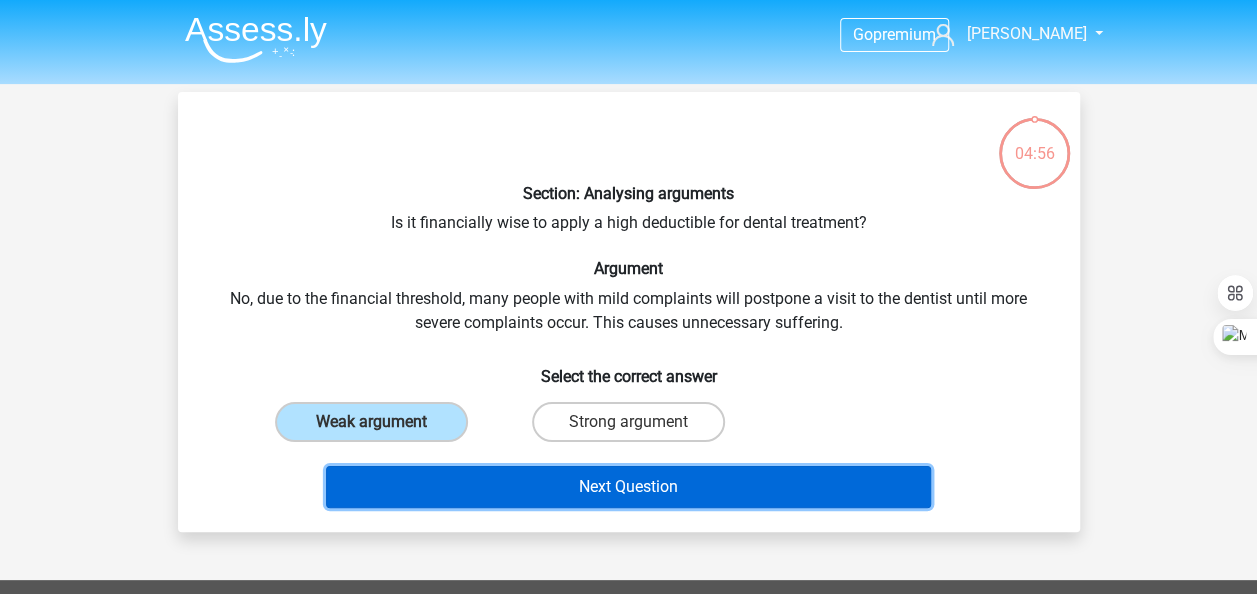 click on "Next Question" at bounding box center (628, 487) 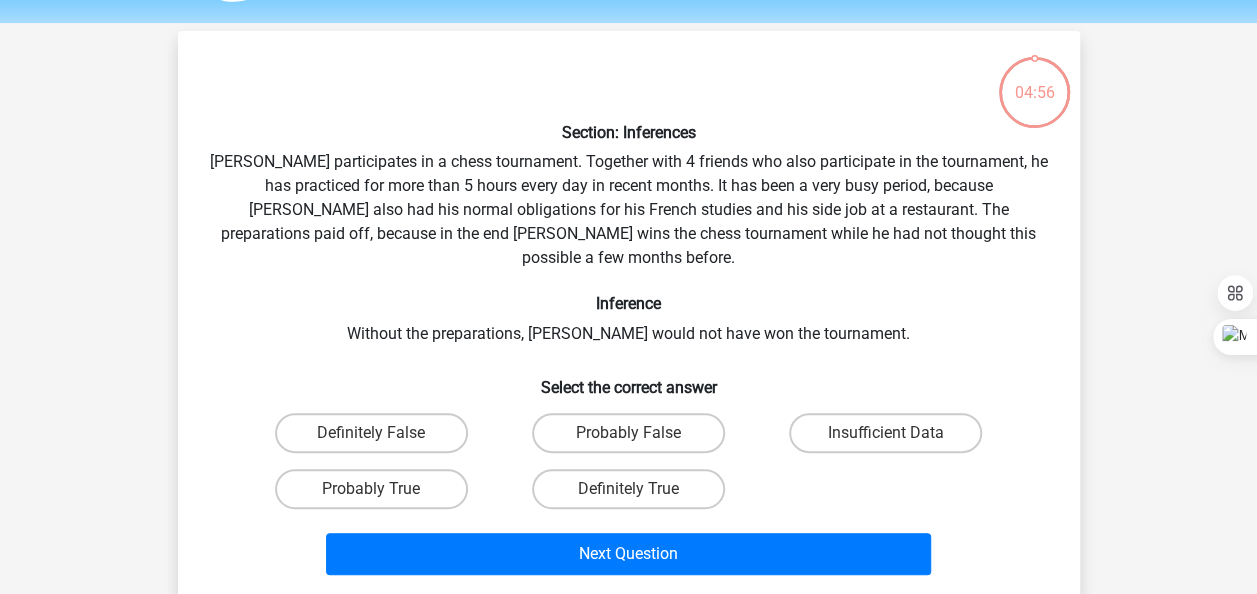 scroll, scrollTop: 92, scrollLeft: 0, axis: vertical 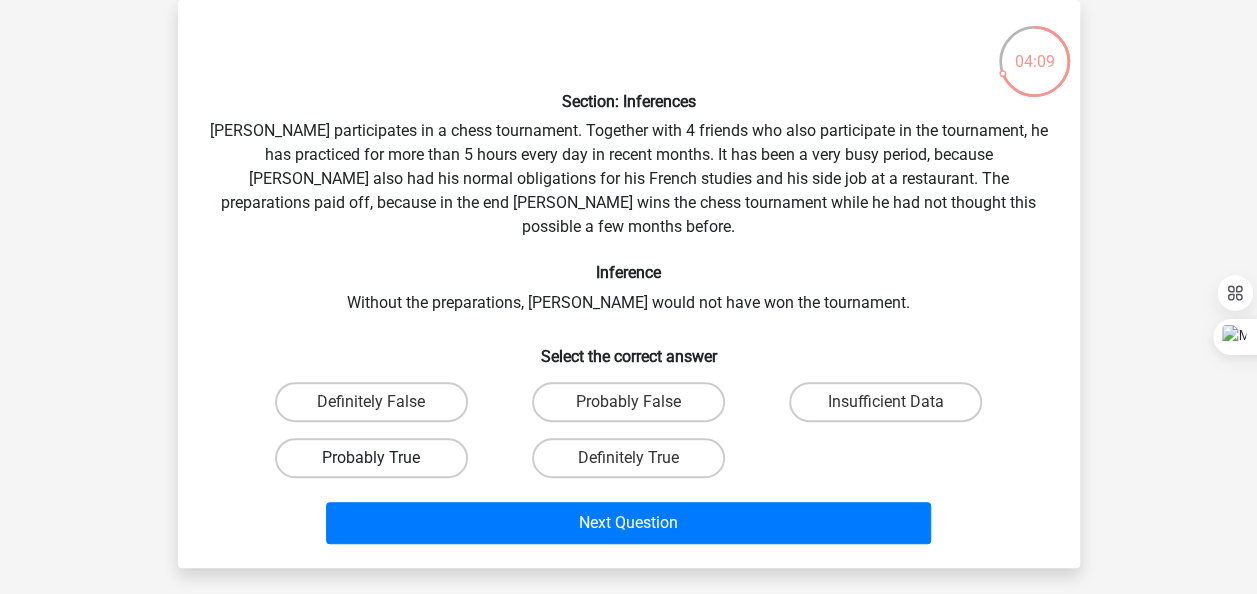 click on "Probably True" at bounding box center (371, 458) 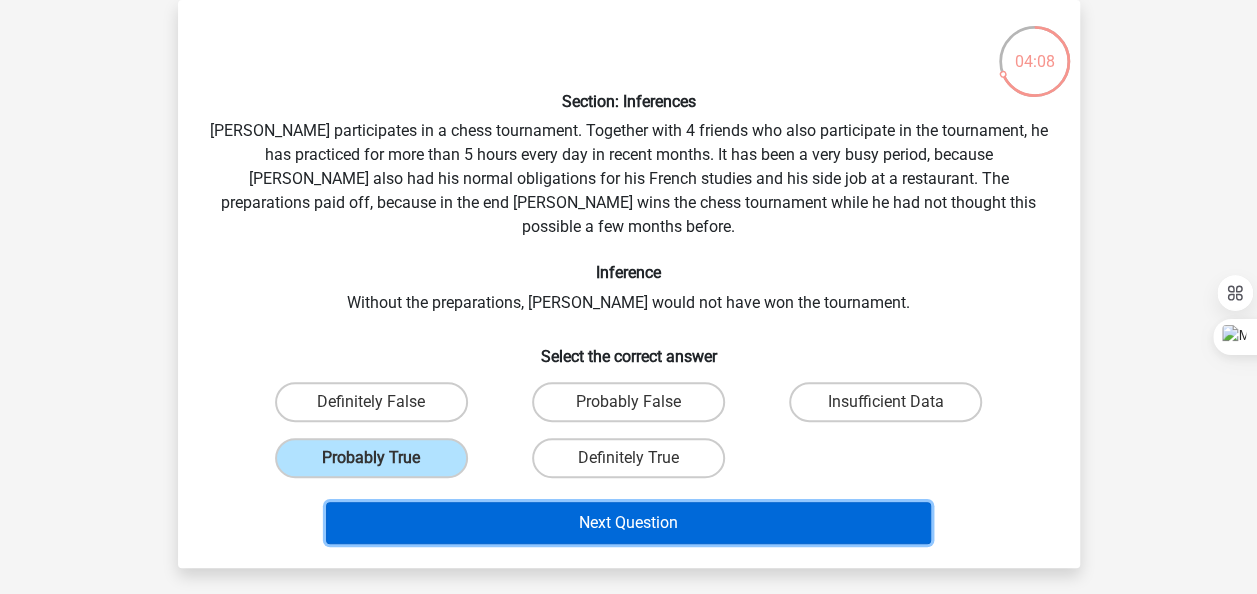 click on "Next Question" at bounding box center (628, 523) 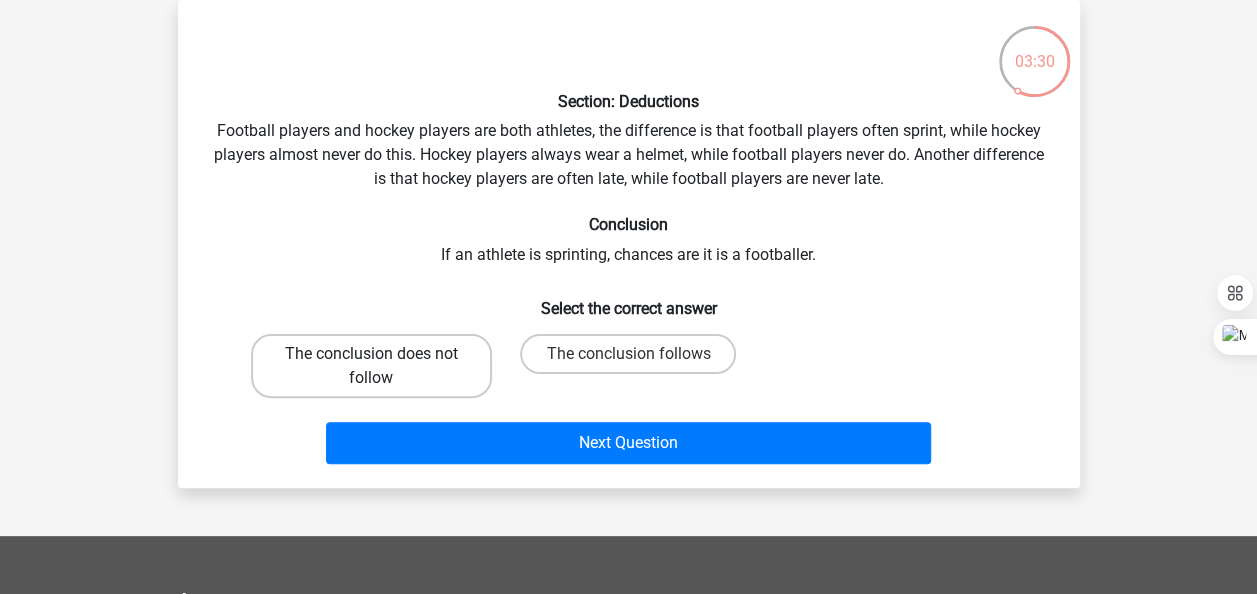 click on "The conclusion does not follow" at bounding box center [371, 366] 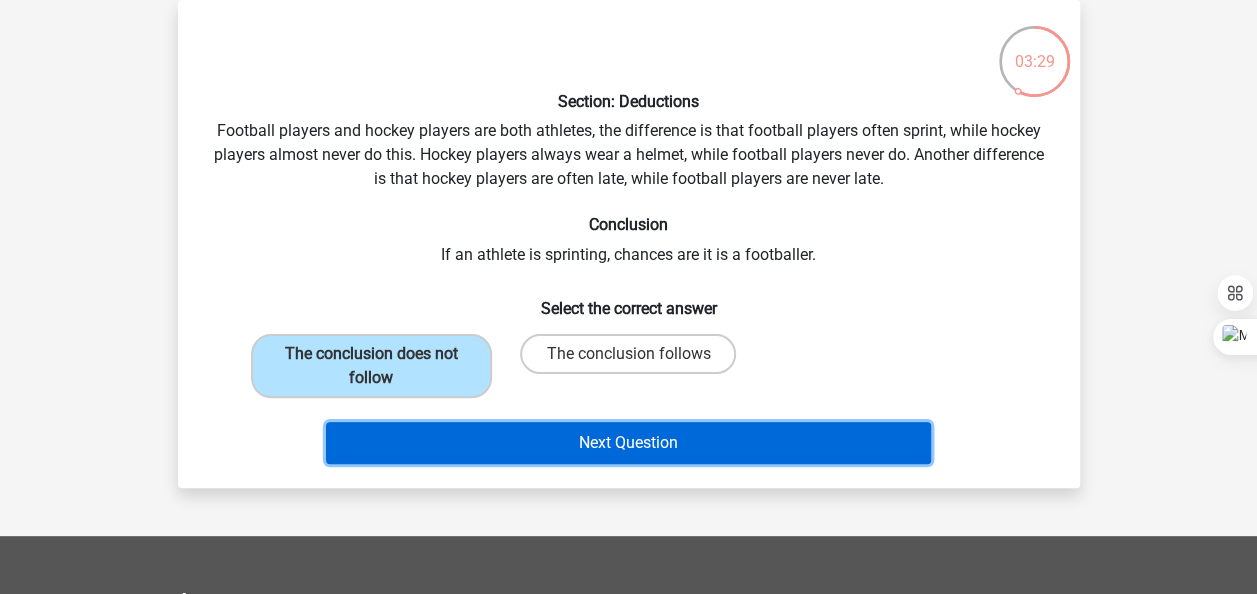 click on "Next Question" at bounding box center (628, 443) 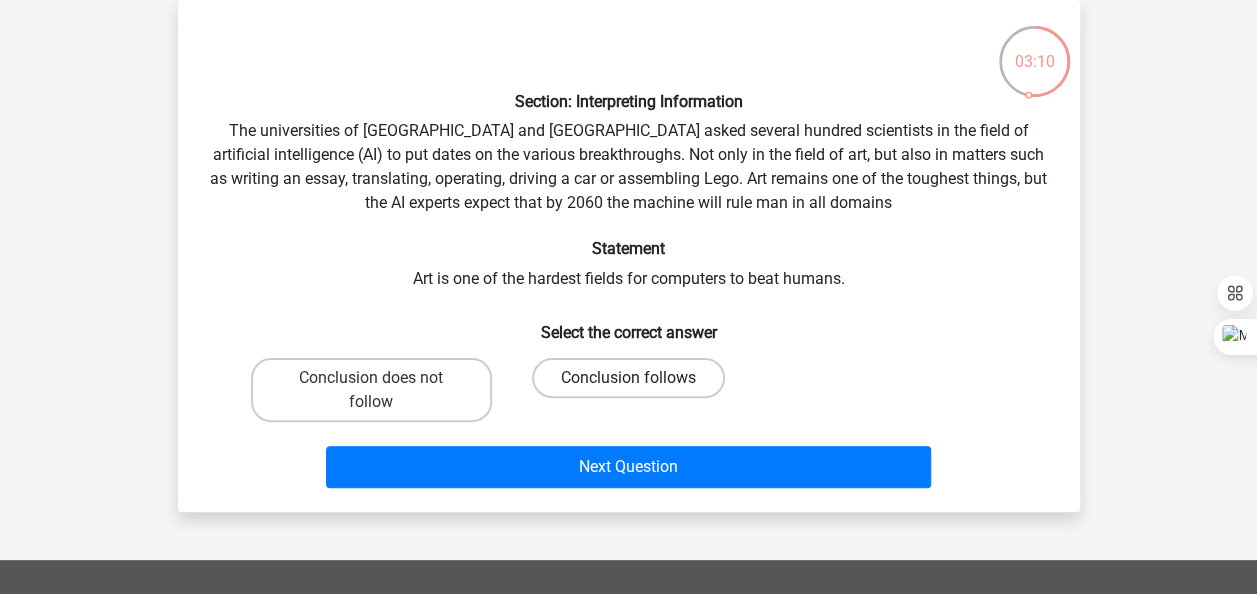 click on "Conclusion follows" at bounding box center (628, 378) 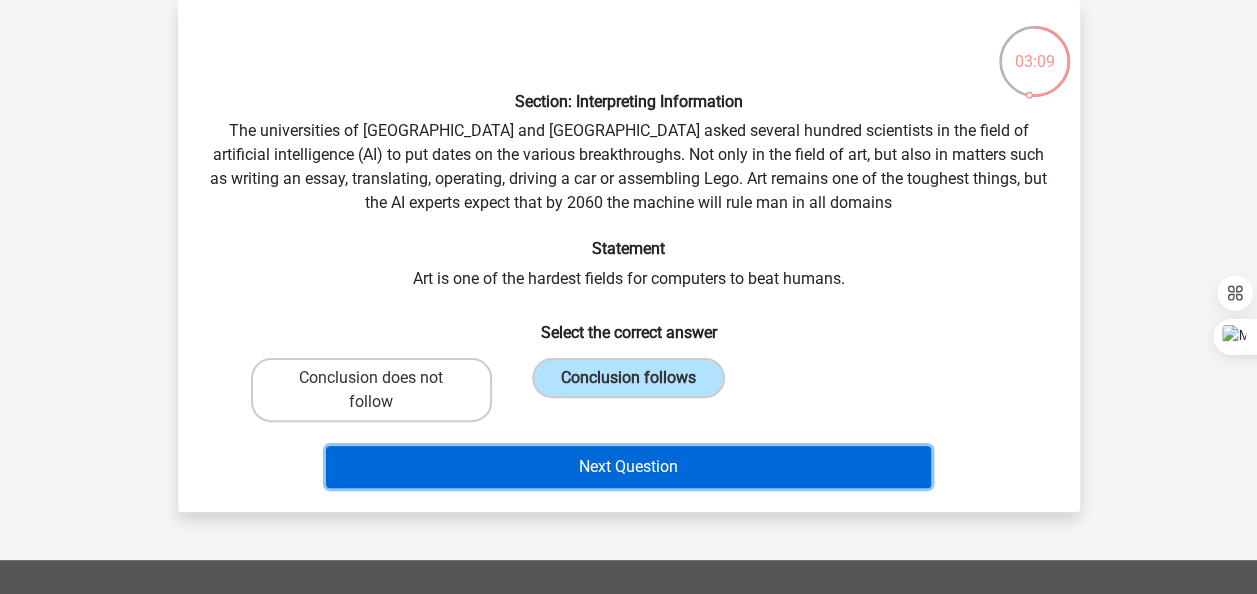 click on "Next Question" at bounding box center (628, 467) 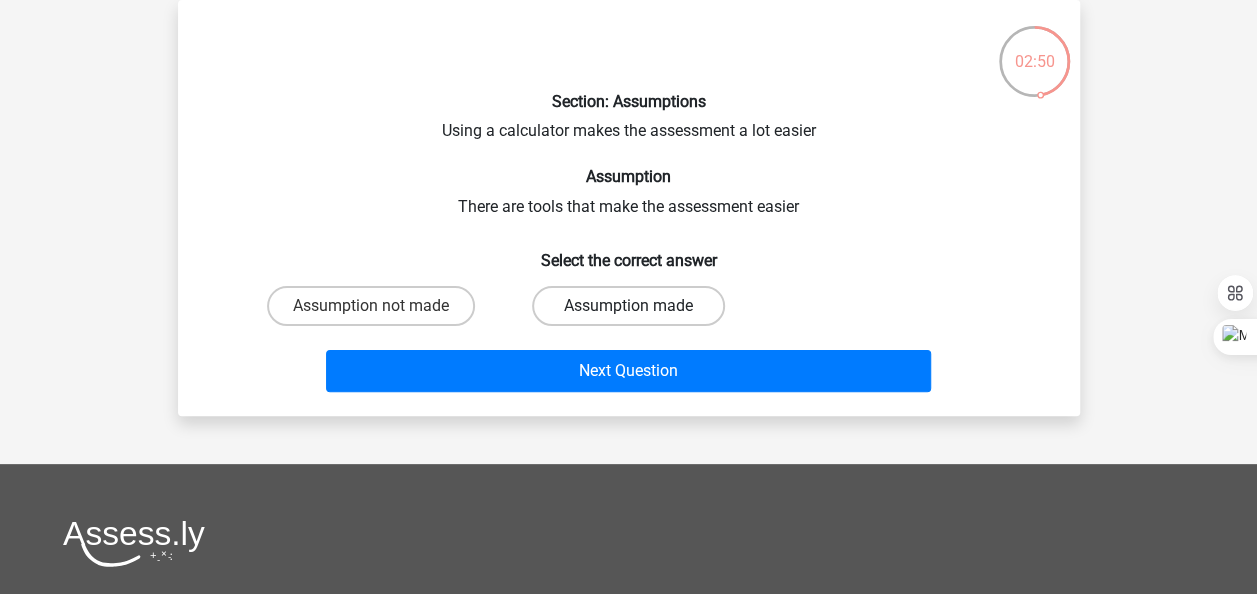 click on "Assumption made" at bounding box center (628, 306) 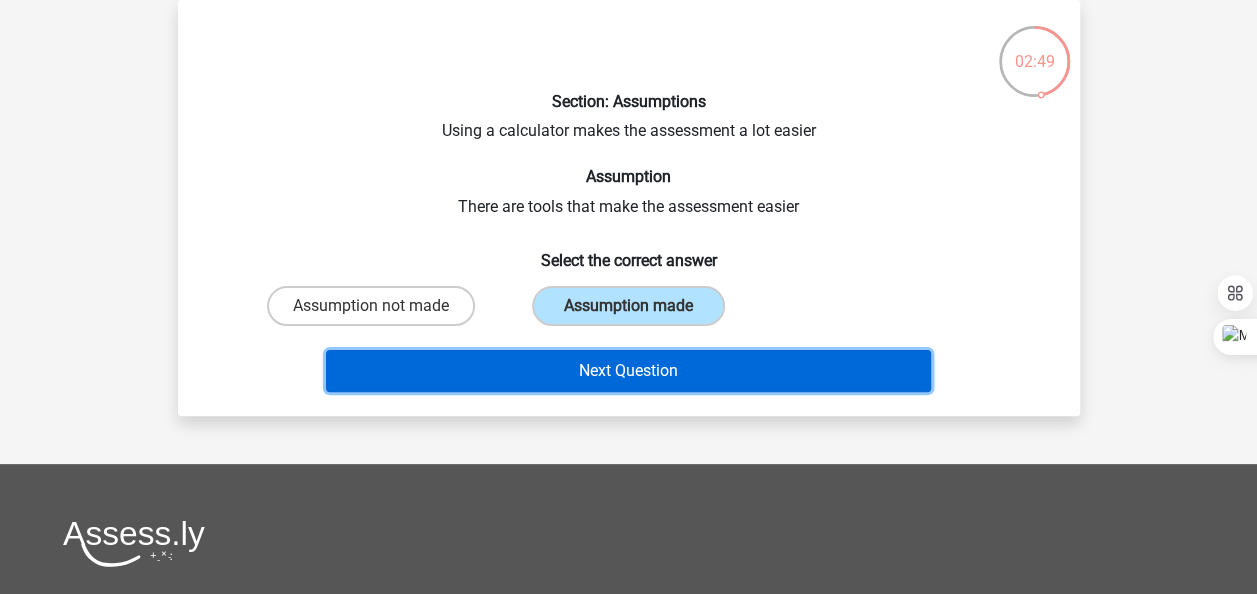 click on "Next Question" at bounding box center [628, 371] 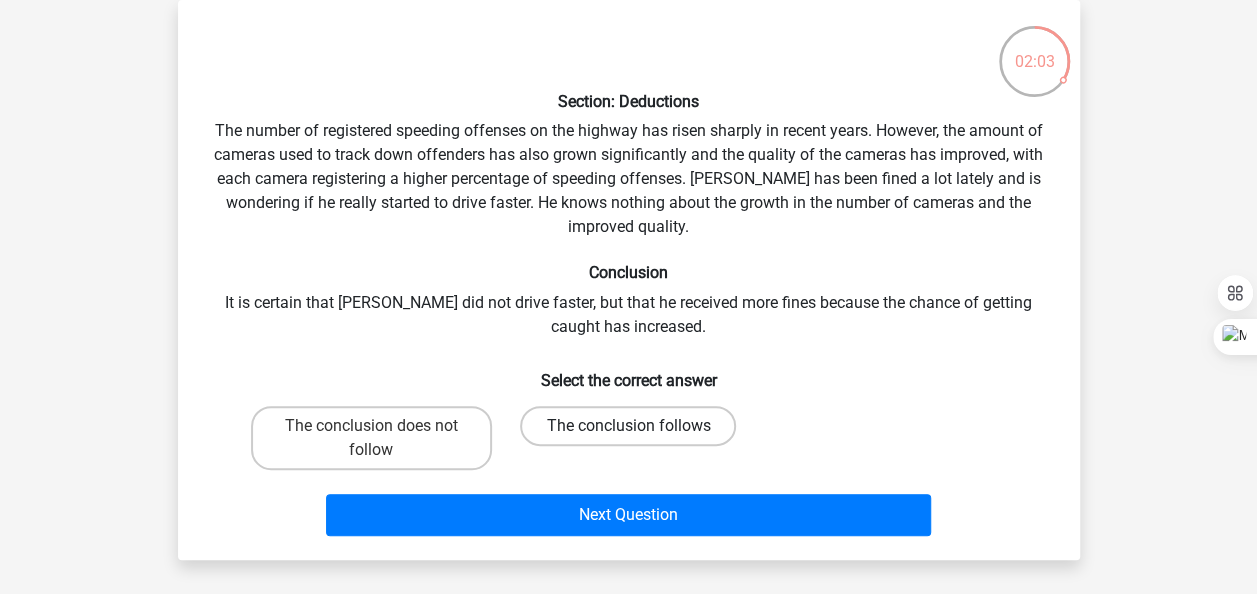 click on "The conclusion follows" at bounding box center [628, 426] 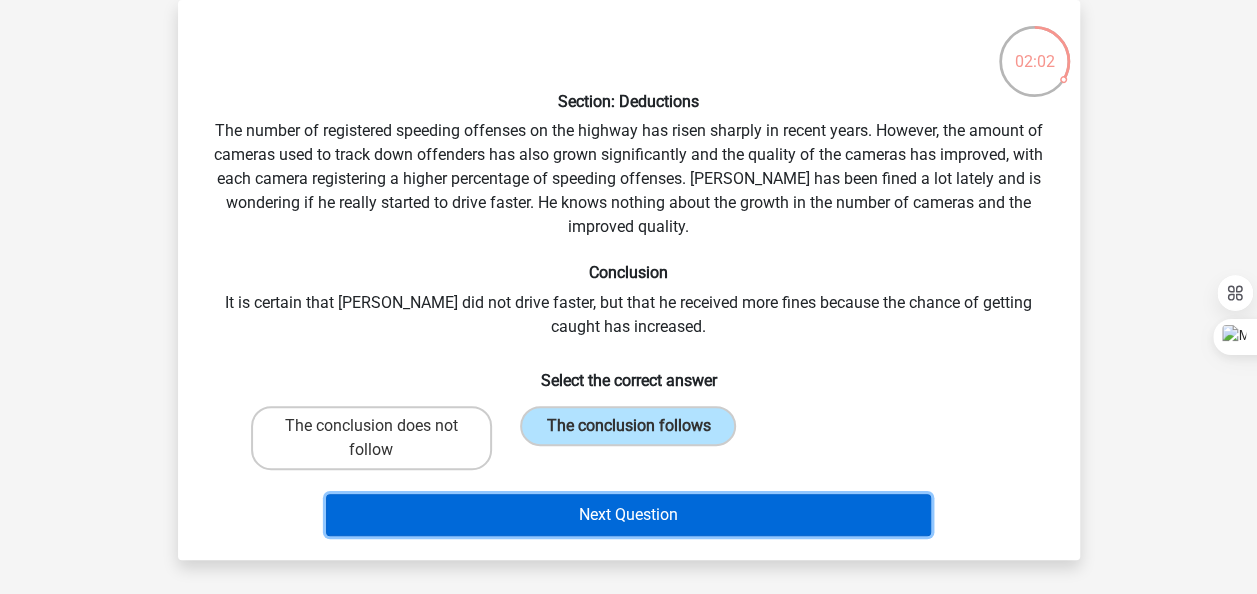 click on "Next Question" at bounding box center [628, 515] 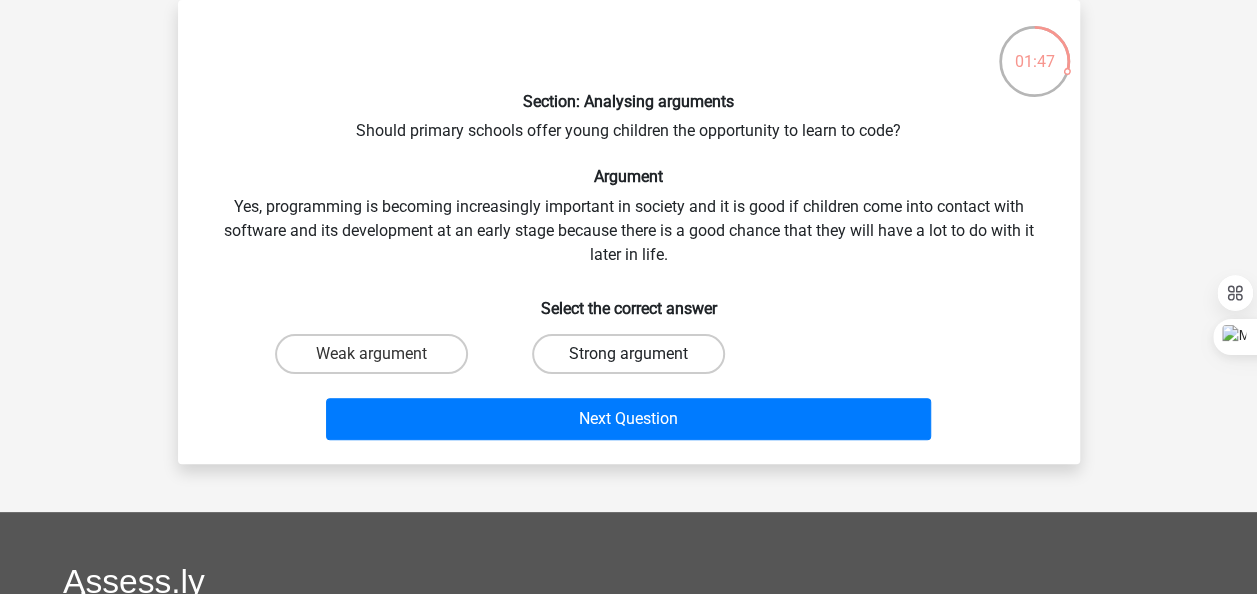 click on "Strong argument" at bounding box center (628, 354) 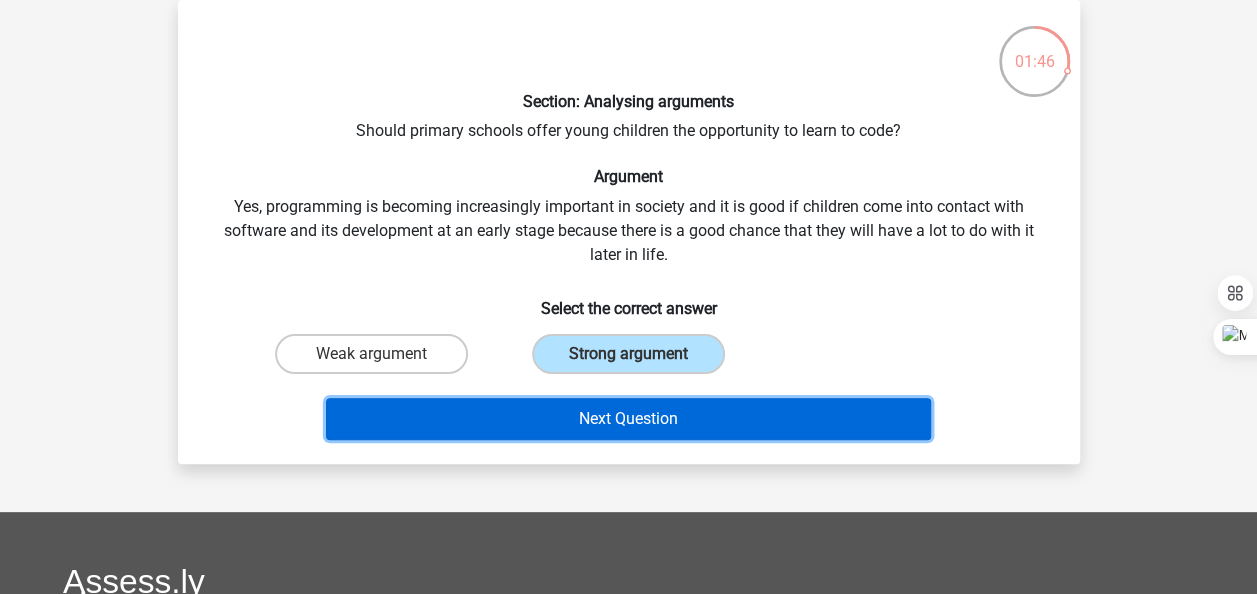 click on "Next Question" at bounding box center [628, 419] 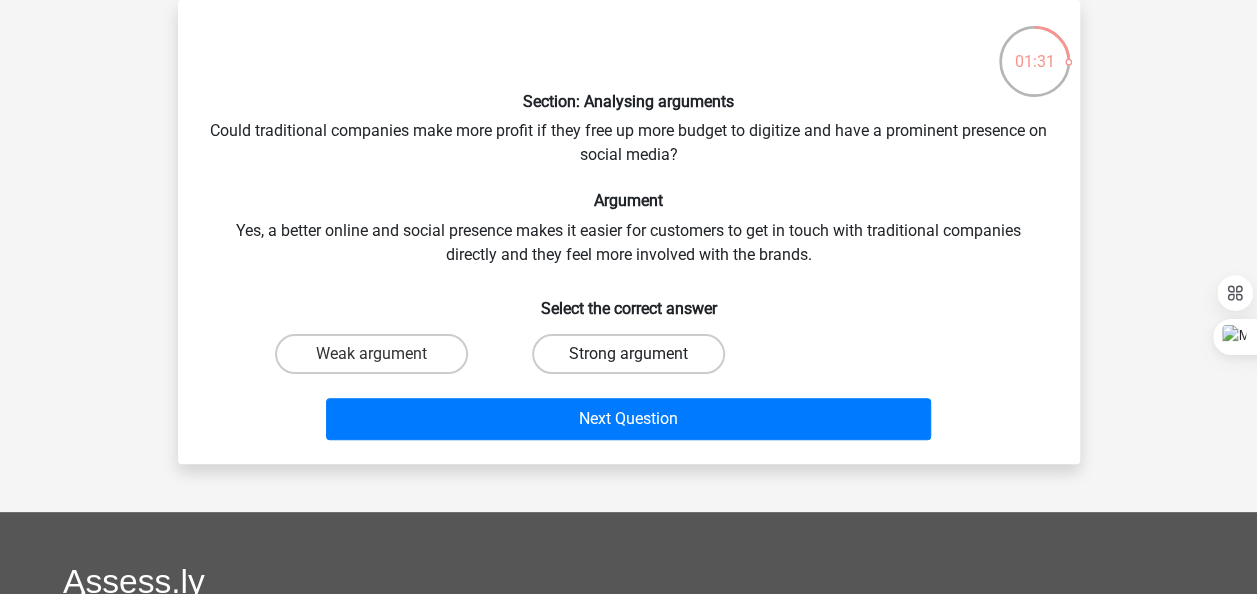 click on "Strong argument" at bounding box center [628, 354] 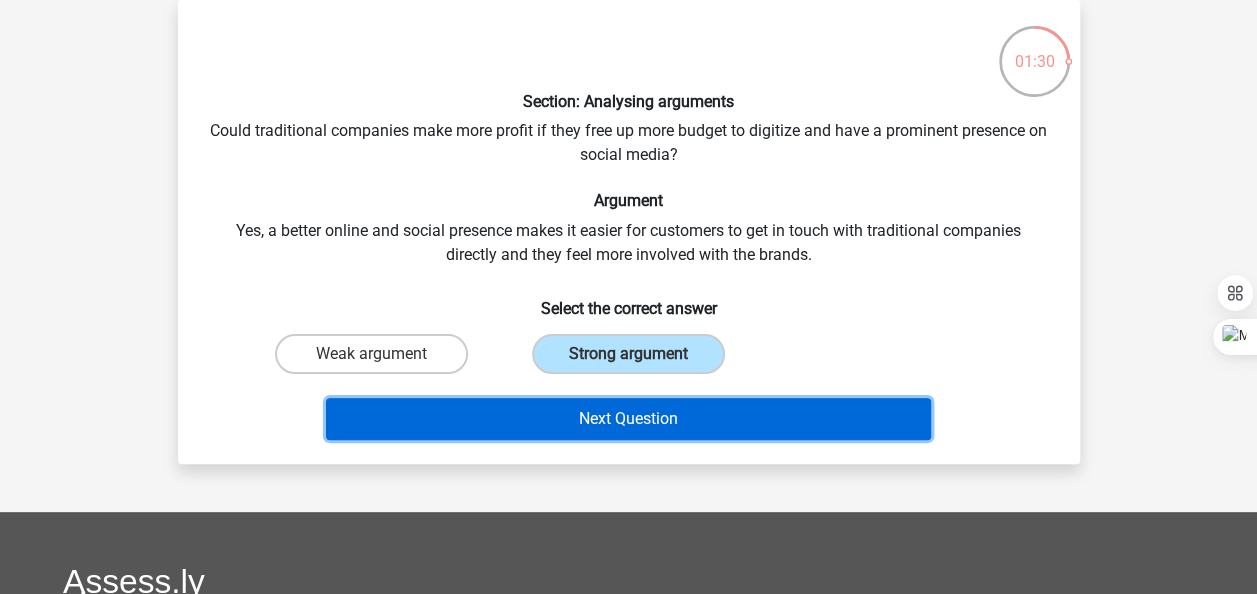 click on "Next Question" at bounding box center [628, 419] 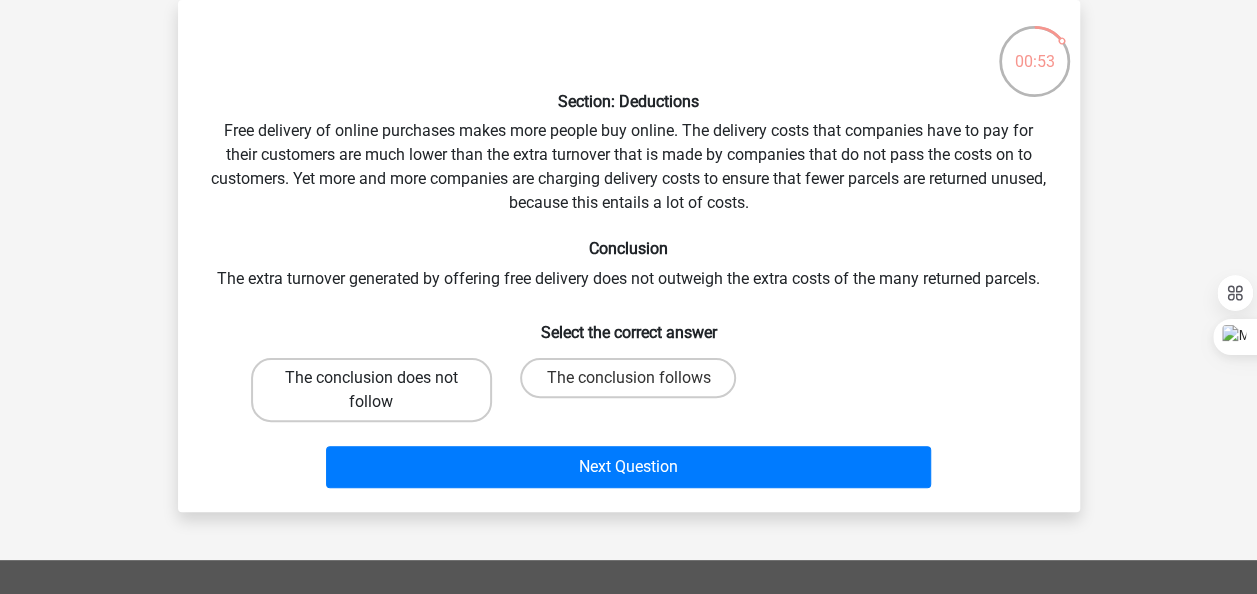 click on "The conclusion does not follow" at bounding box center [371, 390] 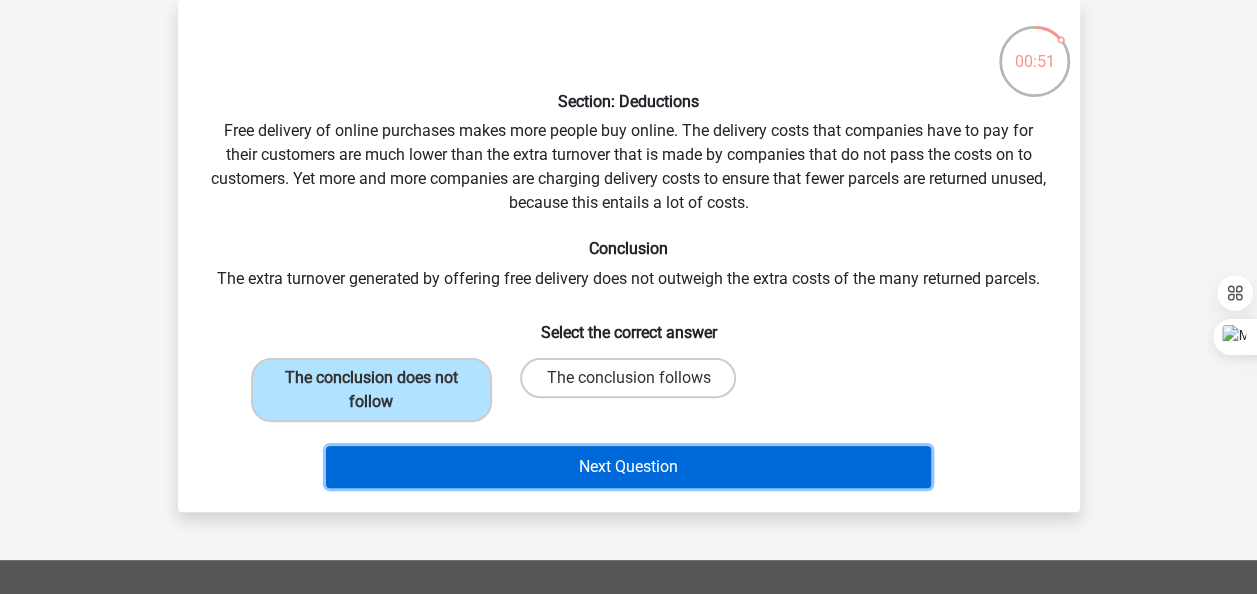 click on "Next Question" at bounding box center [628, 467] 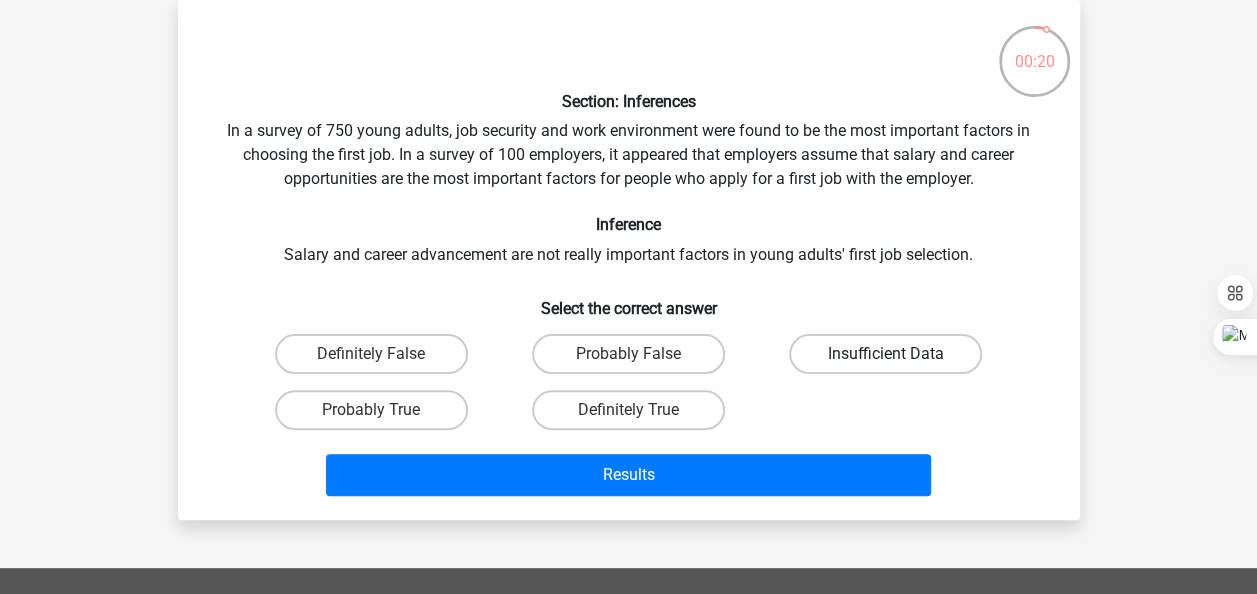 click on "Insufficient Data" at bounding box center [885, 354] 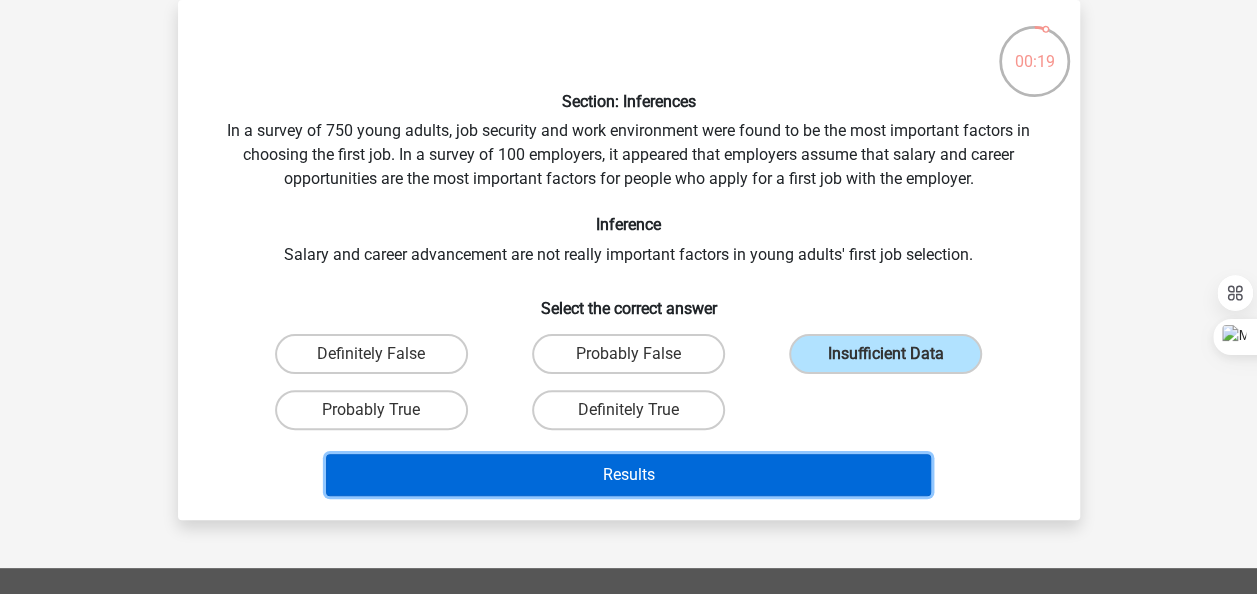 click on "Results" at bounding box center (628, 475) 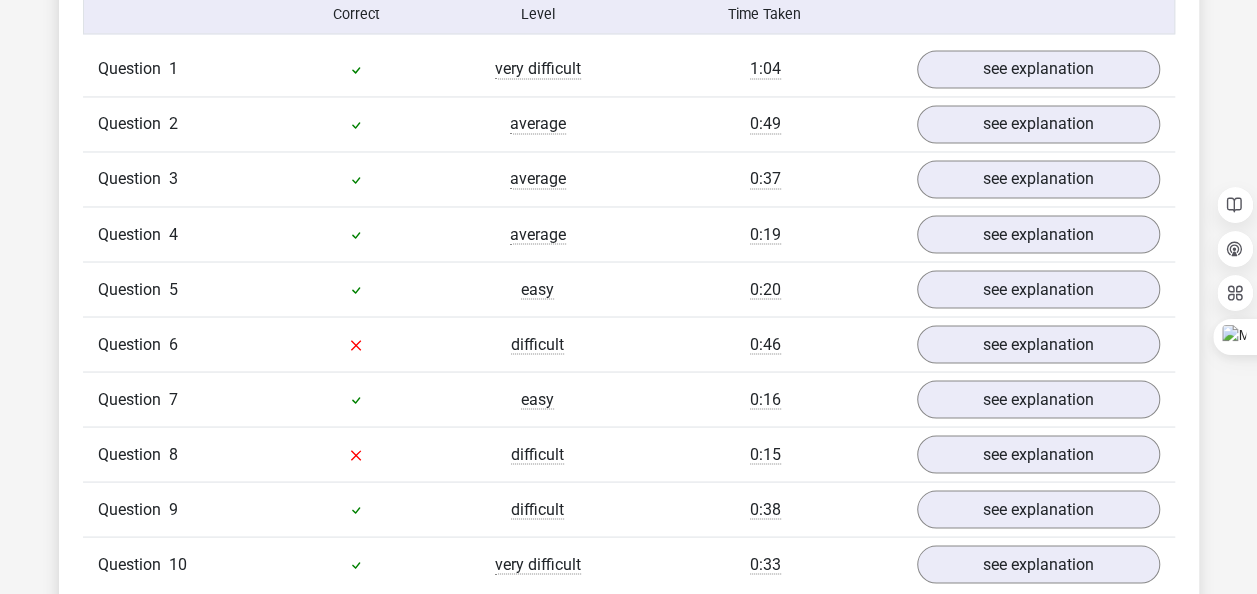 scroll, scrollTop: 1678, scrollLeft: 0, axis: vertical 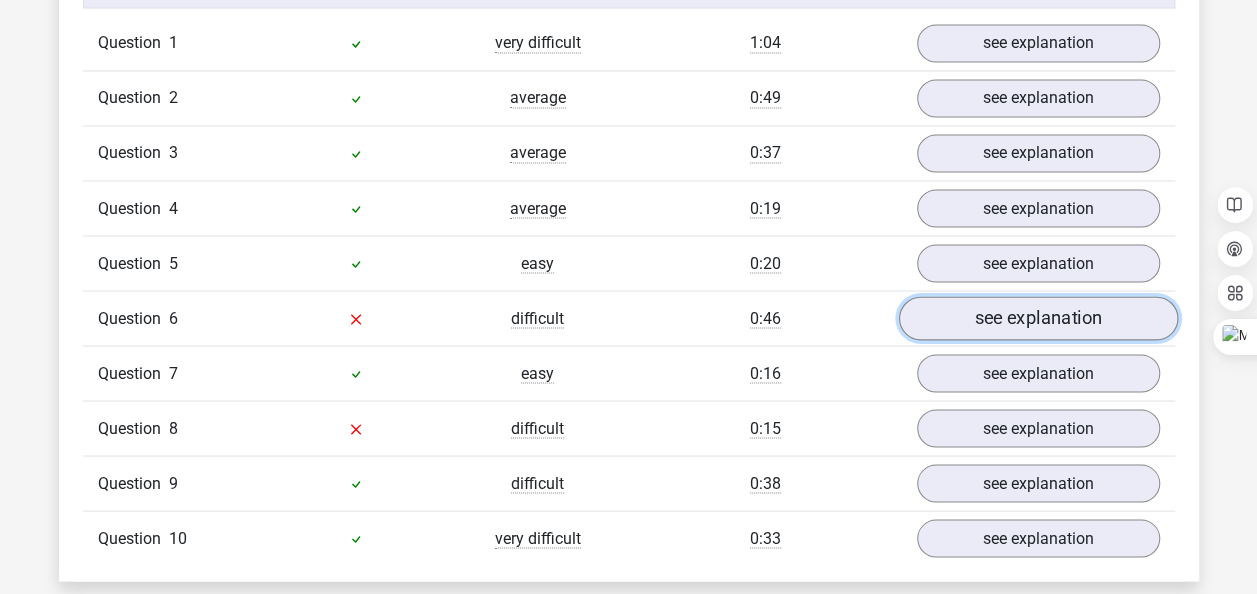 click on "see explanation" at bounding box center (1037, 319) 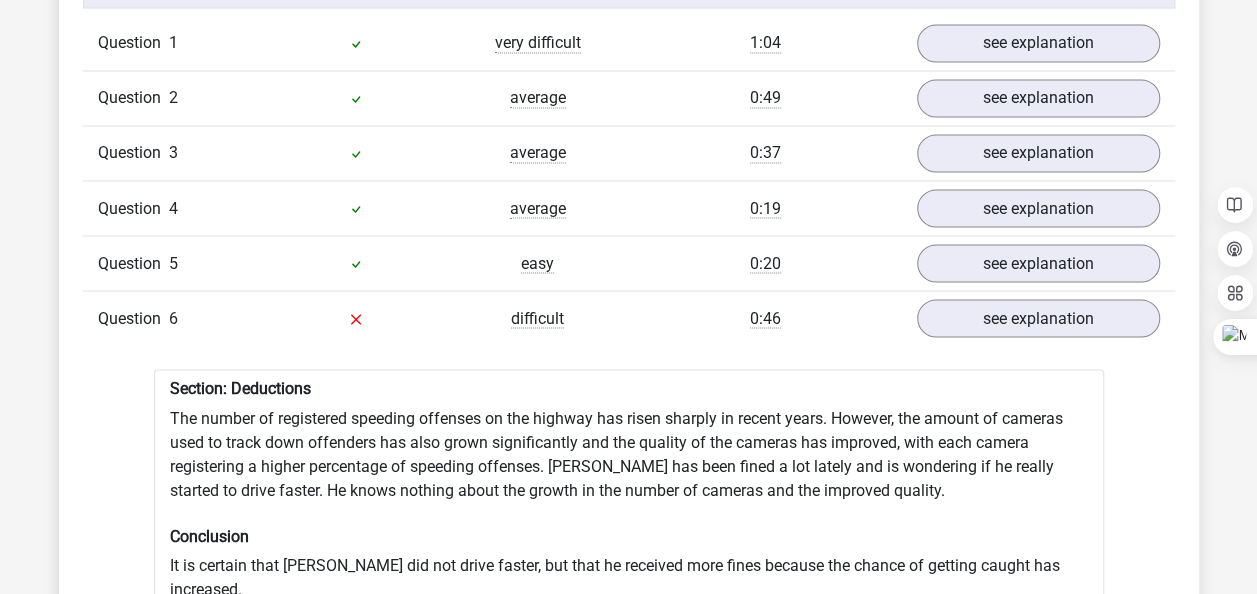 click on "Section: Deductions The number of registered speeding offenses on the highway has risen sharply in recent years. However, the amount of cameras used to track down offenders has also grown significantly and the quality of the cameras has improved, with each camera registering a higher percentage of speeding offenses. Peter has been fined a lot lately and is wondering if he really started to drive faster. He knows nothing about the growth in the number of cameras and the improved quality. Conclusion It is certain that Peter did not drive faster, but that he received more fines because the chance of getting caught has increased.
None
a
The conclusion does not follow
(correct)
b
Explanation
Submit" at bounding box center (629, 666) 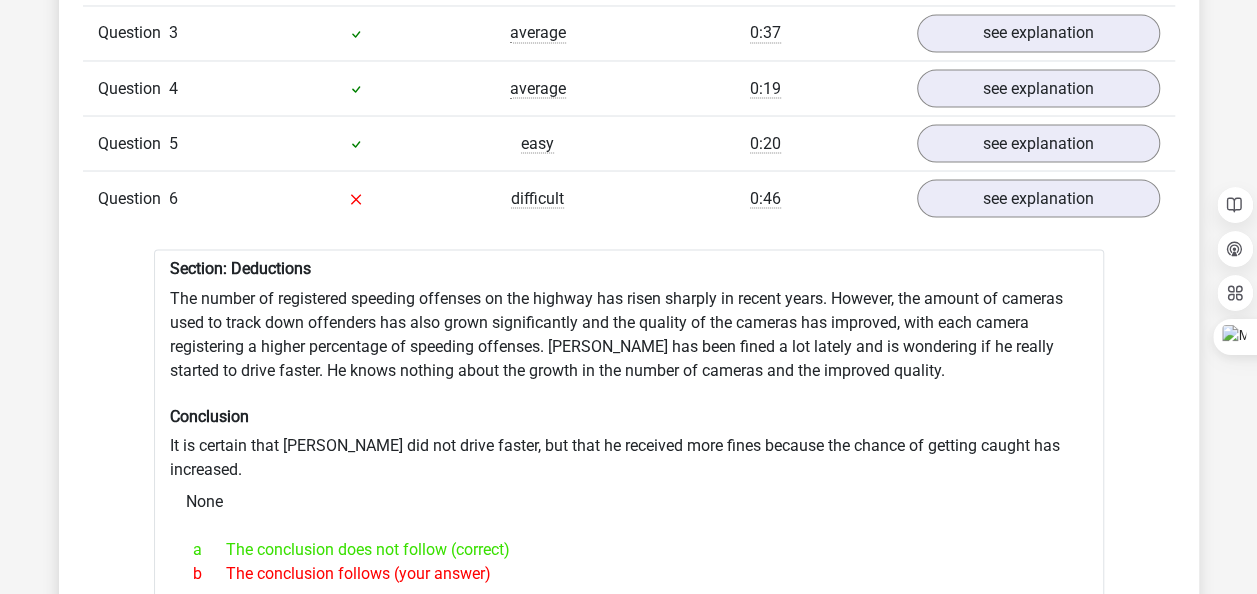 scroll, scrollTop: 2317, scrollLeft: 0, axis: vertical 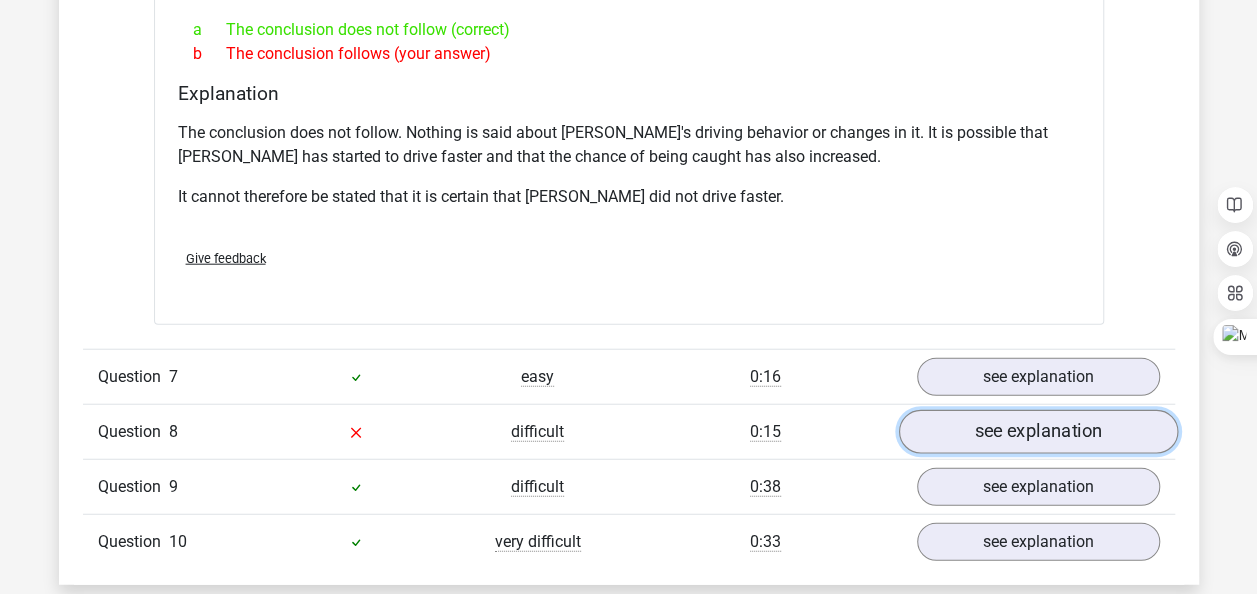 click on "see explanation" at bounding box center (1037, 432) 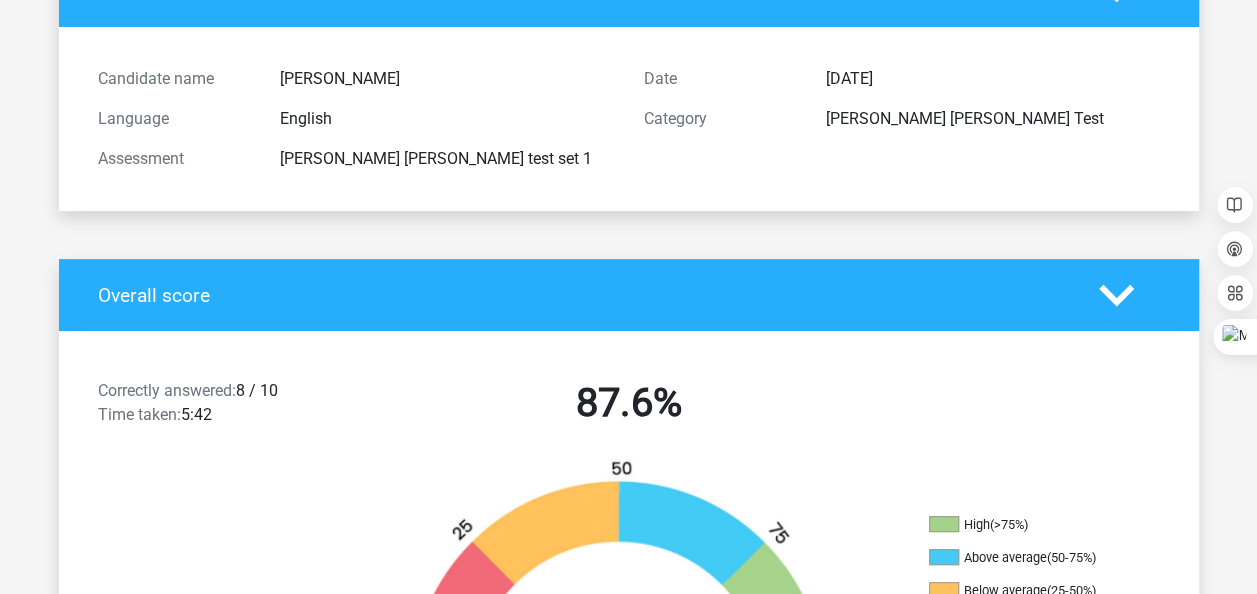 scroll, scrollTop: 0, scrollLeft: 0, axis: both 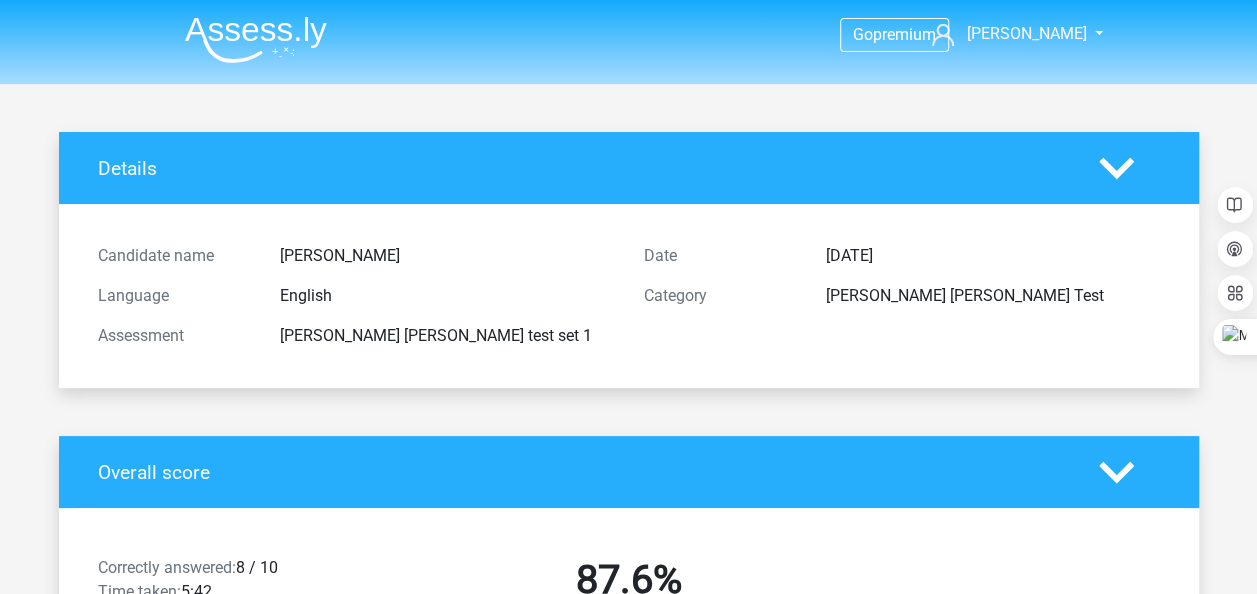 click at bounding box center (256, 39) 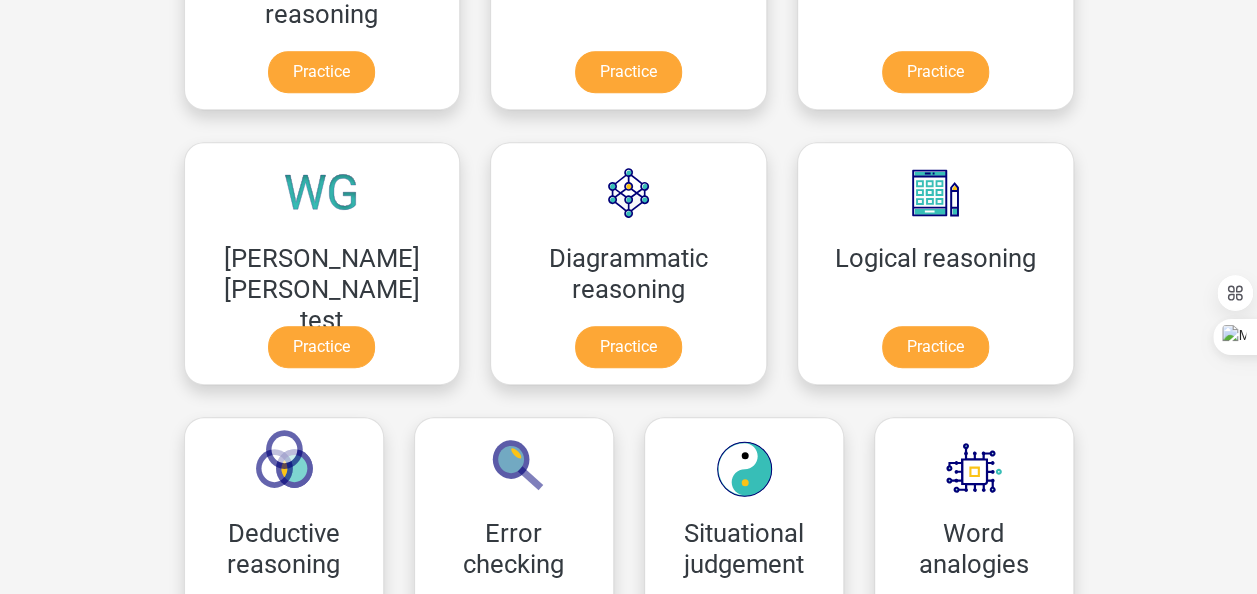 scroll, scrollTop: 519, scrollLeft: 0, axis: vertical 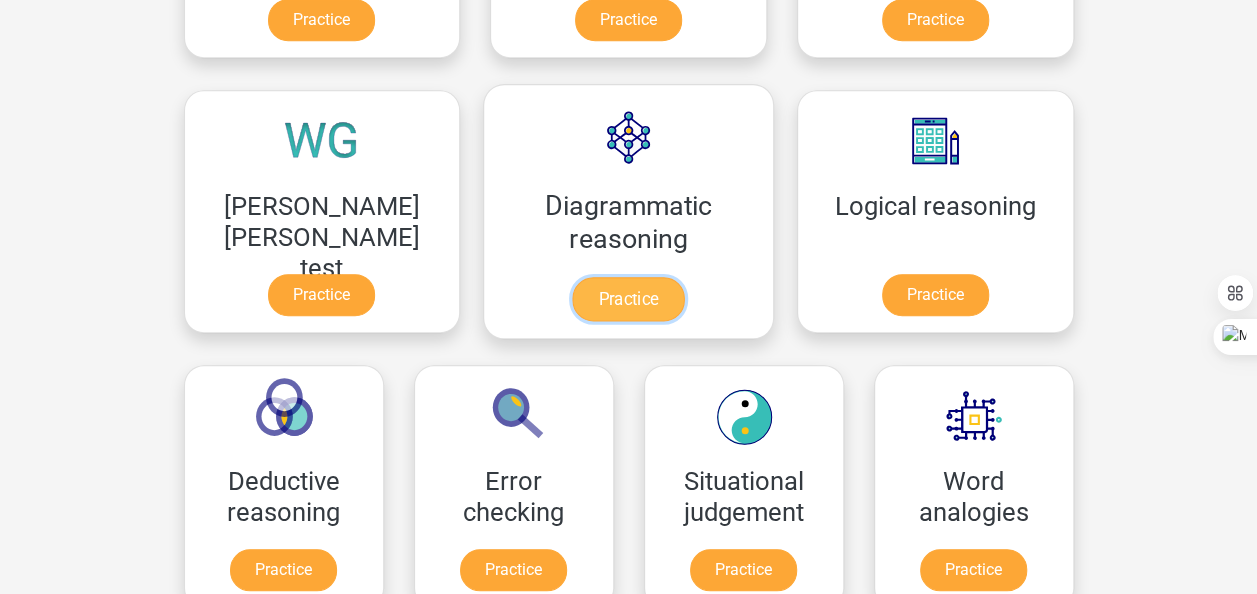 click on "Practice" at bounding box center (628, 299) 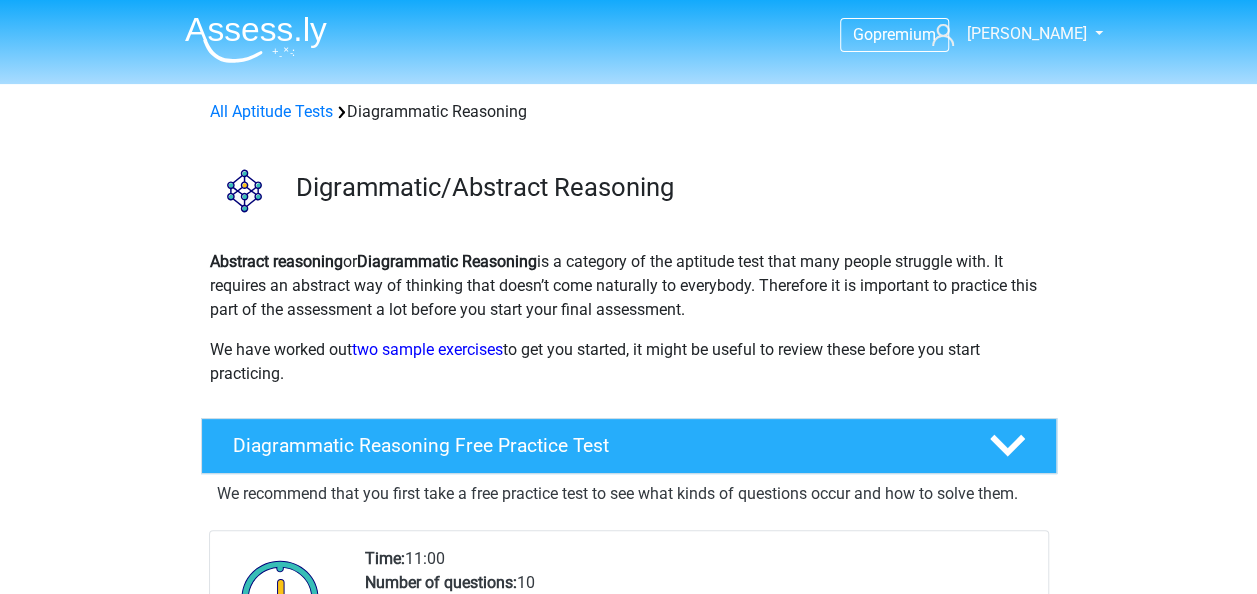 scroll, scrollTop: 519, scrollLeft: 0, axis: vertical 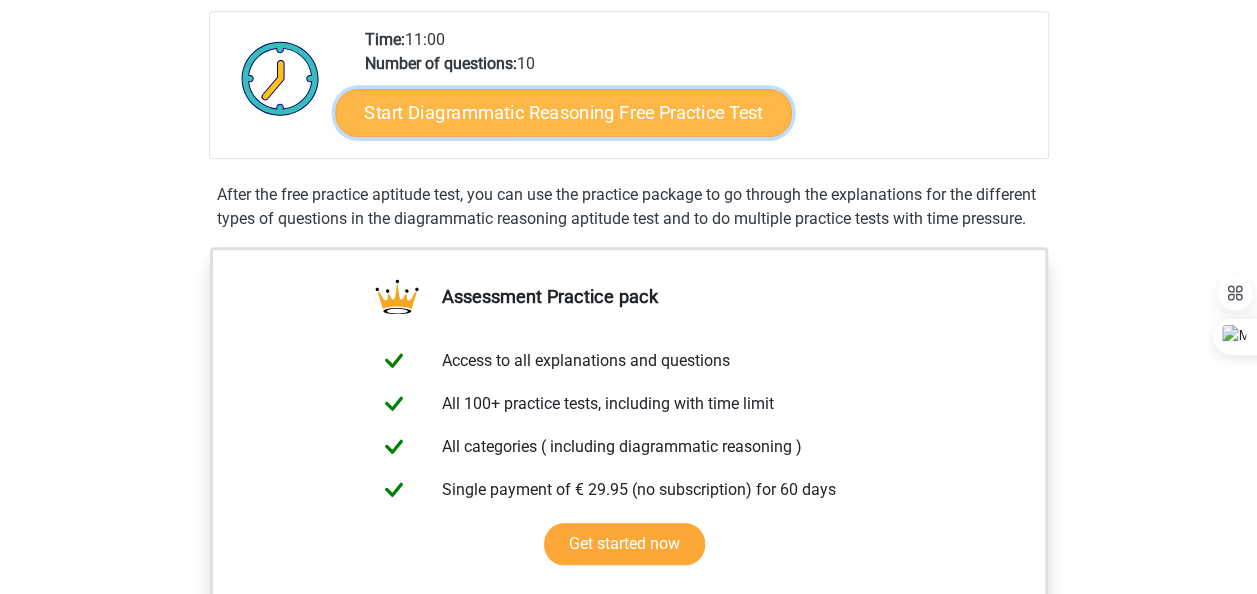 click on "Start Diagrammatic Reasoning
Free Practice Test" at bounding box center [563, 112] 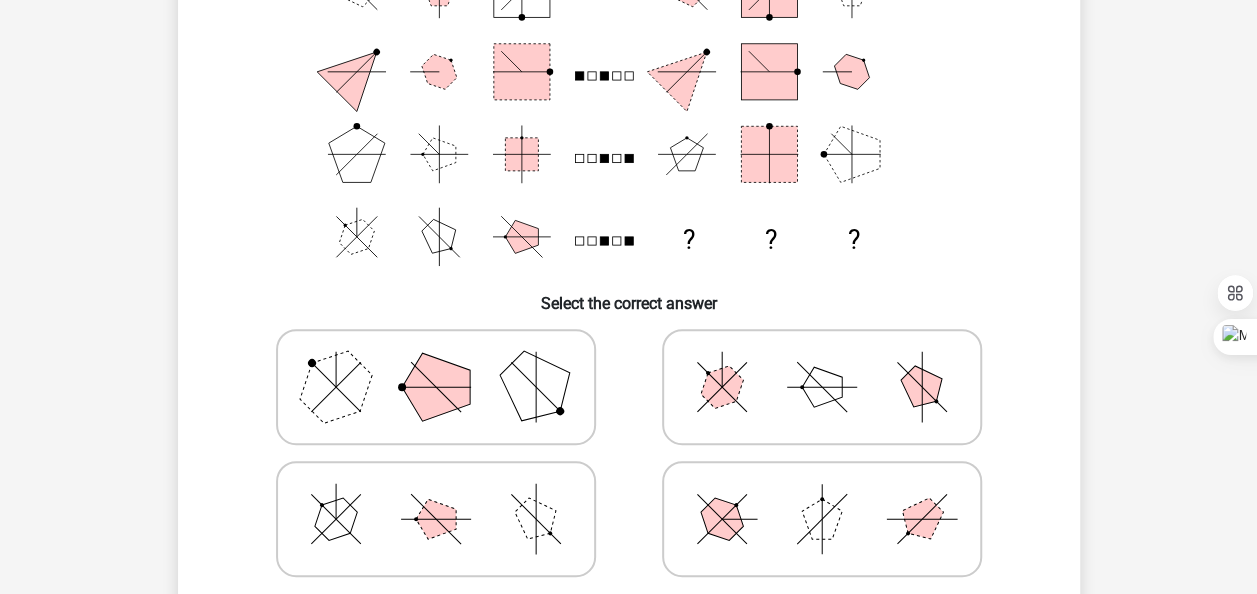 scroll, scrollTop: 240, scrollLeft: 0, axis: vertical 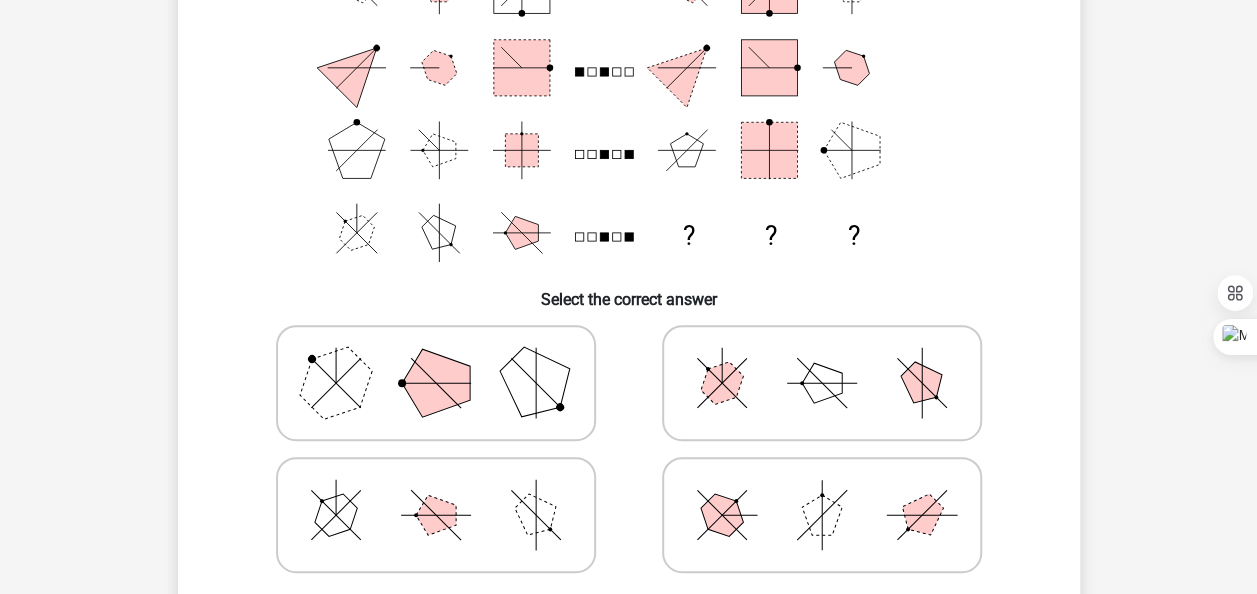 click 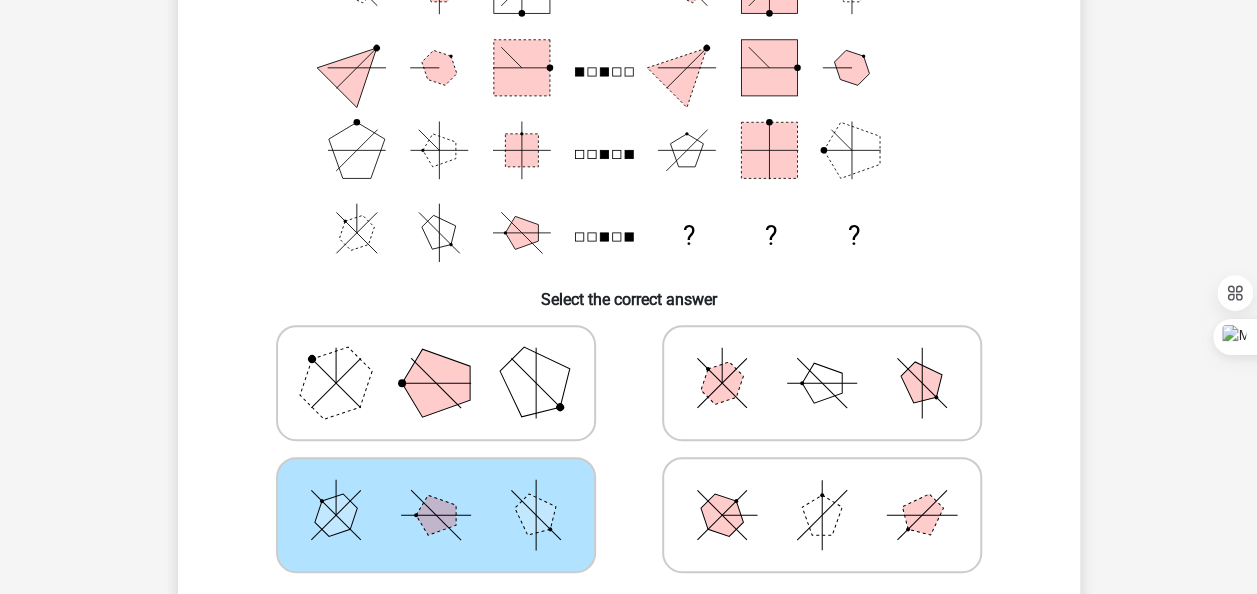 scroll, scrollTop: 759, scrollLeft: 0, axis: vertical 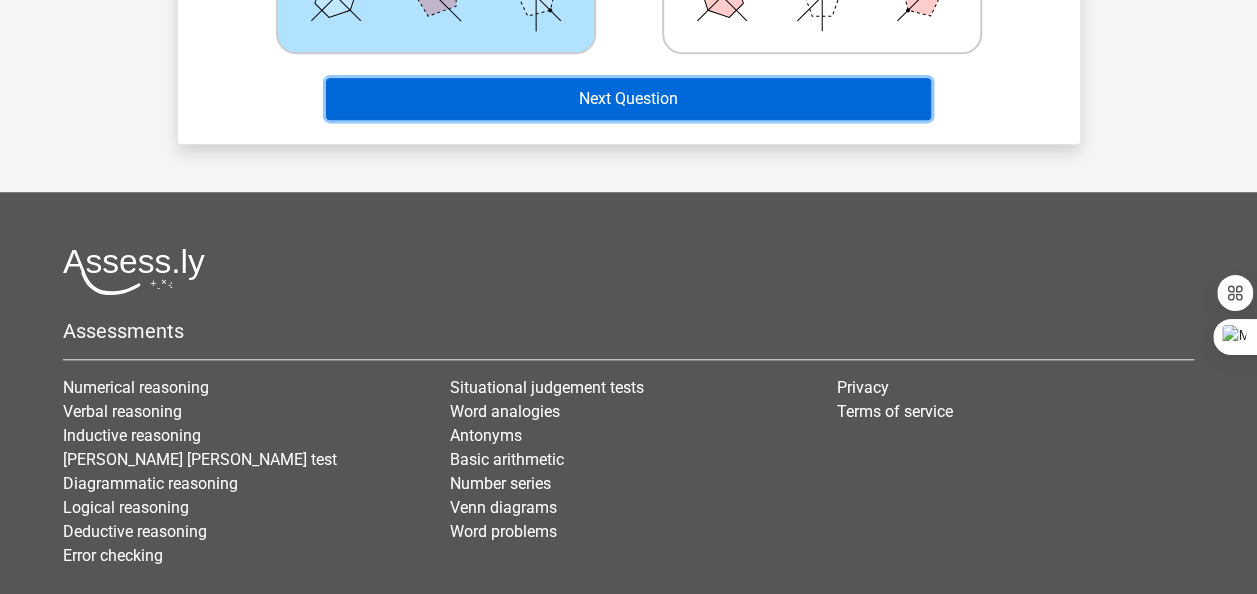 click on "Next Question" at bounding box center (628, 99) 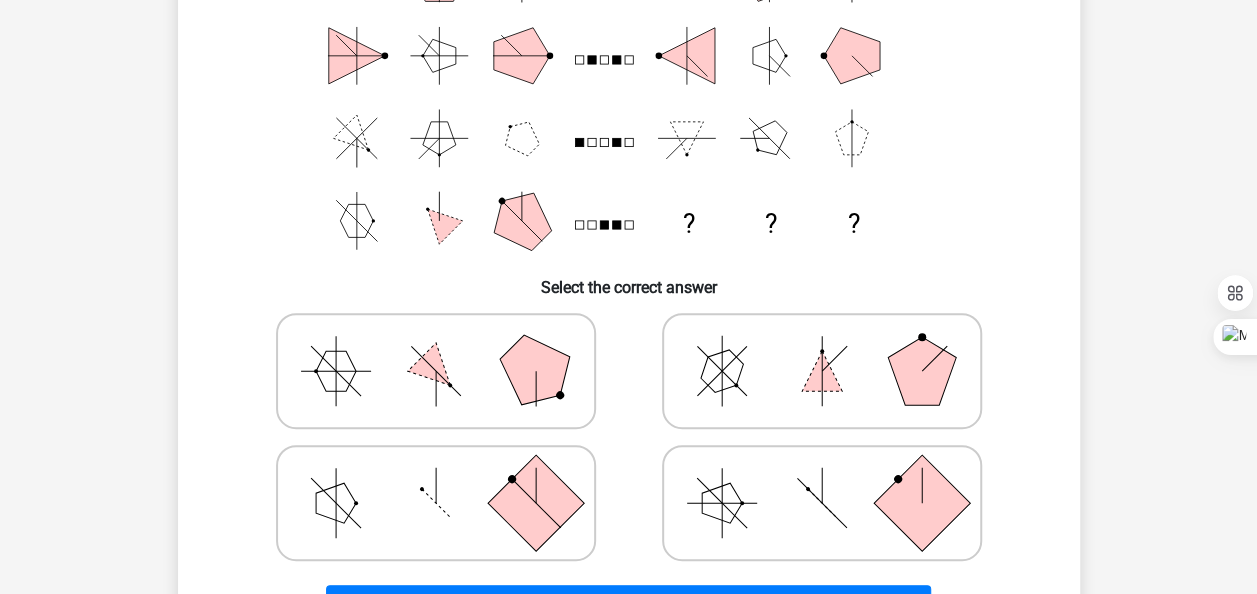 scroll, scrollTop: 292, scrollLeft: 0, axis: vertical 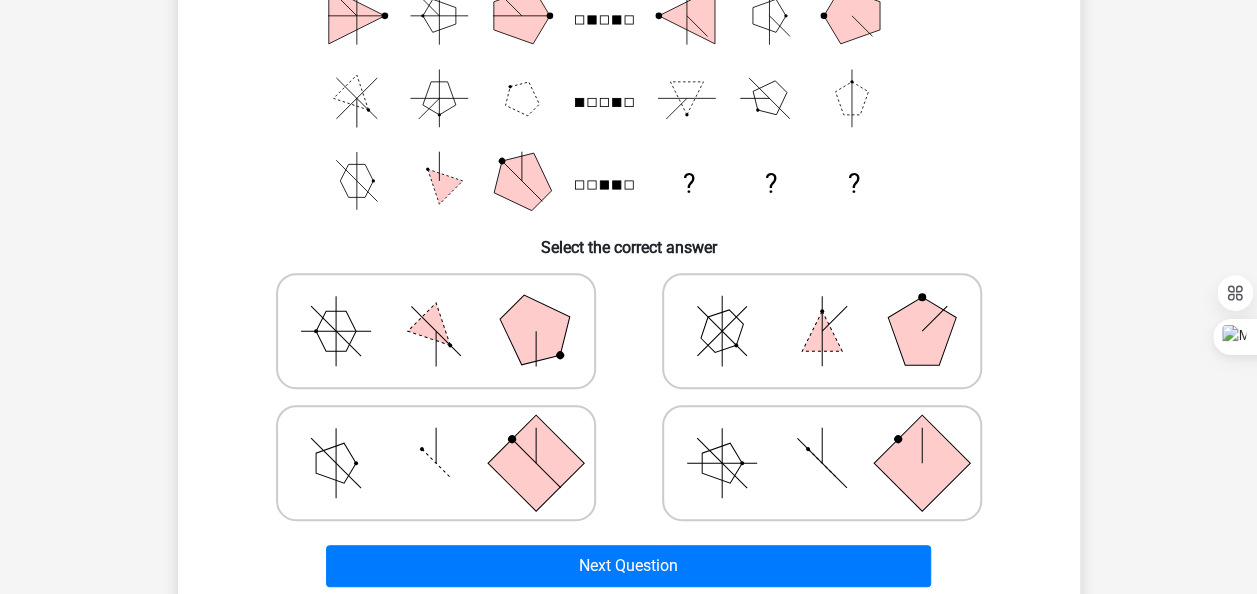 click 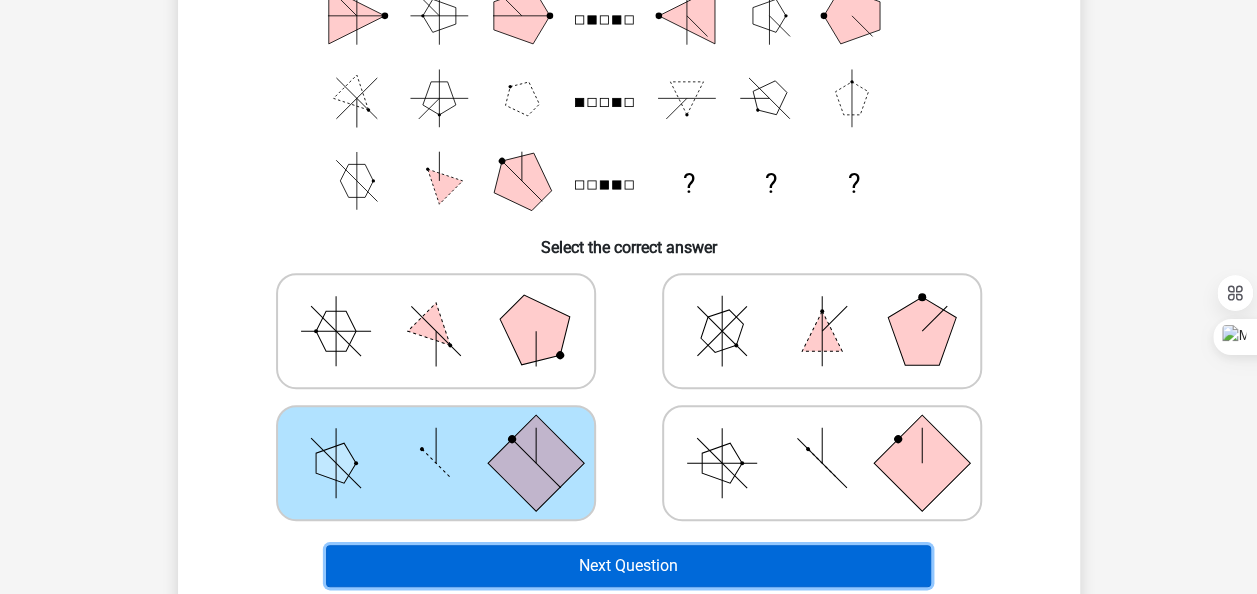 click on "Next Question" at bounding box center [628, 566] 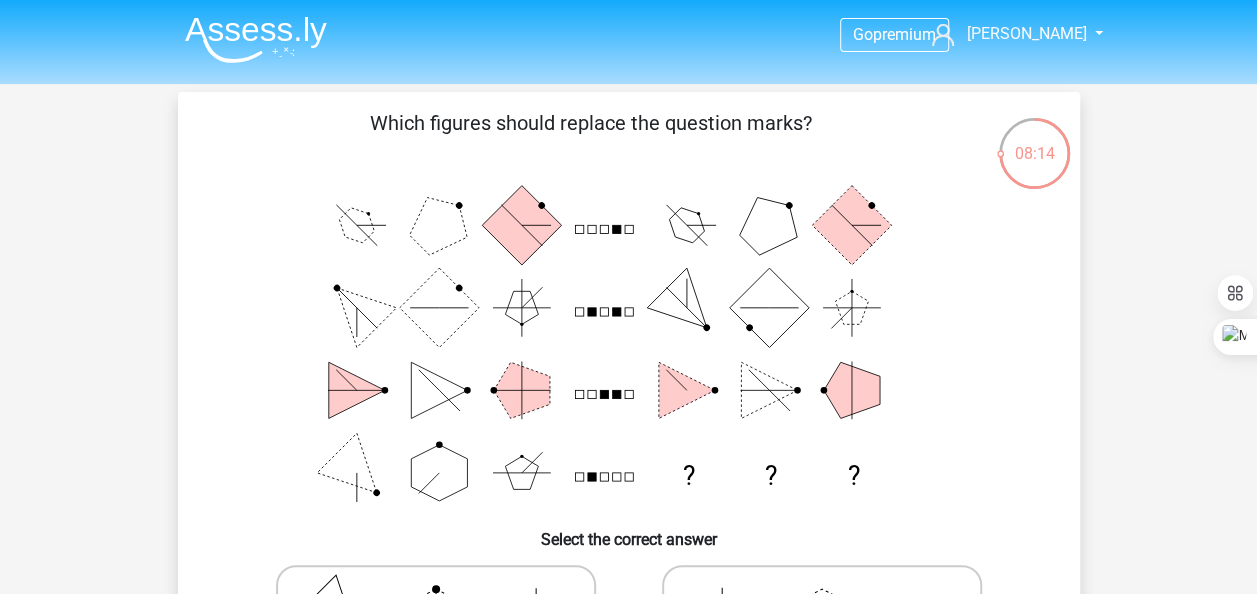 scroll, scrollTop: 519, scrollLeft: 0, axis: vertical 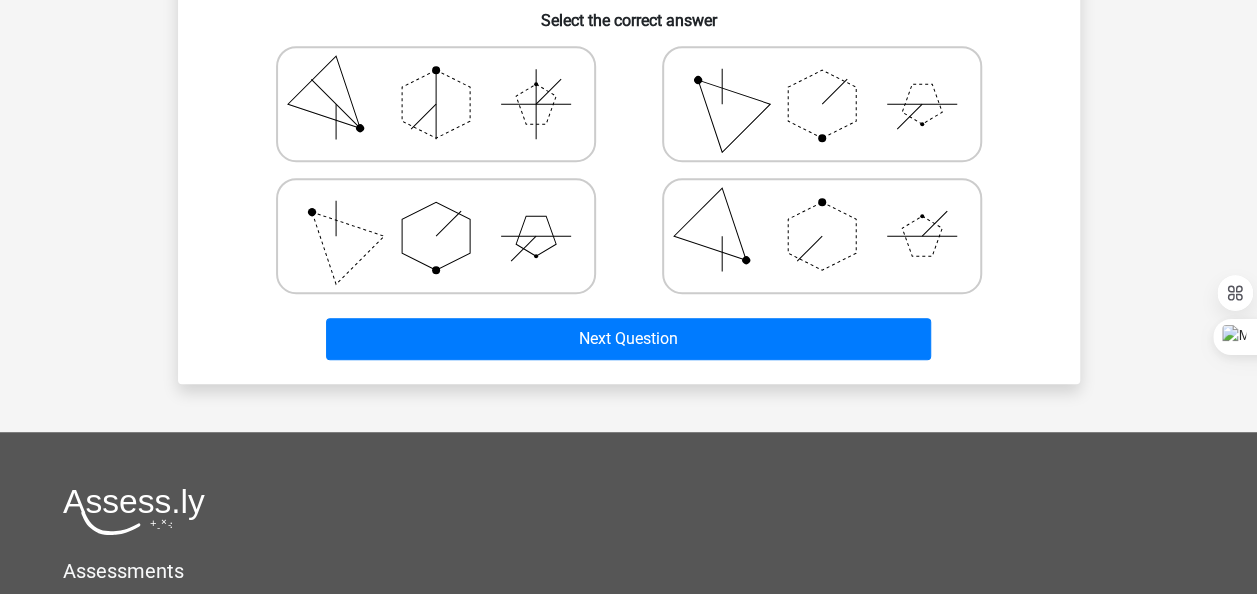 click 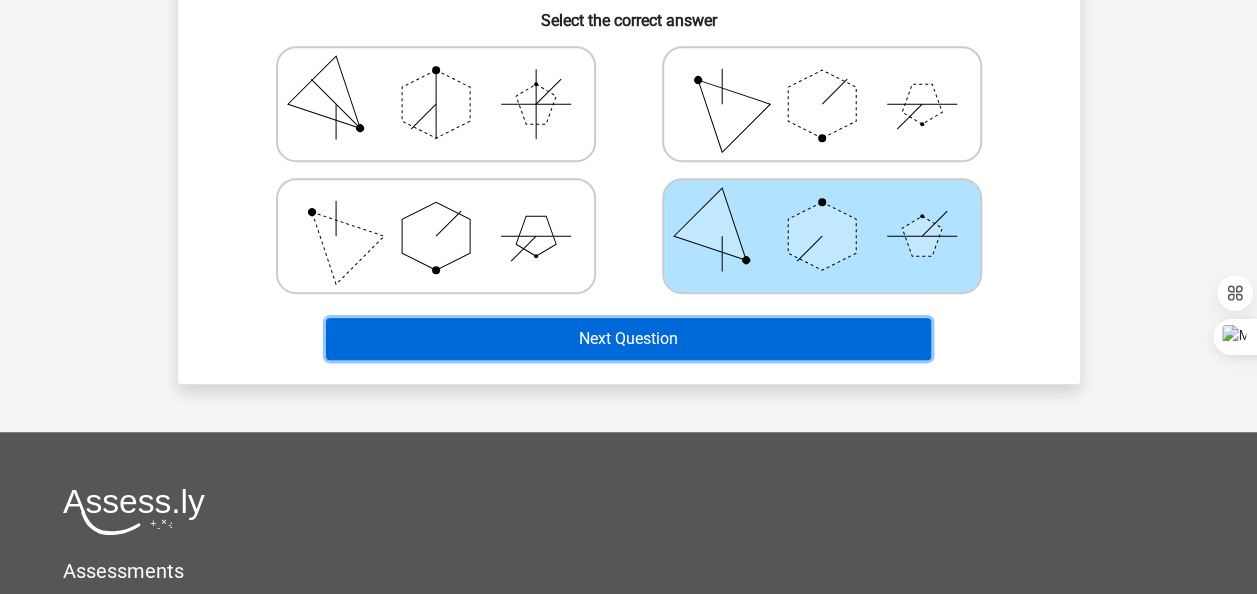 click on "Next Question" at bounding box center (628, 339) 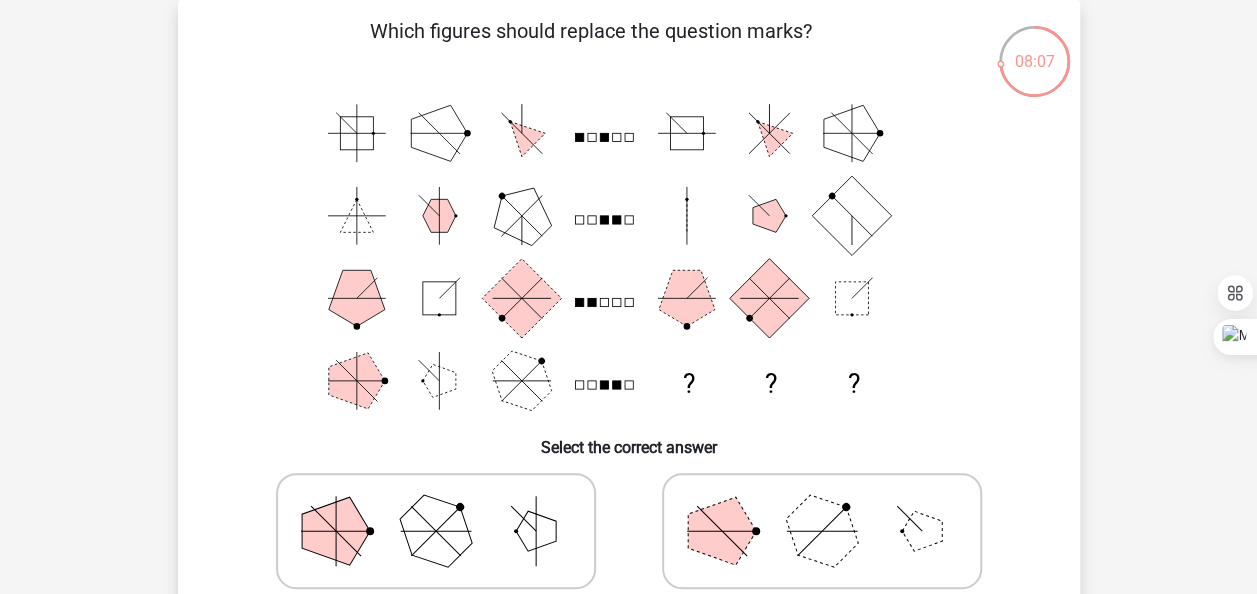 scroll, scrollTop: 611, scrollLeft: 0, axis: vertical 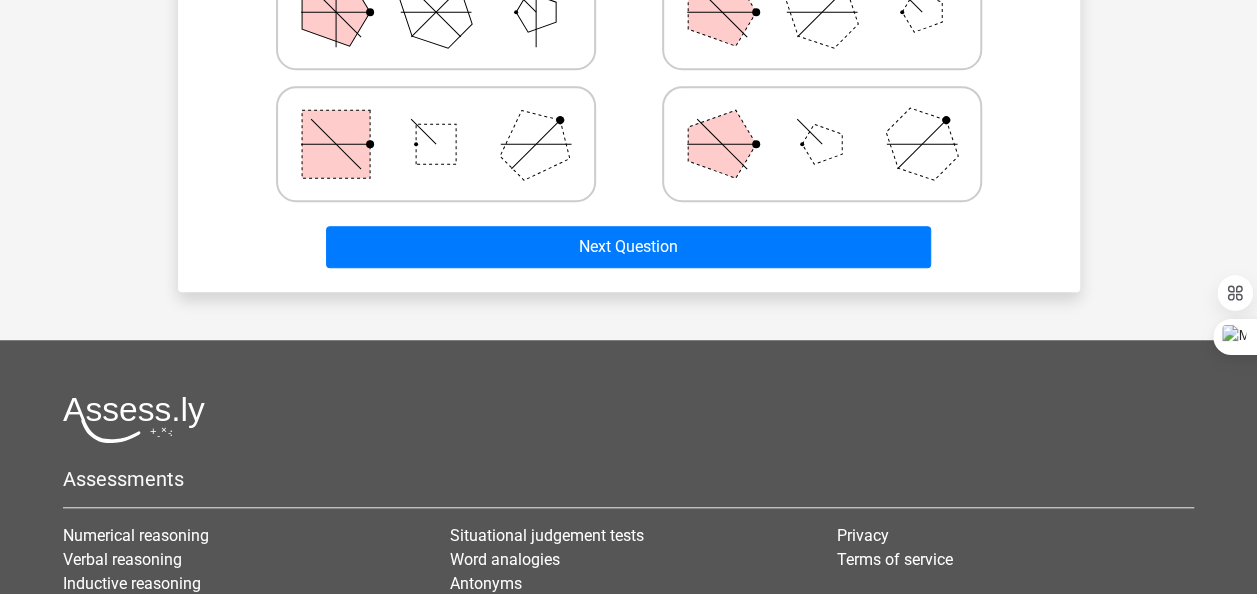 click 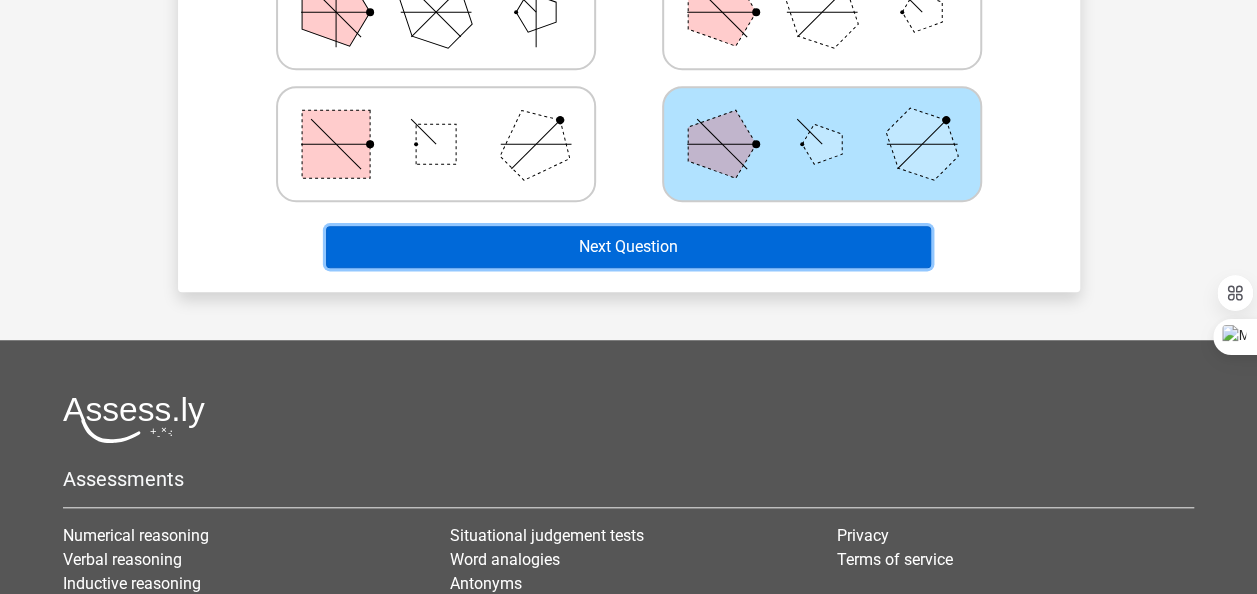 click on "Next Question" at bounding box center [628, 247] 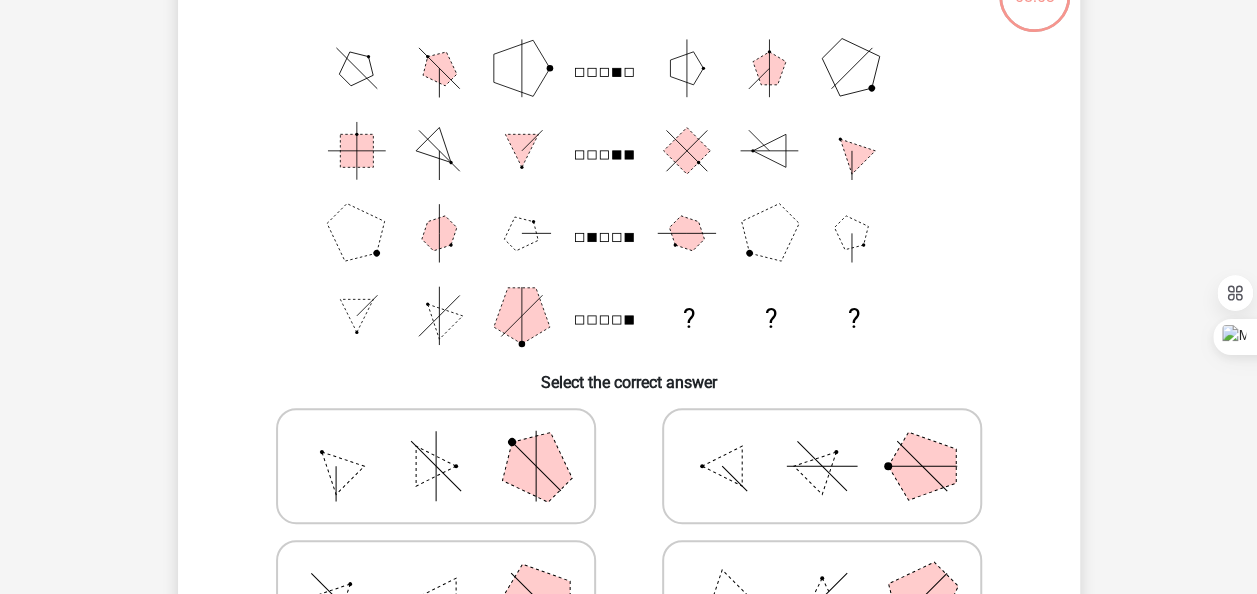 scroll, scrollTop: 92, scrollLeft: 0, axis: vertical 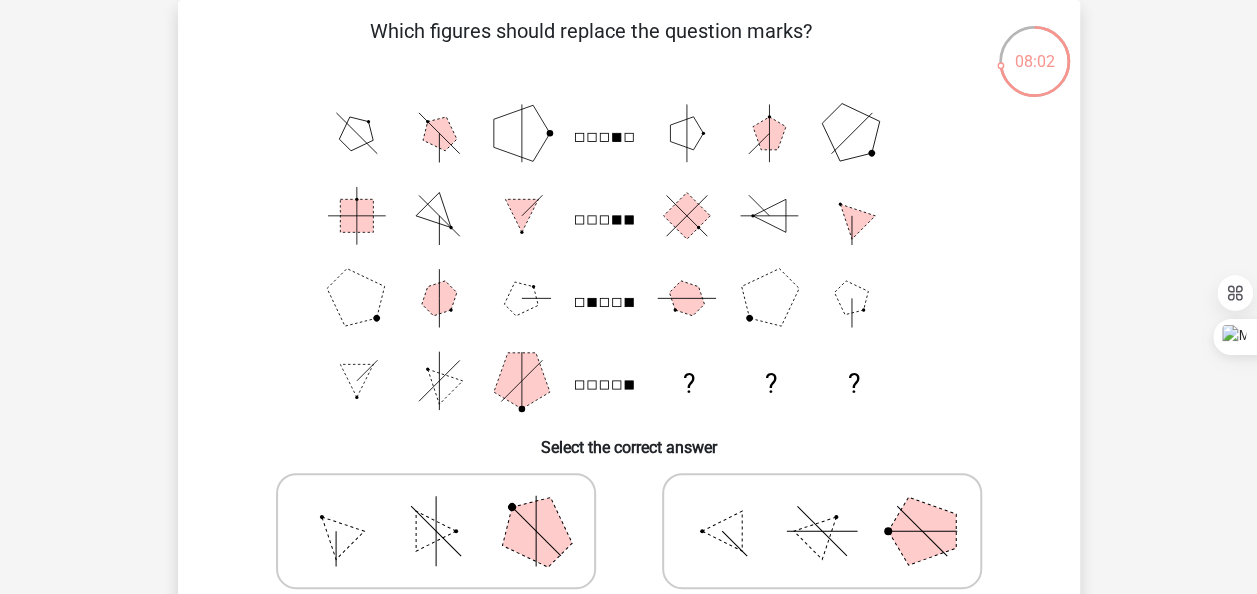 click 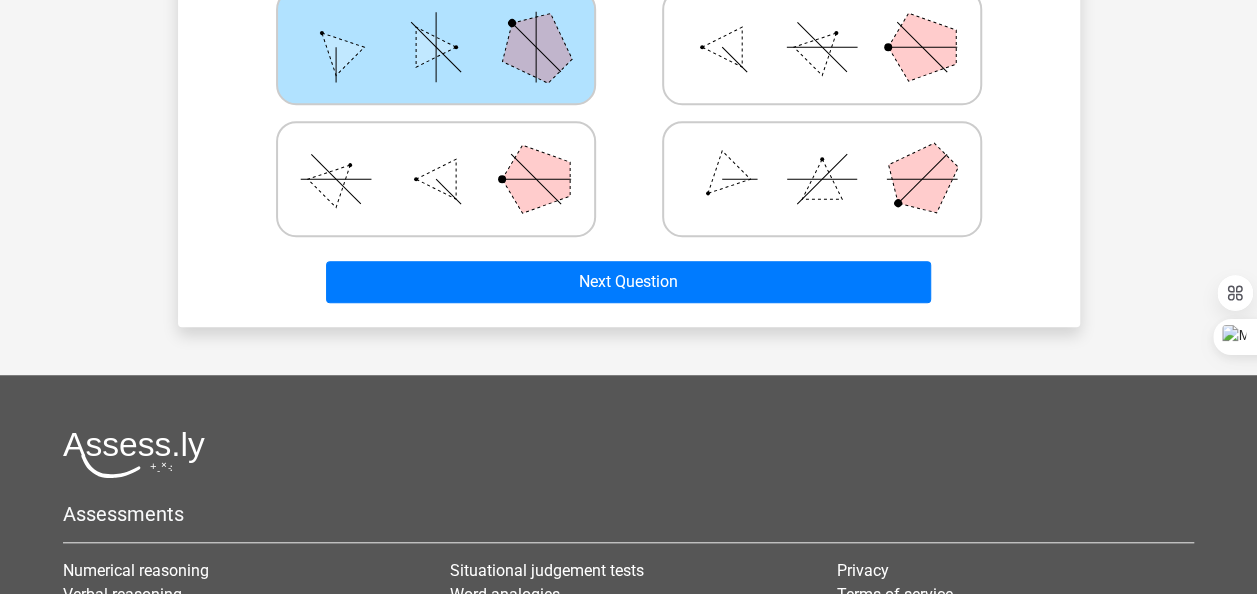 scroll, scrollTop: 611, scrollLeft: 0, axis: vertical 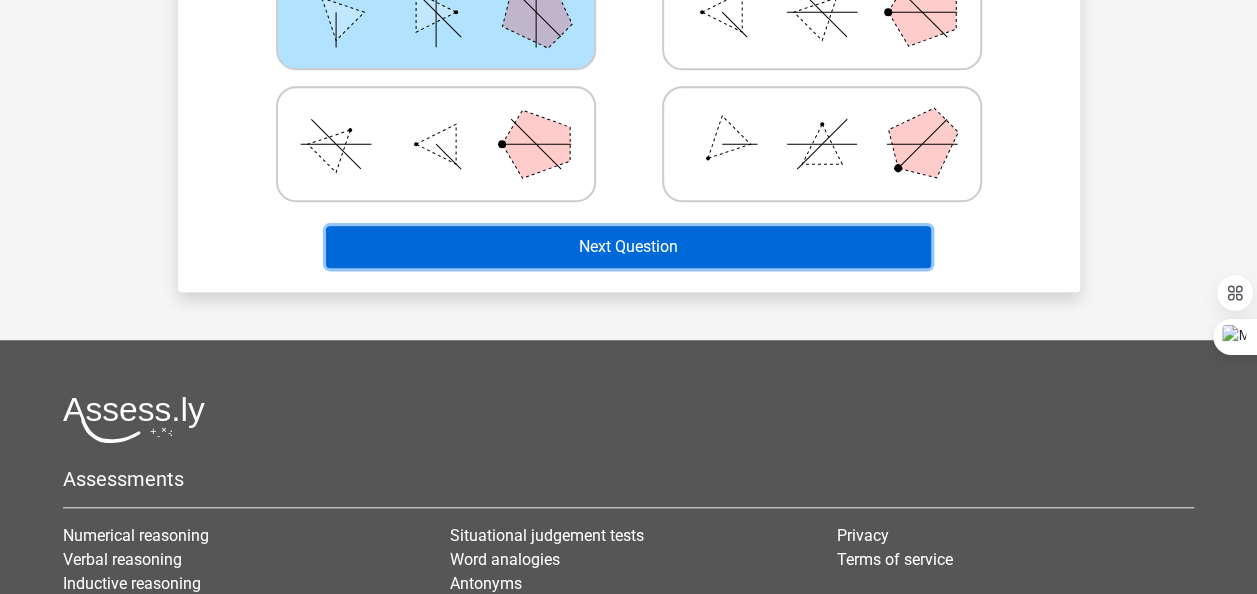 click on "Next Question" at bounding box center [628, 247] 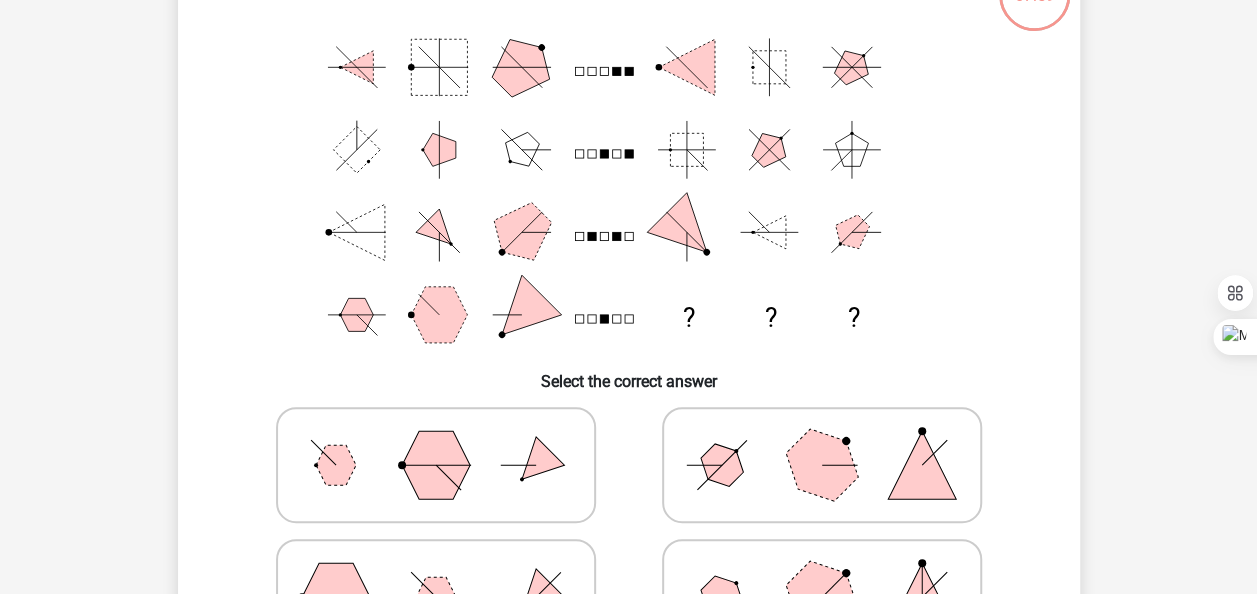 scroll, scrollTop: 92, scrollLeft: 0, axis: vertical 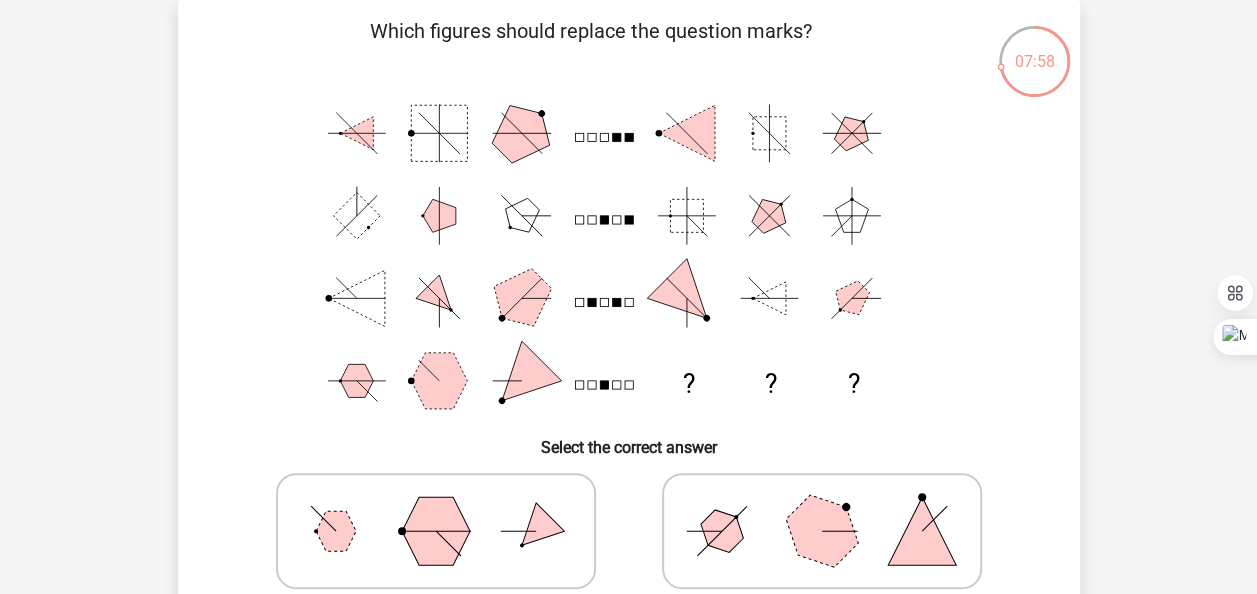 click 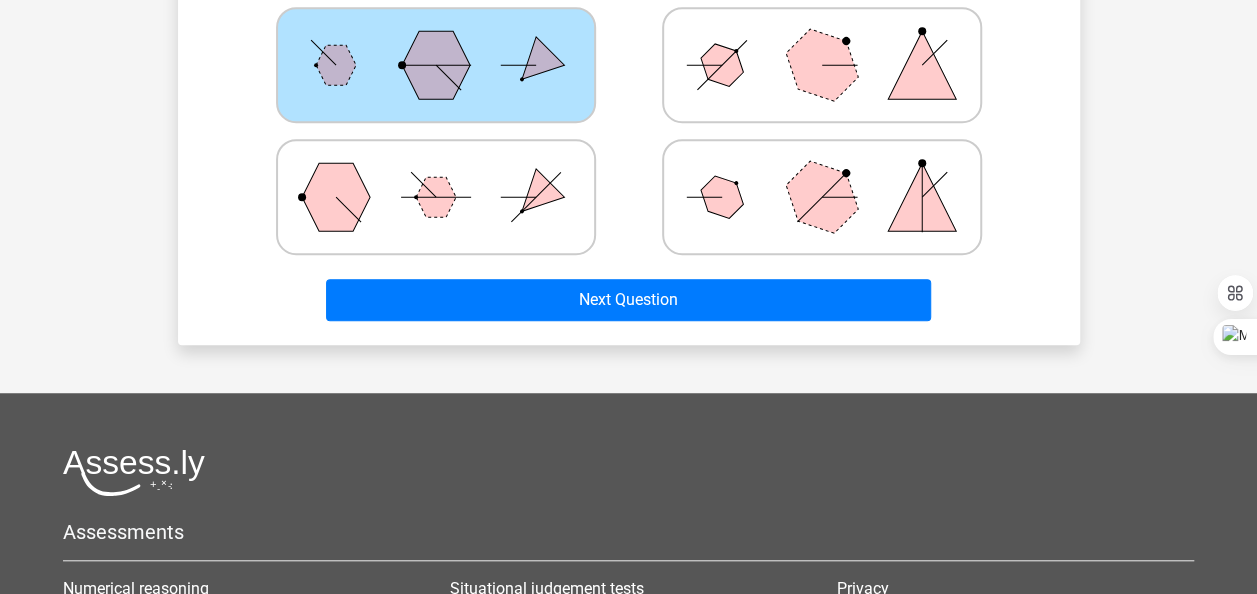 scroll, scrollTop: 611, scrollLeft: 0, axis: vertical 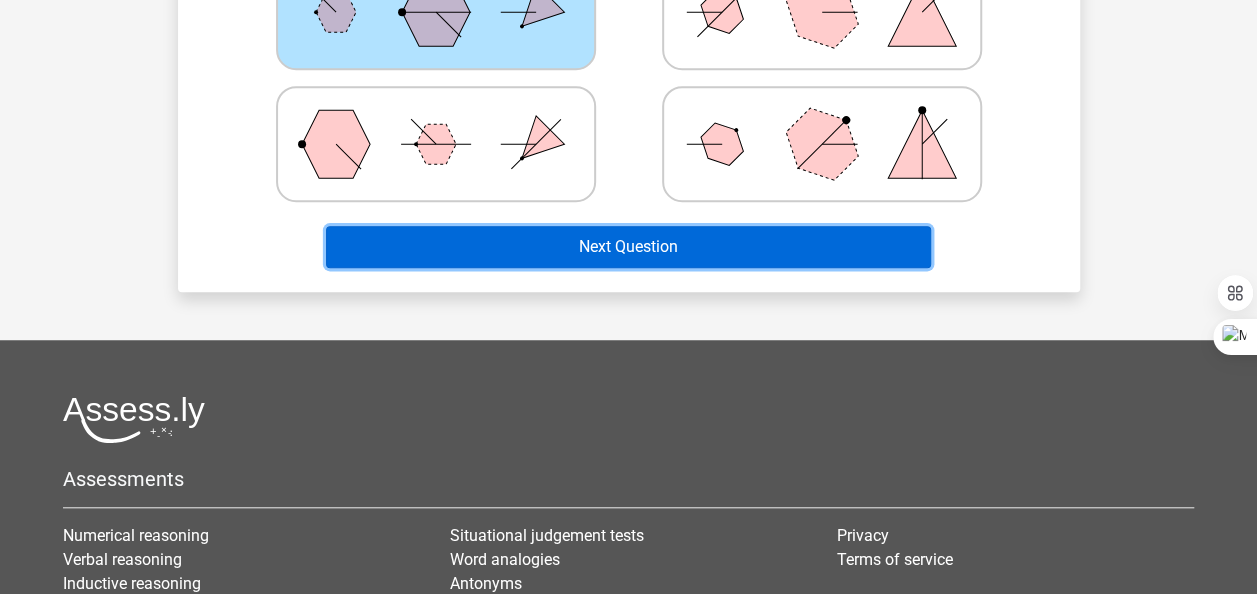 click on "Next Question" at bounding box center (628, 247) 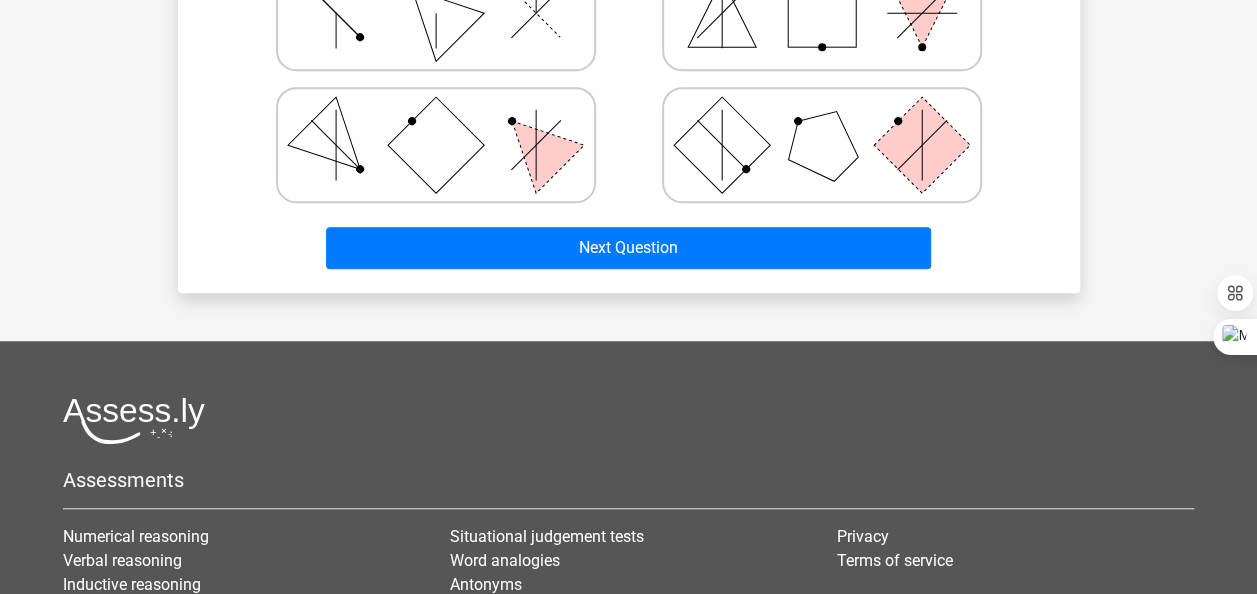 scroll, scrollTop: 611, scrollLeft: 0, axis: vertical 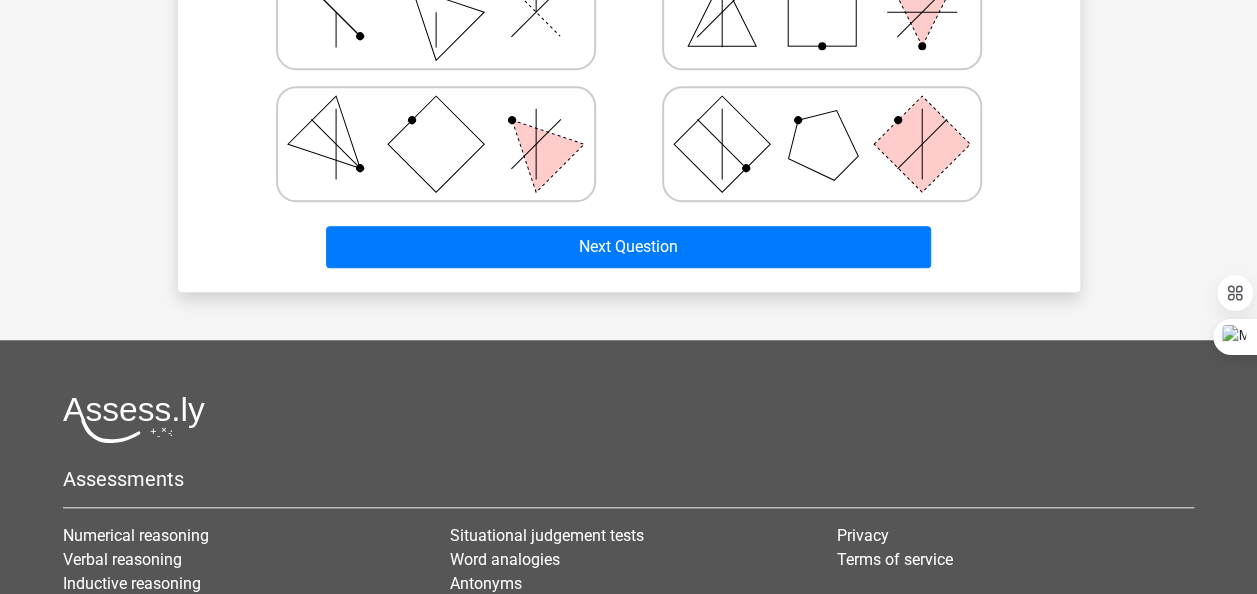 click 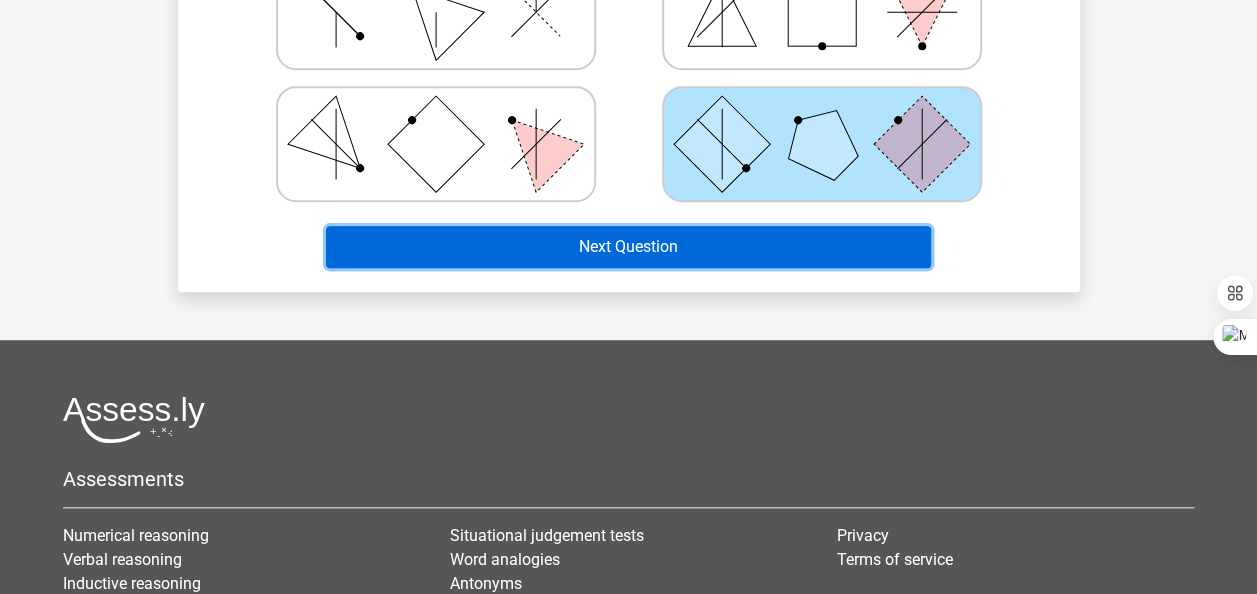 click on "Next Question" at bounding box center (628, 247) 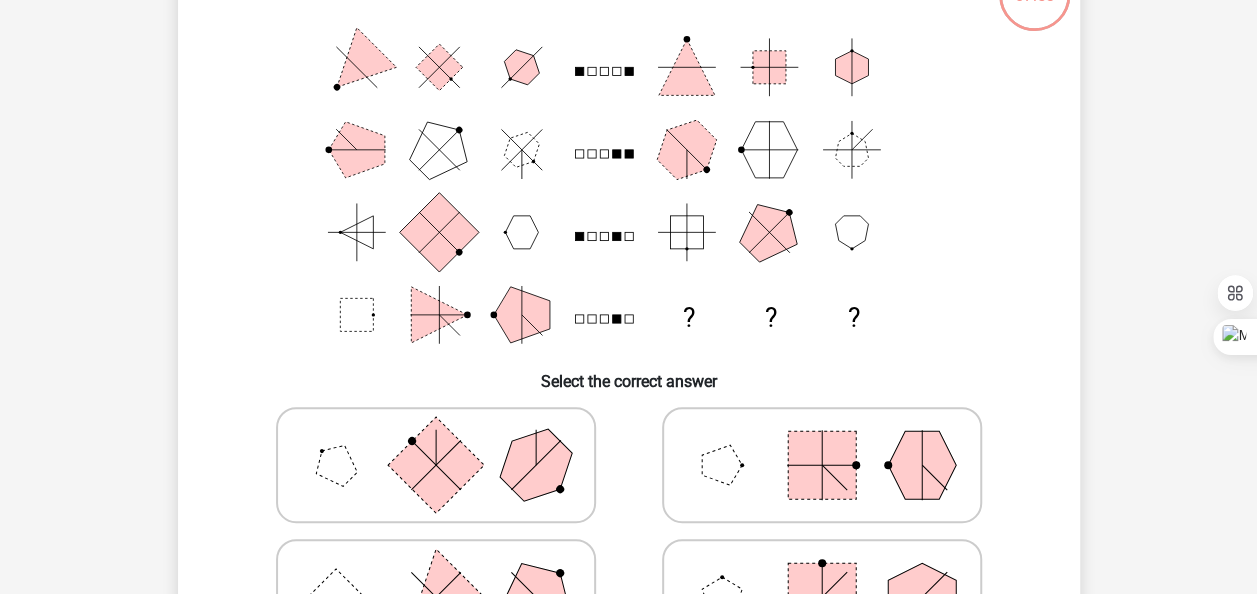 scroll, scrollTop: 677, scrollLeft: 0, axis: vertical 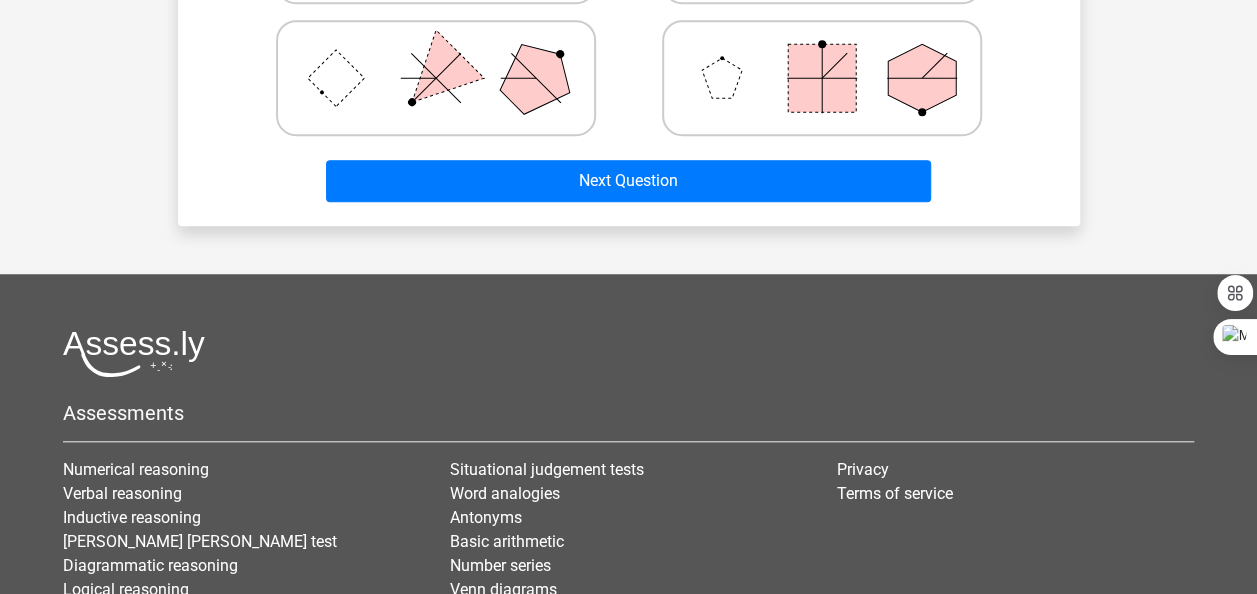 click 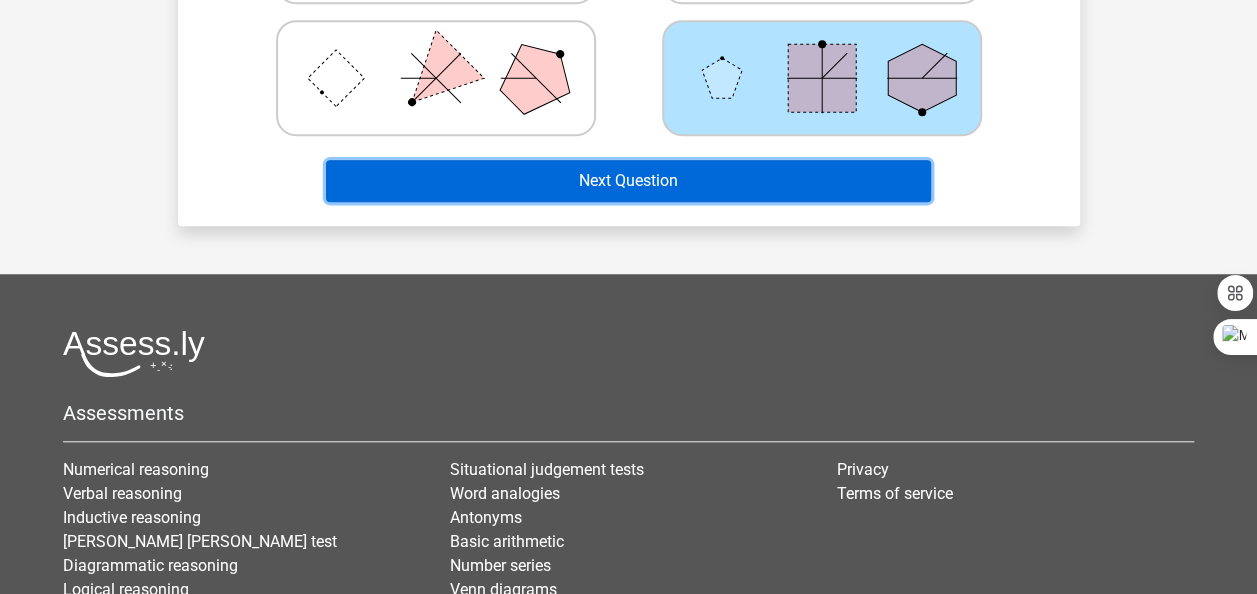 click on "Next Question" at bounding box center (628, 181) 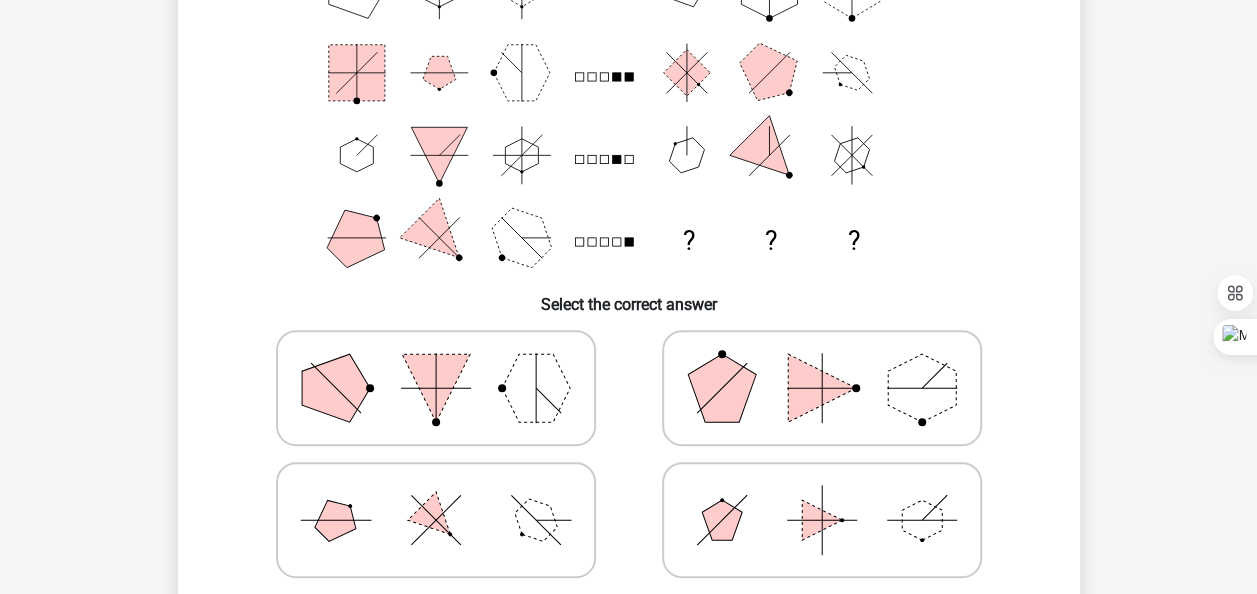 scroll, scrollTop: 768, scrollLeft: 0, axis: vertical 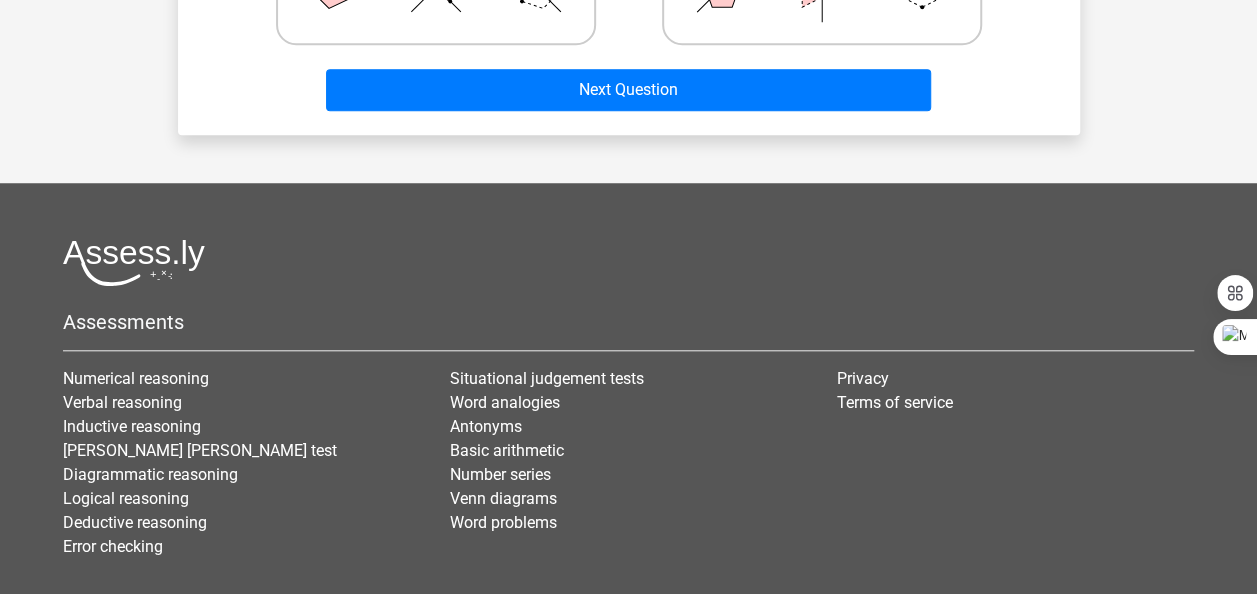 click 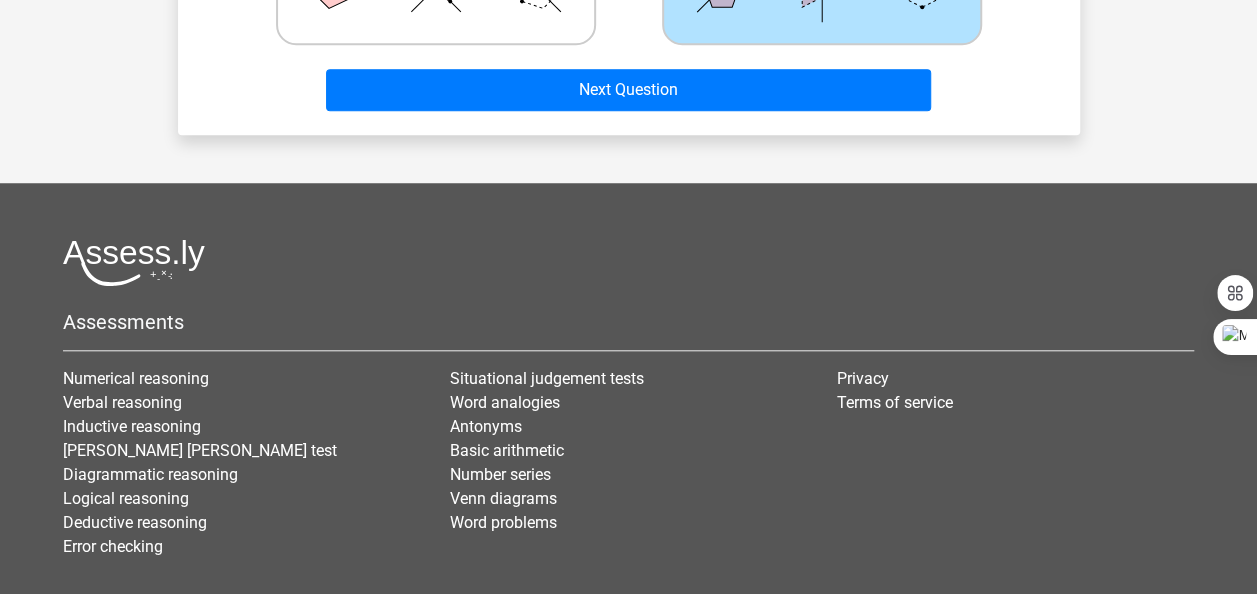 scroll, scrollTop: 426, scrollLeft: 0, axis: vertical 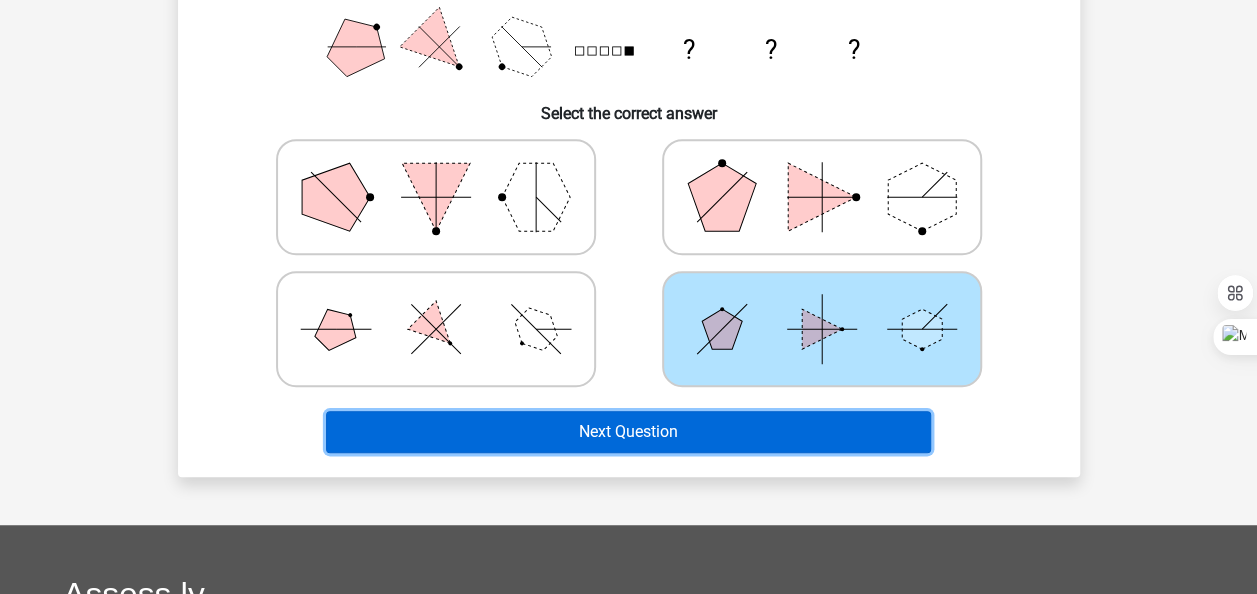 click on "Next Question" at bounding box center (628, 432) 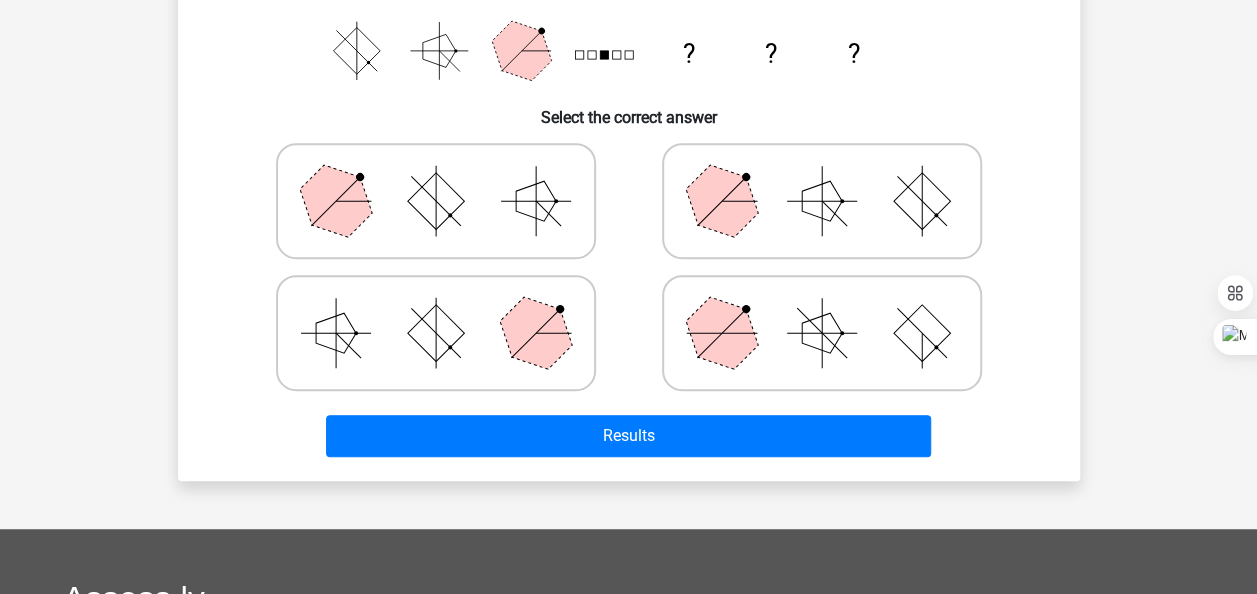 scroll, scrollTop: 619, scrollLeft: 0, axis: vertical 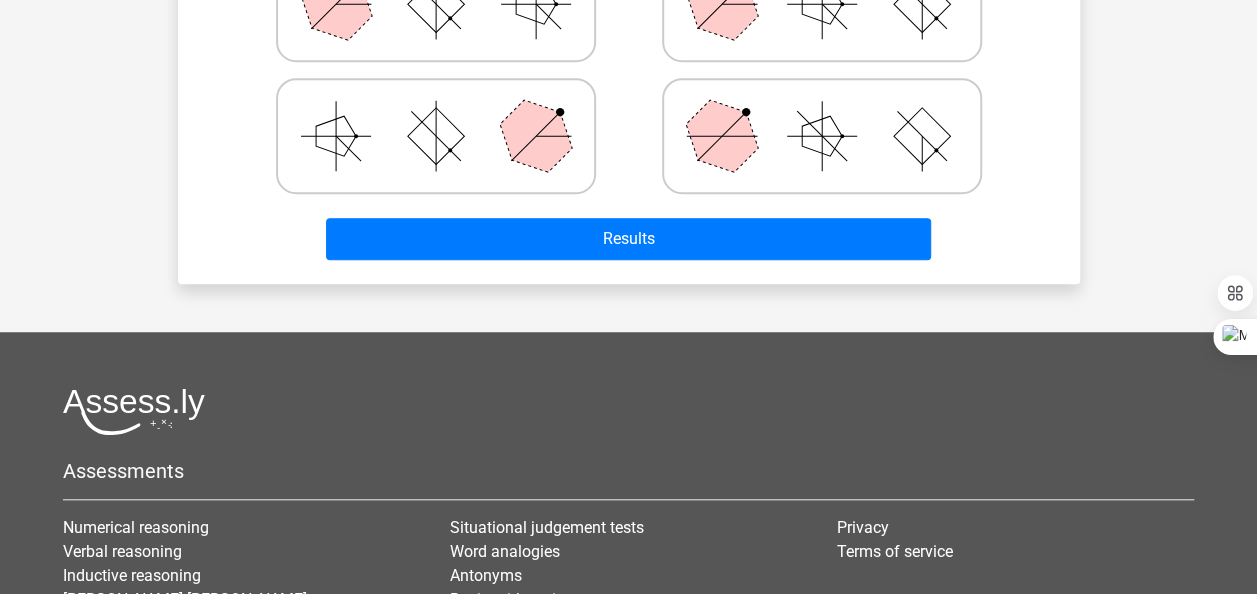 click 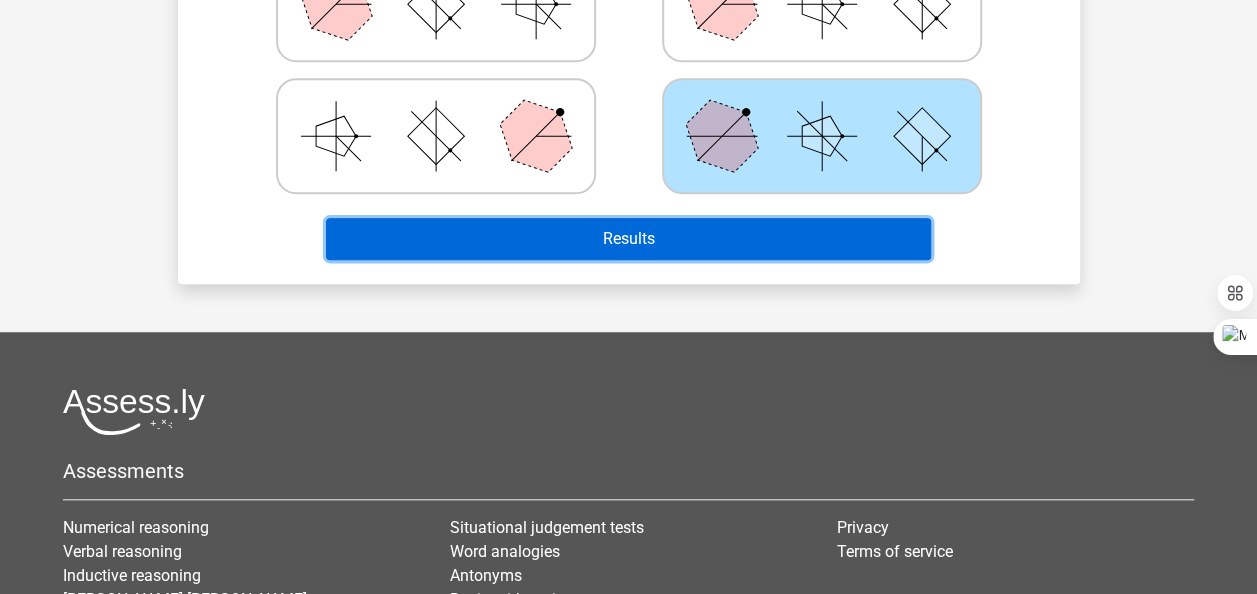 click on "Results" at bounding box center [628, 239] 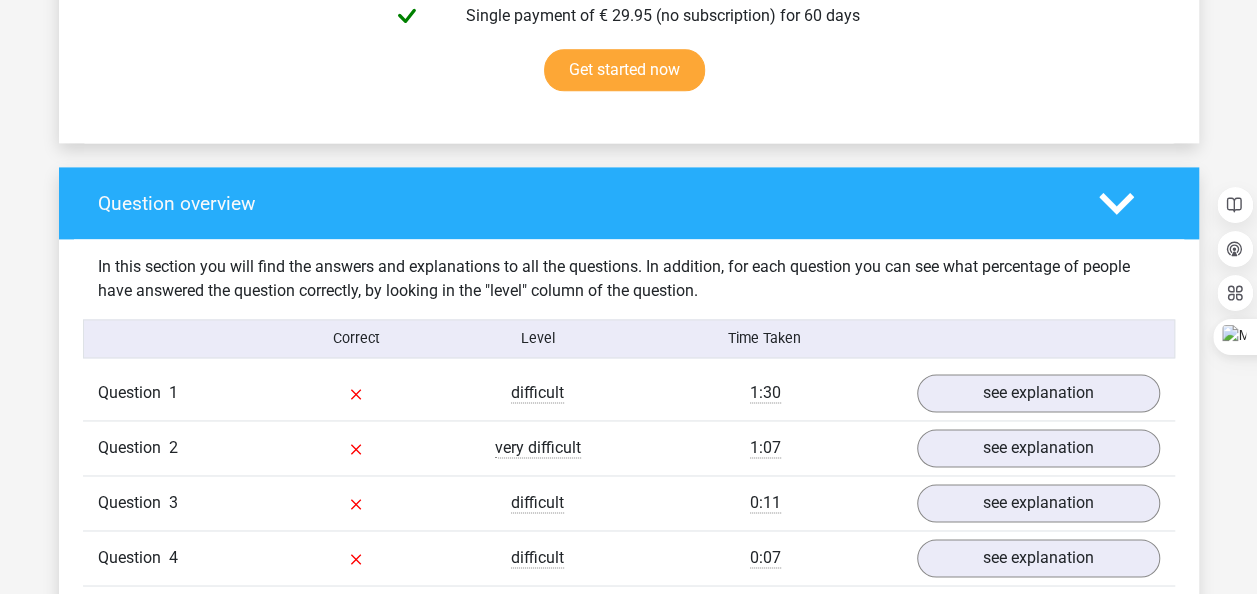 scroll, scrollTop: 1318, scrollLeft: 0, axis: vertical 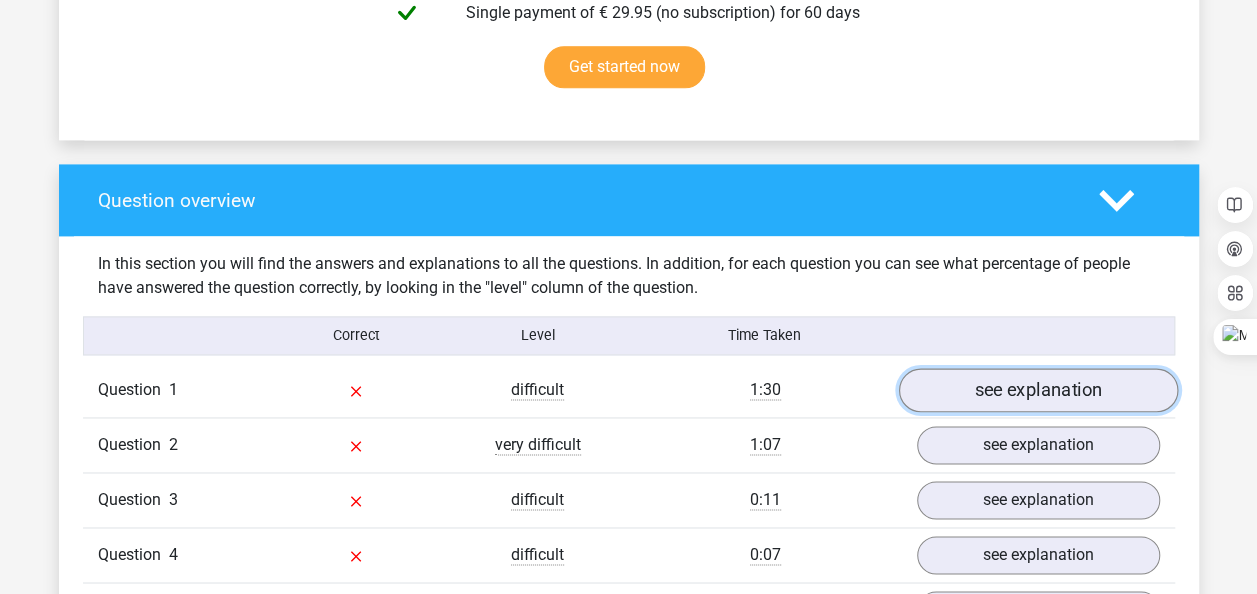 click on "see explanation" at bounding box center [1037, 391] 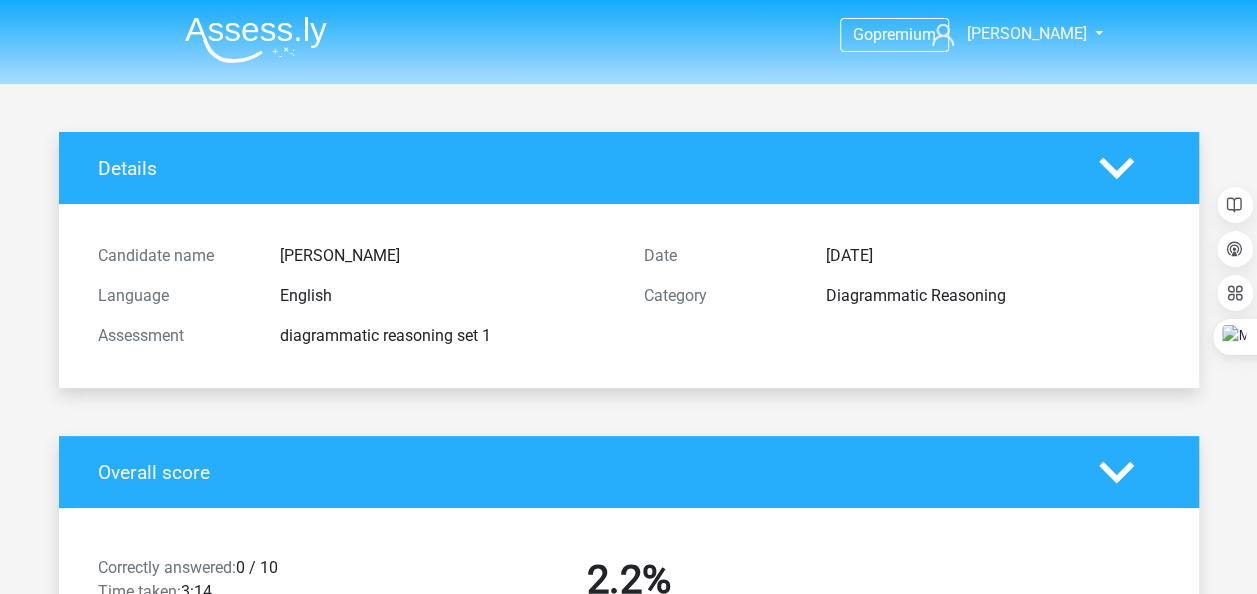 scroll, scrollTop: 0, scrollLeft: 0, axis: both 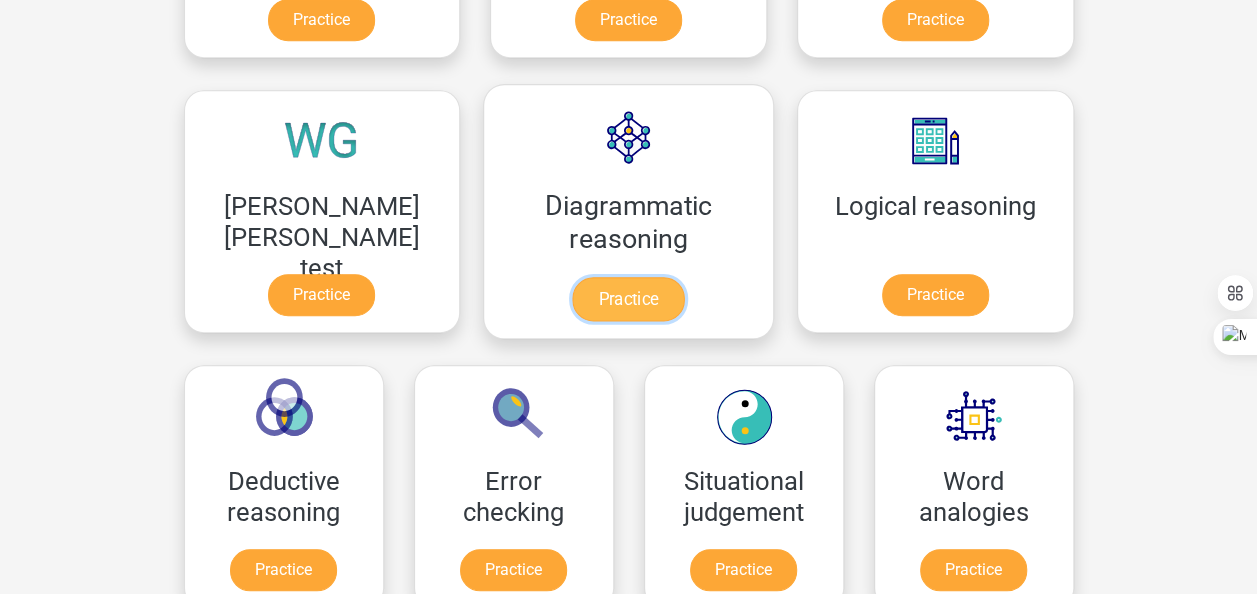 click on "Practice" at bounding box center (628, 299) 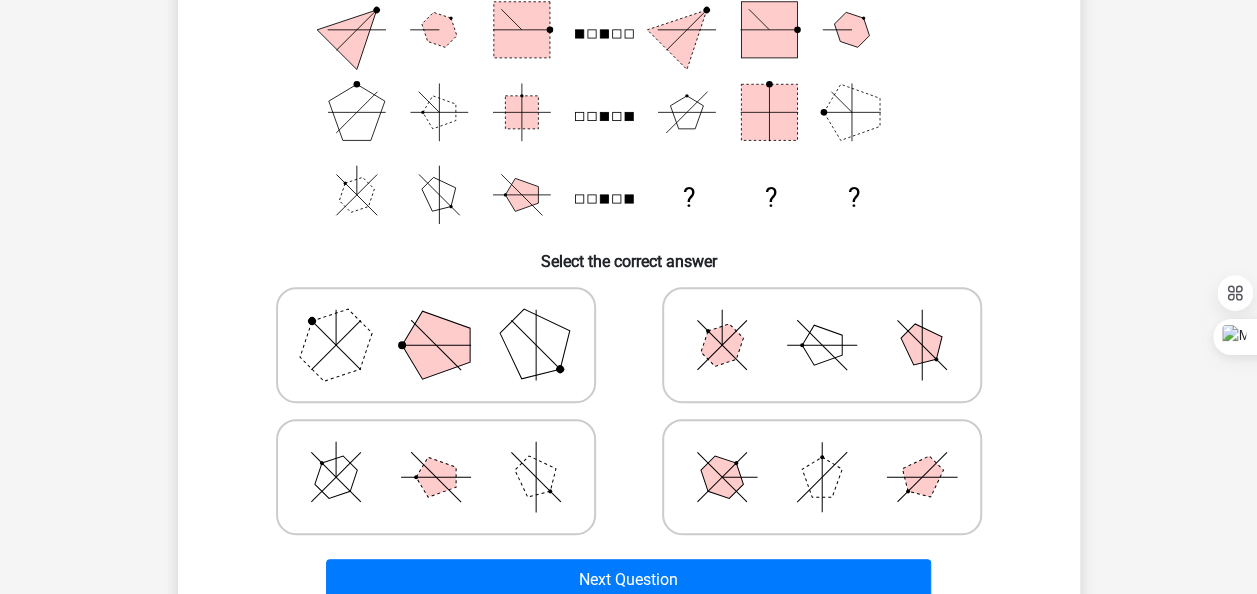 scroll, scrollTop: 280, scrollLeft: 0, axis: vertical 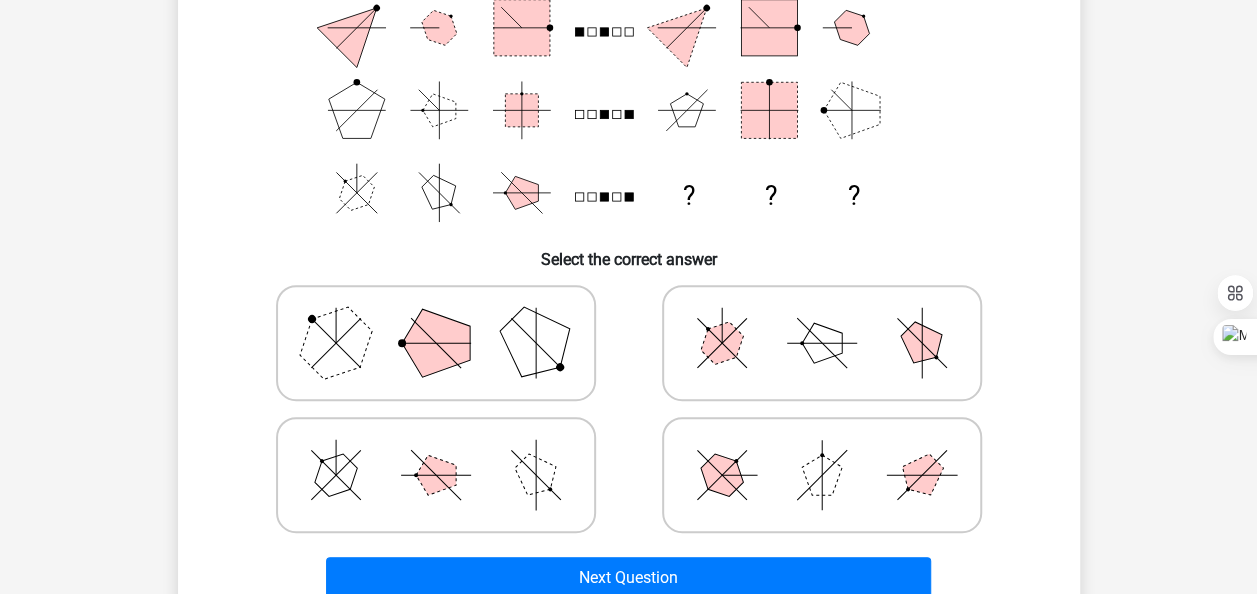 click 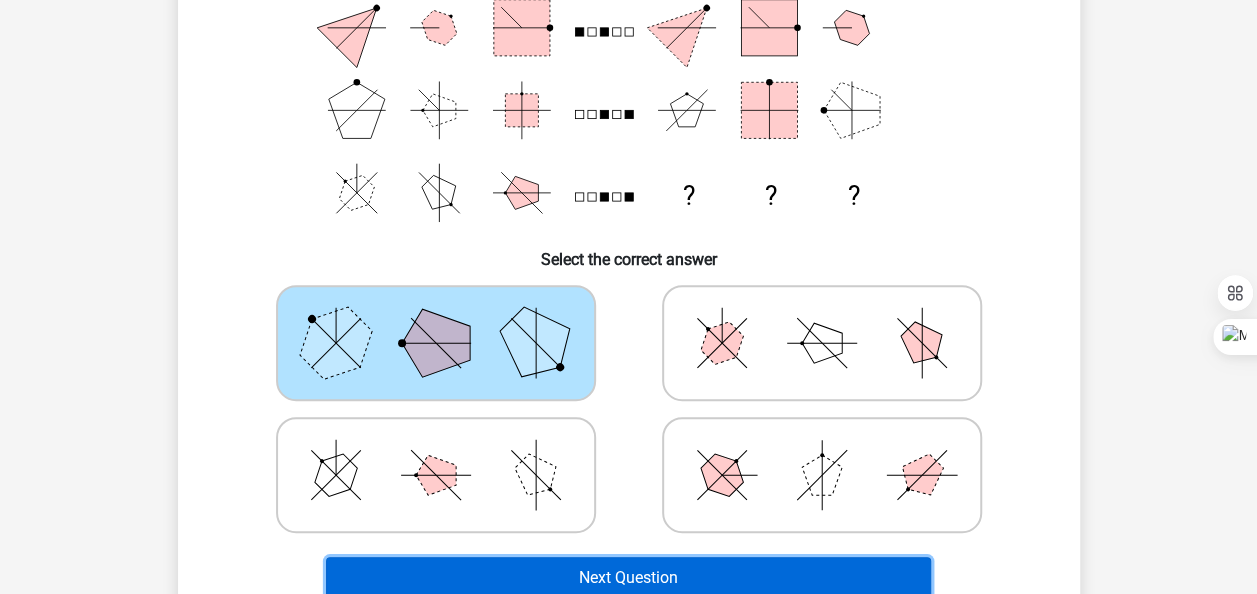 click on "Next Question" at bounding box center (628, 578) 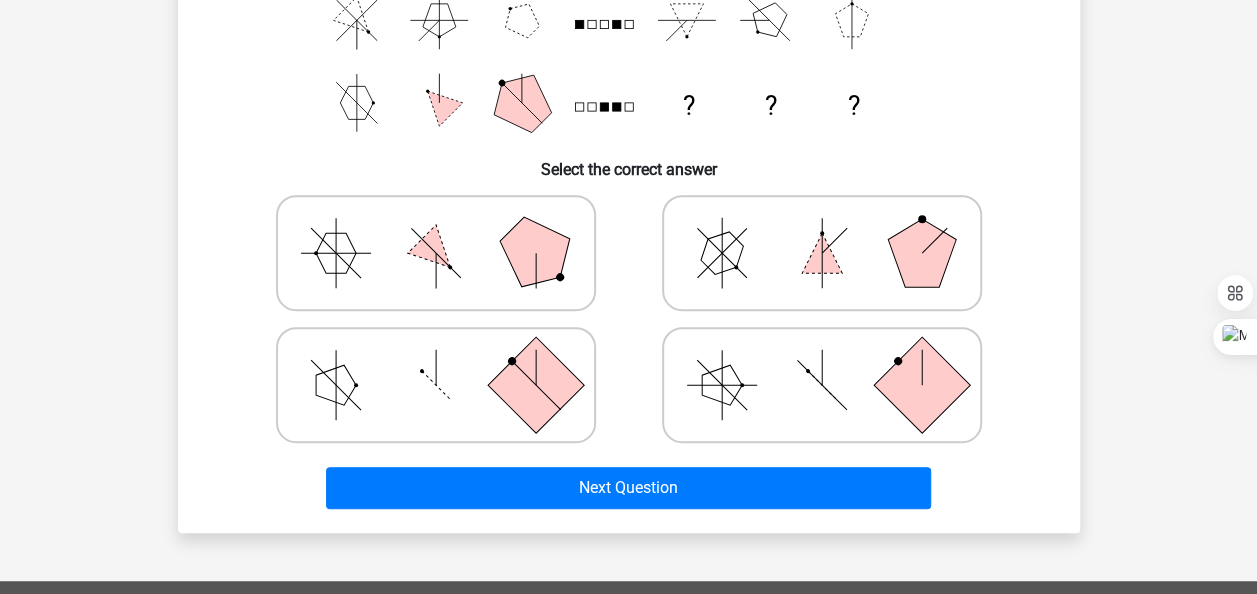 scroll, scrollTop: 372, scrollLeft: 0, axis: vertical 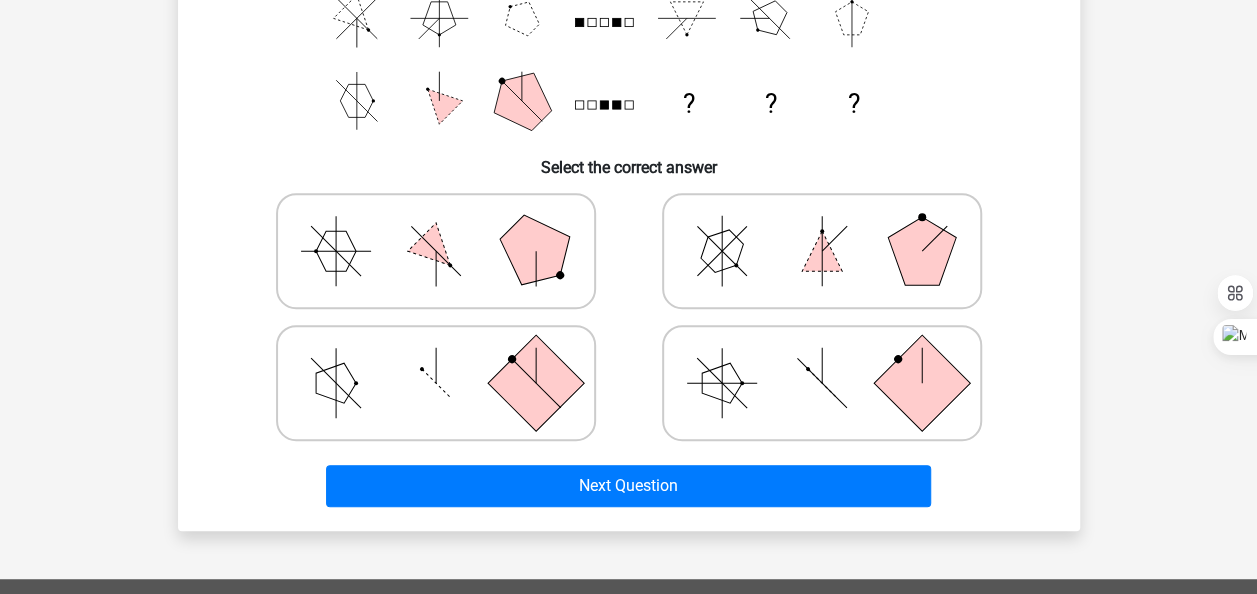 click 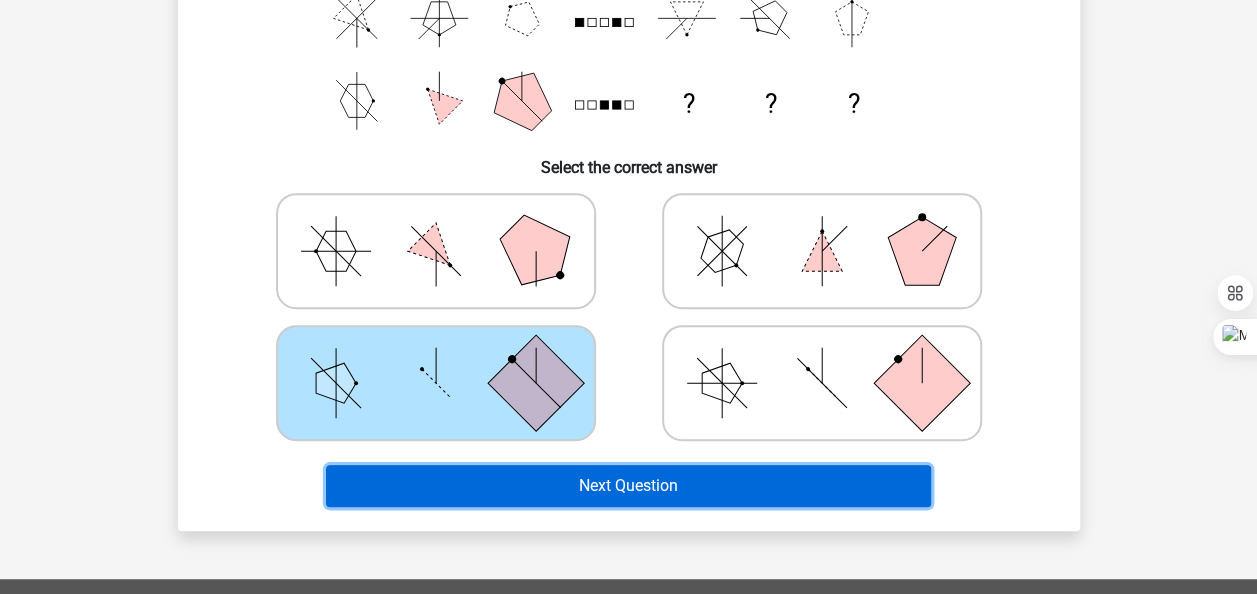 click on "Next Question" at bounding box center (628, 486) 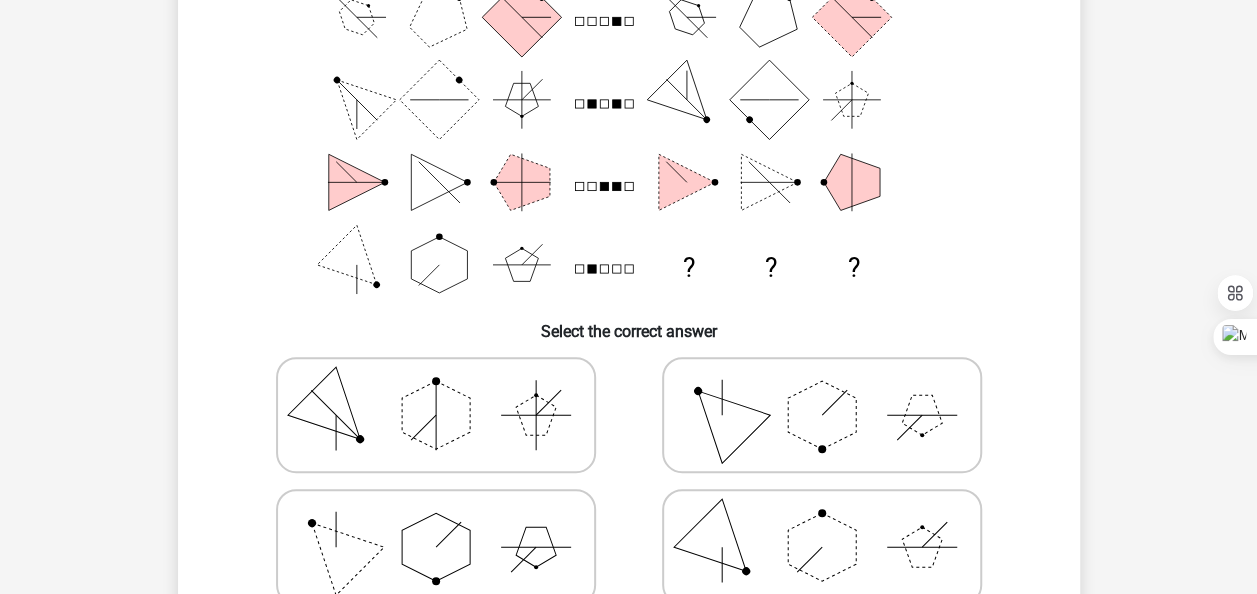 scroll, scrollTop: 212, scrollLeft: 0, axis: vertical 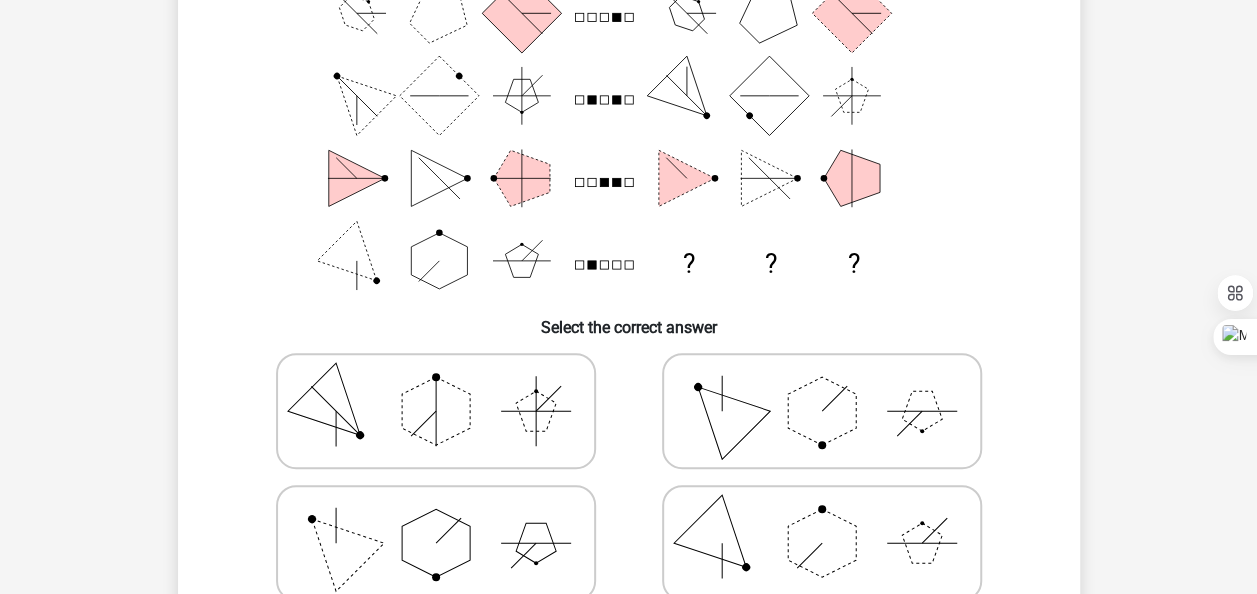 click 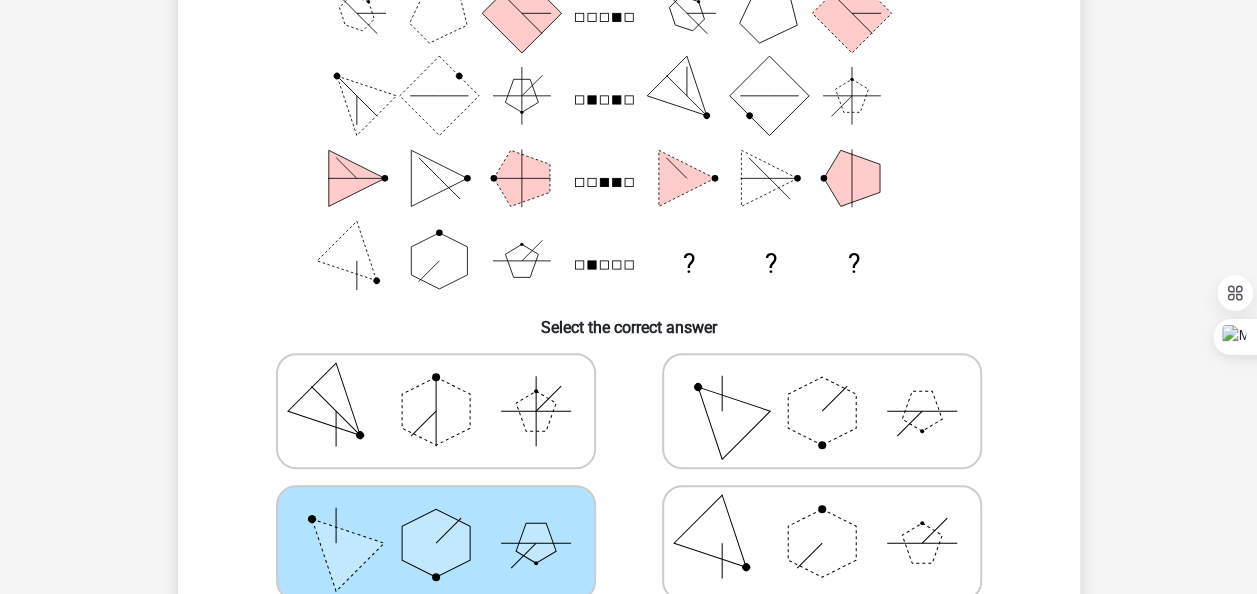 click at bounding box center [436, 543] 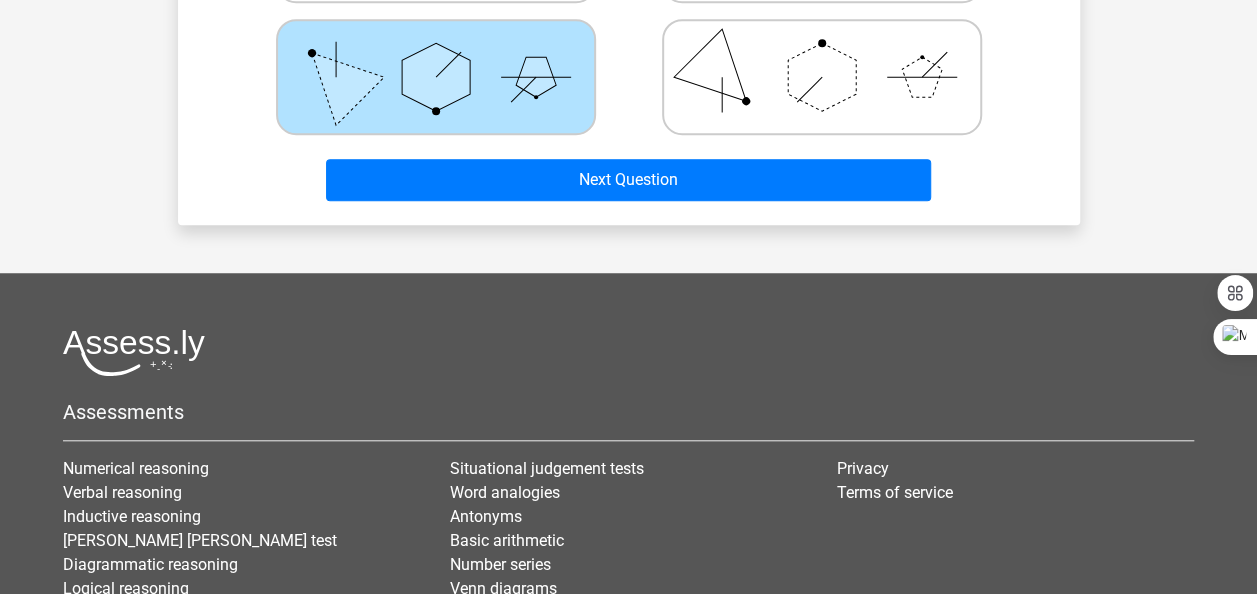 scroll, scrollTop: 731, scrollLeft: 0, axis: vertical 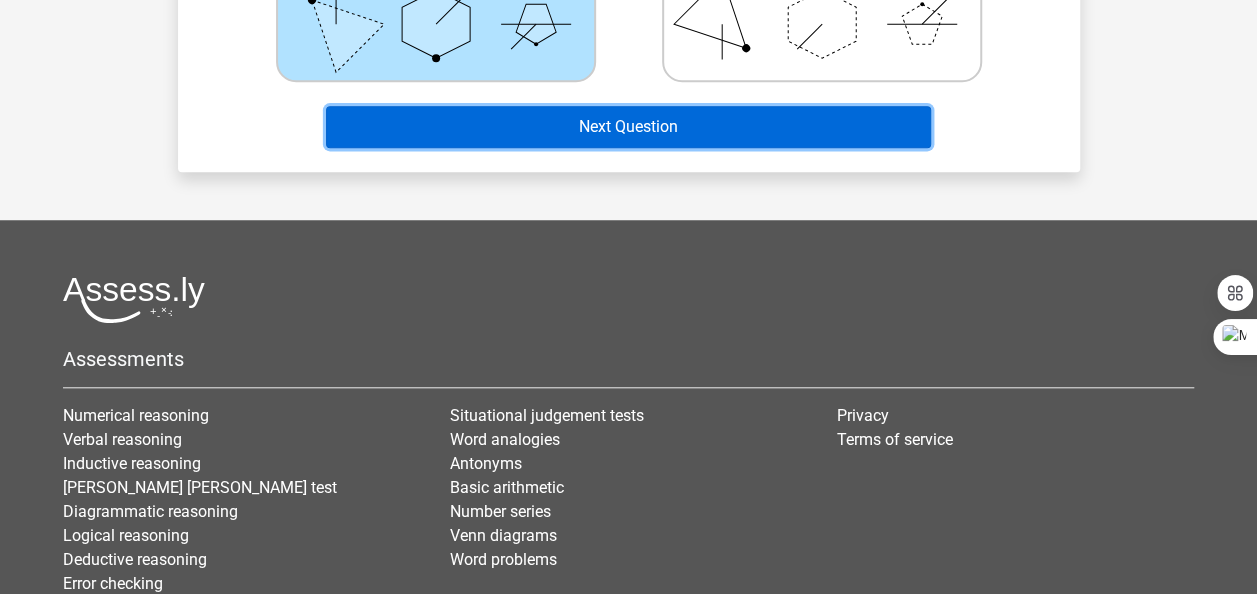 click on "Next Question" at bounding box center [628, 127] 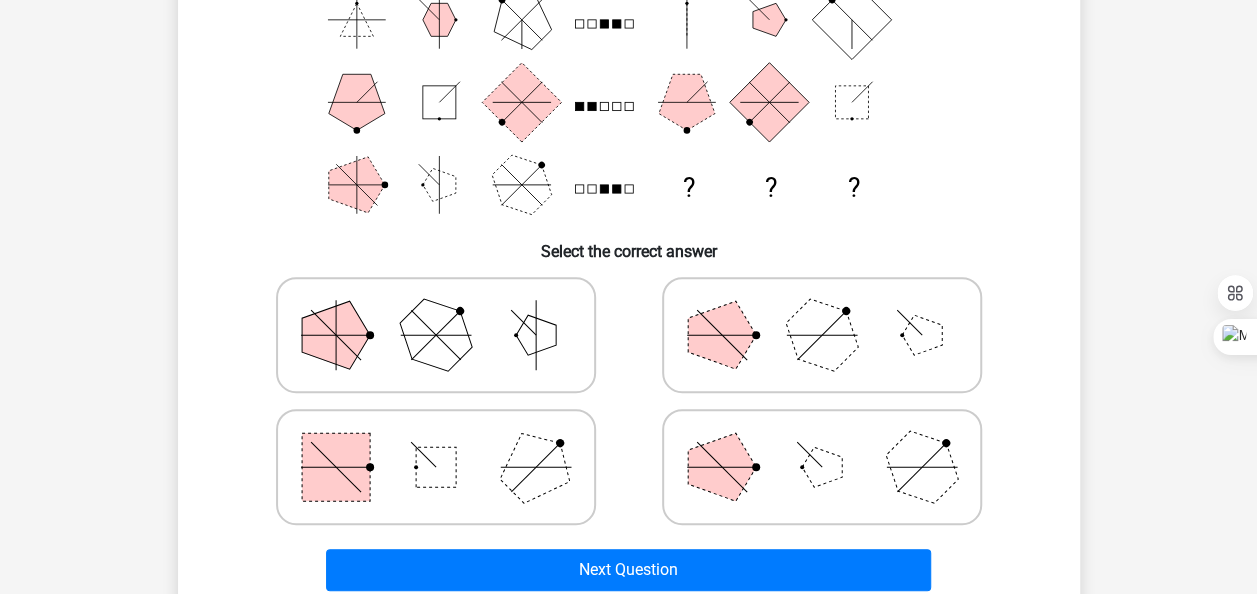 scroll, scrollTop: 292, scrollLeft: 0, axis: vertical 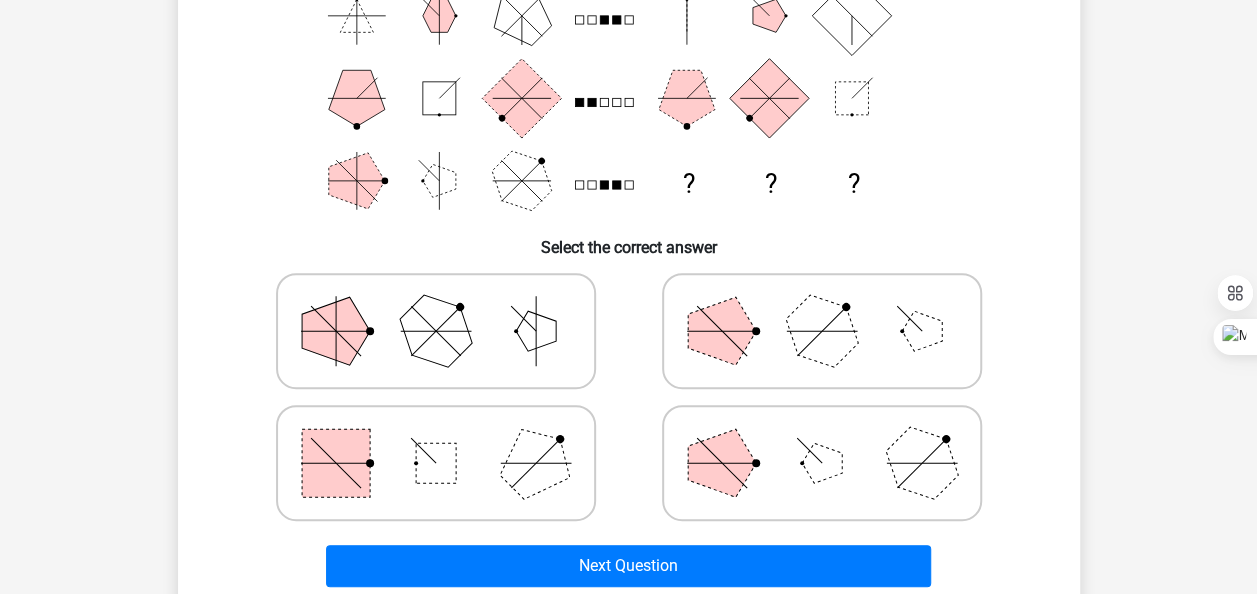 click 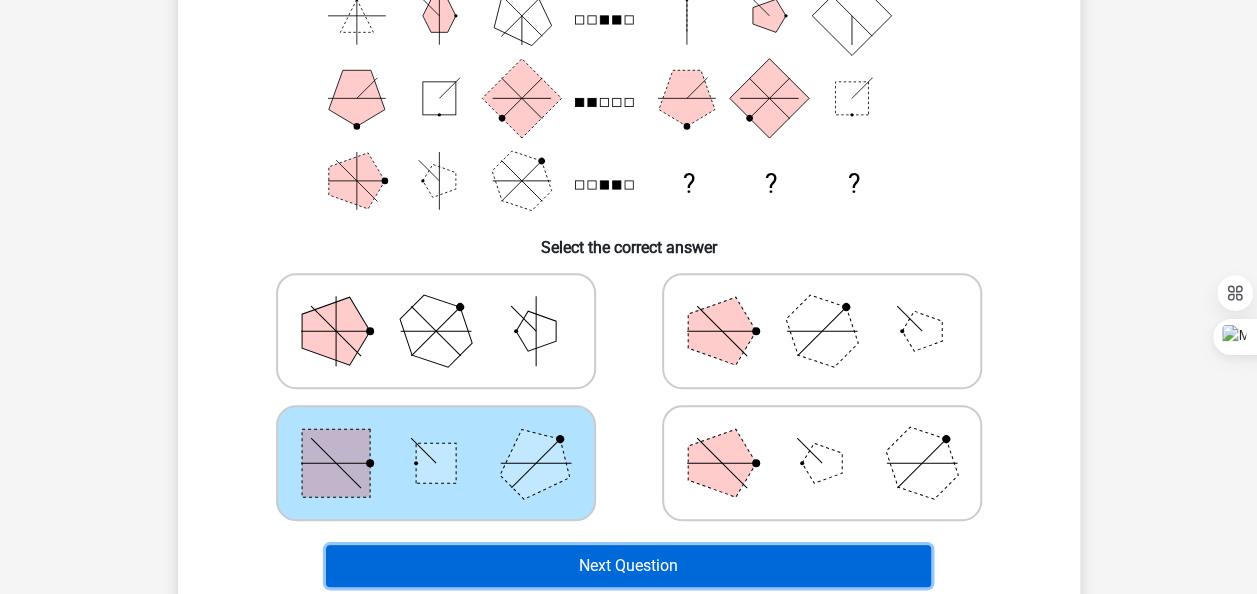 click on "Next Question" at bounding box center [628, 566] 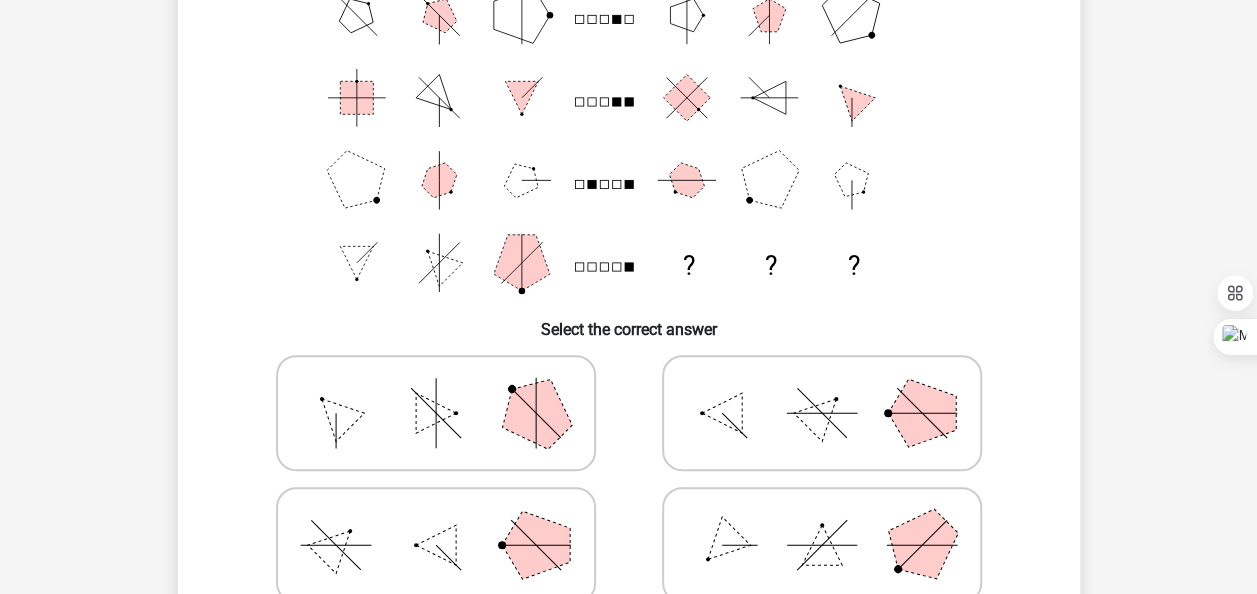 scroll, scrollTop: 212, scrollLeft: 0, axis: vertical 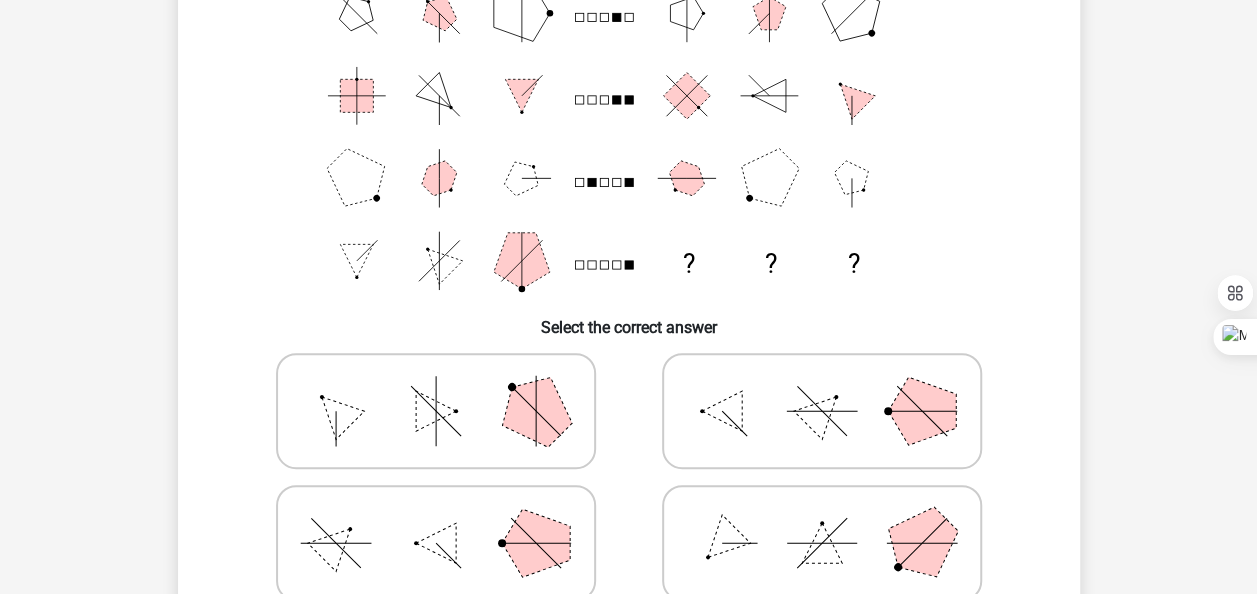 click 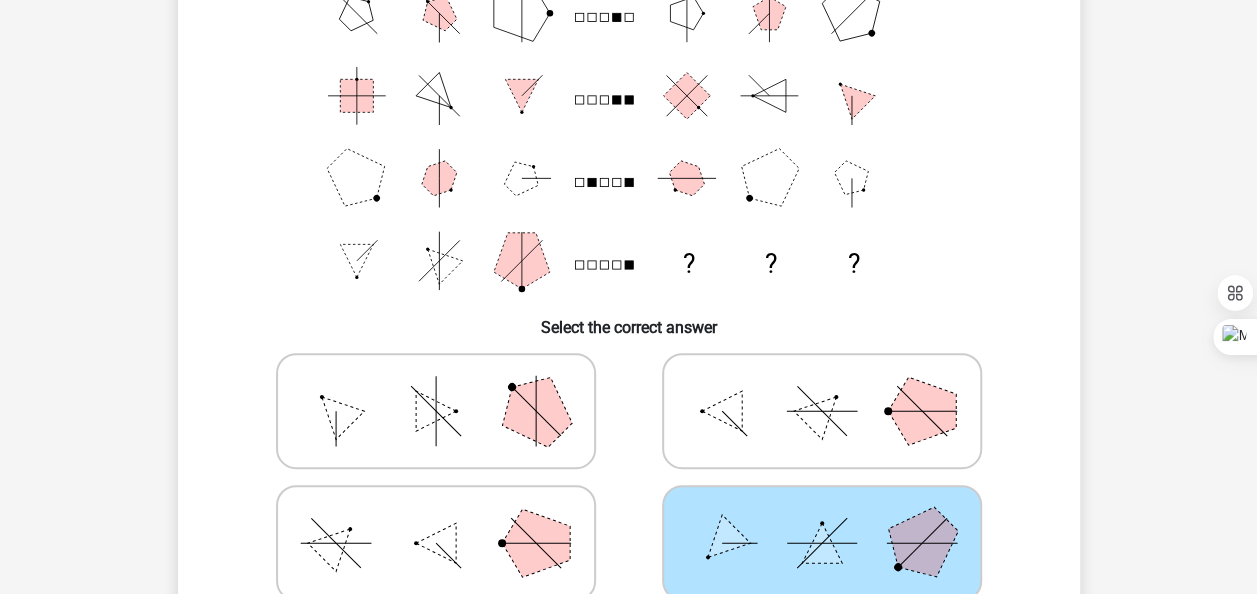 click at bounding box center [436, 411] 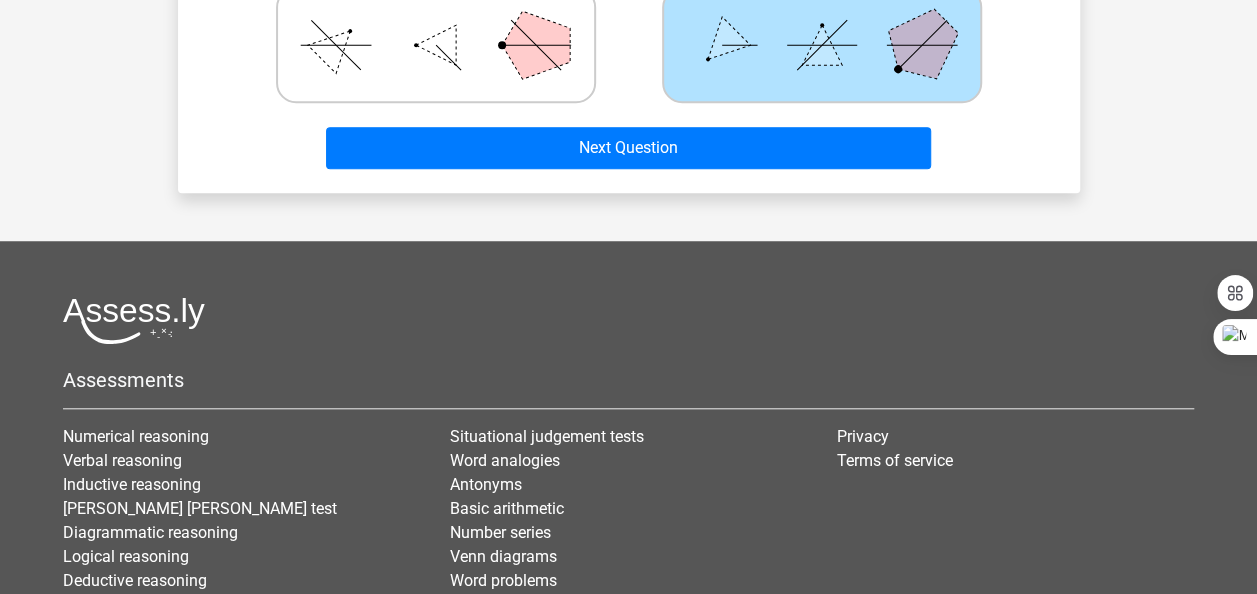 scroll, scrollTop: 731, scrollLeft: 0, axis: vertical 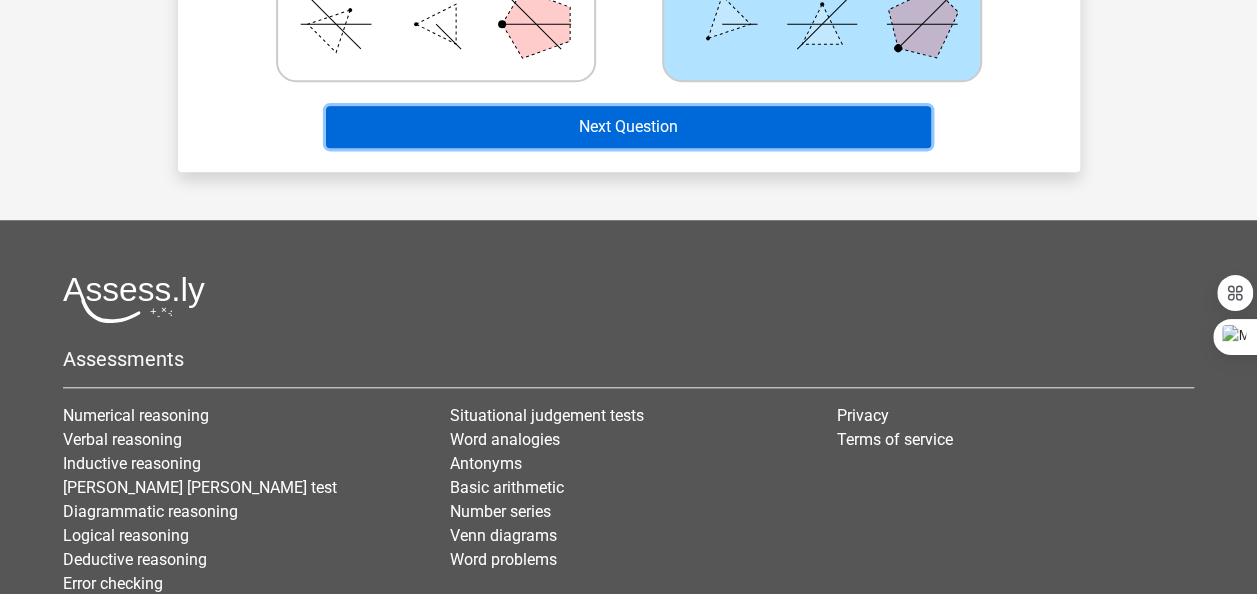 click on "Next Question" at bounding box center (628, 127) 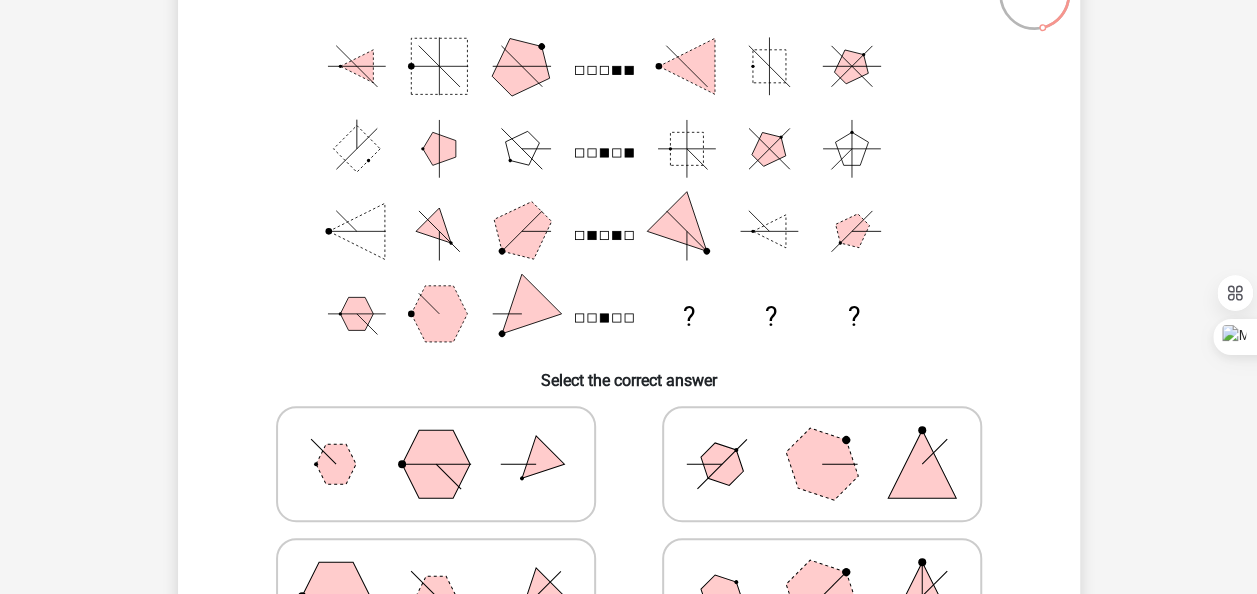scroll, scrollTop: 199, scrollLeft: 0, axis: vertical 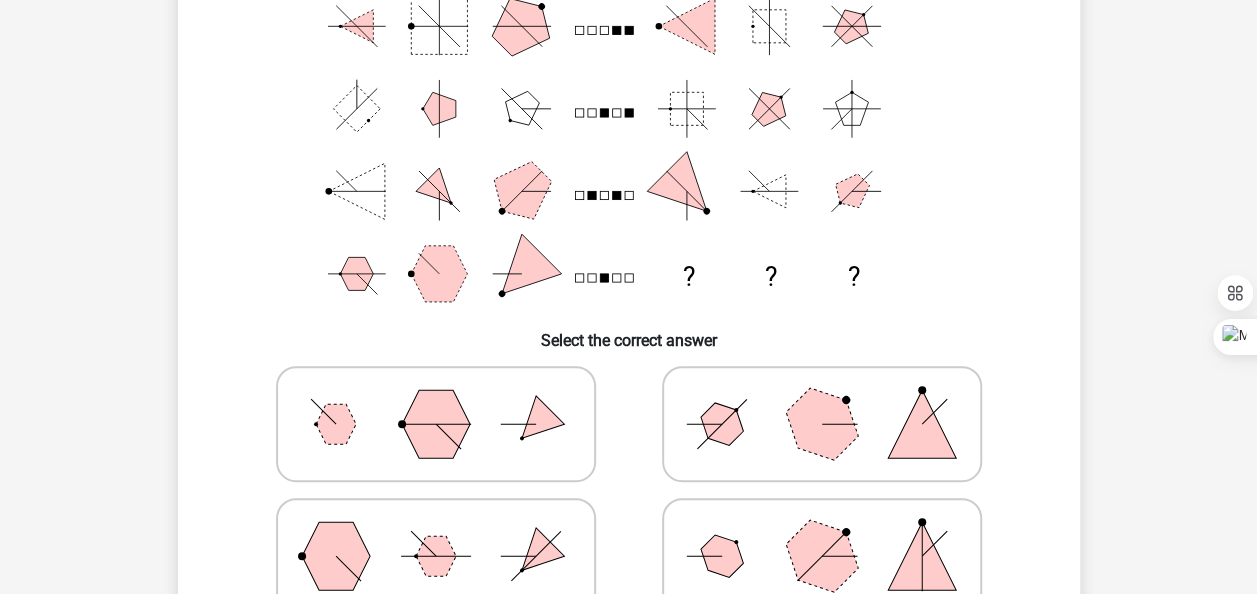 click 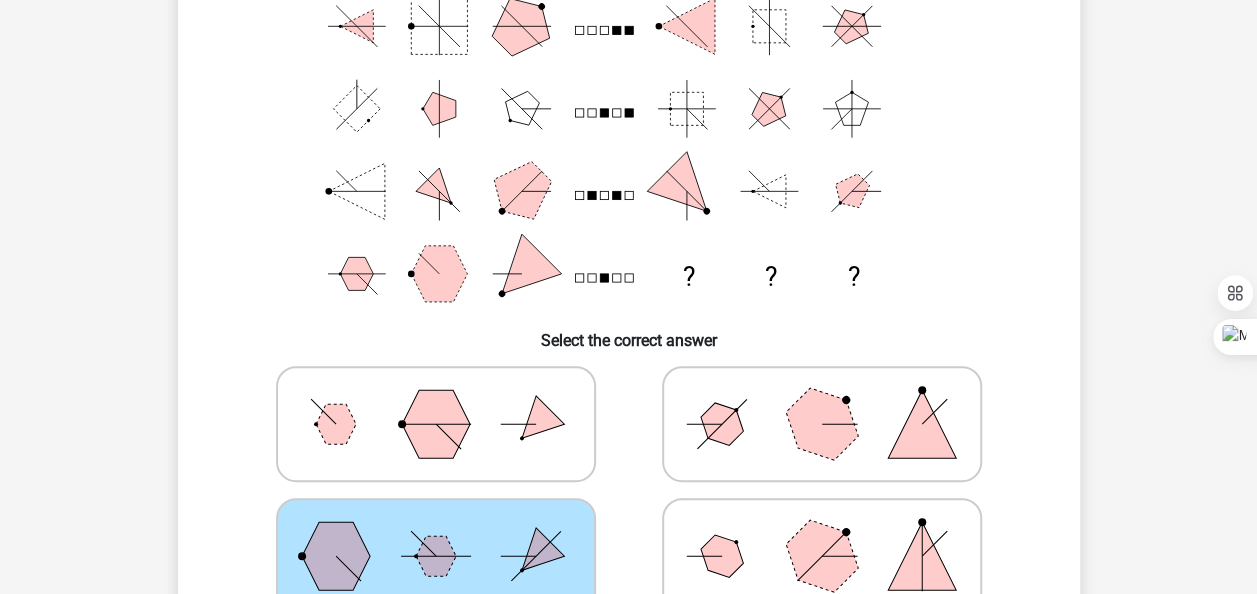 scroll, scrollTop: 718, scrollLeft: 0, axis: vertical 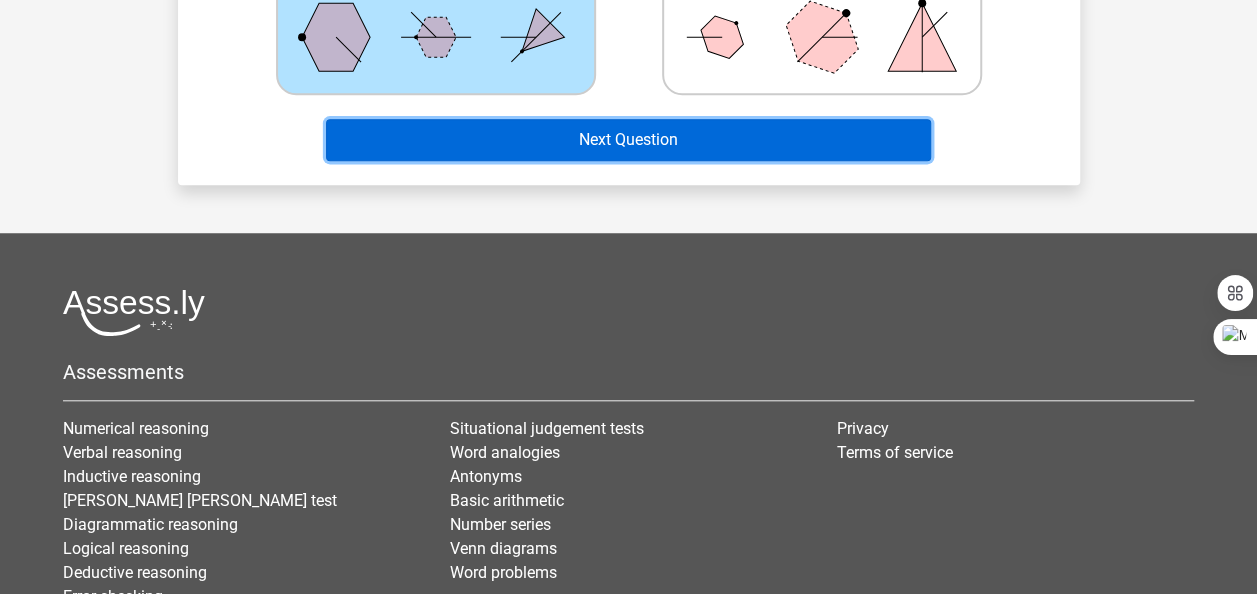 click on "Next Question" at bounding box center (628, 140) 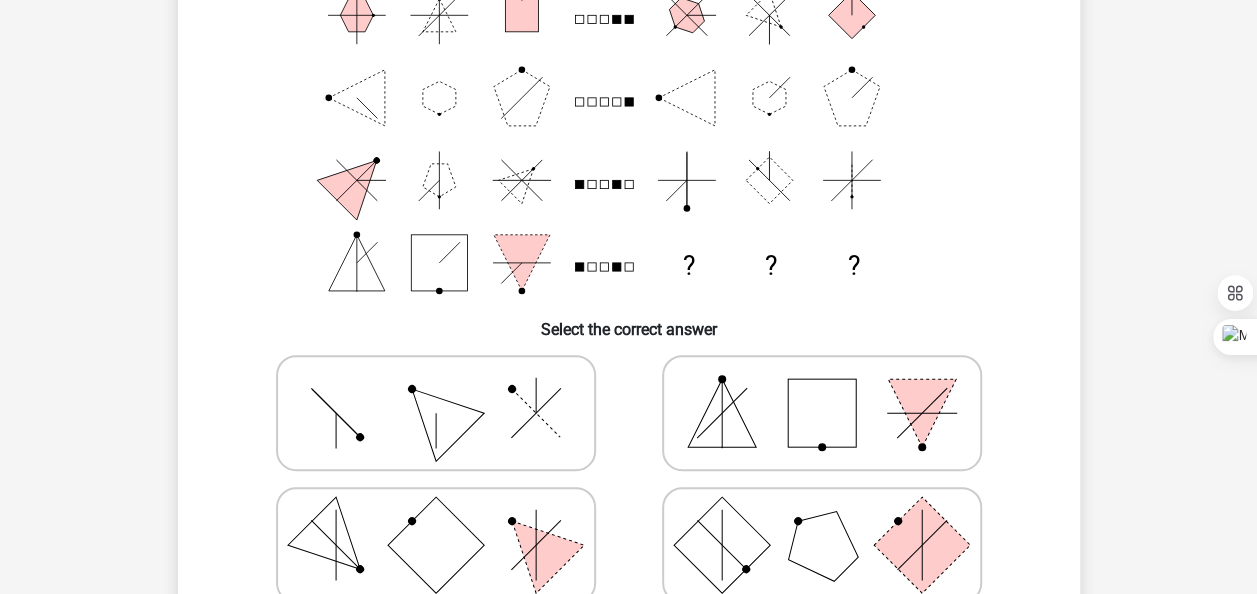 scroll, scrollTop: 212, scrollLeft: 0, axis: vertical 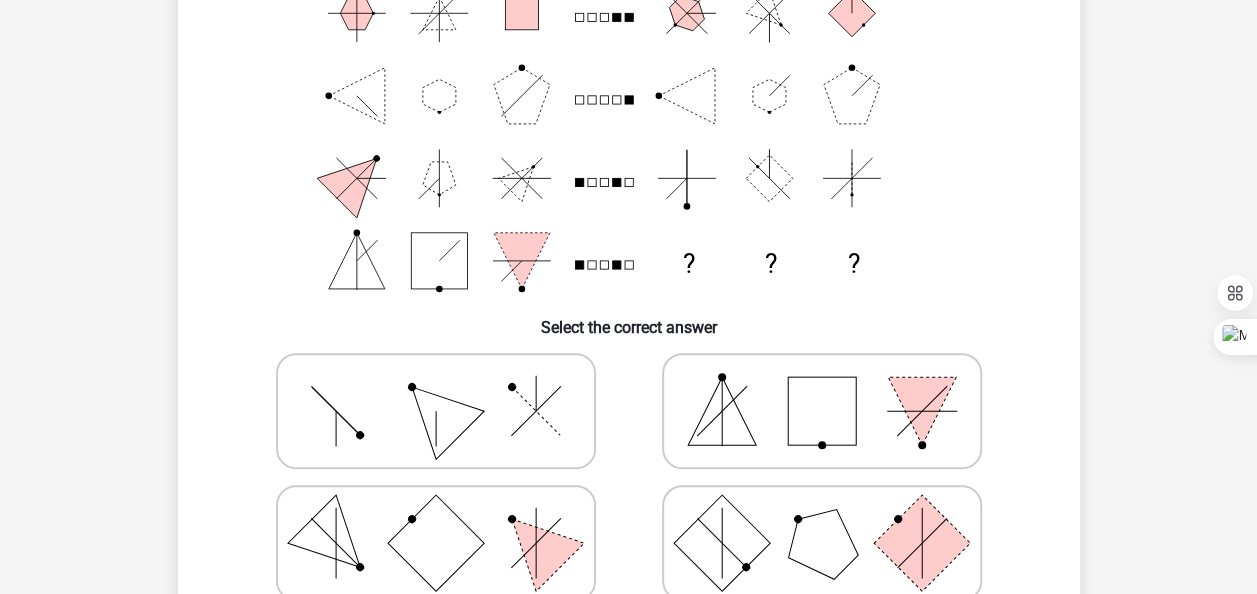 click 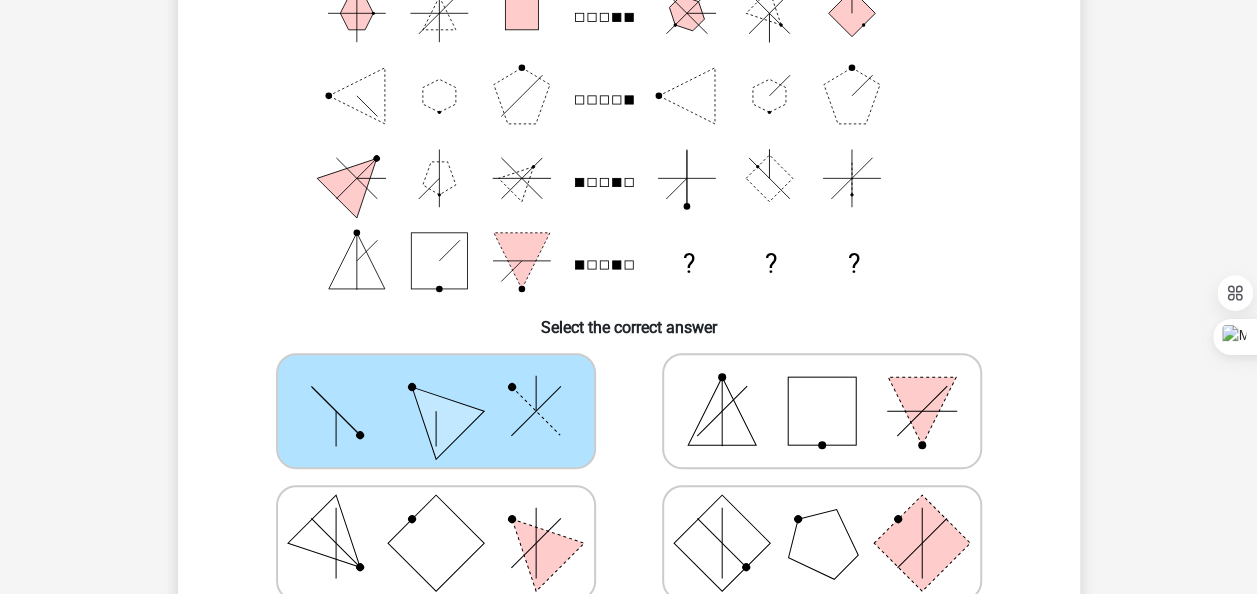 click at bounding box center [436, 411] 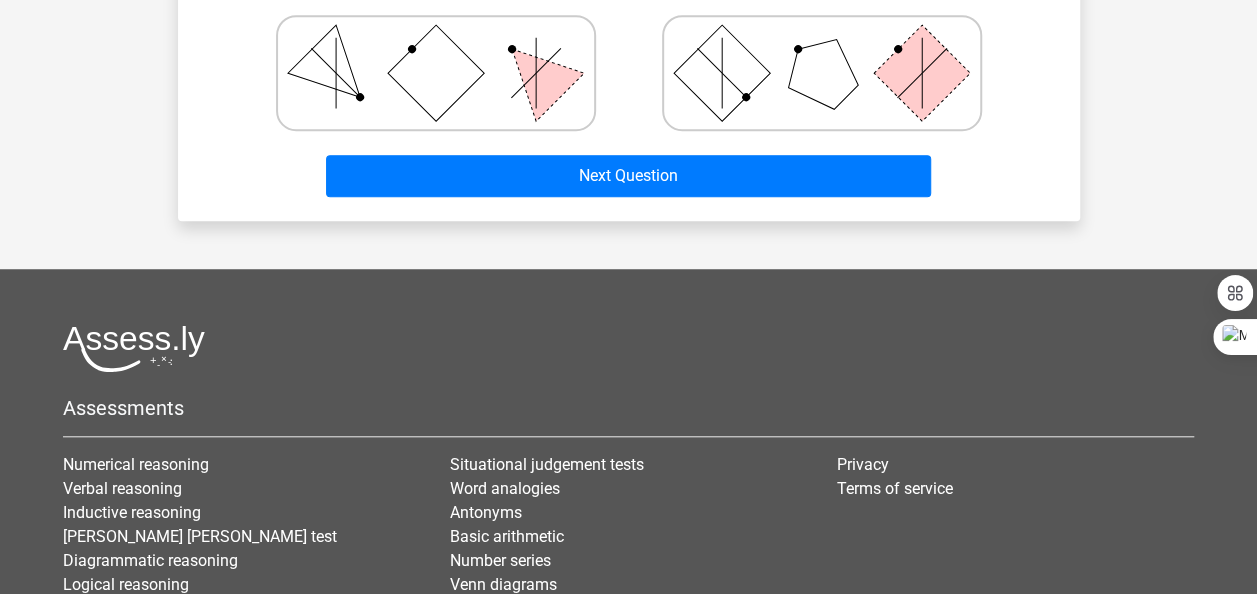 scroll, scrollTop: 731, scrollLeft: 0, axis: vertical 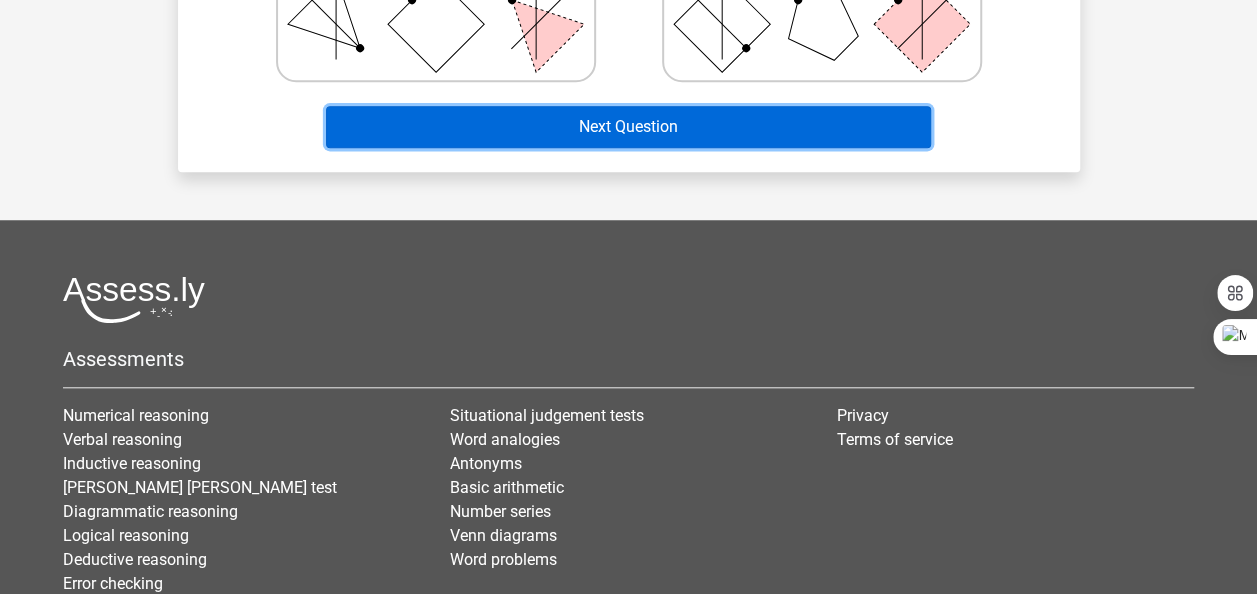 click on "Next Question" at bounding box center [628, 127] 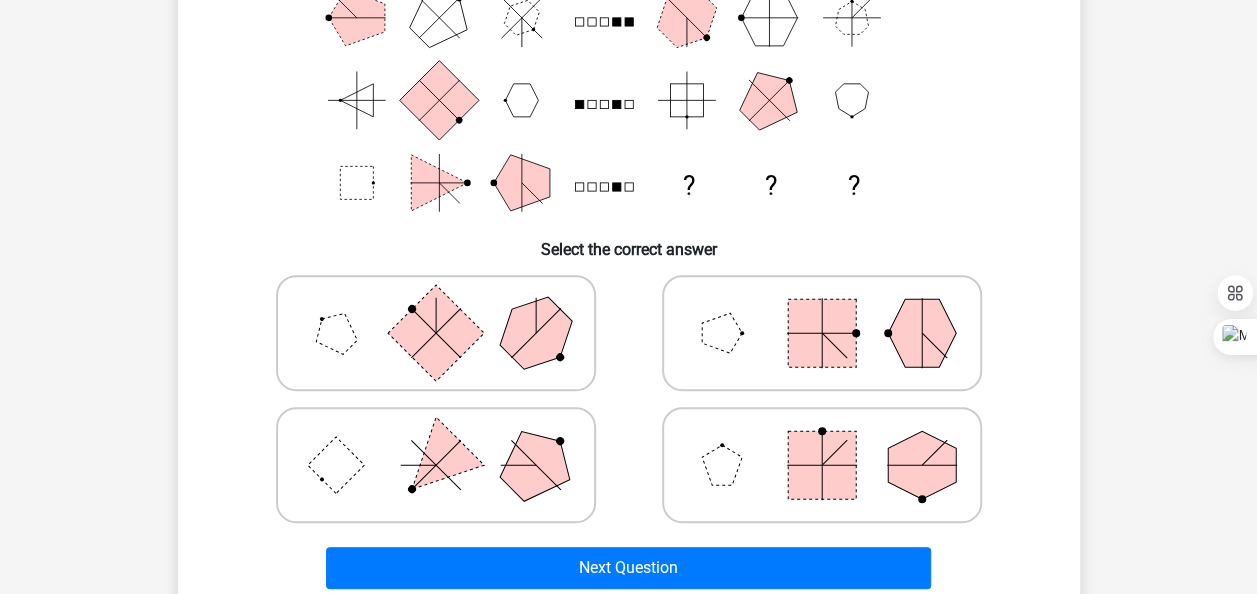 scroll, scrollTop: 292, scrollLeft: 0, axis: vertical 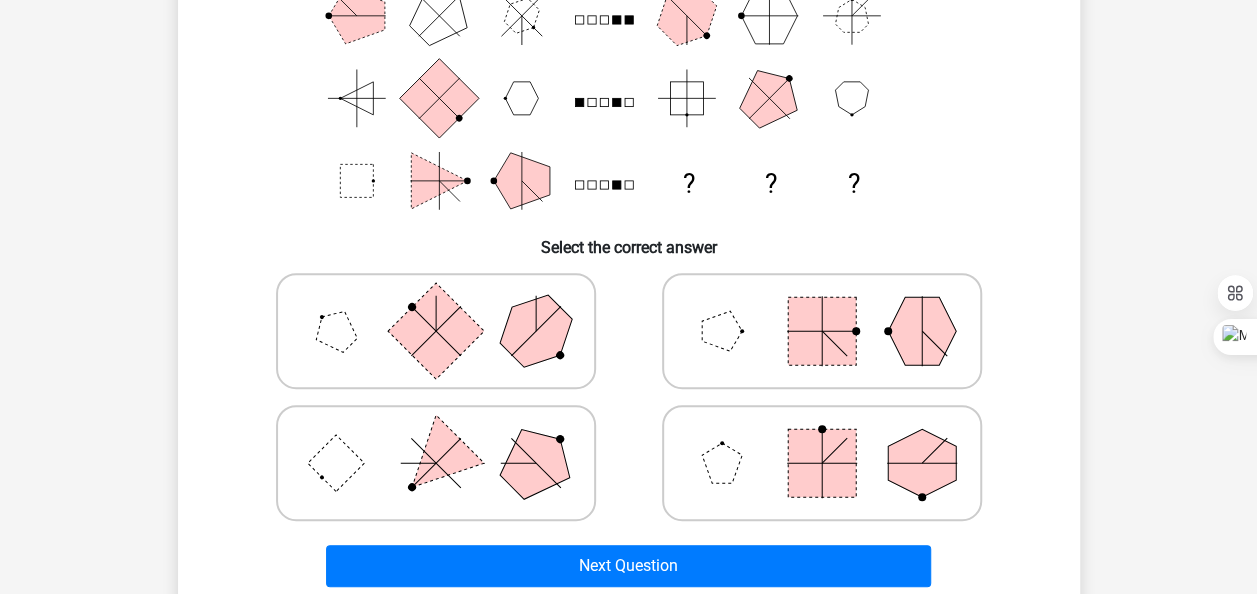 click 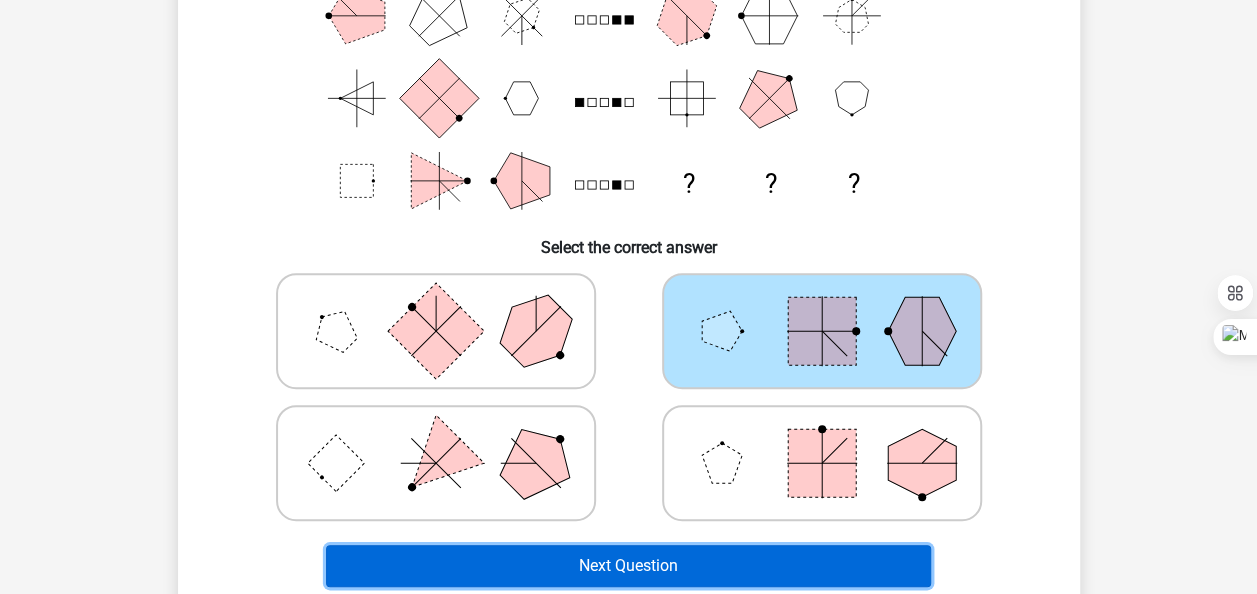 click on "Next Question" at bounding box center (628, 566) 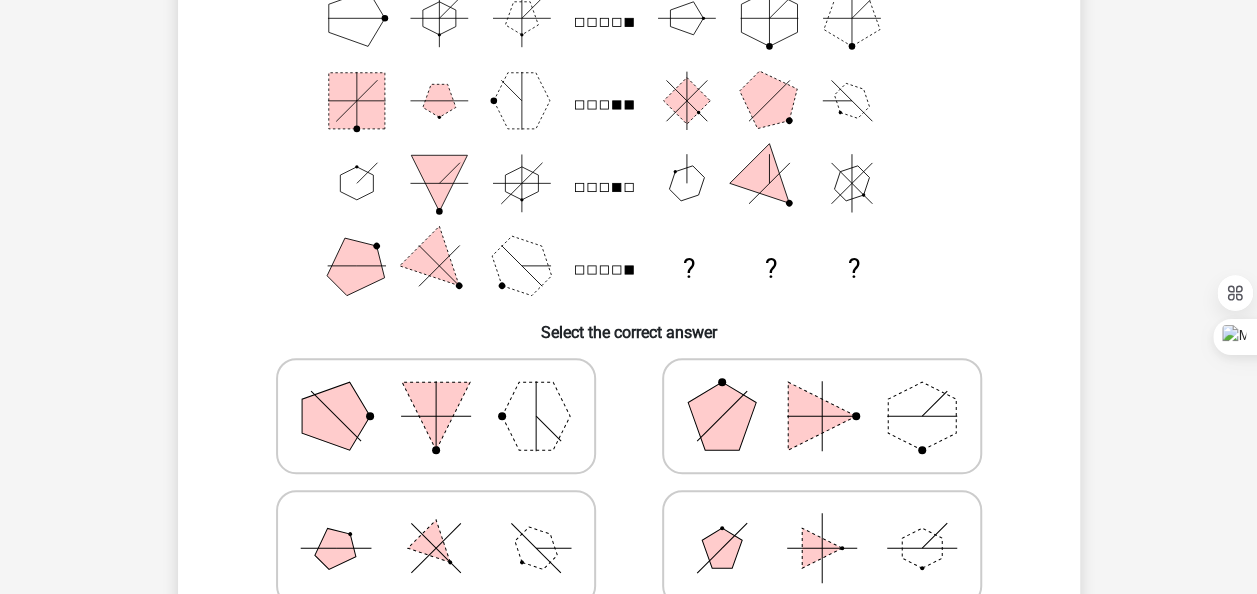 scroll, scrollTop: 212, scrollLeft: 0, axis: vertical 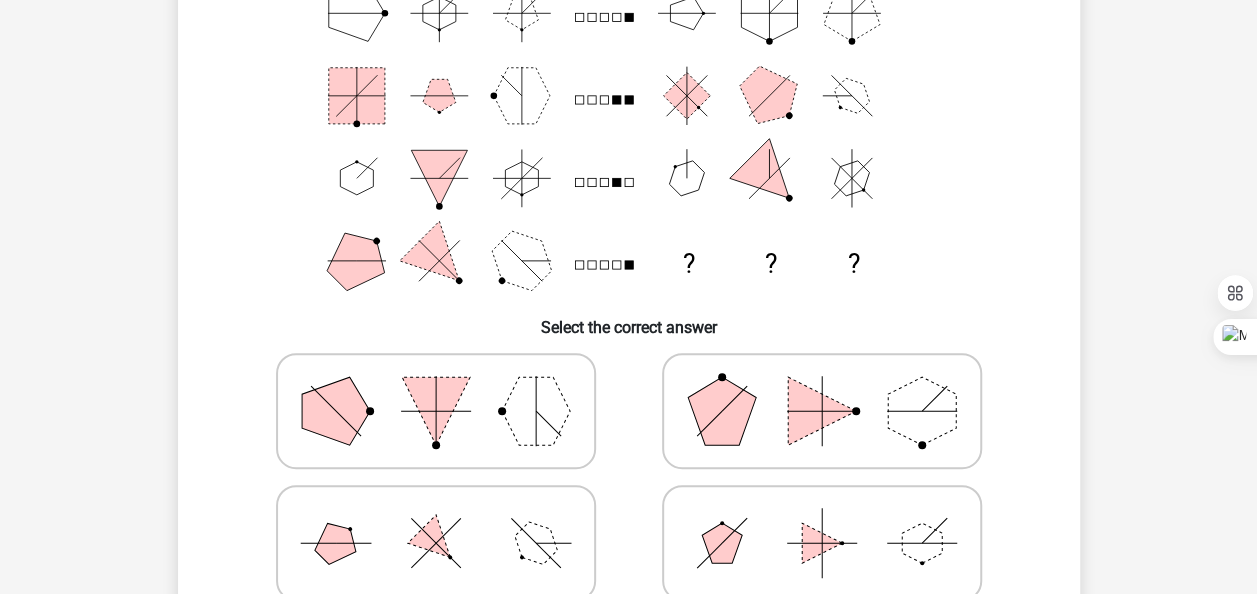 click 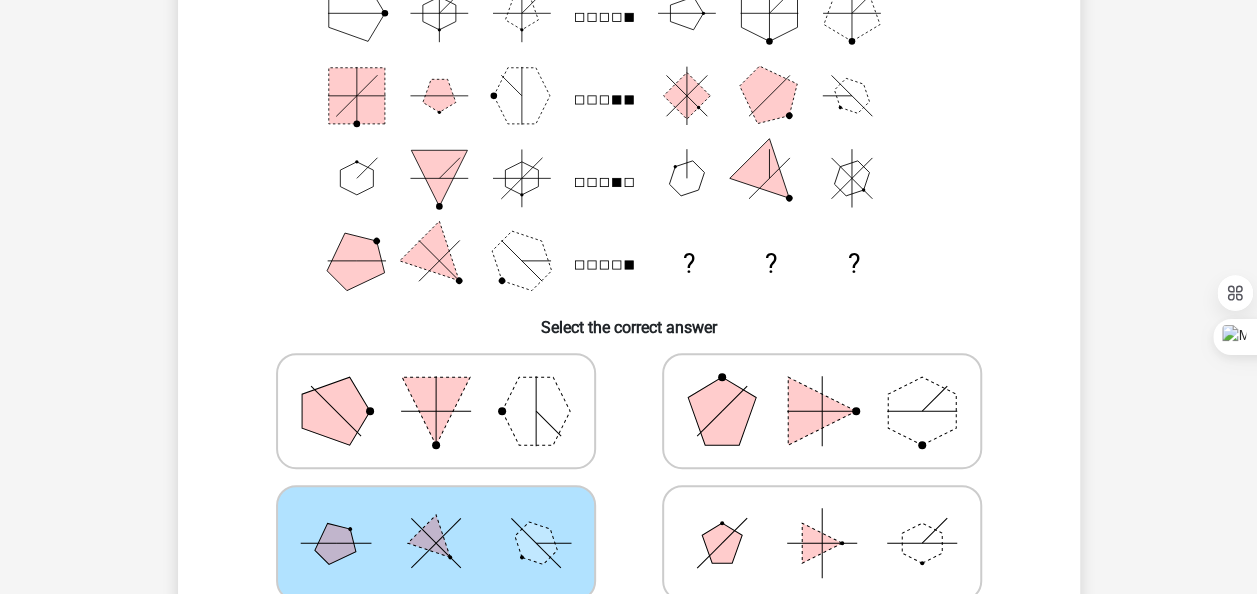 scroll, scrollTop: 731, scrollLeft: 0, axis: vertical 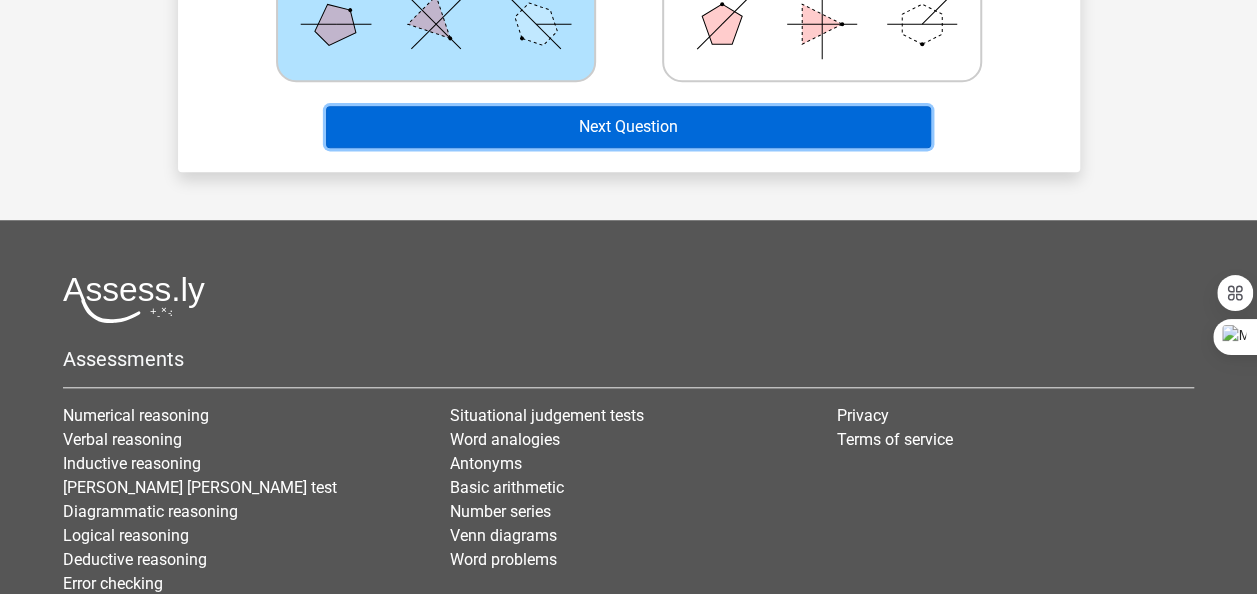 click on "Next Question" at bounding box center (628, 127) 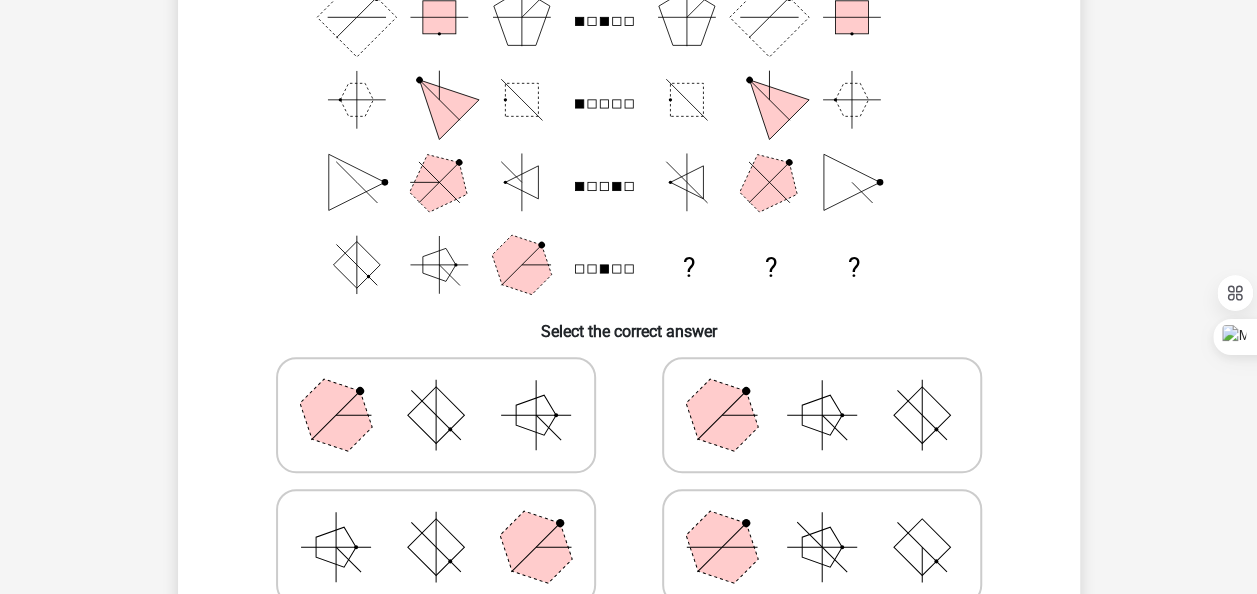 scroll, scrollTop: 212, scrollLeft: 0, axis: vertical 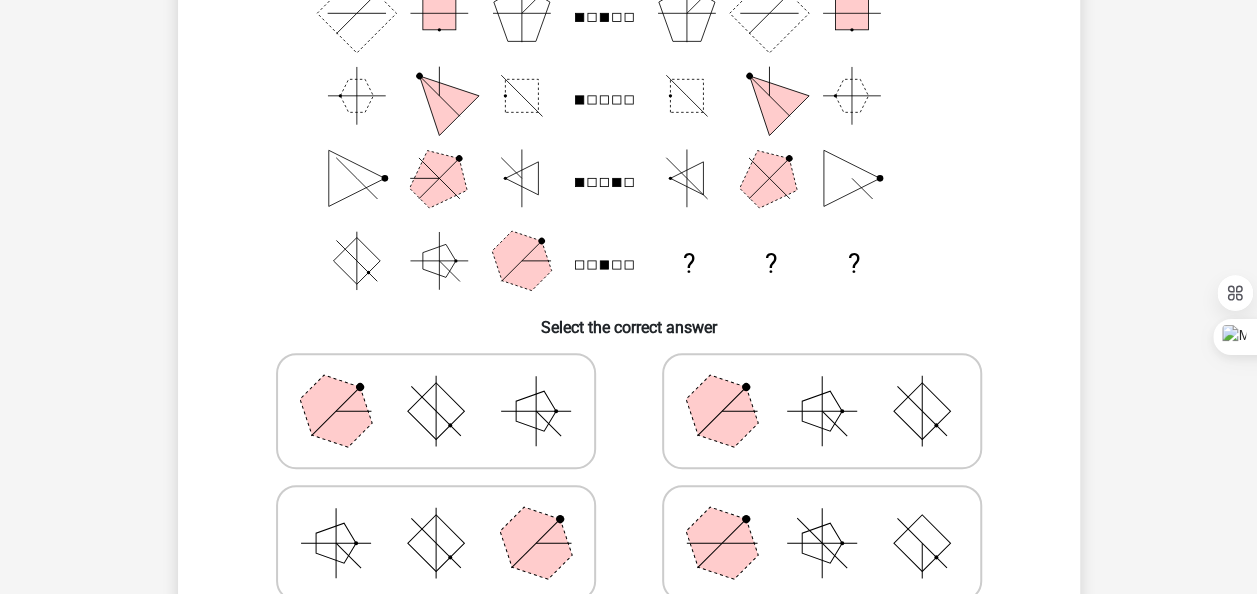 click 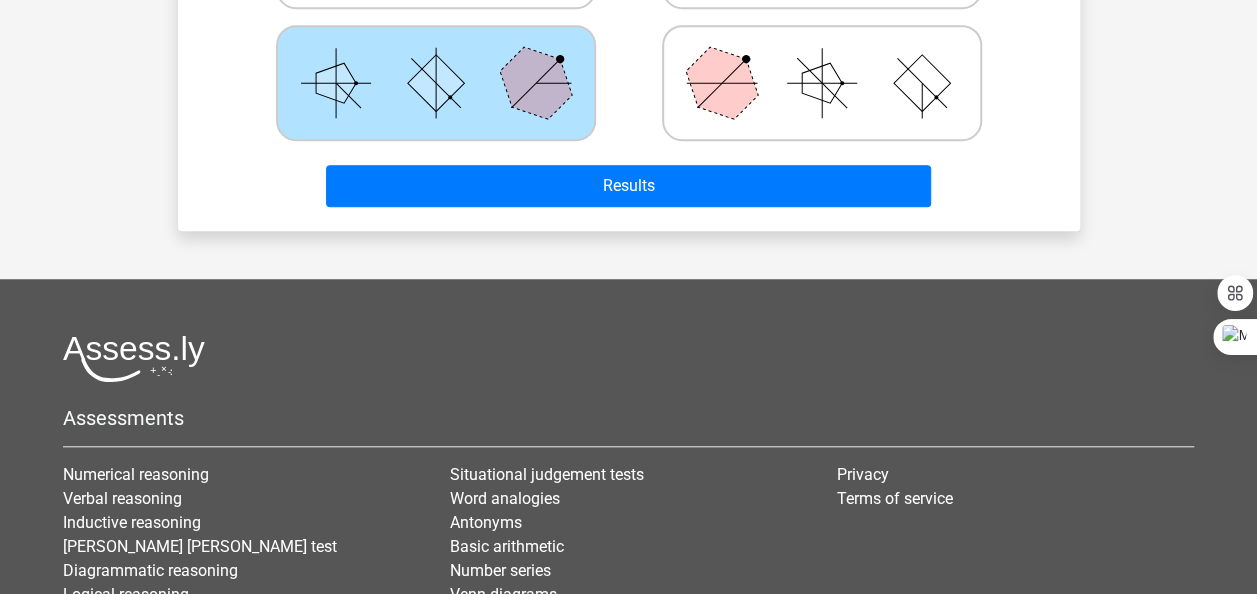 scroll, scrollTop: 731, scrollLeft: 0, axis: vertical 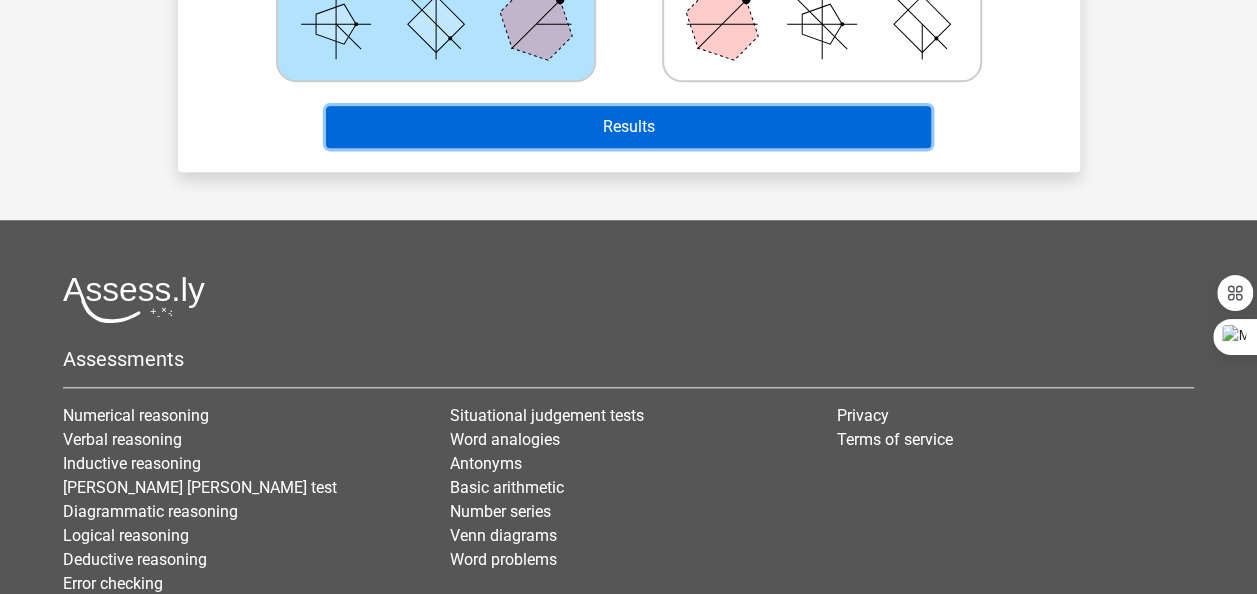 click on "Results" at bounding box center [628, 127] 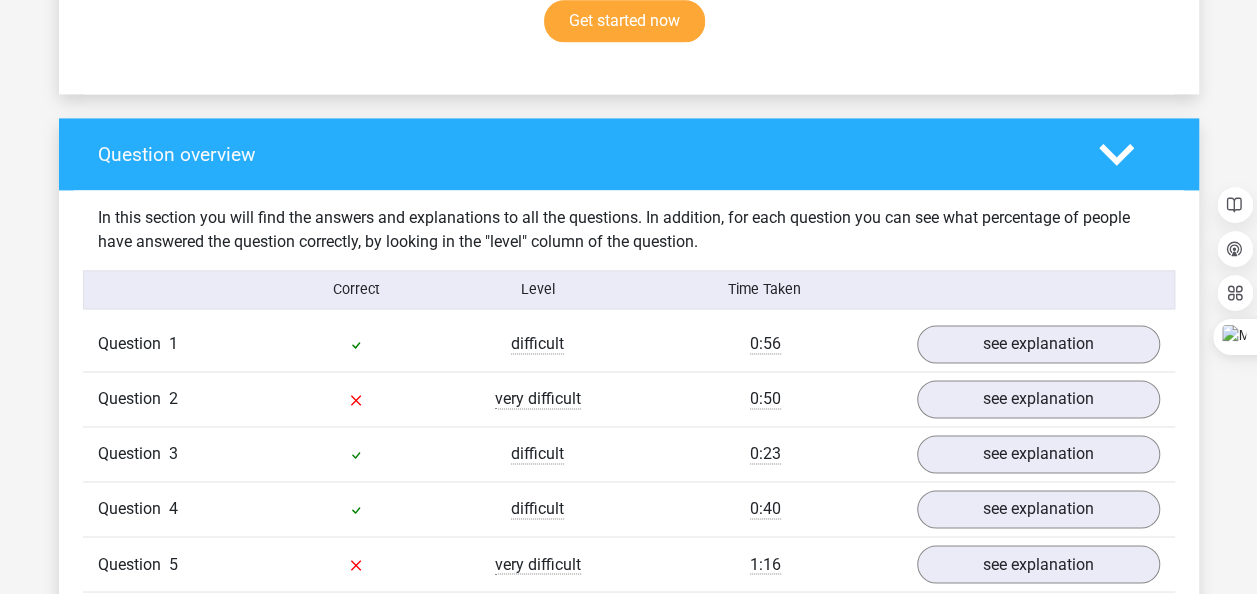 scroll, scrollTop: 1438, scrollLeft: 0, axis: vertical 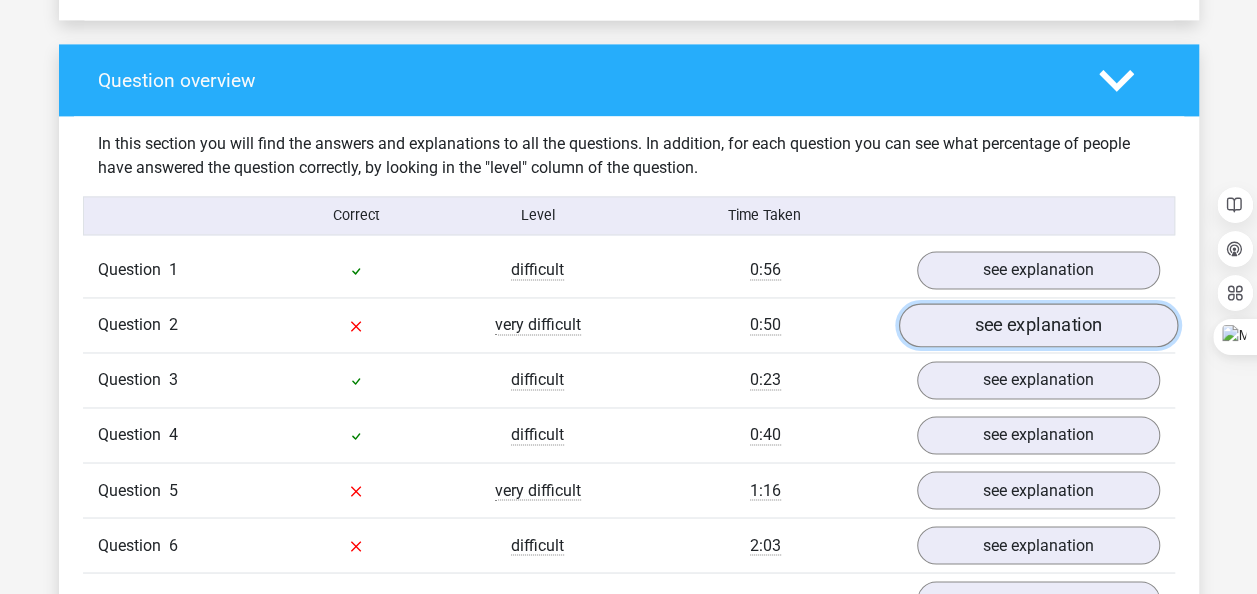 click on "see explanation" at bounding box center (1037, 326) 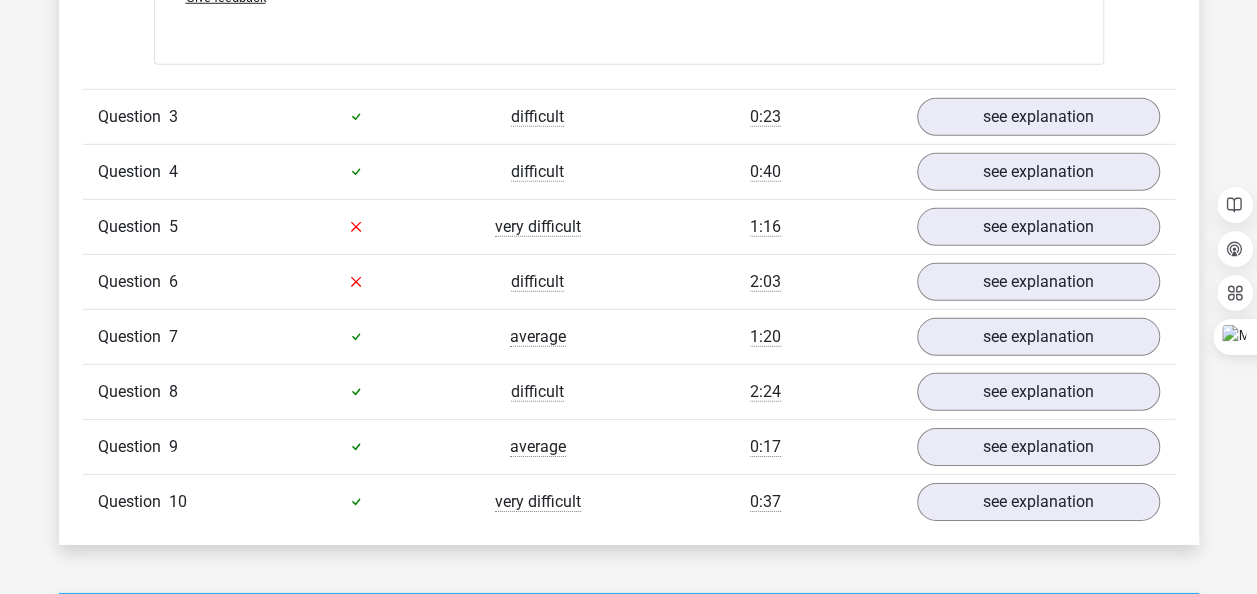 scroll, scrollTop: 2917, scrollLeft: 0, axis: vertical 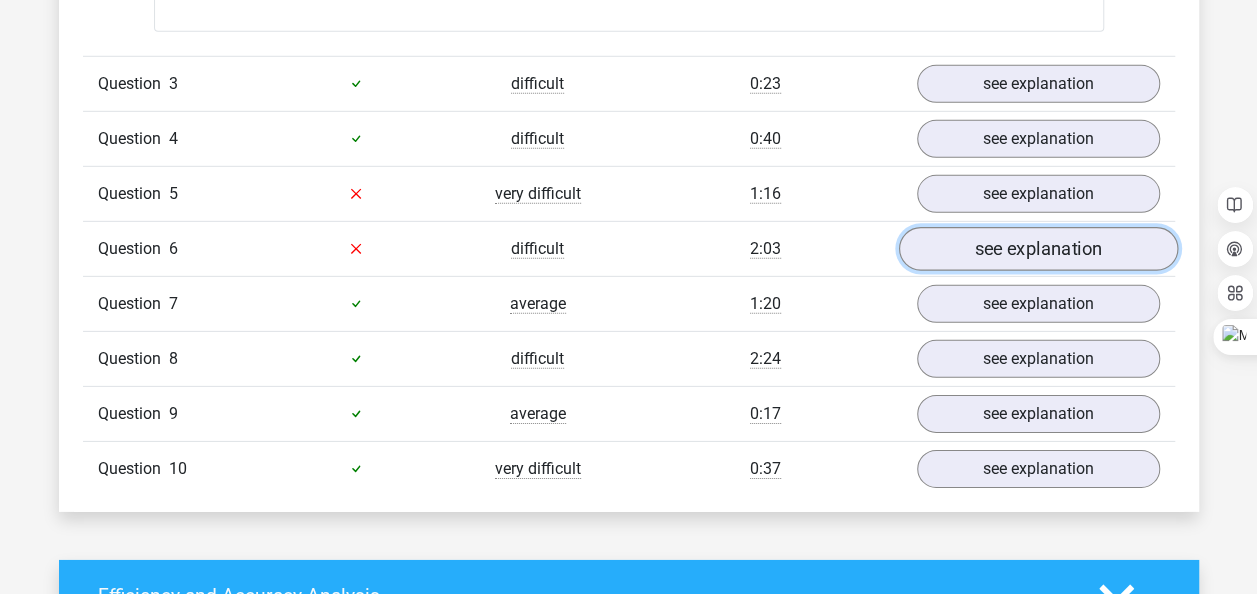 click on "see explanation" at bounding box center [1037, 249] 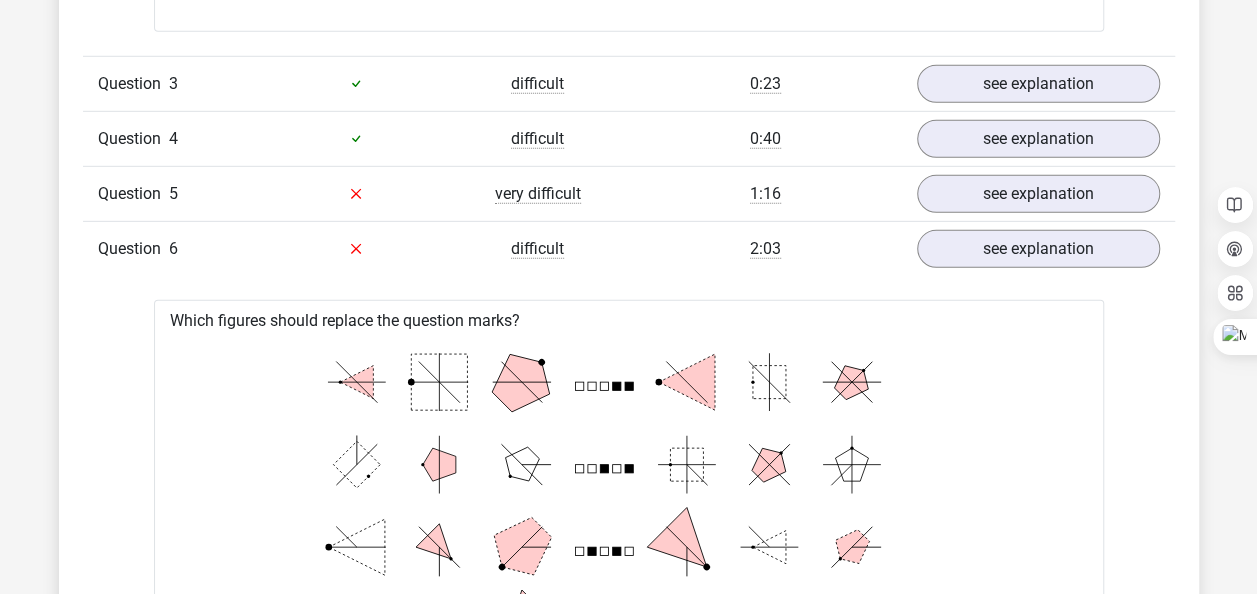 click on "Question
1
difficult
0:56
see explanation
Which figures should replace the question marks?
? ? ?
a
correct
b
c
d
2" at bounding box center [629, 200] 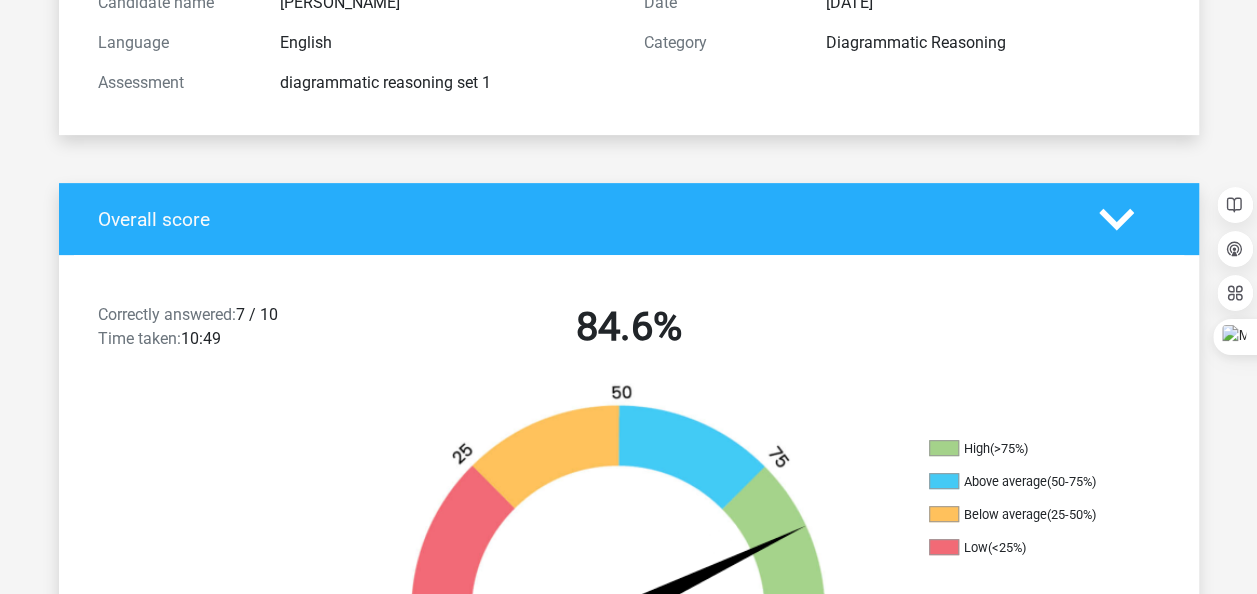 scroll, scrollTop: 0, scrollLeft: 0, axis: both 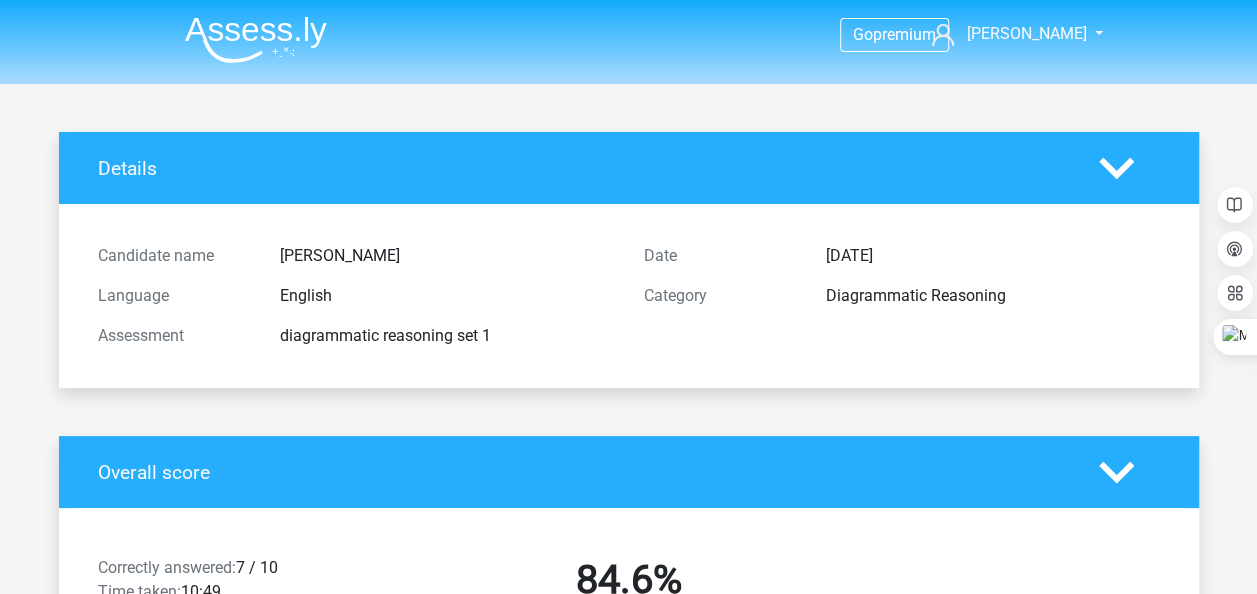 click at bounding box center [256, 39] 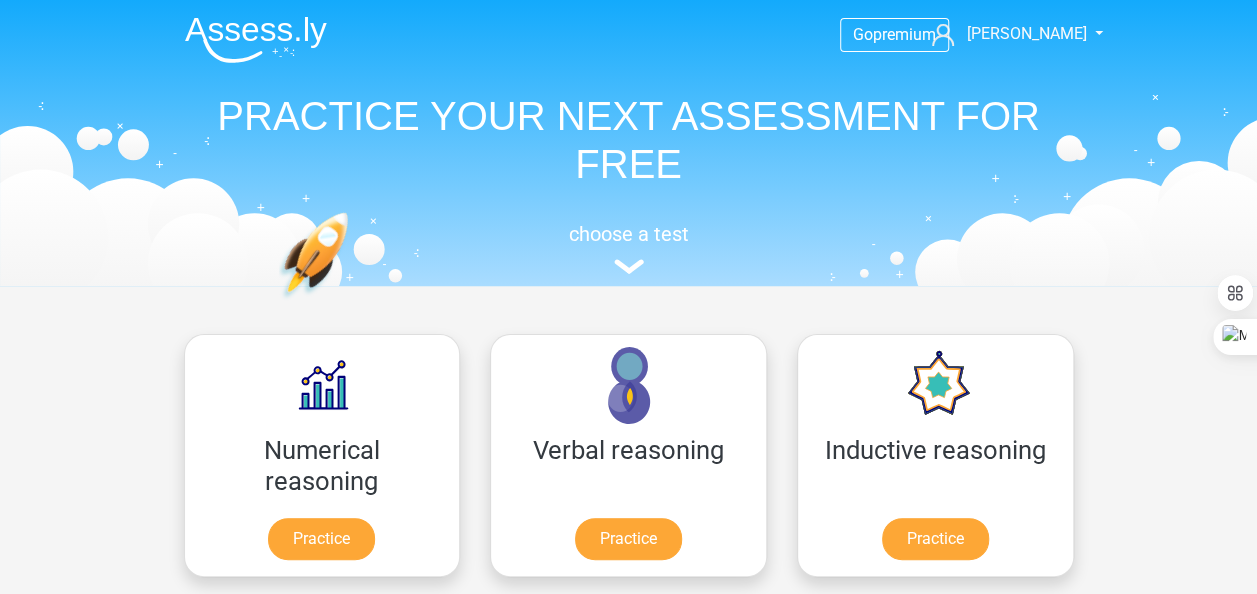 scroll, scrollTop: 519, scrollLeft: 0, axis: vertical 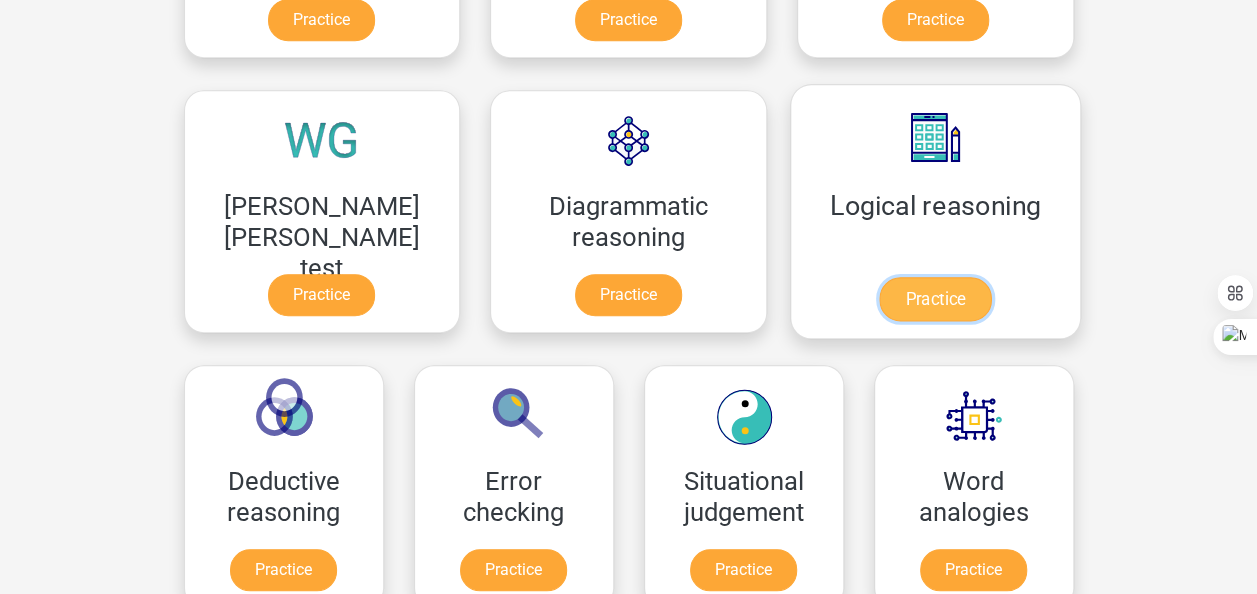 click on "Practice" at bounding box center (935, 299) 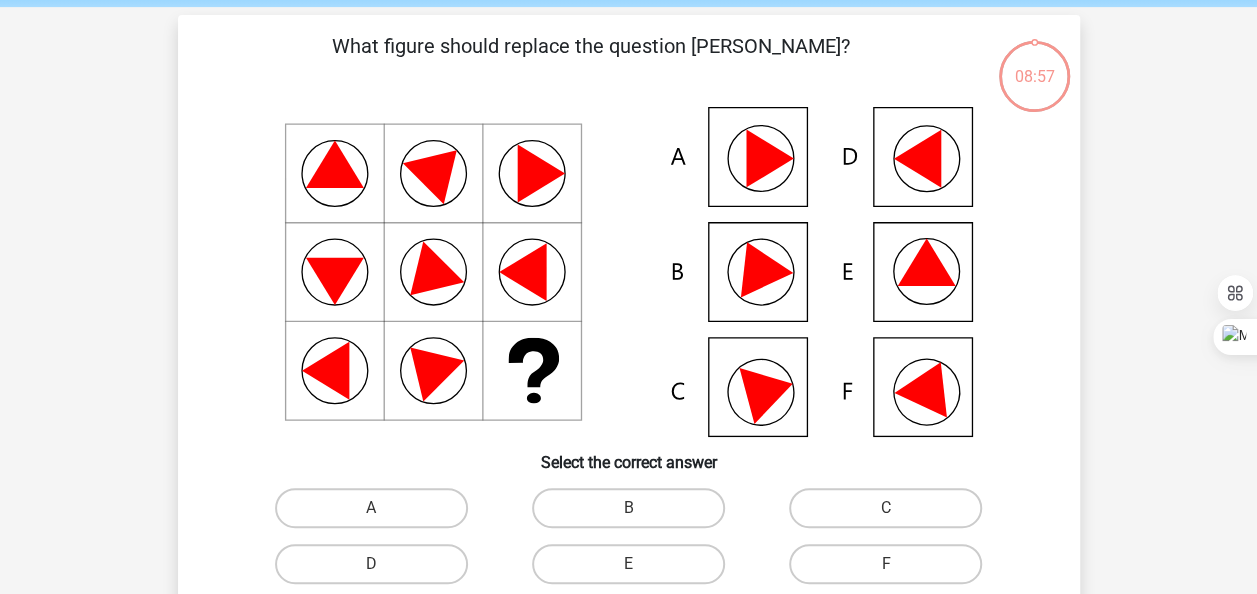 scroll, scrollTop: 80, scrollLeft: 0, axis: vertical 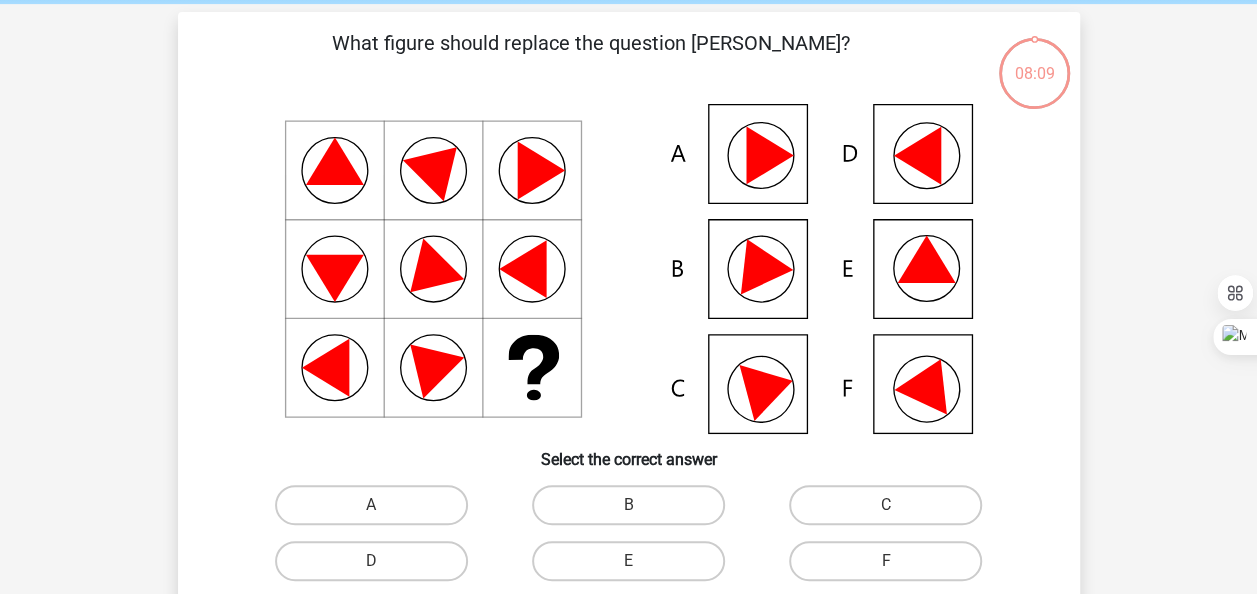 click 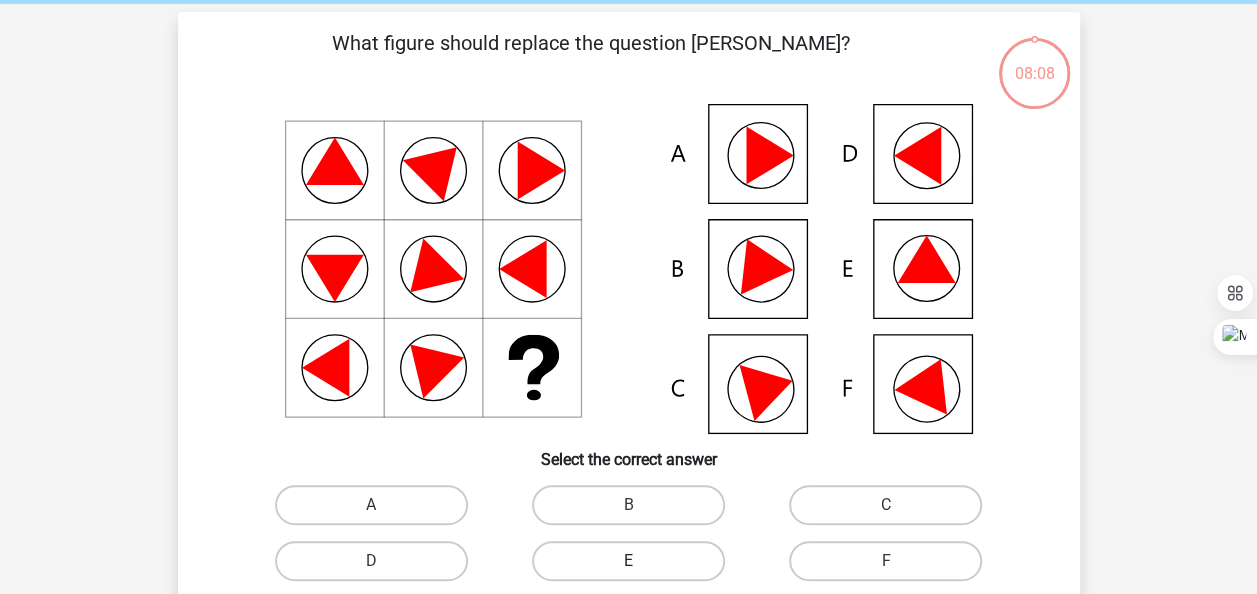 click on "E" at bounding box center (628, 561) 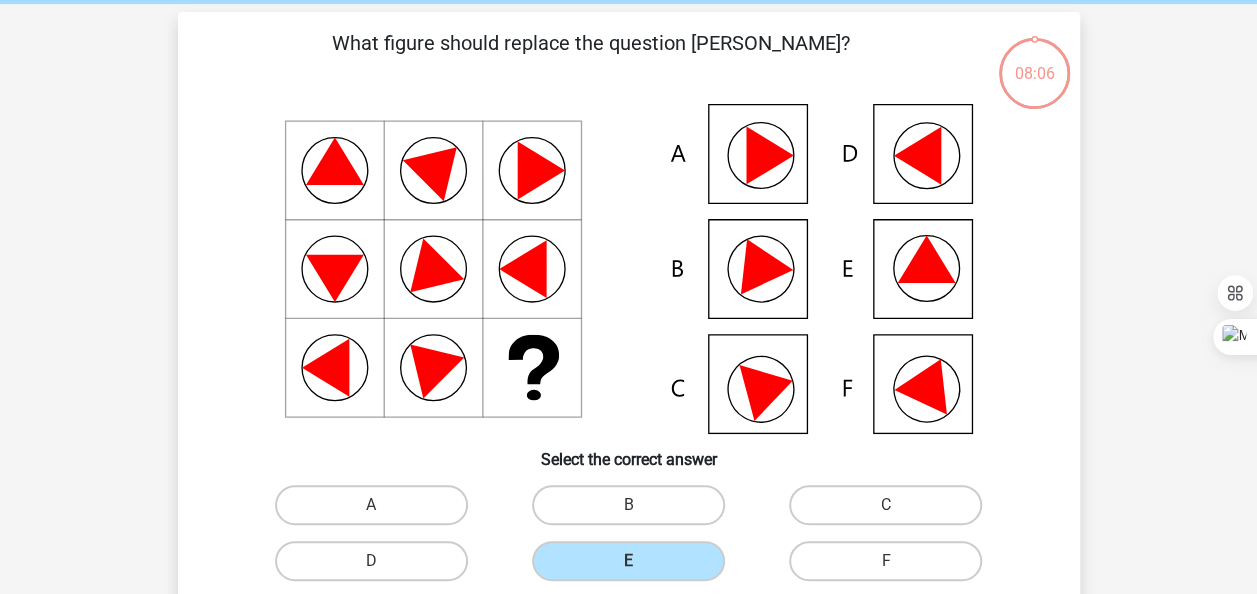 click on "Select the correct answer" at bounding box center [629, 451] 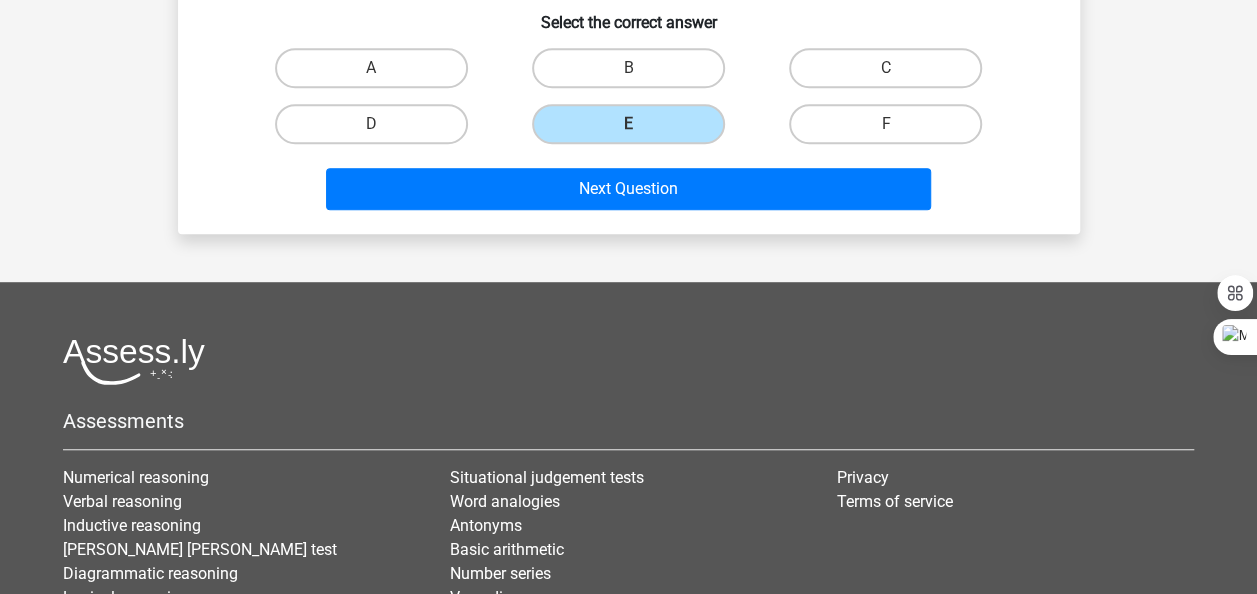 scroll, scrollTop: 599, scrollLeft: 0, axis: vertical 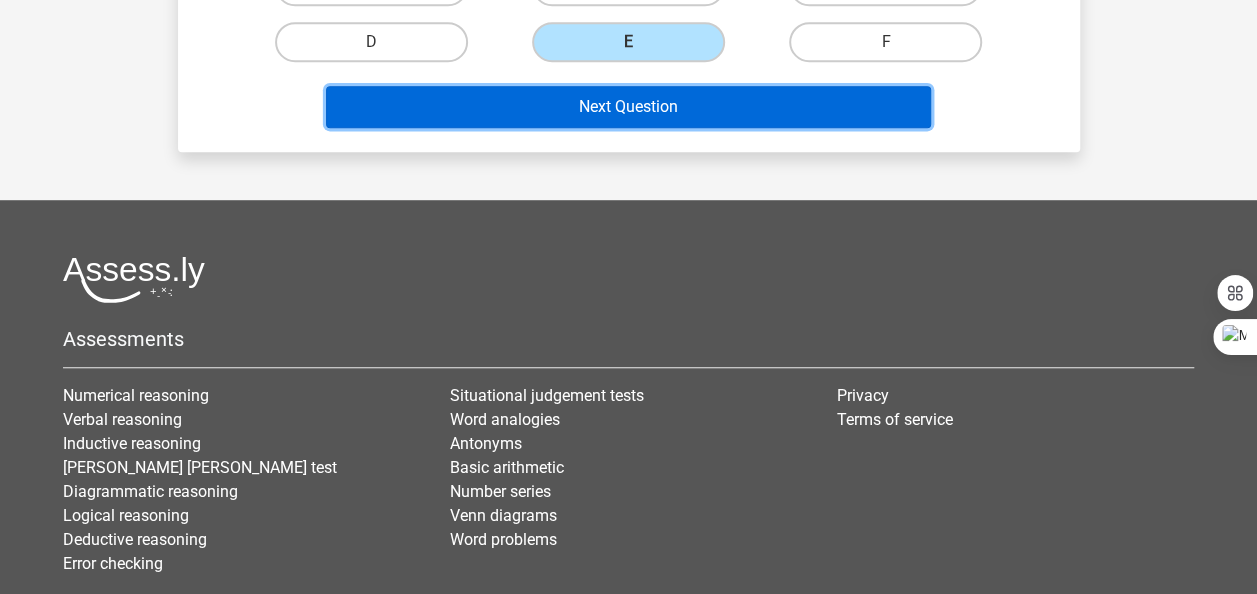 click on "Next Question" at bounding box center (628, 107) 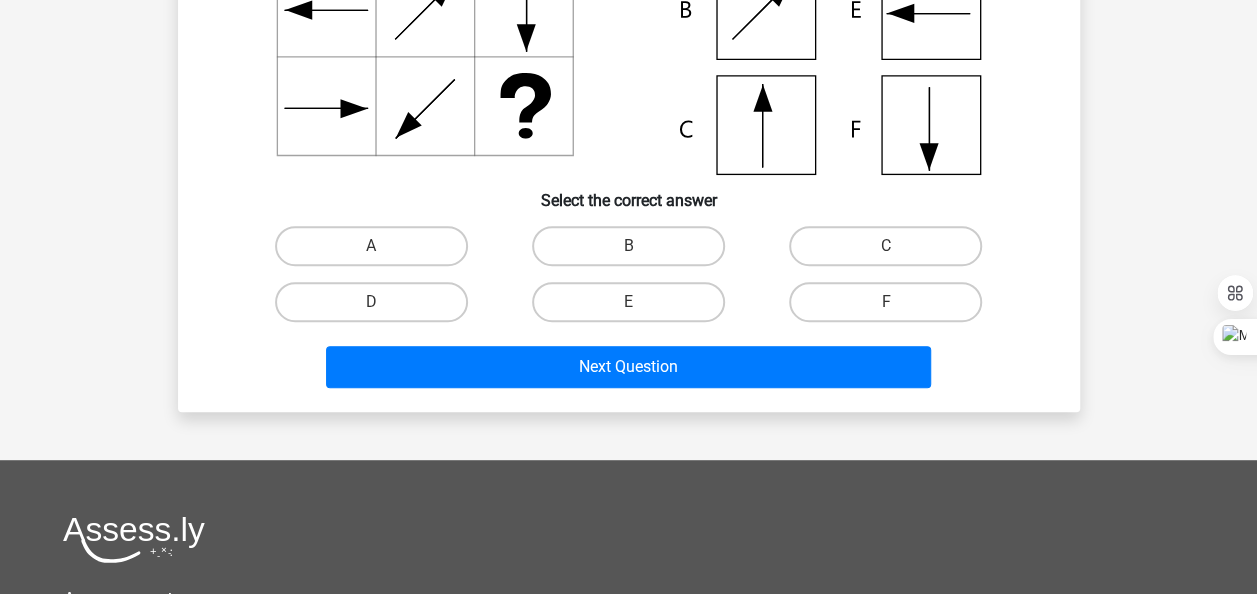 scroll, scrollTop: 92, scrollLeft: 0, axis: vertical 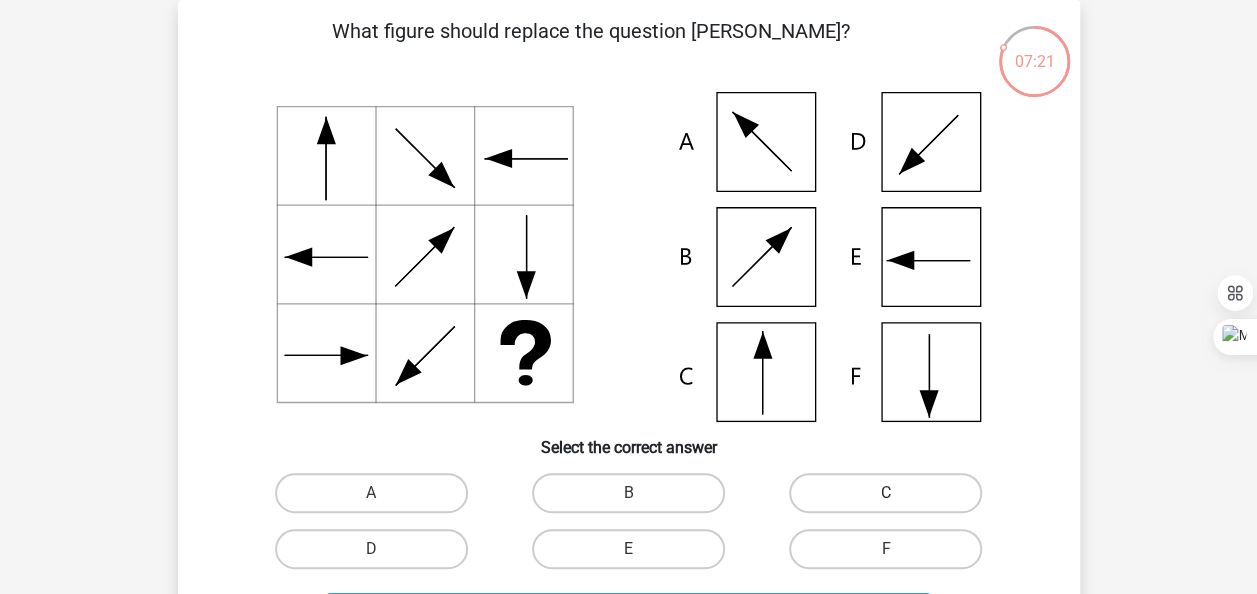 click on "C" at bounding box center (885, 493) 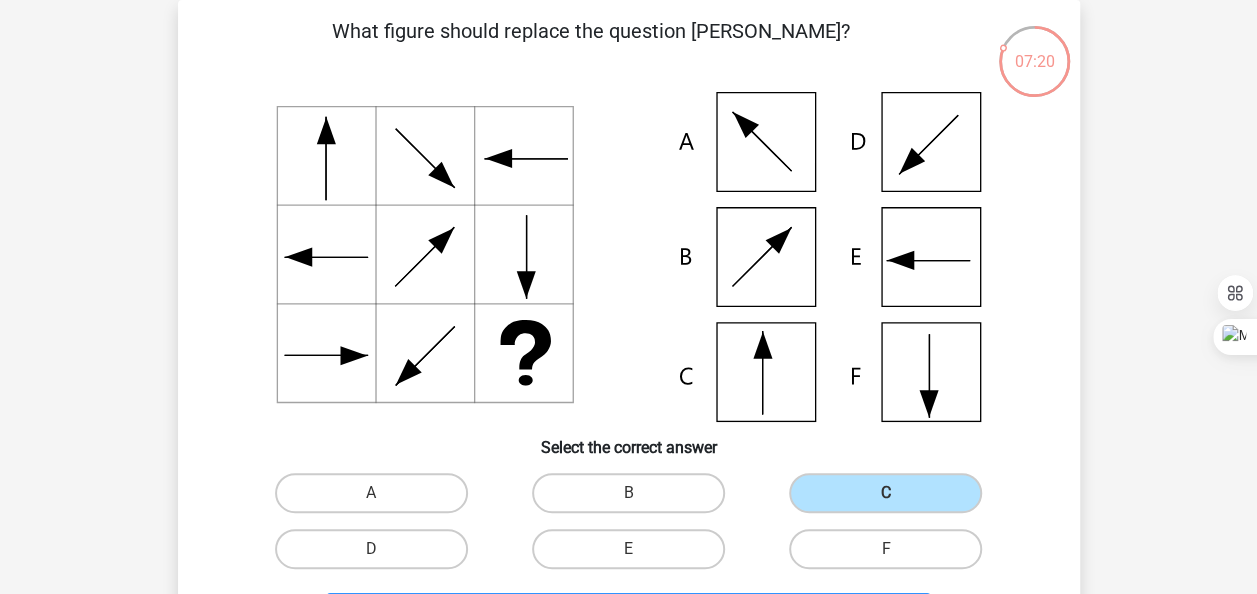 click on "C" at bounding box center [885, 493] 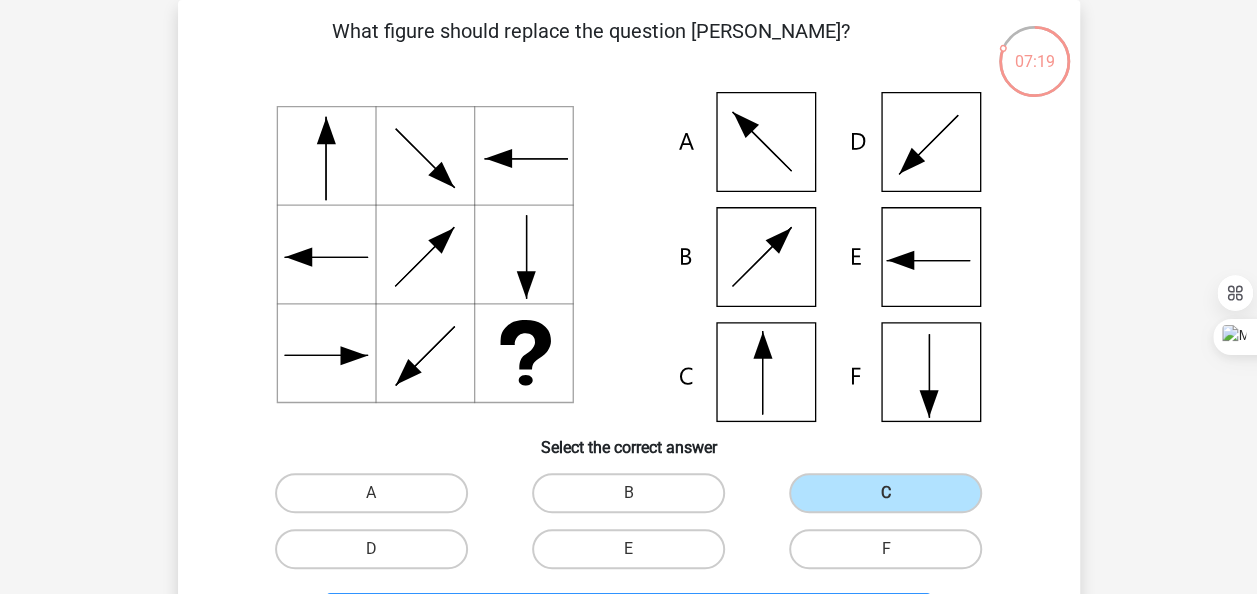 scroll, scrollTop: 611, scrollLeft: 0, axis: vertical 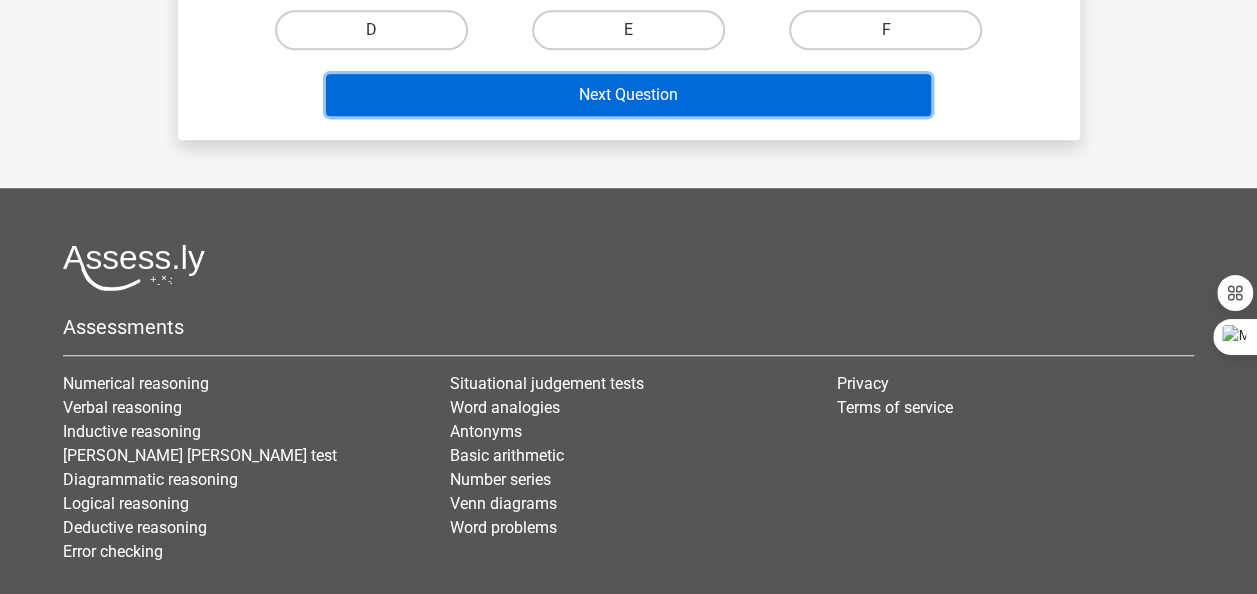 click on "Next Question" at bounding box center [628, 95] 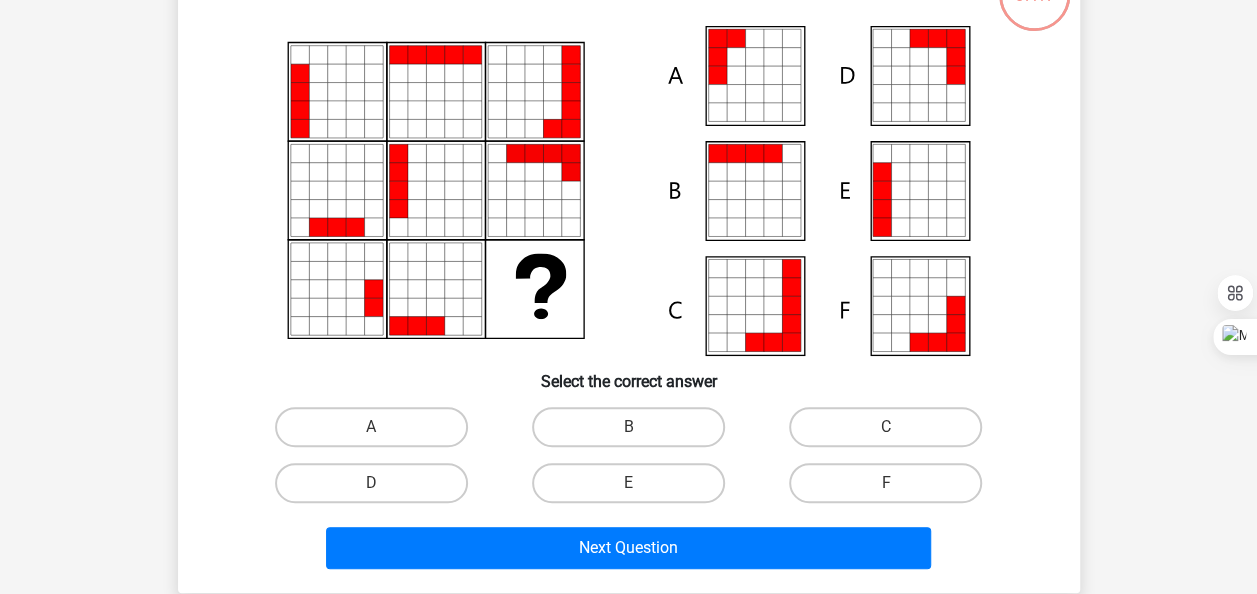 scroll, scrollTop: 92, scrollLeft: 0, axis: vertical 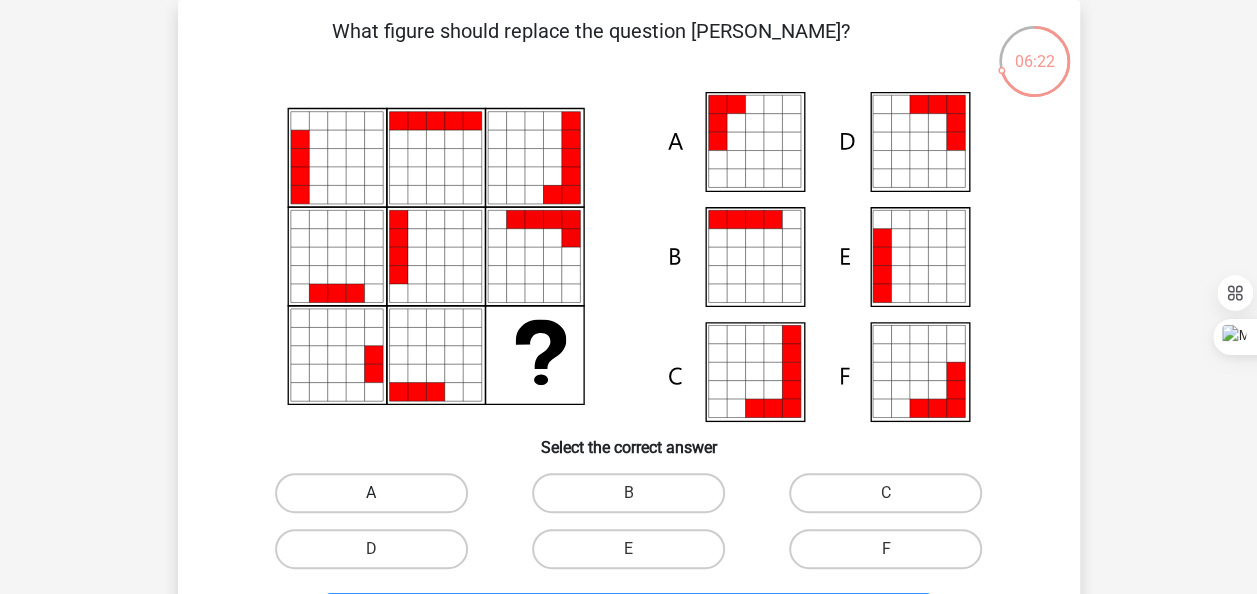 click on "A" at bounding box center (371, 493) 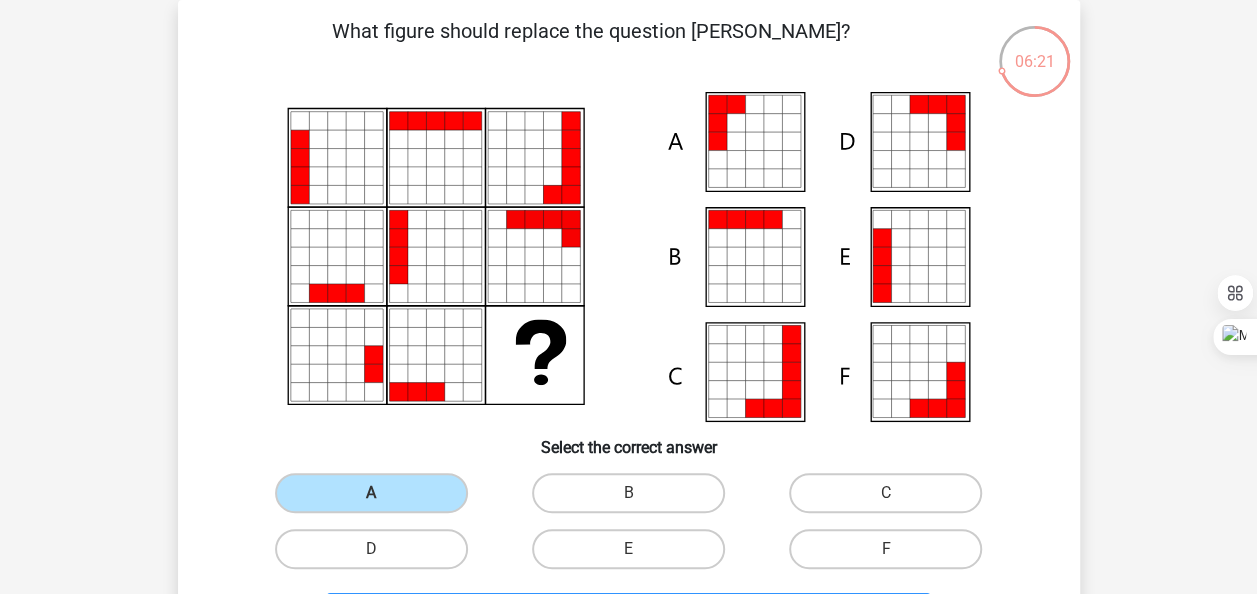 click on "Select the correct answer" at bounding box center [629, 439] 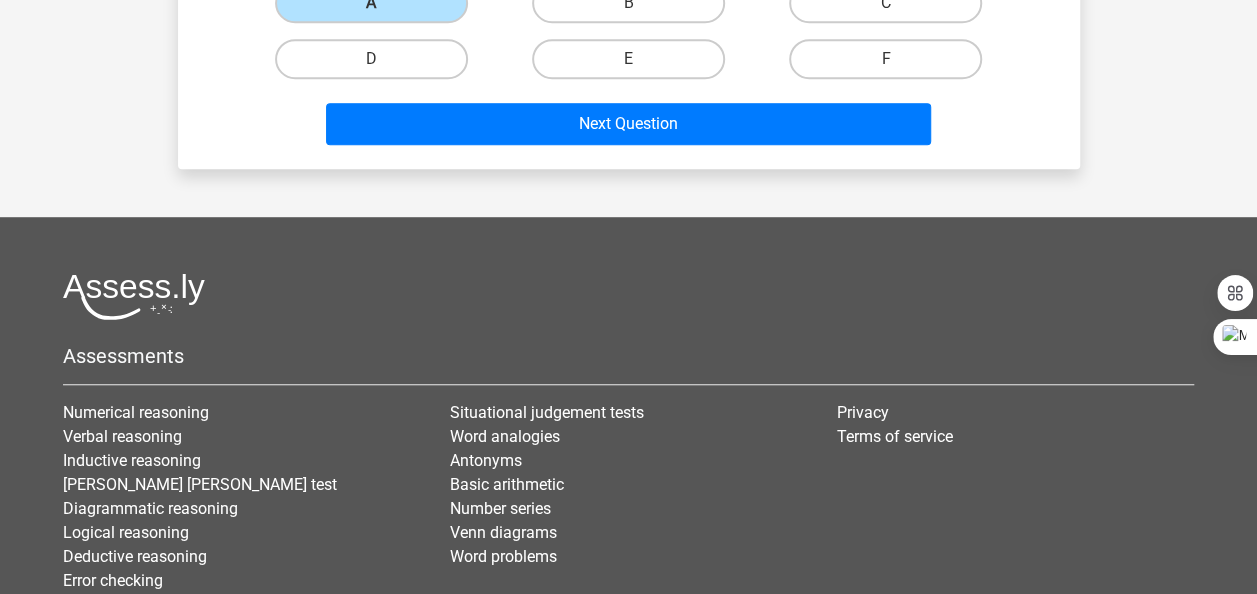 scroll, scrollTop: 611, scrollLeft: 0, axis: vertical 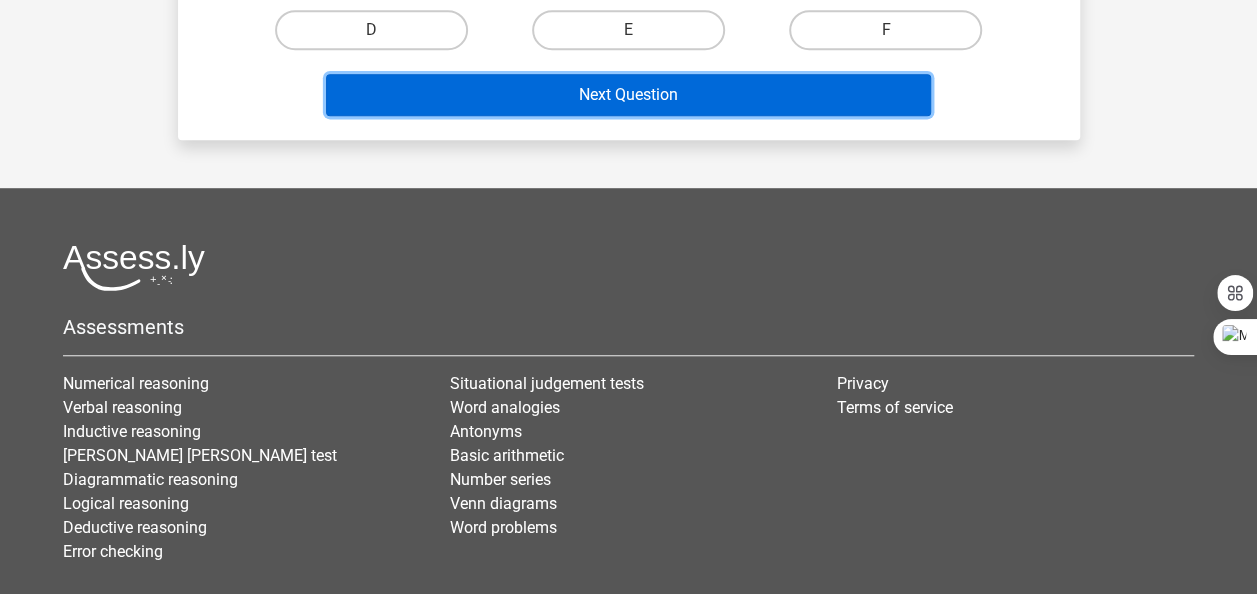 click on "Next Question" at bounding box center (628, 95) 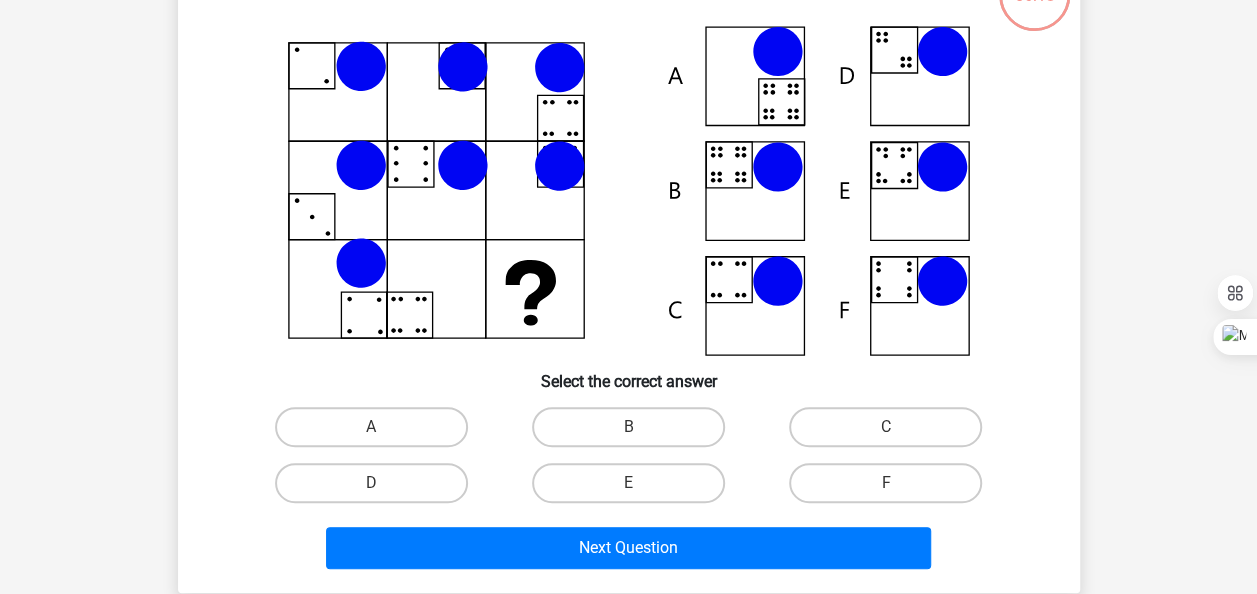scroll, scrollTop: 92, scrollLeft: 0, axis: vertical 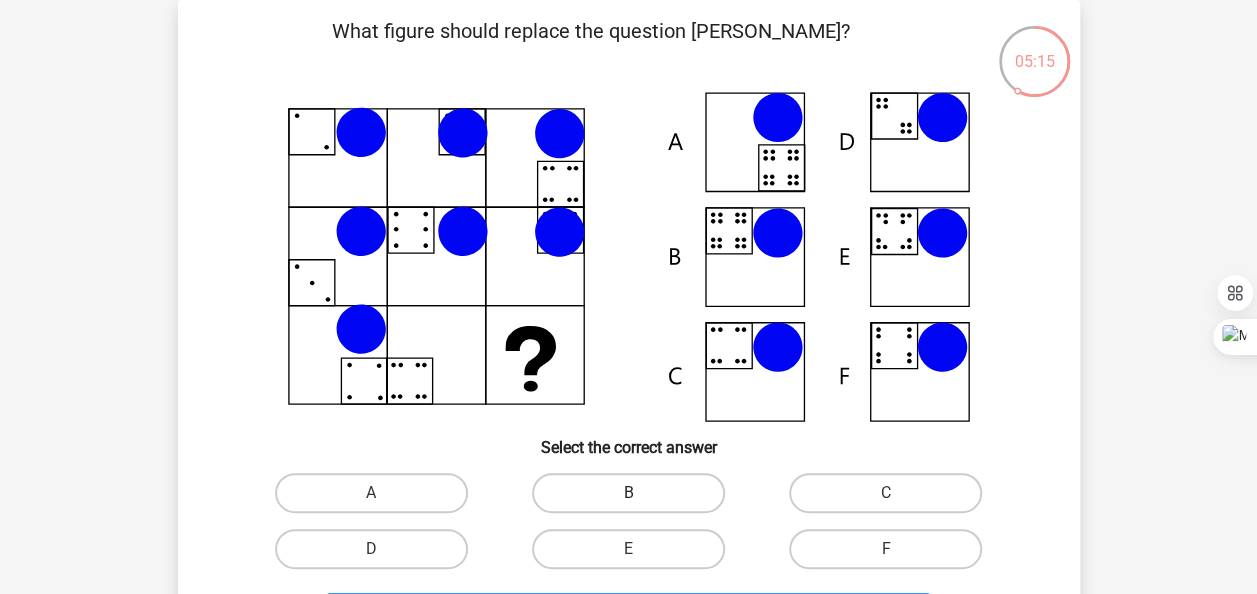 click on "B" at bounding box center (628, 493) 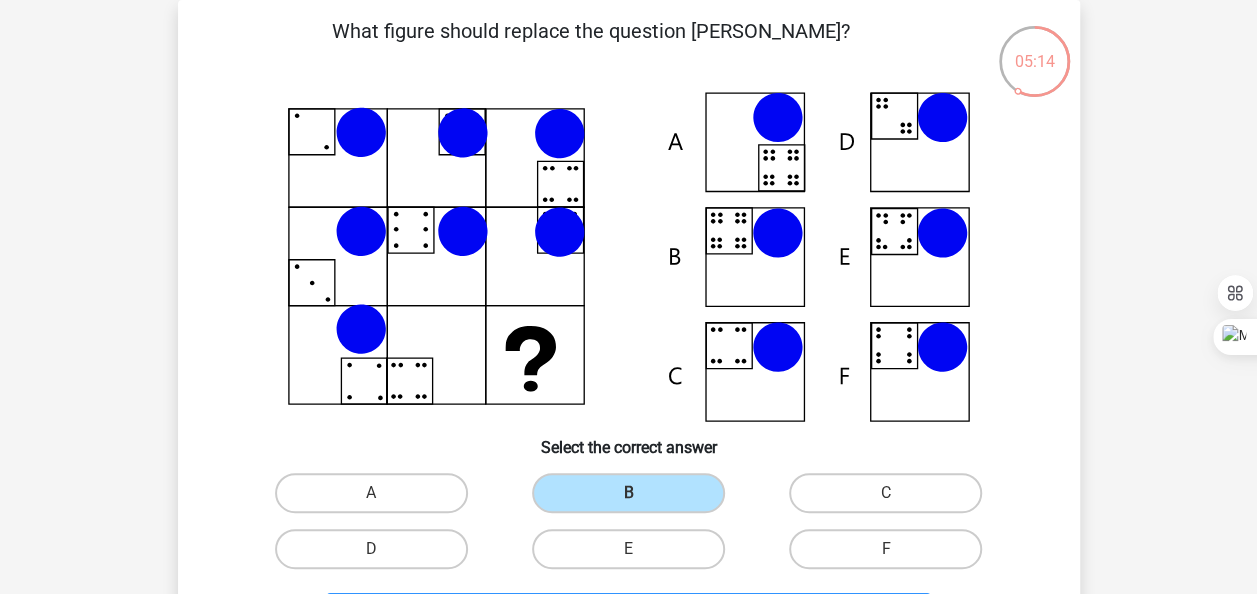 click on "B" at bounding box center (628, 493) 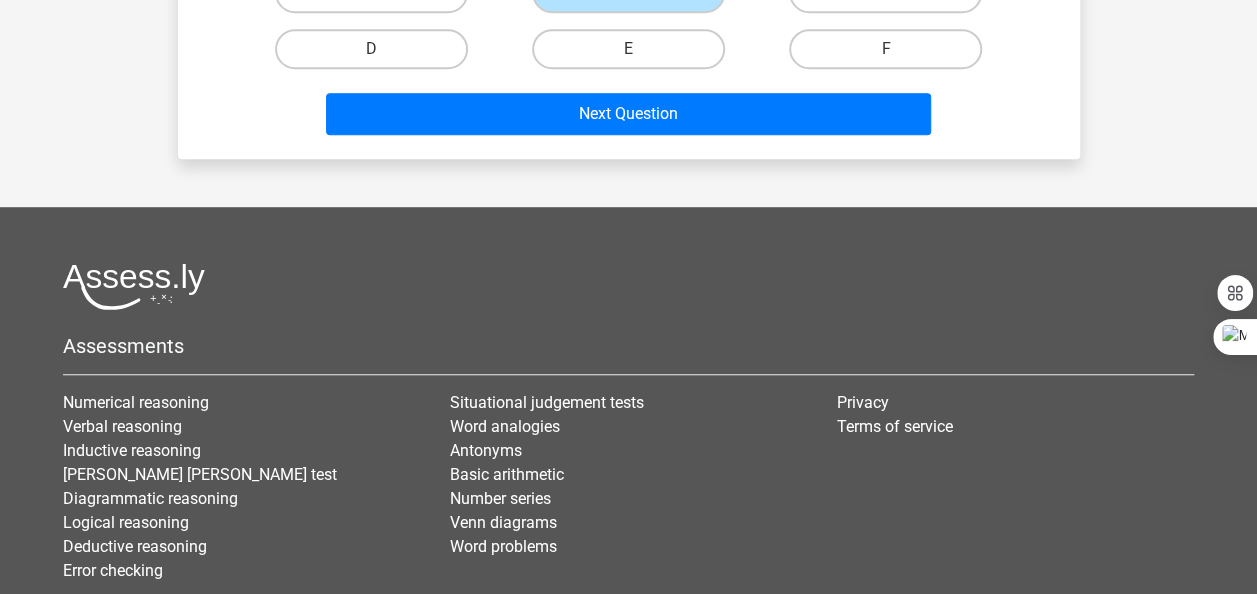 scroll, scrollTop: 611, scrollLeft: 0, axis: vertical 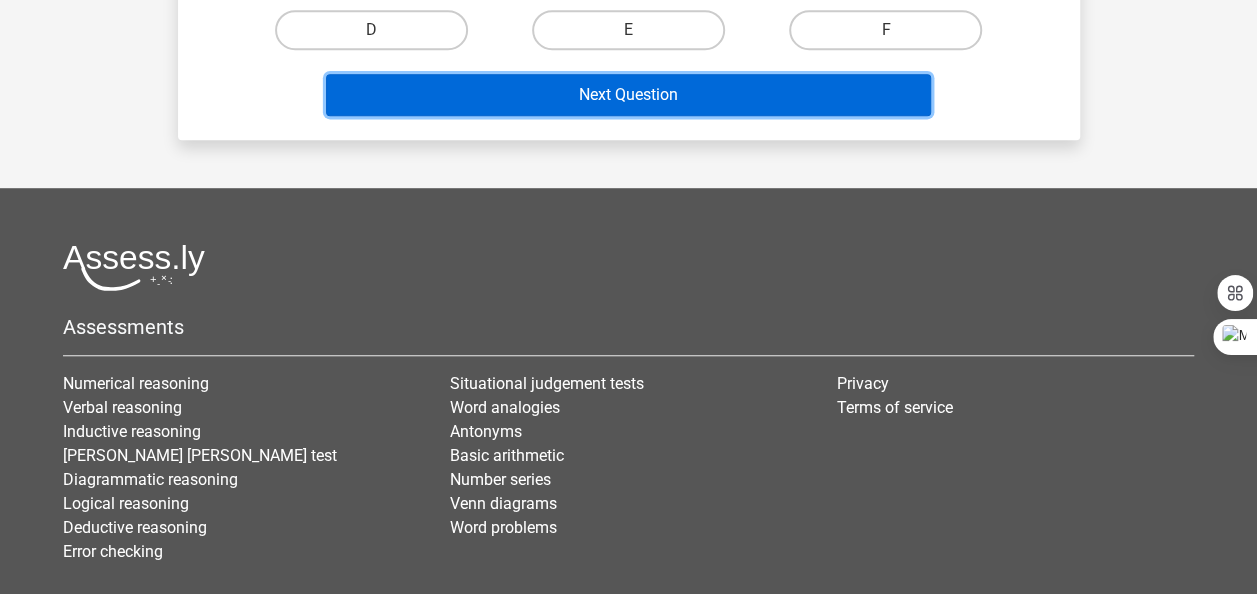 click on "Next Question" at bounding box center (628, 95) 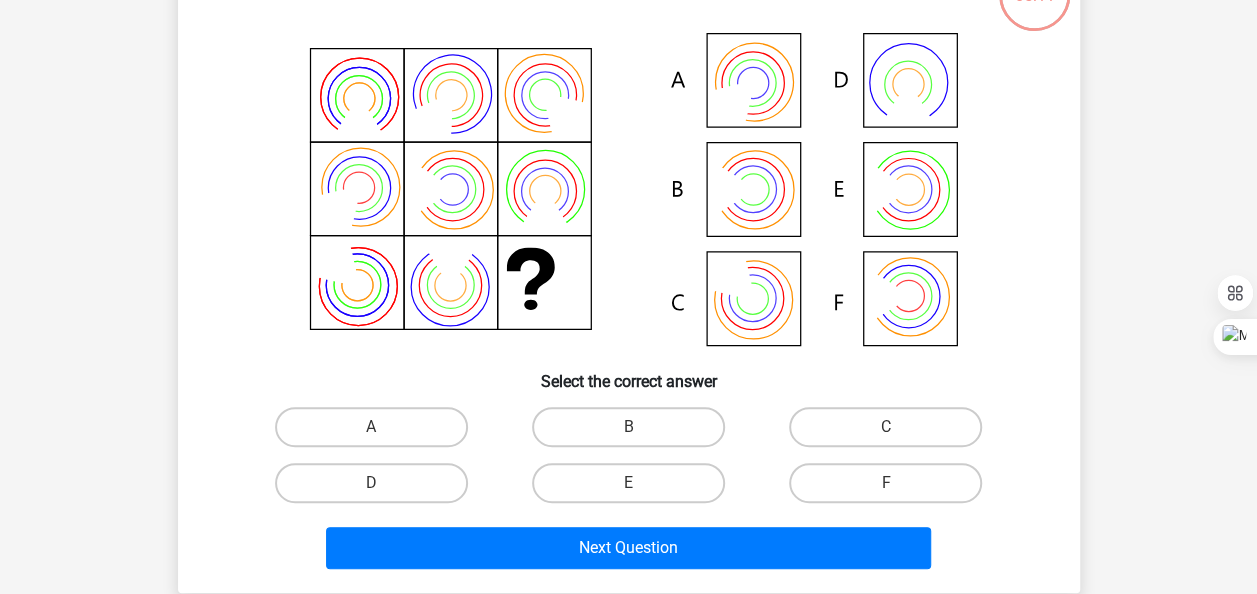 scroll, scrollTop: 92, scrollLeft: 0, axis: vertical 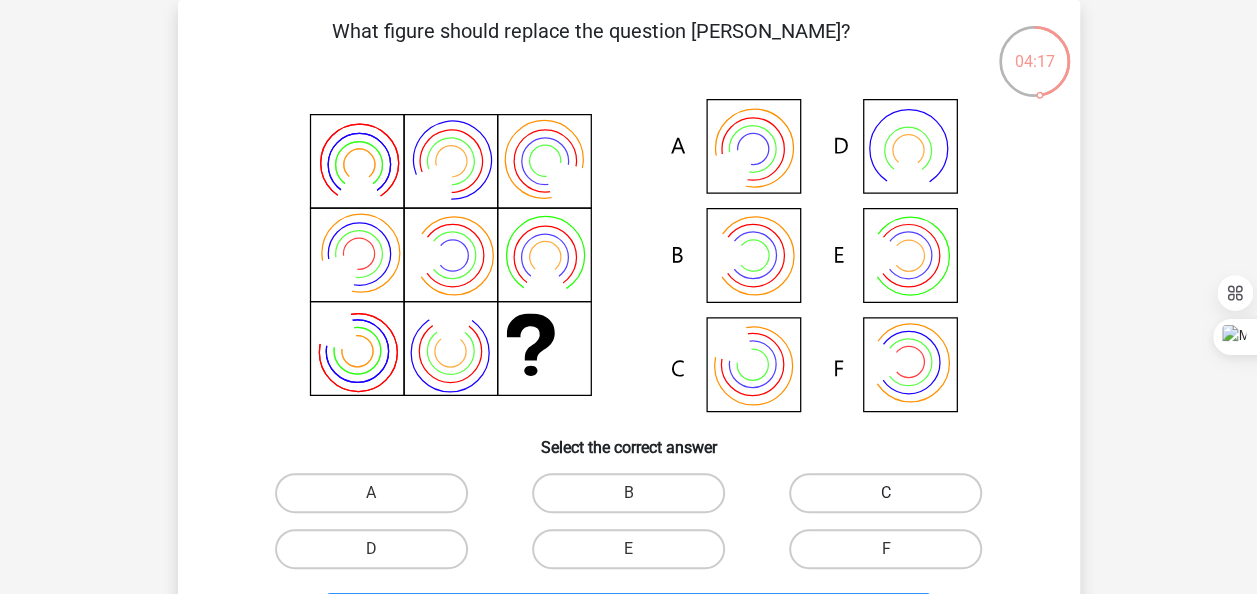 click on "C" at bounding box center (885, 493) 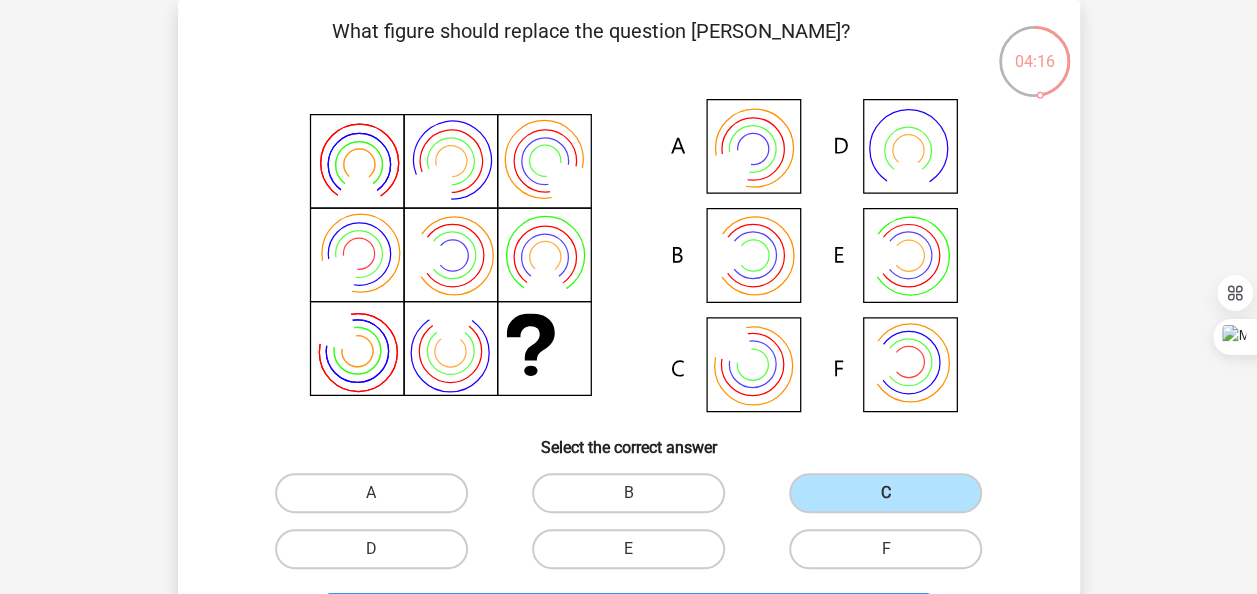 click on "B" at bounding box center [371, 493] 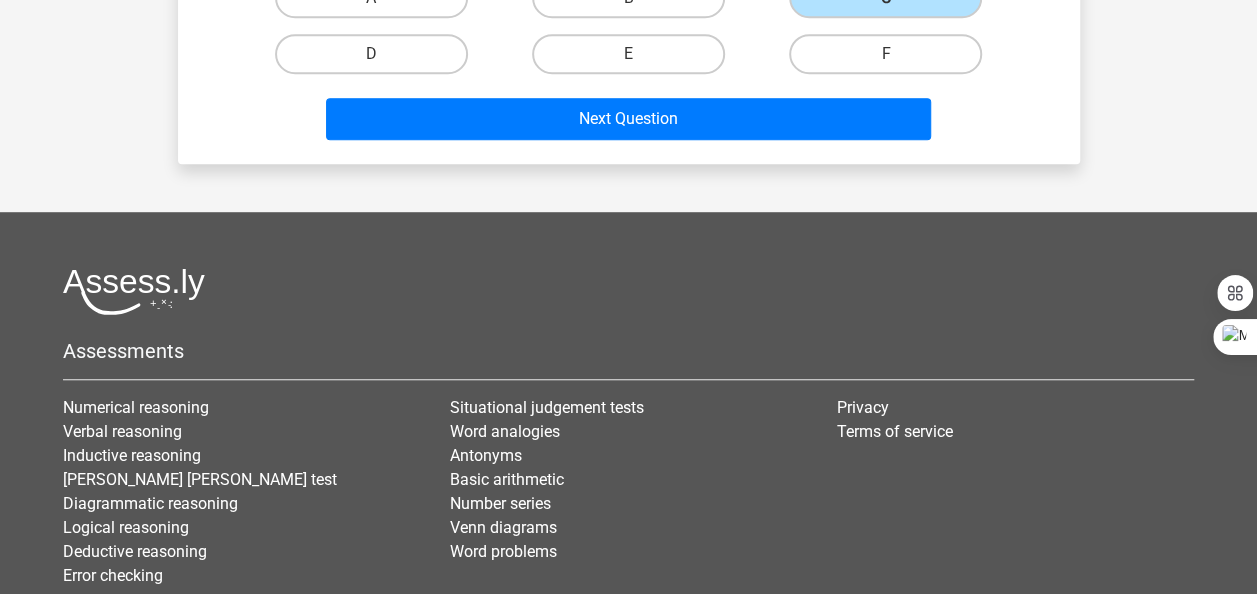 scroll, scrollTop: 611, scrollLeft: 0, axis: vertical 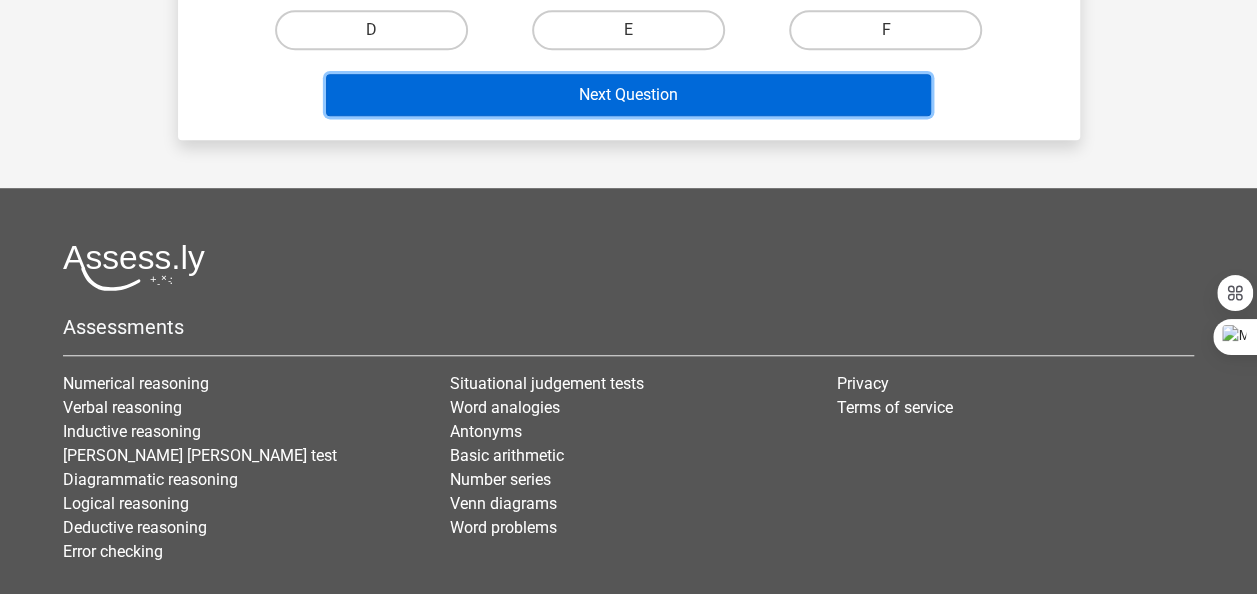 click on "Next Question" at bounding box center [628, 95] 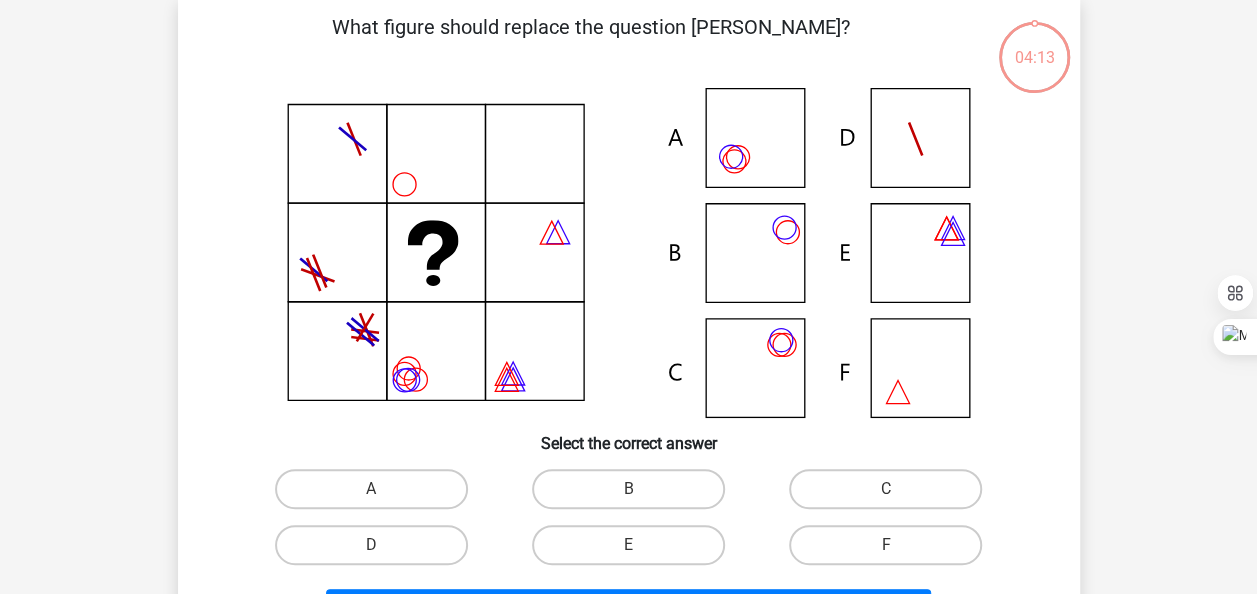 scroll, scrollTop: 92, scrollLeft: 0, axis: vertical 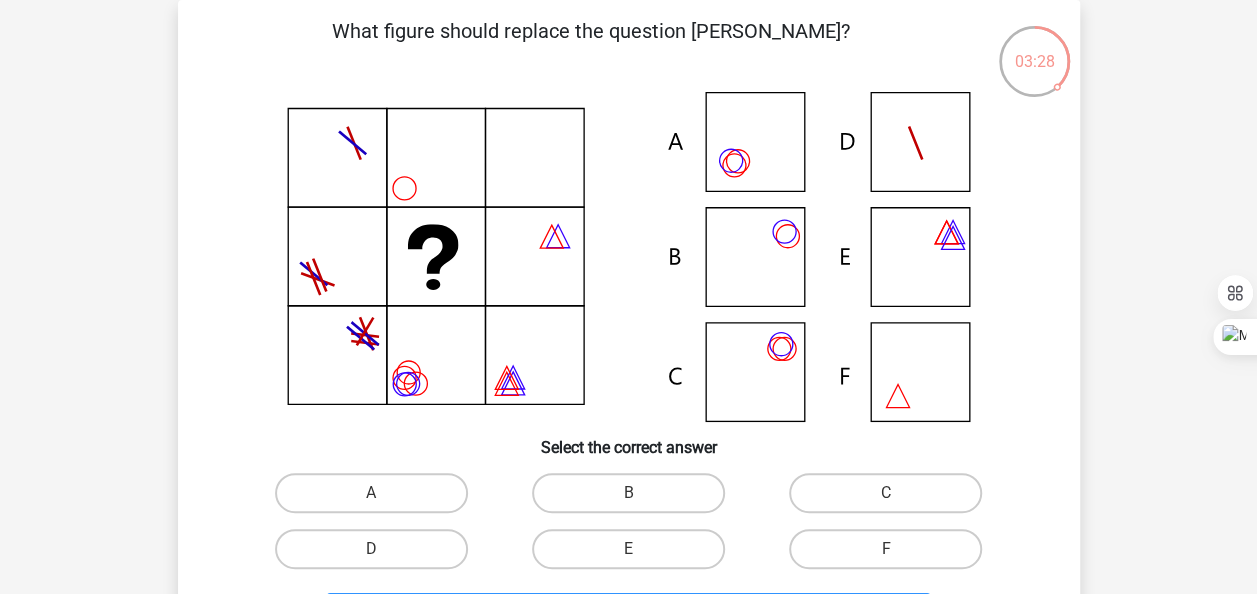 click 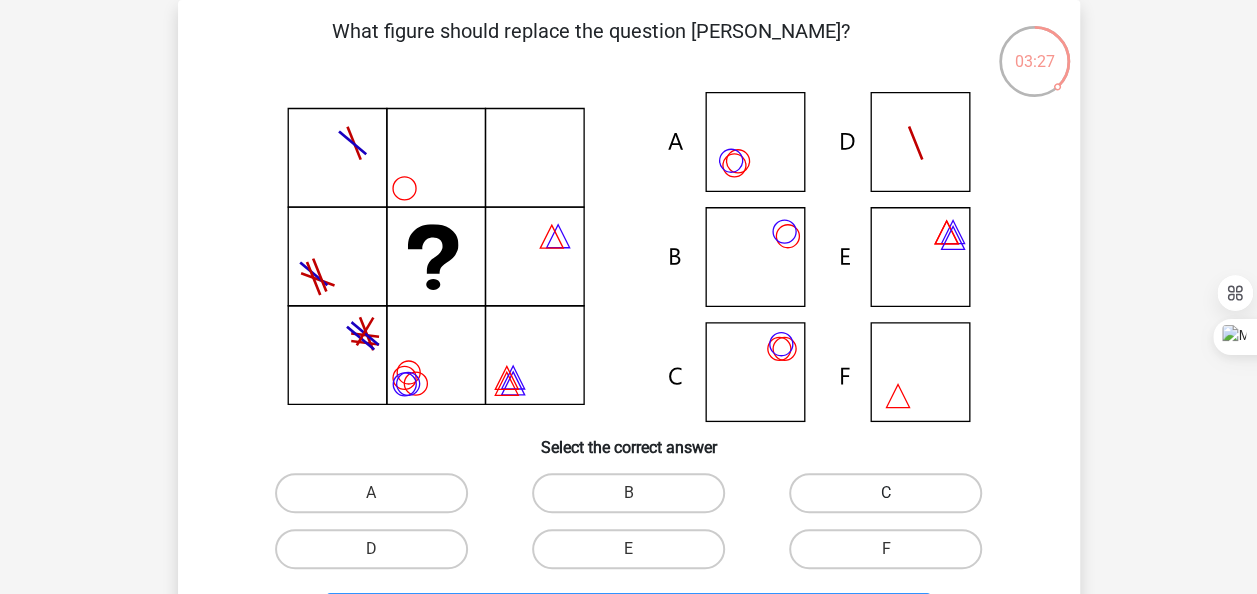 click on "C" at bounding box center [885, 493] 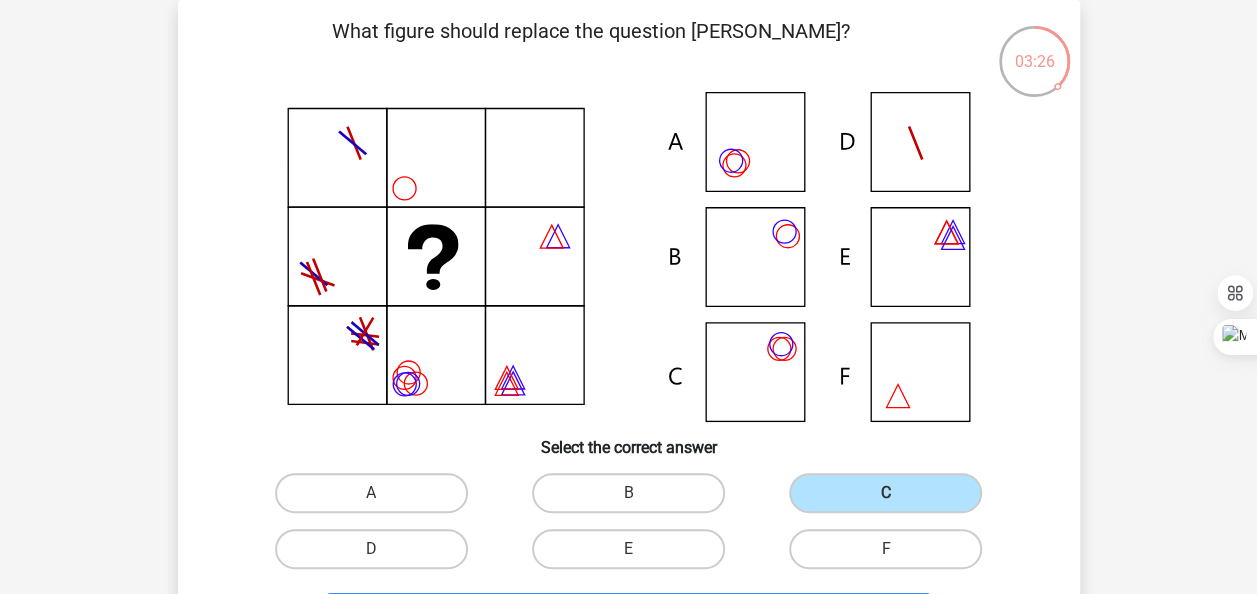 click on "B" at bounding box center (371, 493) 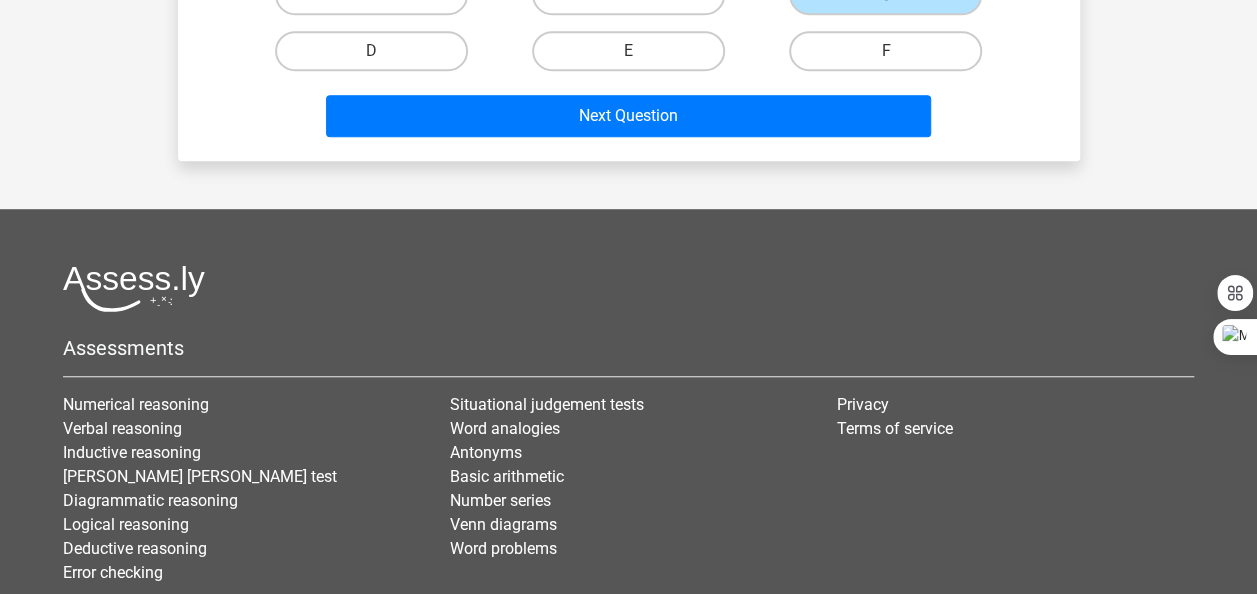 scroll, scrollTop: 611, scrollLeft: 0, axis: vertical 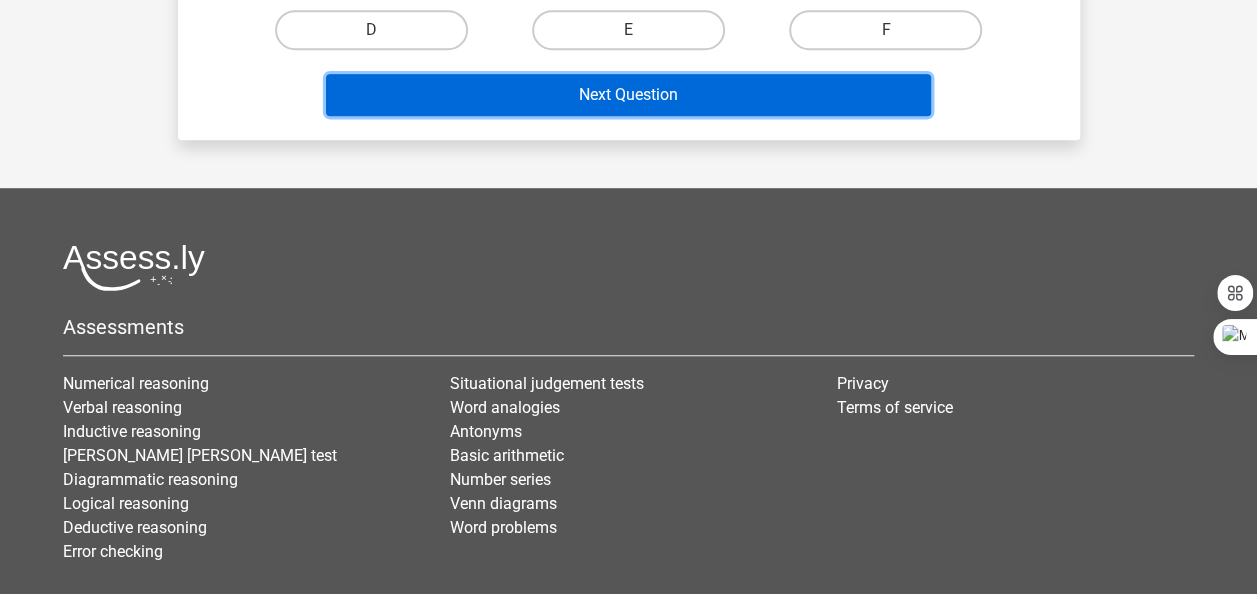 click on "Next Question" at bounding box center [628, 95] 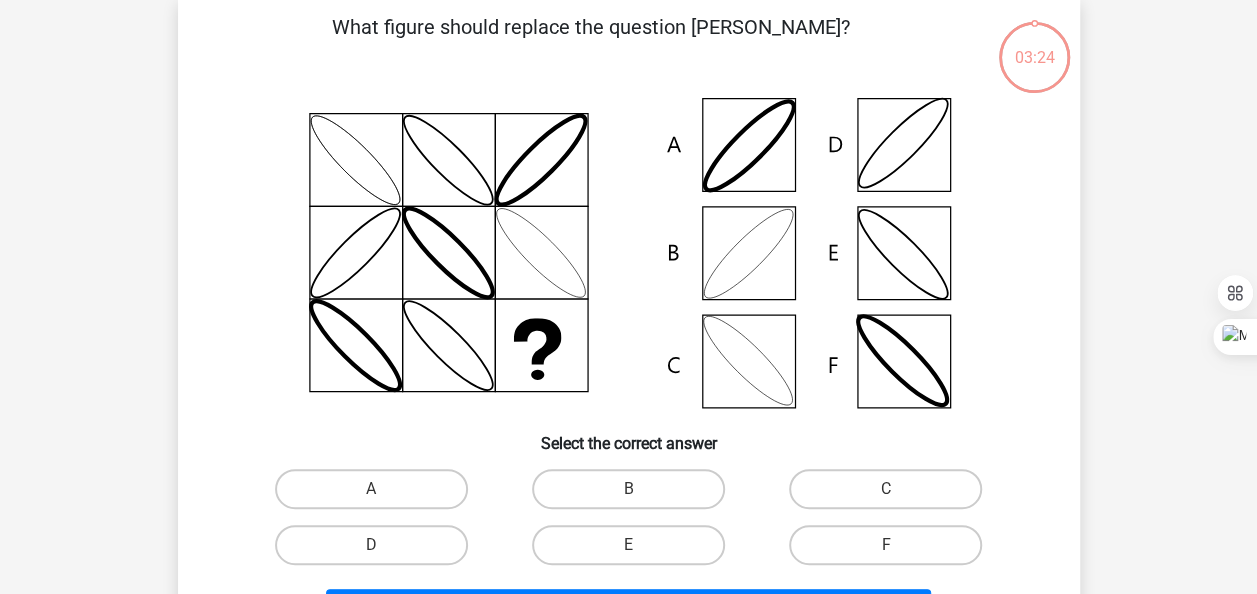 scroll, scrollTop: 92, scrollLeft: 0, axis: vertical 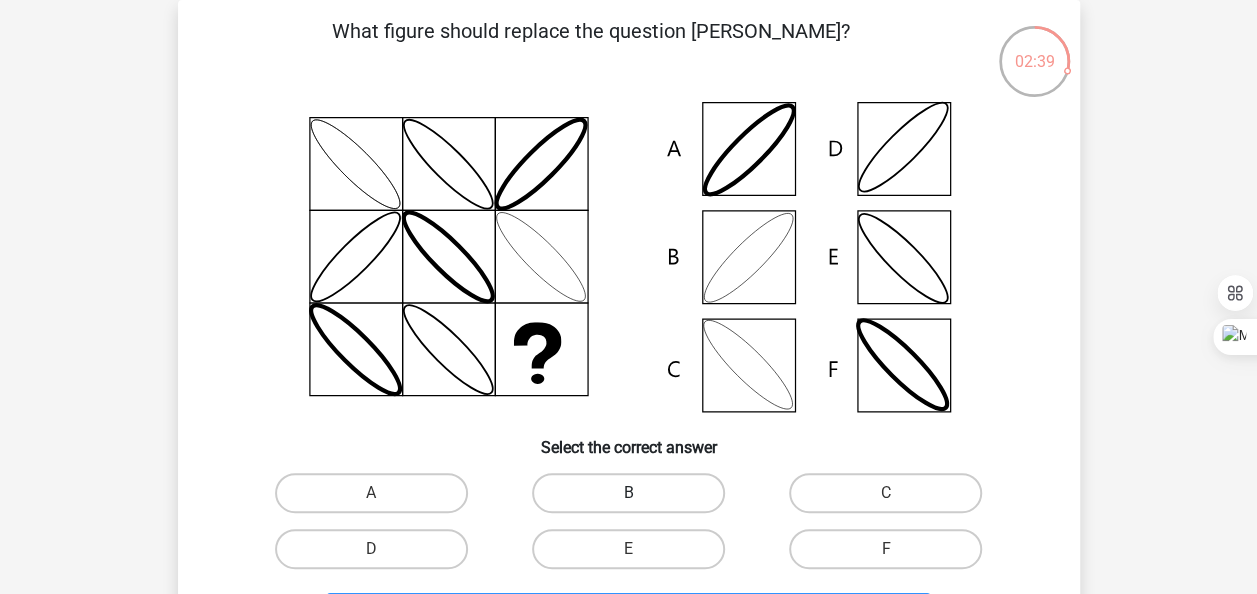 click on "B" at bounding box center [628, 493] 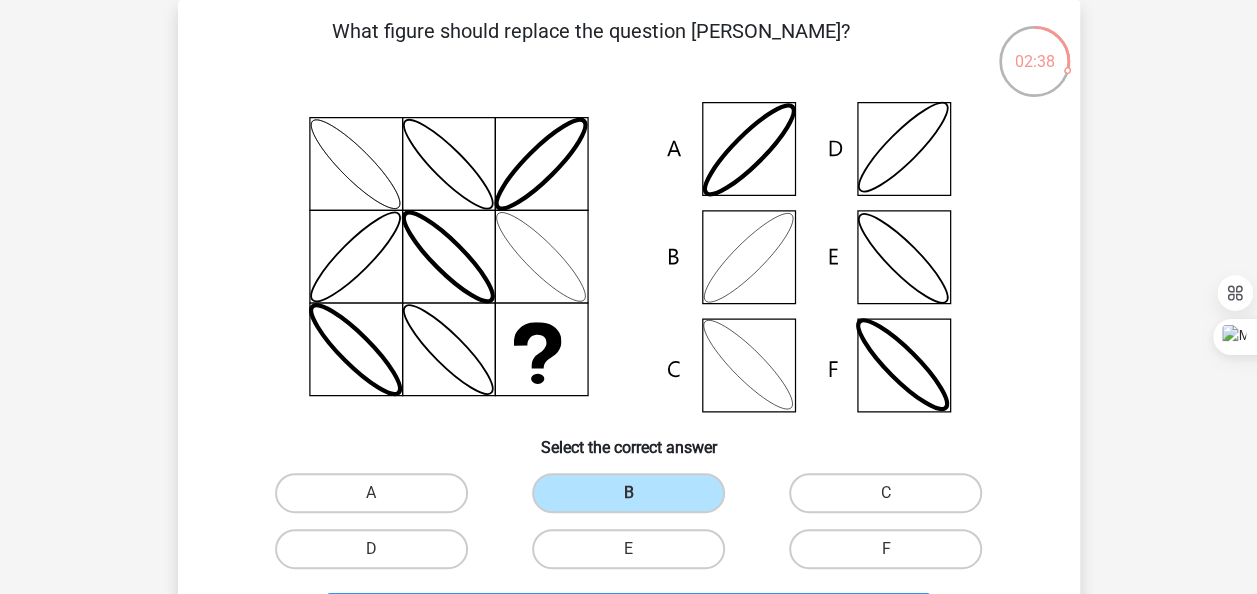 click on "Select the correct answer" at bounding box center (629, 439) 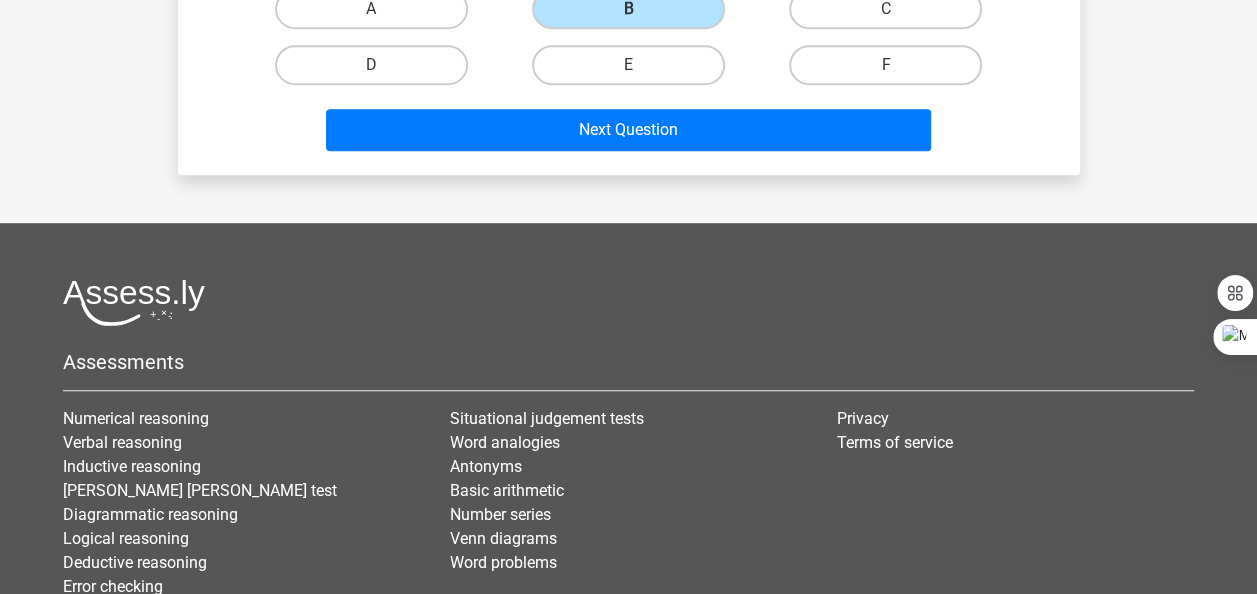 scroll, scrollTop: 611, scrollLeft: 0, axis: vertical 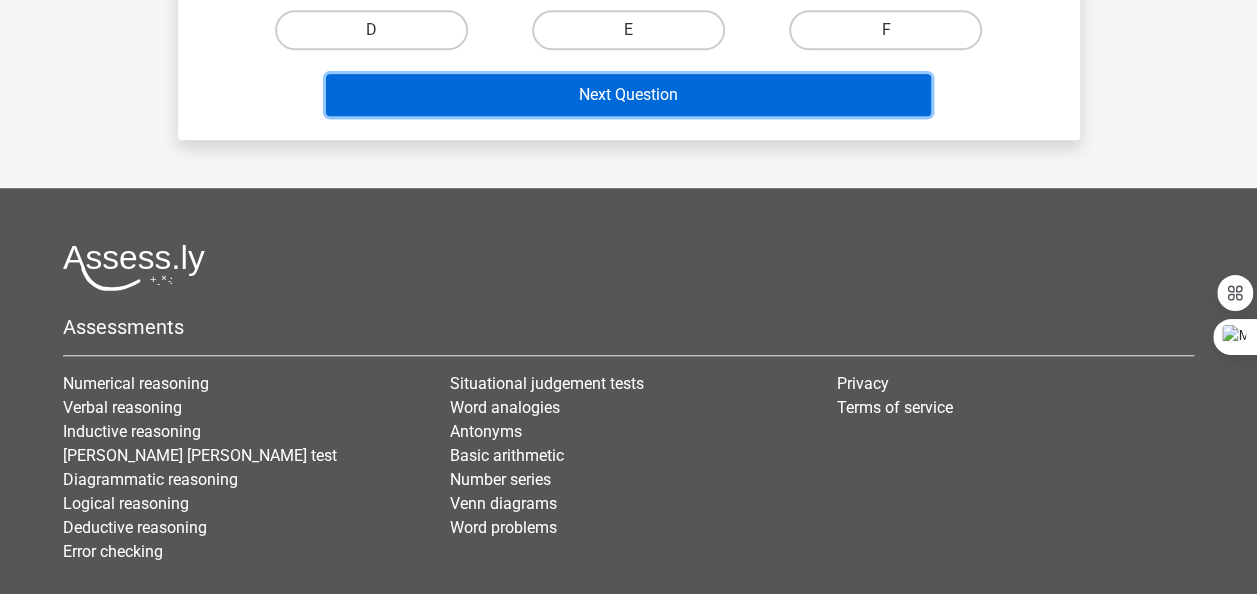 click on "Next Question" at bounding box center (628, 95) 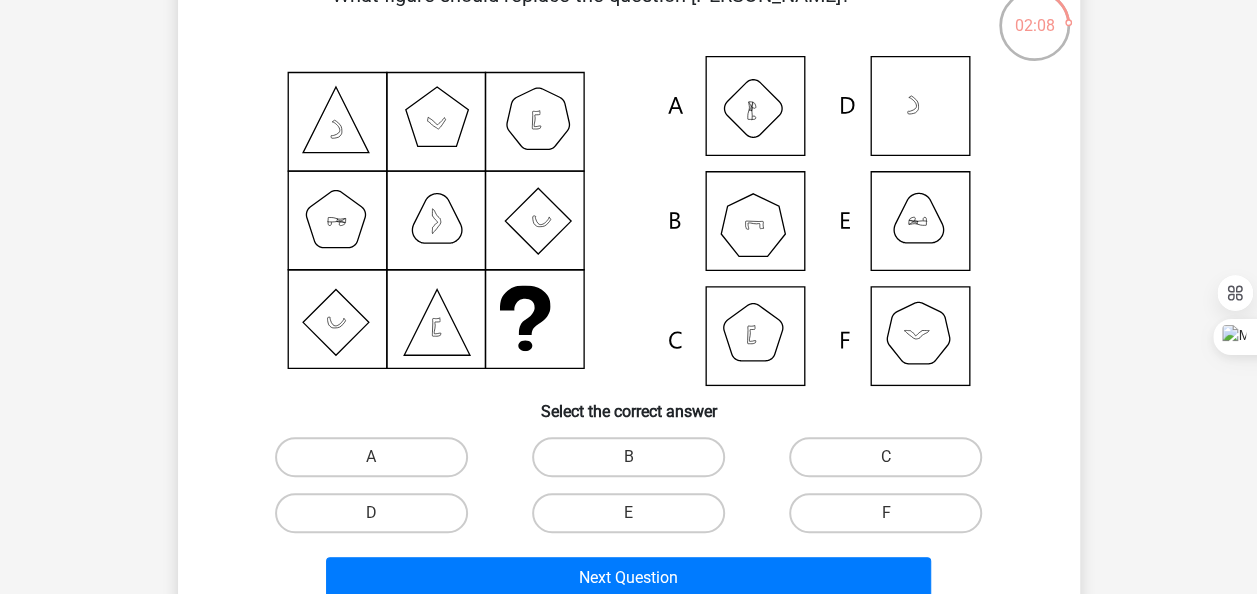 scroll, scrollTop: 132, scrollLeft: 0, axis: vertical 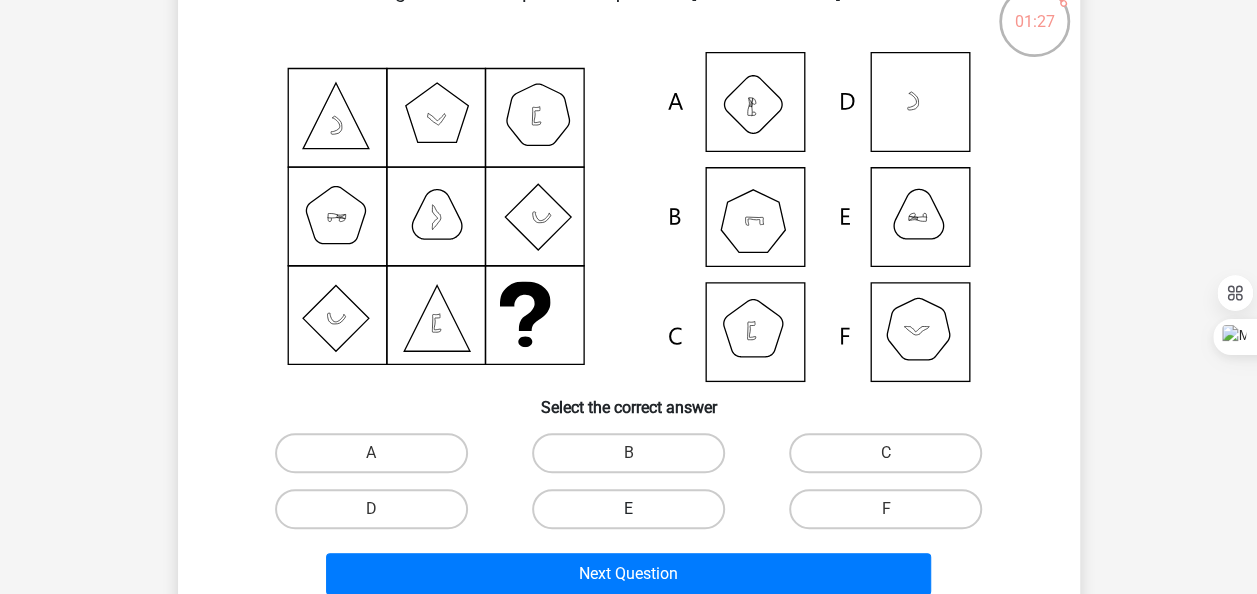 click on "E" at bounding box center (628, 509) 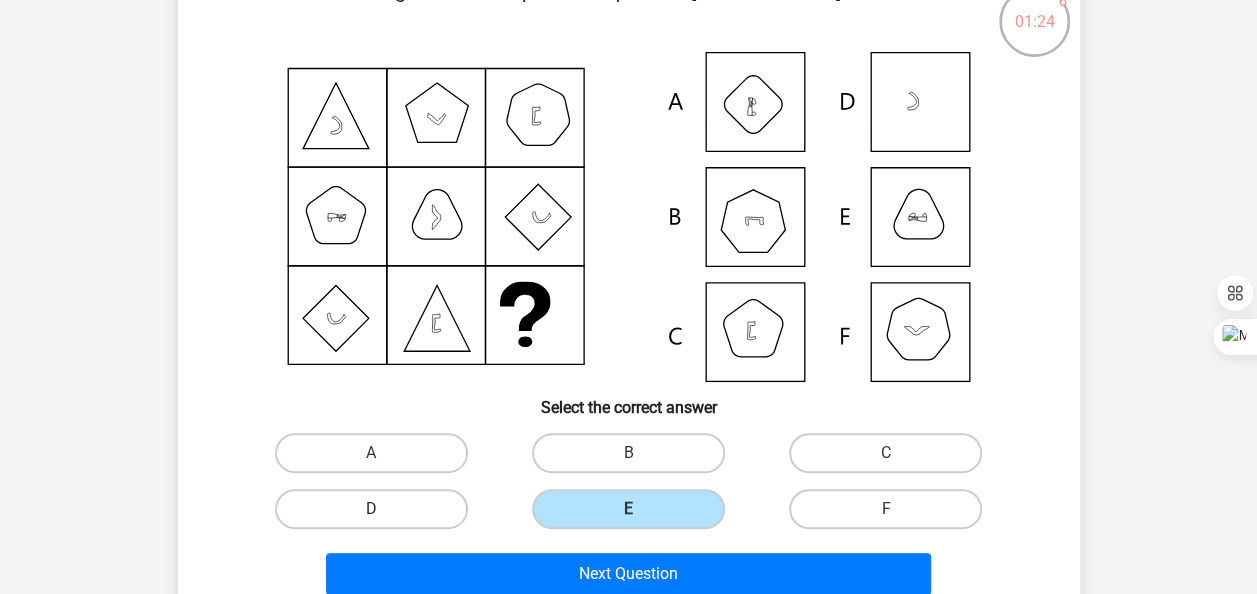 click on "D" at bounding box center [371, 509] 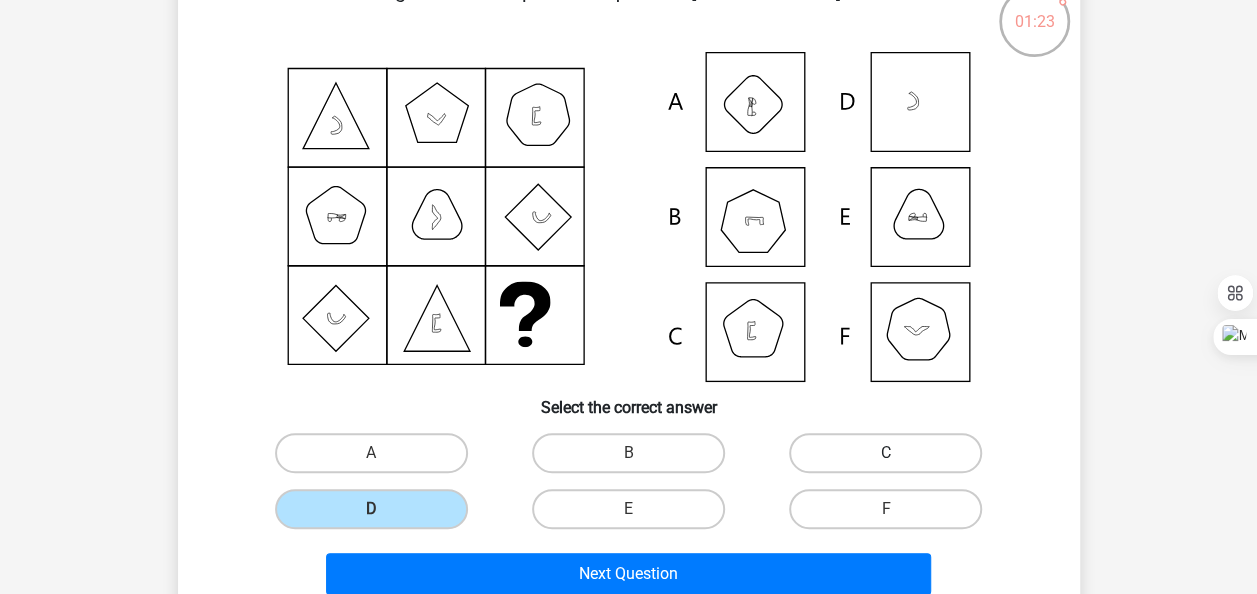 click on "C" at bounding box center [885, 453] 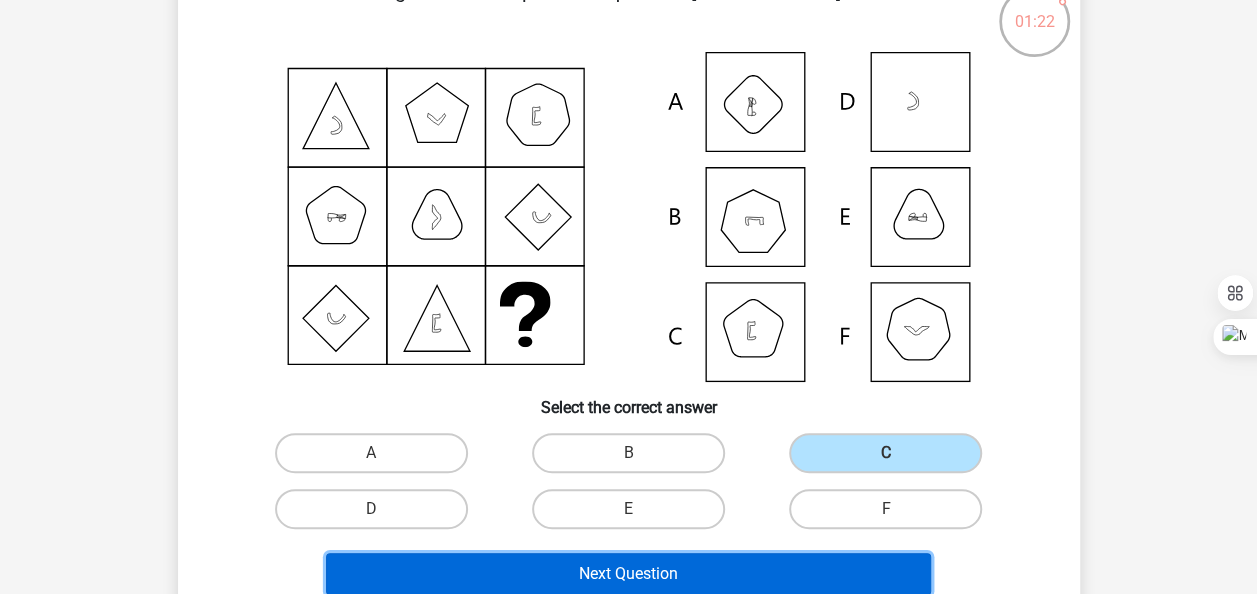 click on "Next Question" at bounding box center (628, 574) 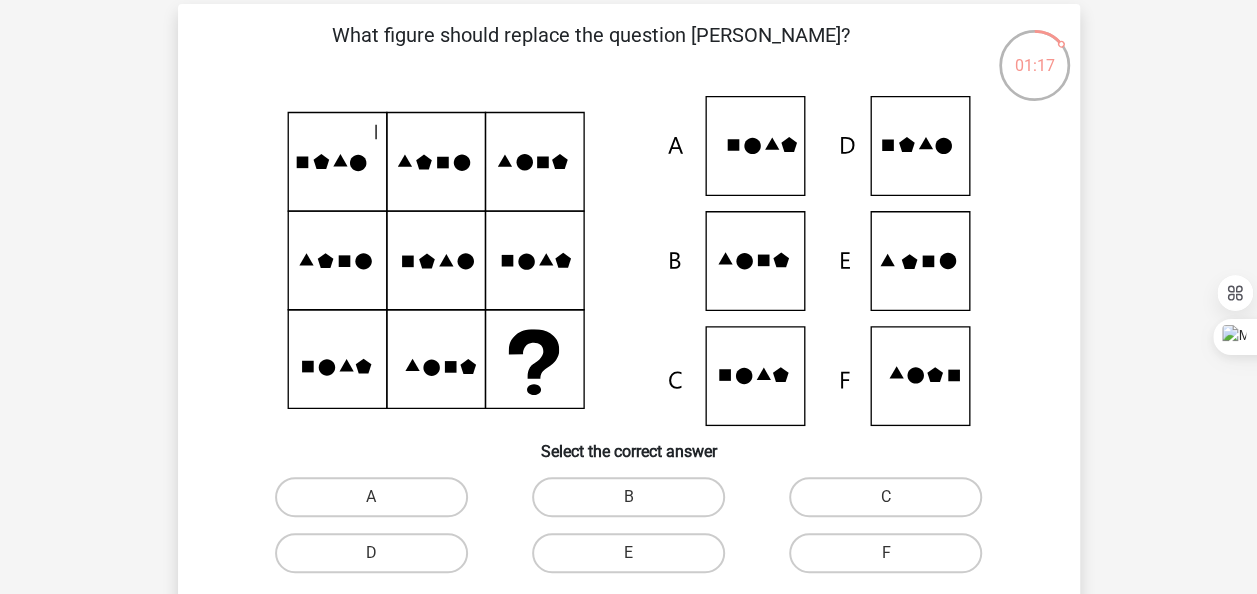 scroll, scrollTop: 91, scrollLeft: 0, axis: vertical 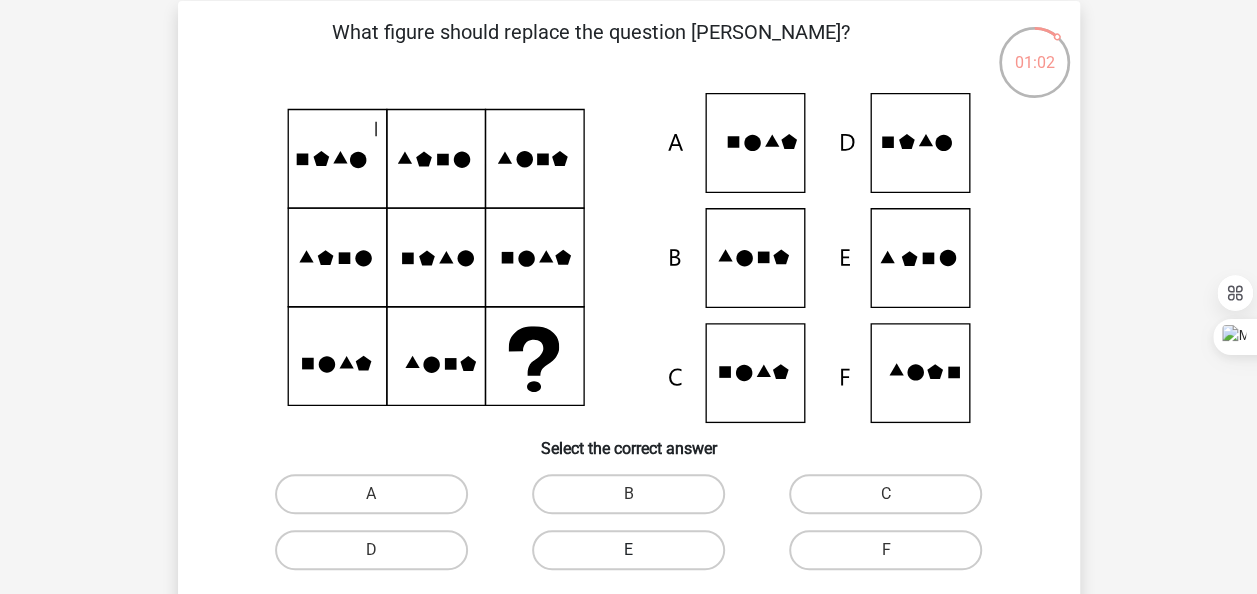 click on "E" at bounding box center [628, 550] 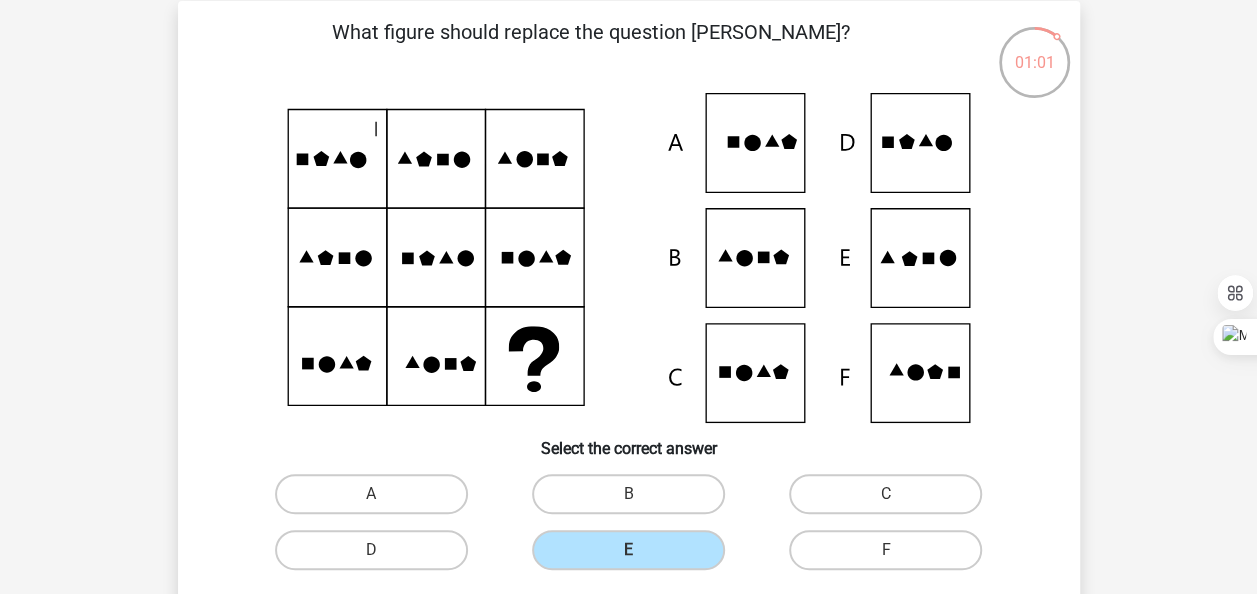 click on "E" at bounding box center [371, 494] 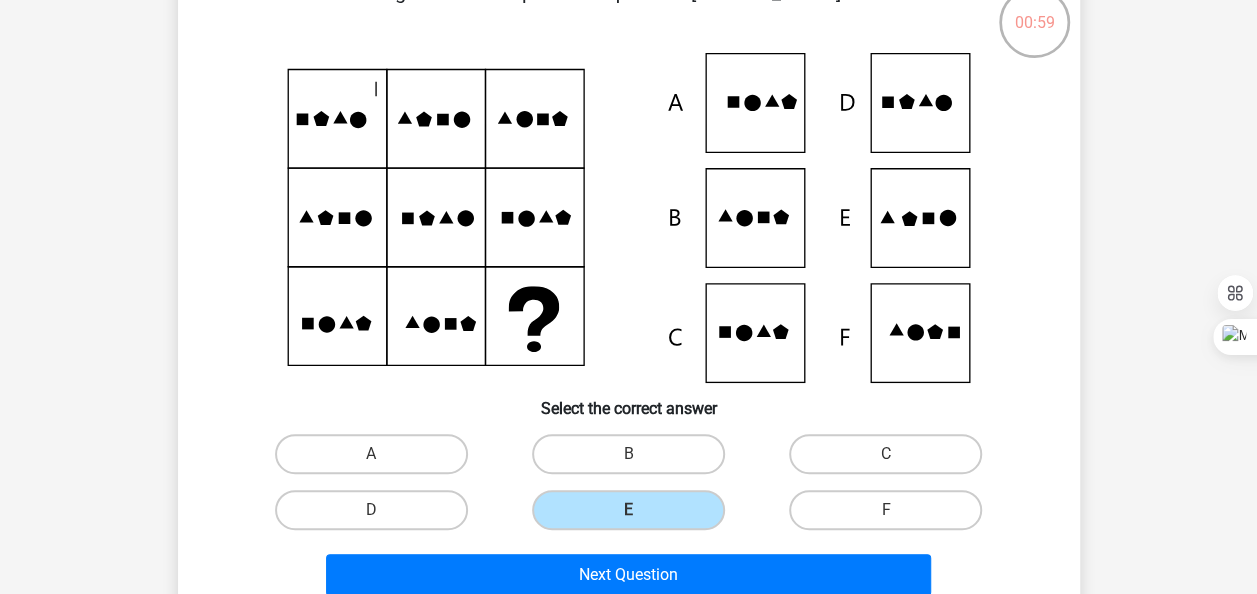 scroll, scrollTop: 171, scrollLeft: 0, axis: vertical 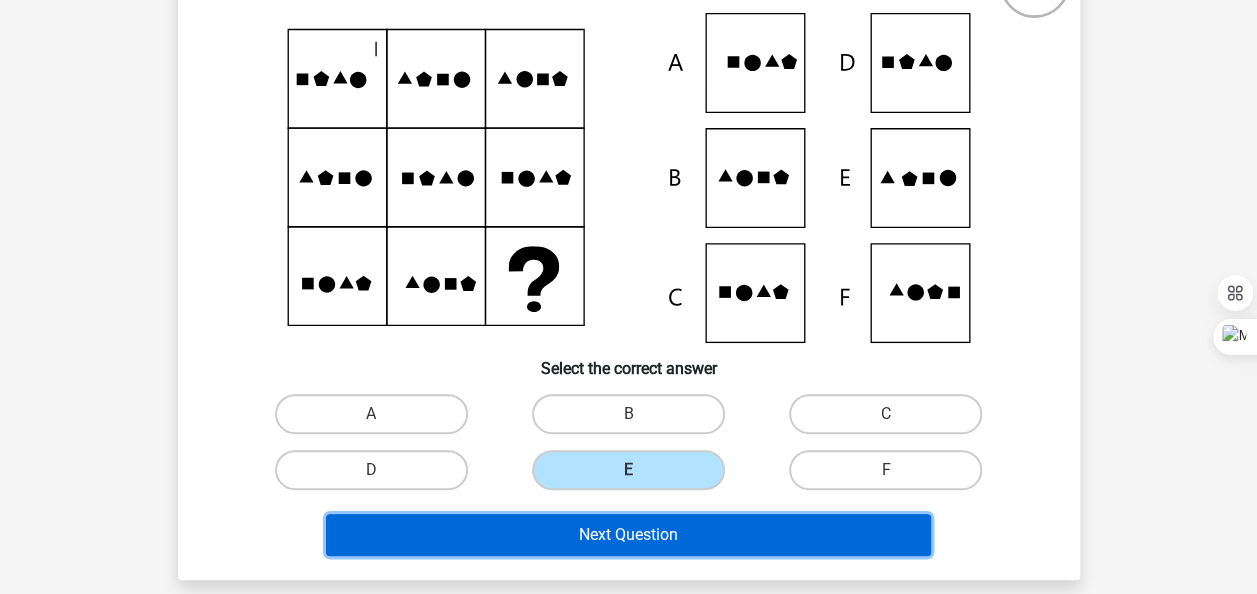 click on "Next Question" at bounding box center [628, 535] 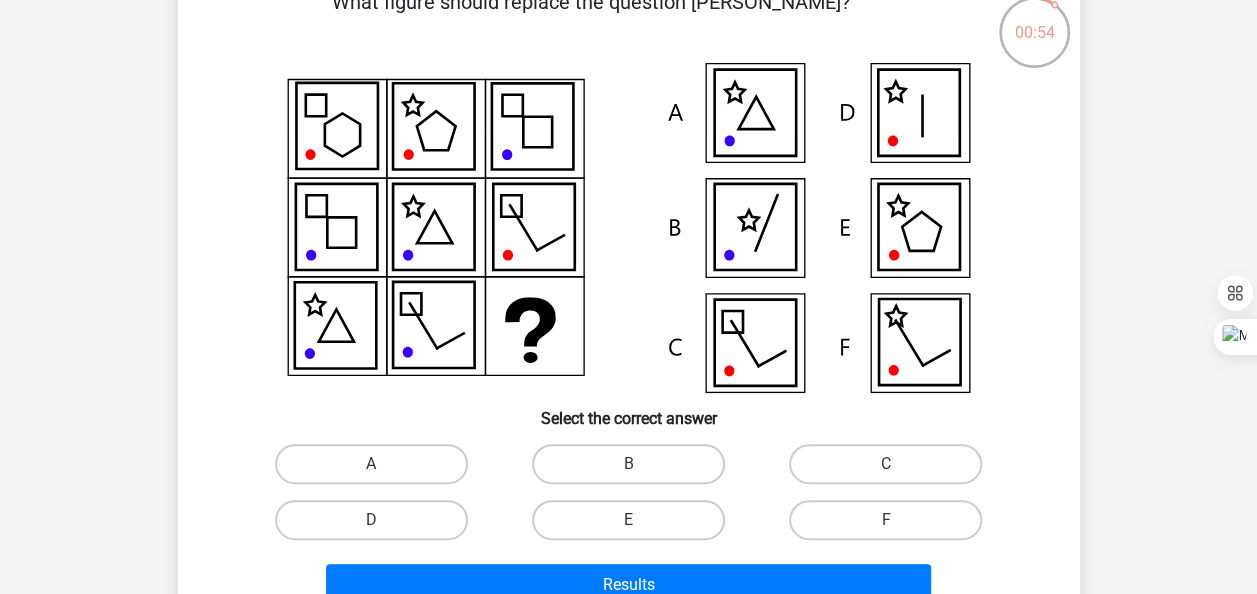 scroll, scrollTop: 92, scrollLeft: 0, axis: vertical 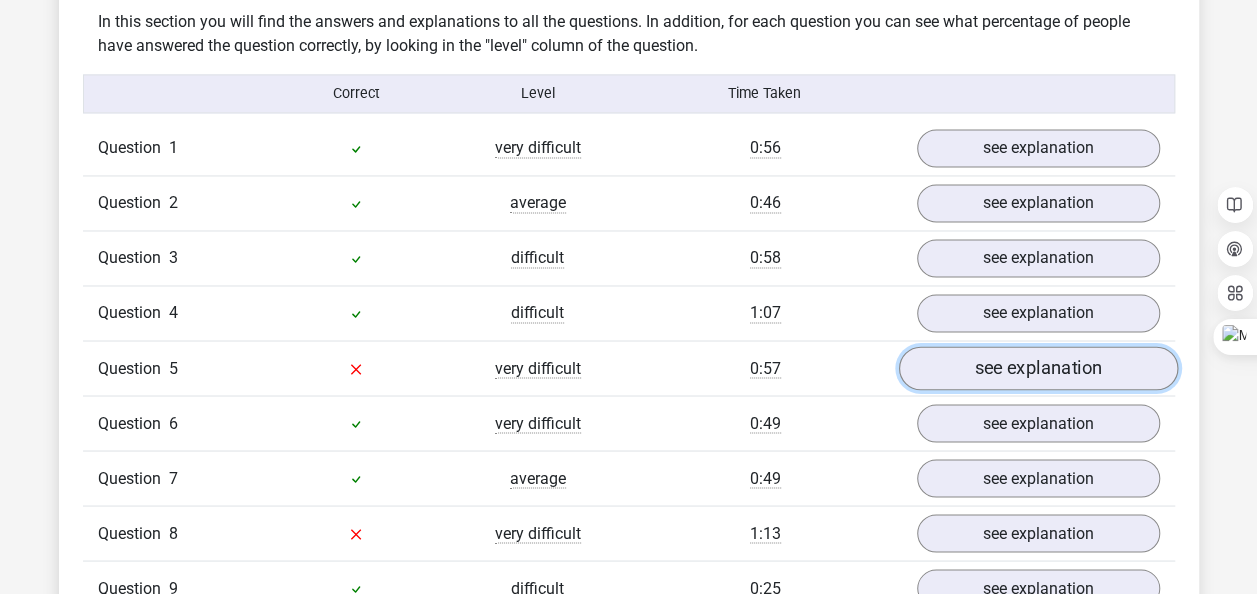 click on "see explanation" at bounding box center [1037, 369] 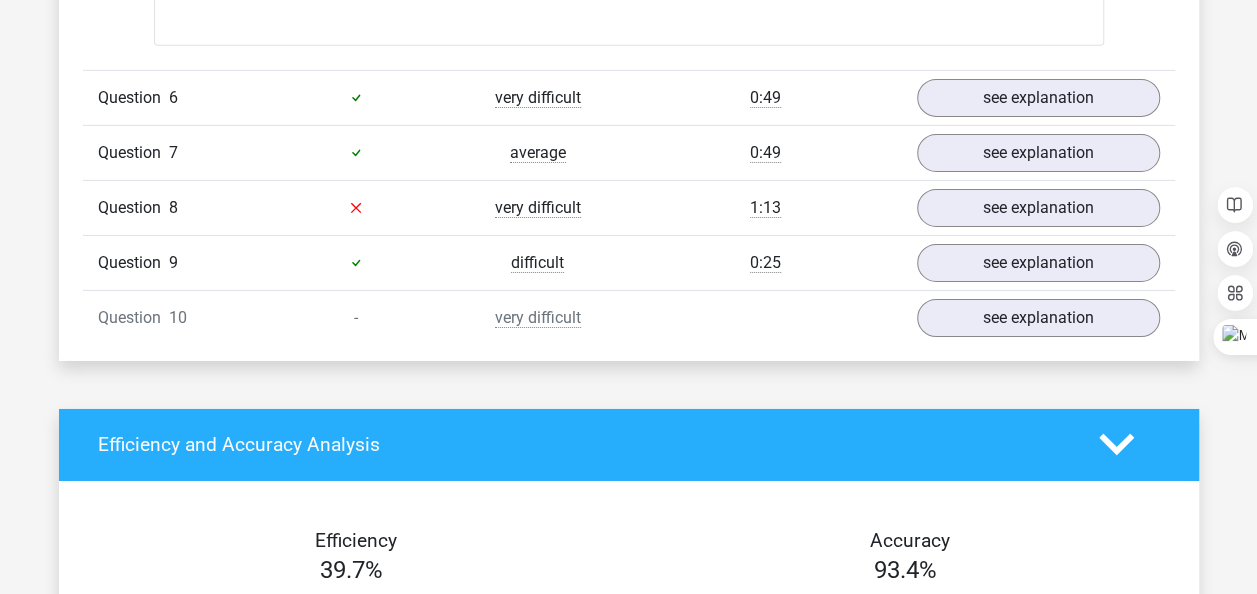 scroll, scrollTop: 3318, scrollLeft: 0, axis: vertical 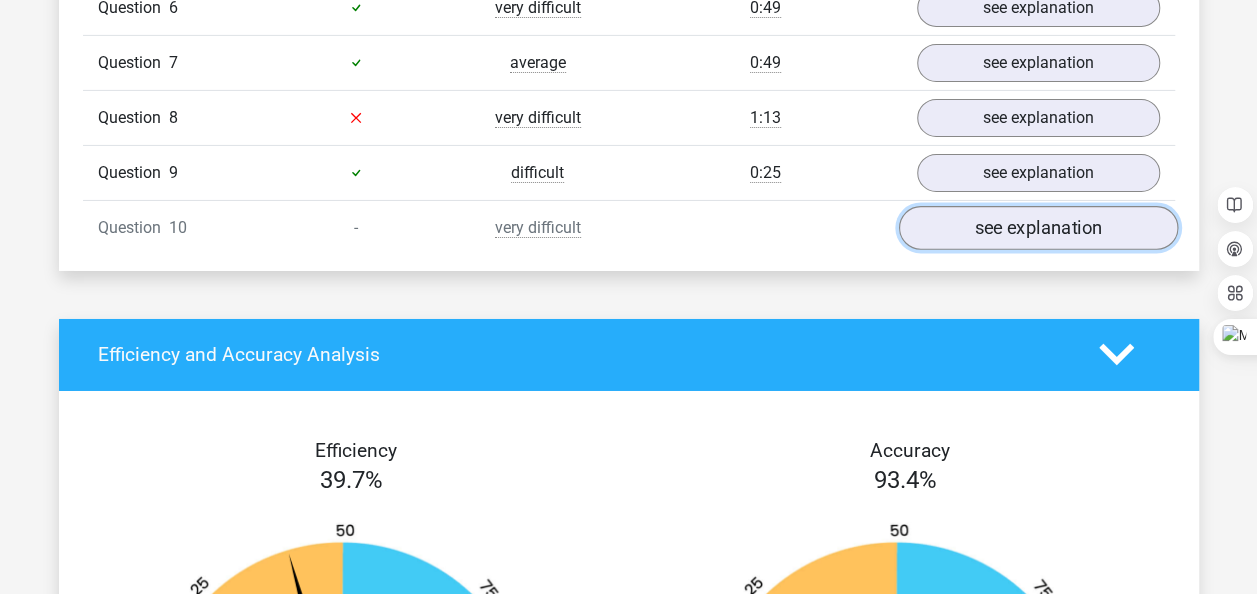 click on "see explanation" at bounding box center [1037, 228] 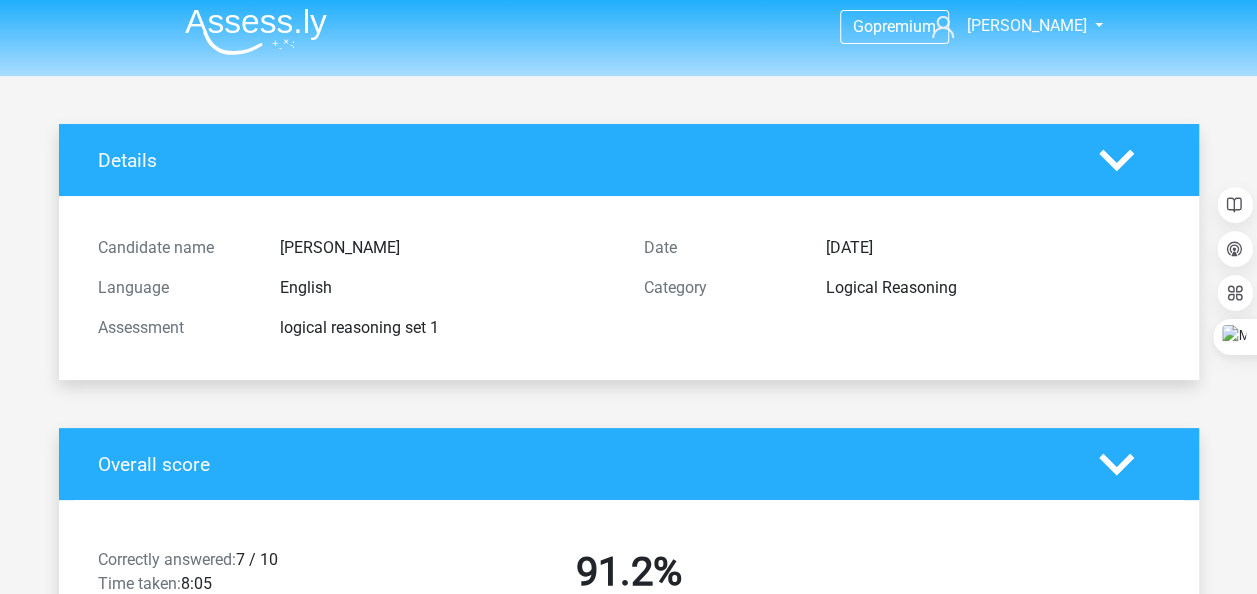 scroll, scrollTop: 0, scrollLeft: 0, axis: both 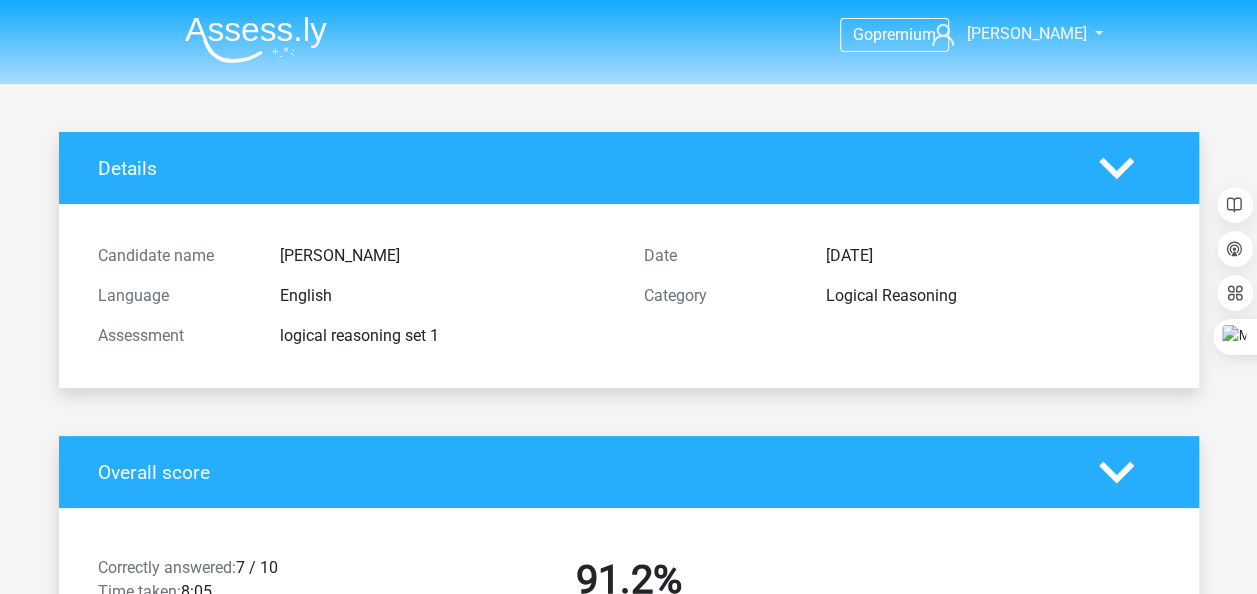 click at bounding box center (256, 39) 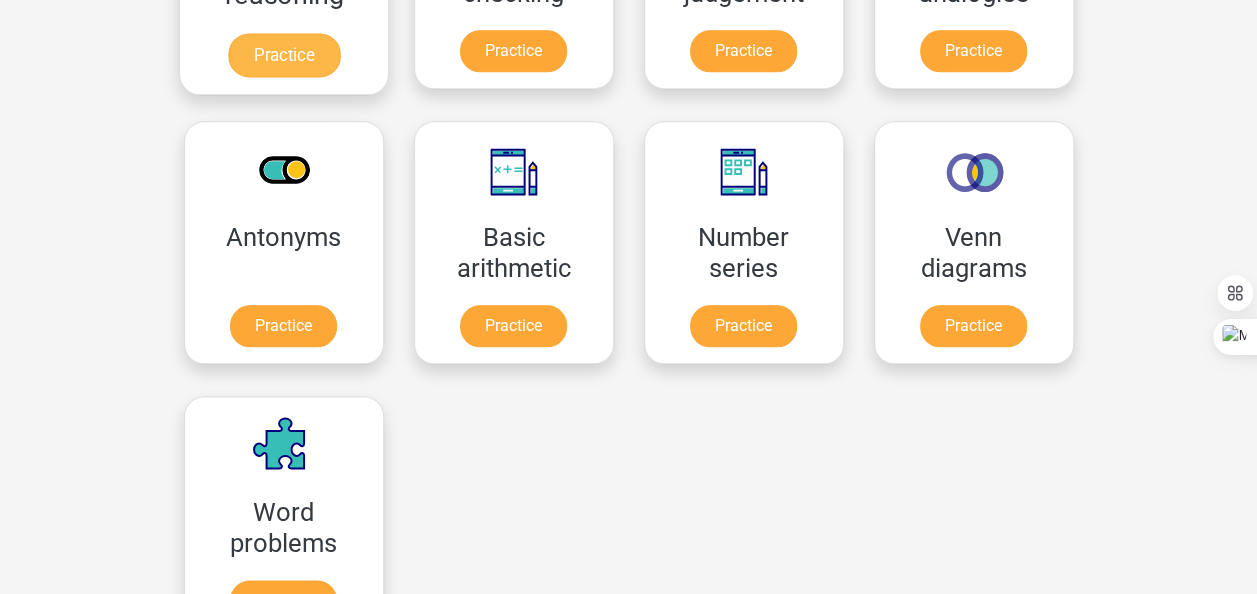 scroll, scrollTop: 519, scrollLeft: 0, axis: vertical 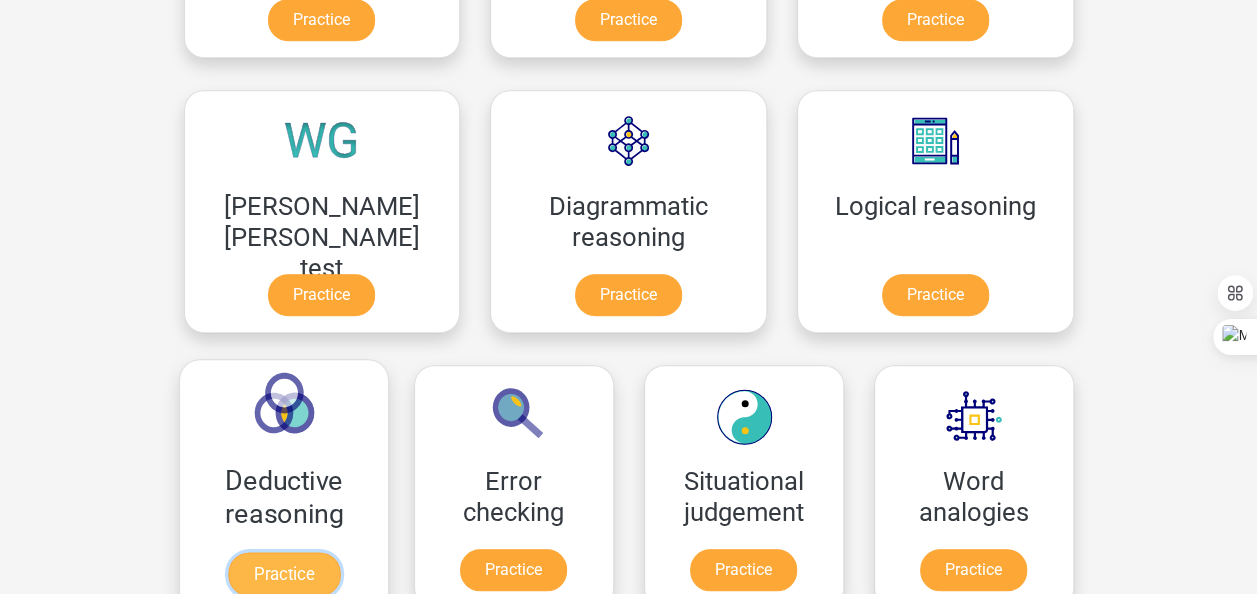 click on "Practice" at bounding box center [283, 574] 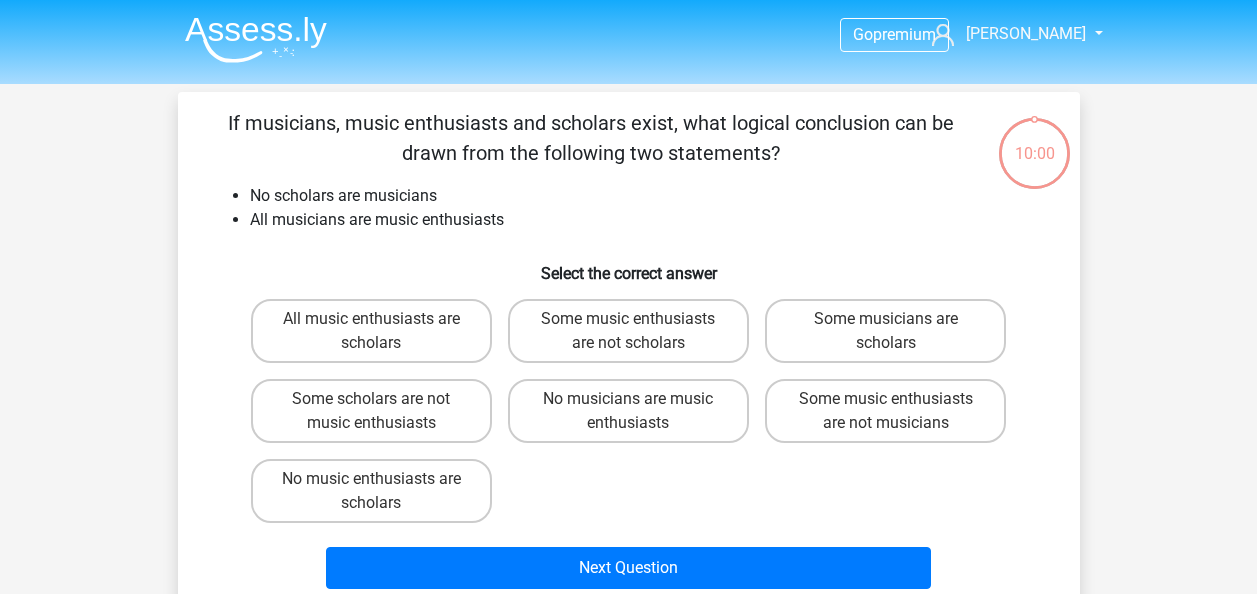 scroll, scrollTop: 0, scrollLeft: 0, axis: both 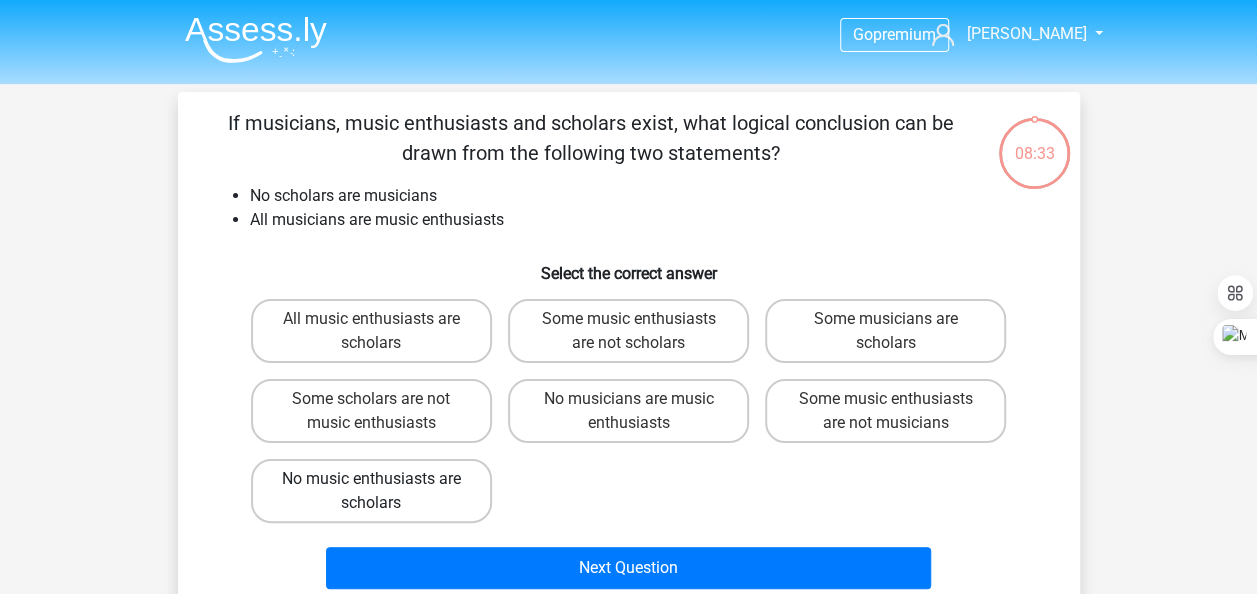 click on "No music enthusiasts are scholars" at bounding box center (371, 491) 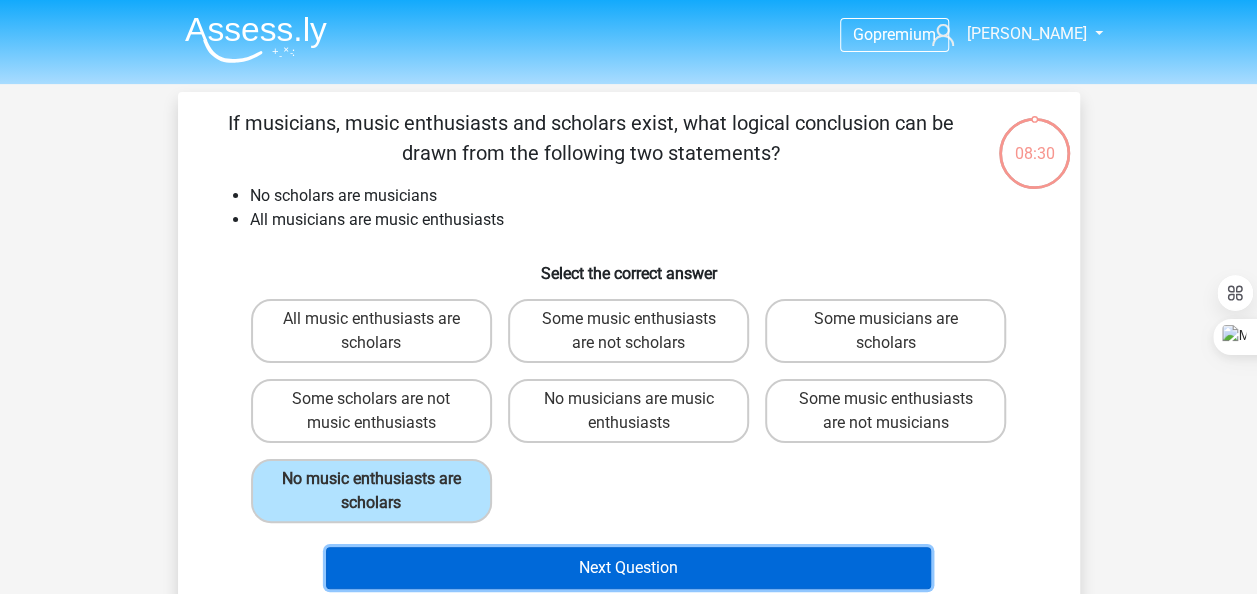 click on "Next Question" at bounding box center (628, 568) 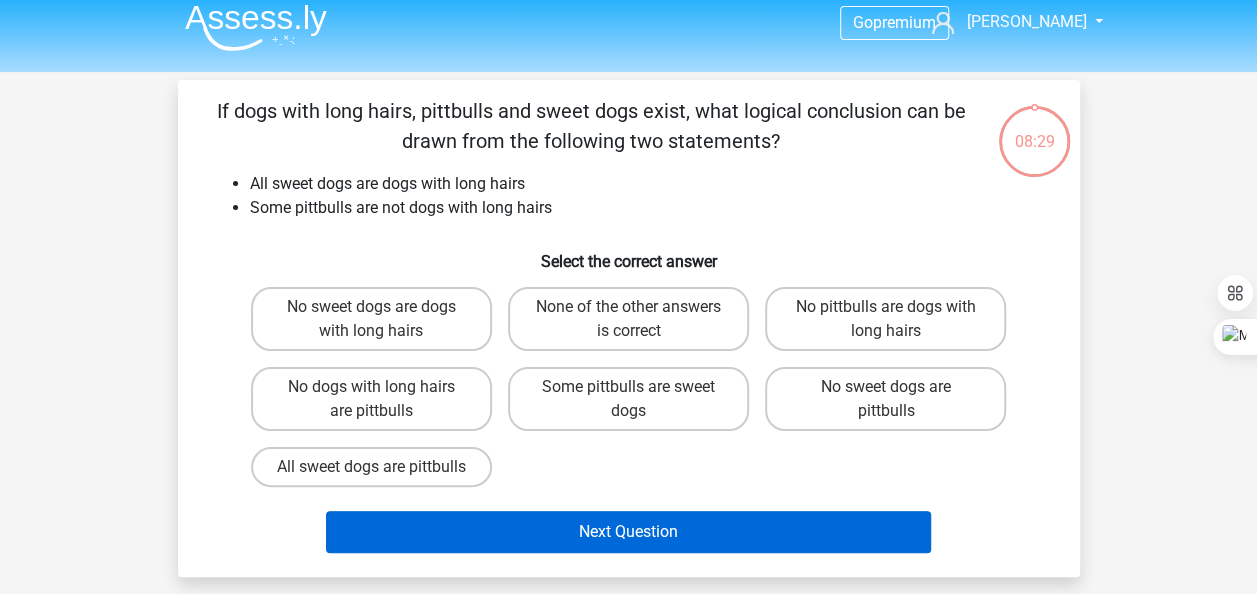 scroll, scrollTop: 92, scrollLeft: 0, axis: vertical 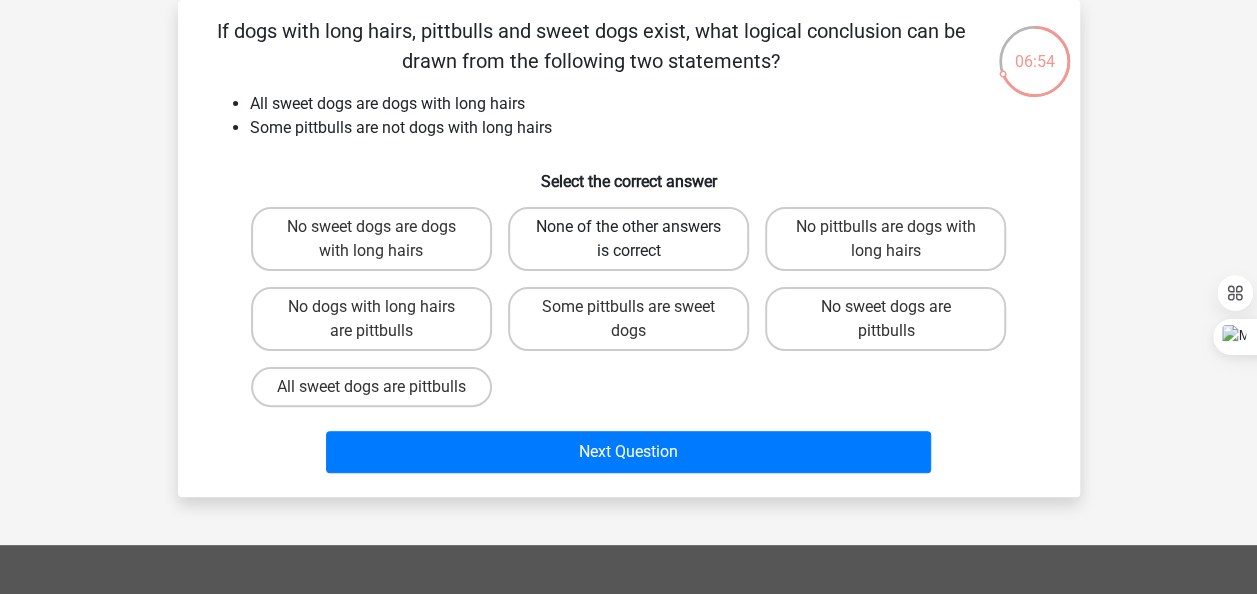 click on "None of the other answers is correct" at bounding box center [628, 239] 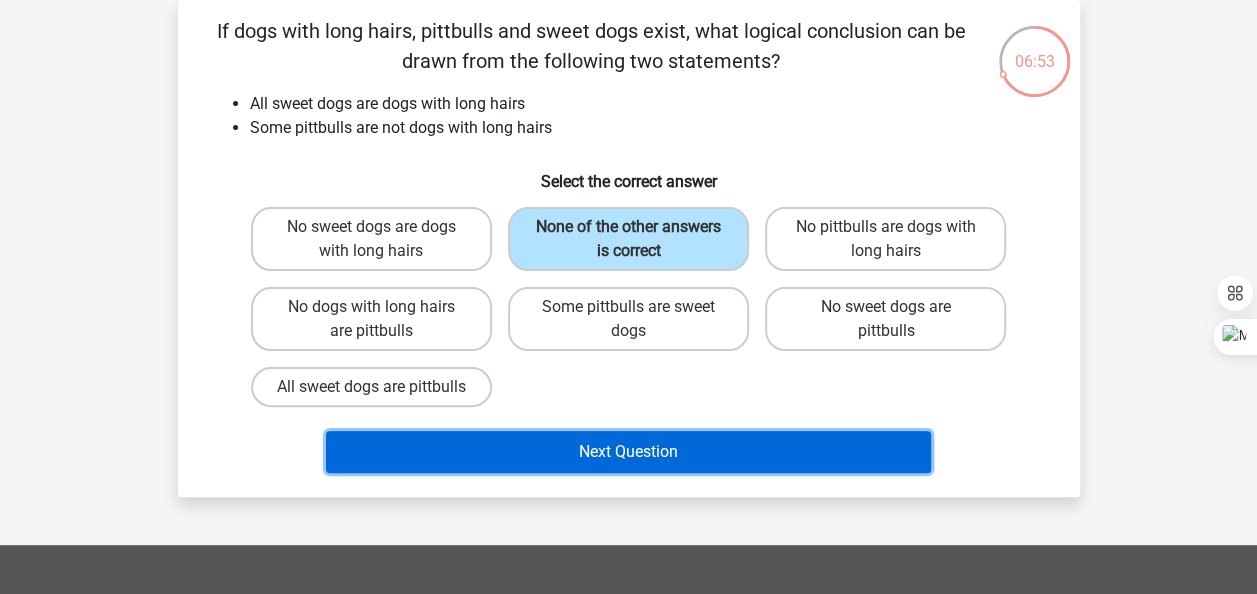 click on "Next Question" at bounding box center [628, 452] 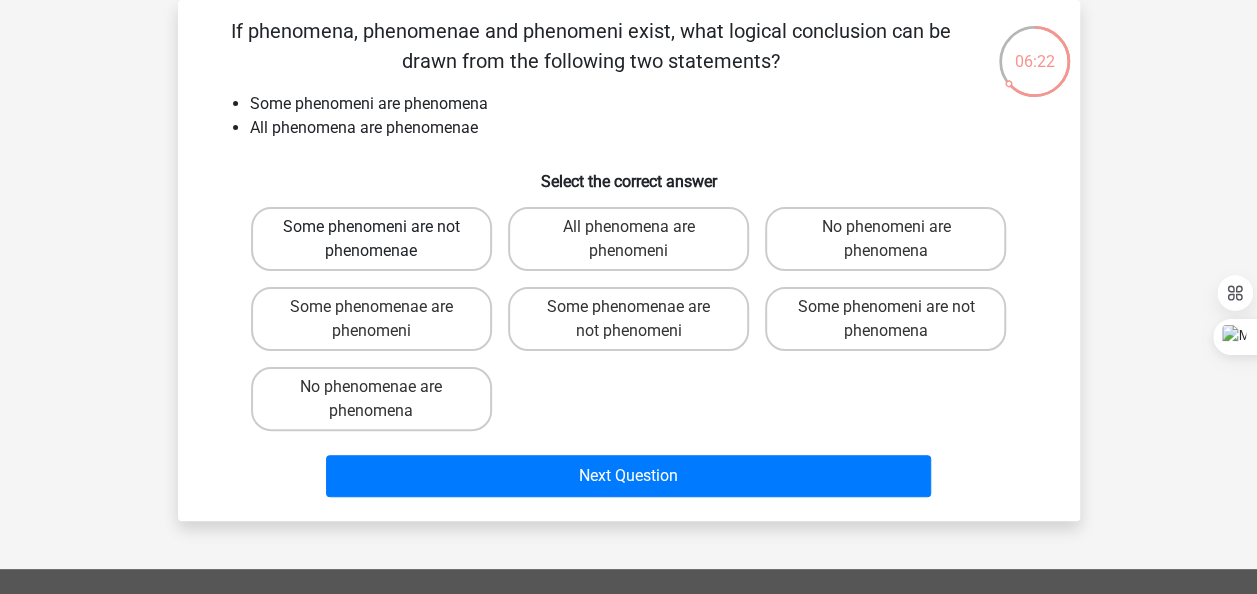 click on "Some phenomeni are not phenomenae" at bounding box center (371, 239) 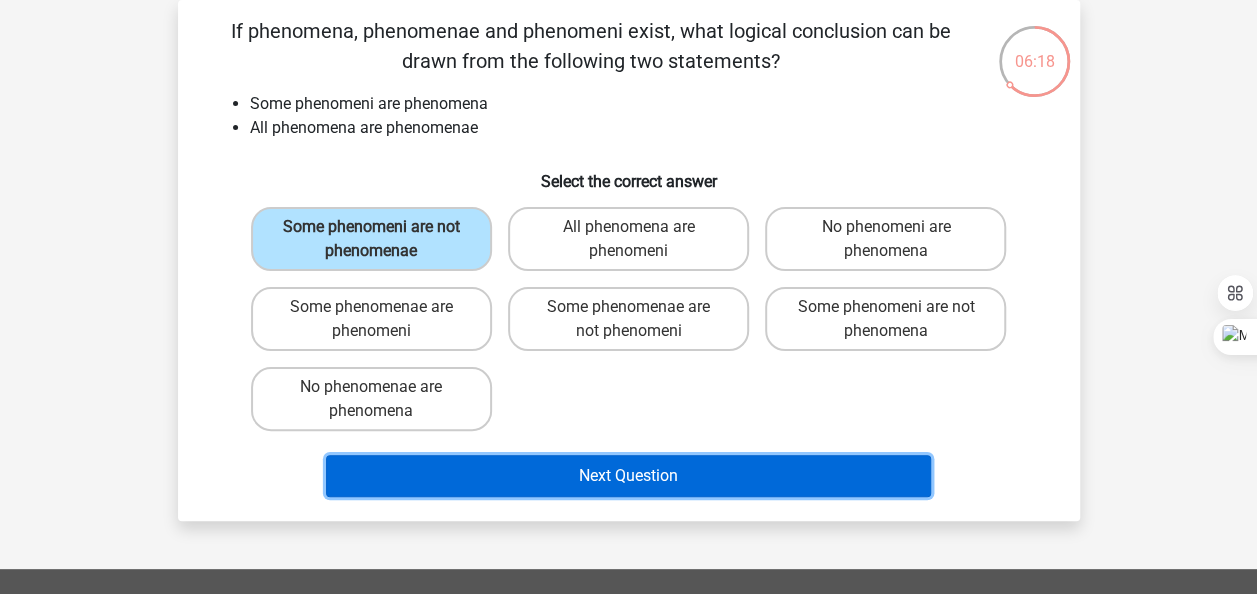 click on "Next Question" at bounding box center (628, 476) 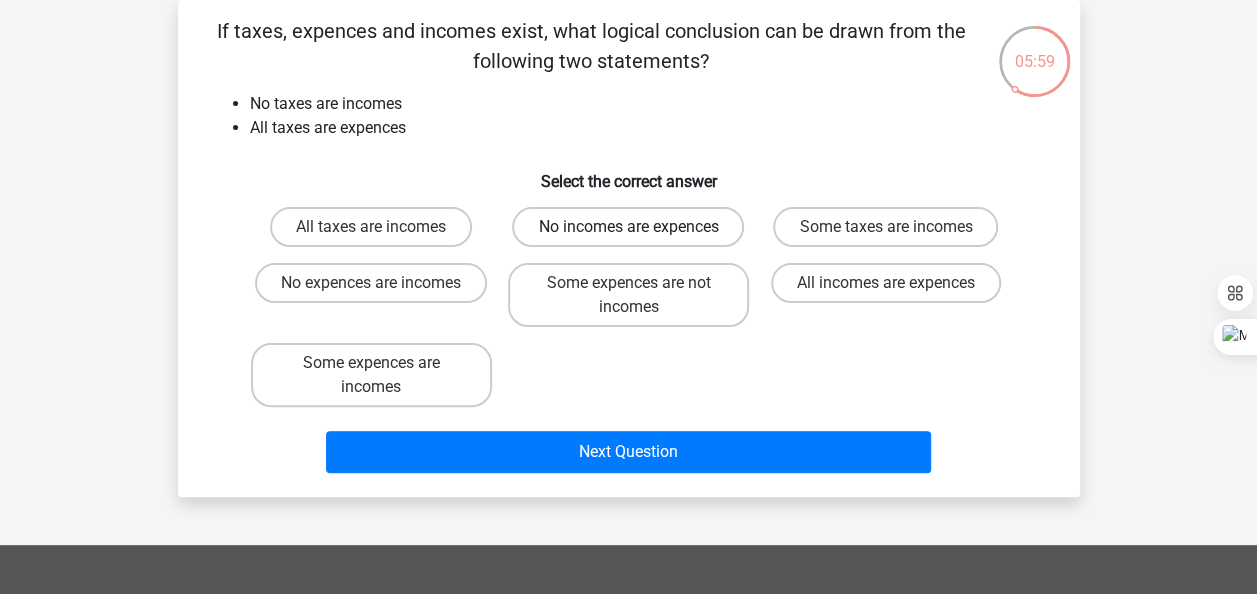 click on "No incomes are expences" at bounding box center (628, 227) 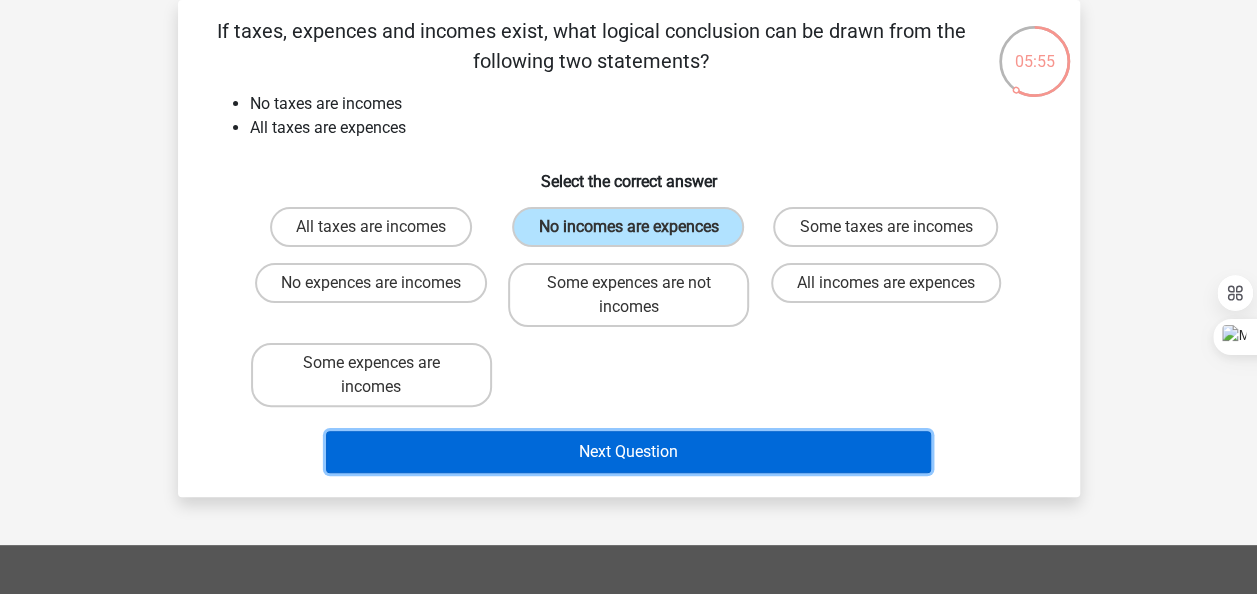 click on "Next Question" at bounding box center (628, 452) 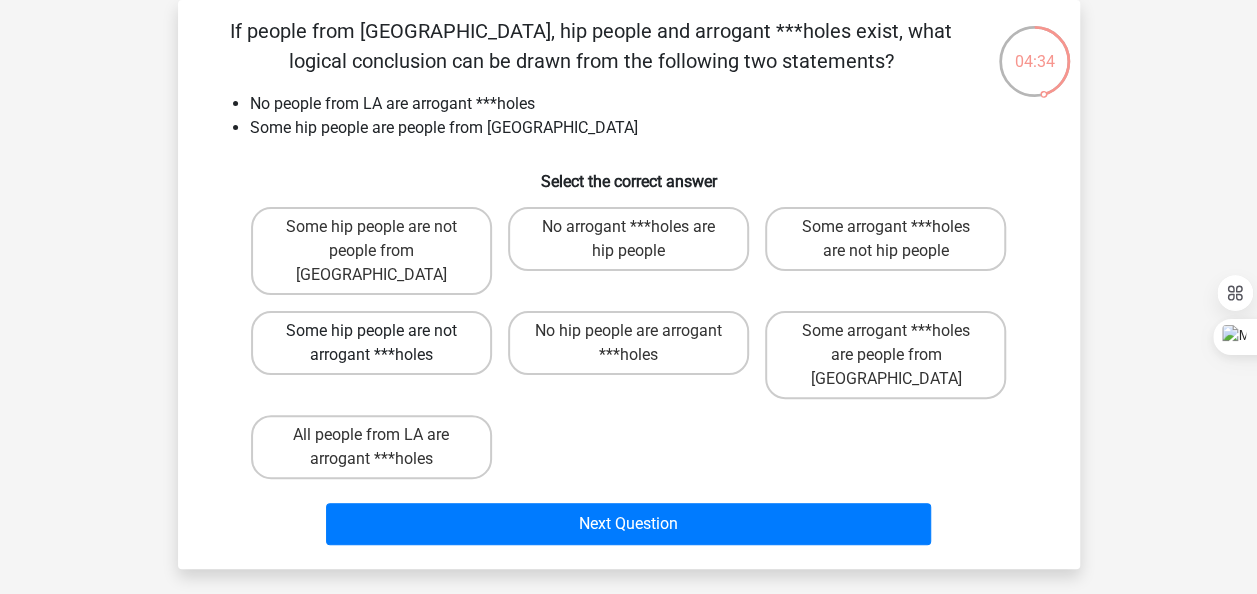 click on "Some hip people are not arrogant ***holes" at bounding box center [371, 343] 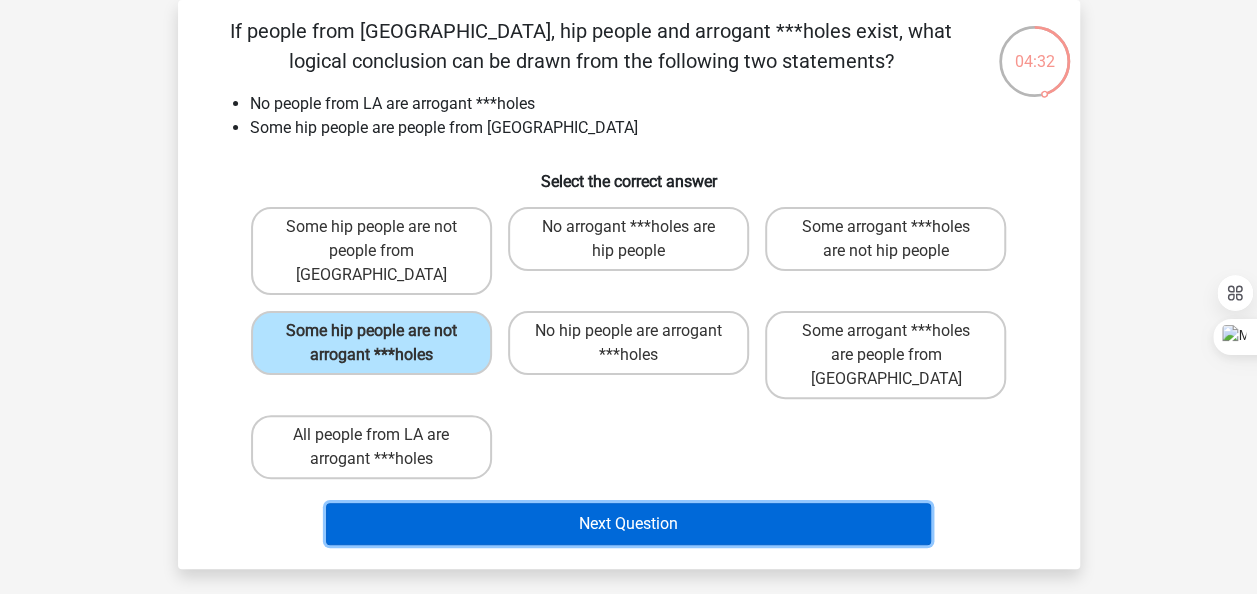 click on "Next Question" at bounding box center [628, 524] 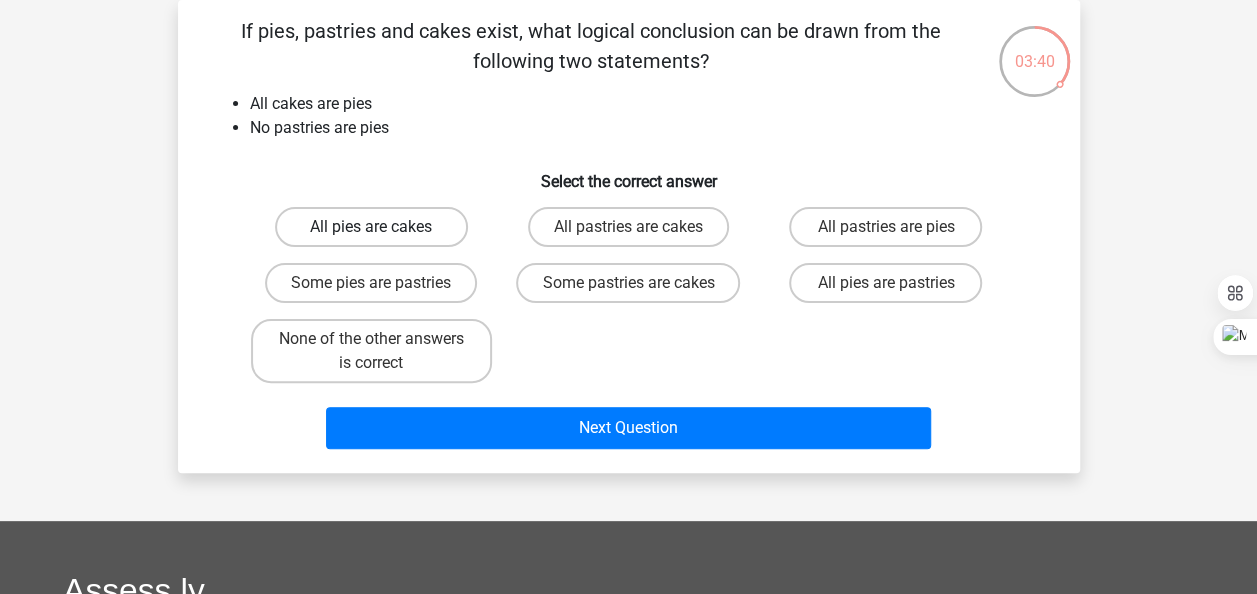 click on "All pies are cakes" at bounding box center (371, 227) 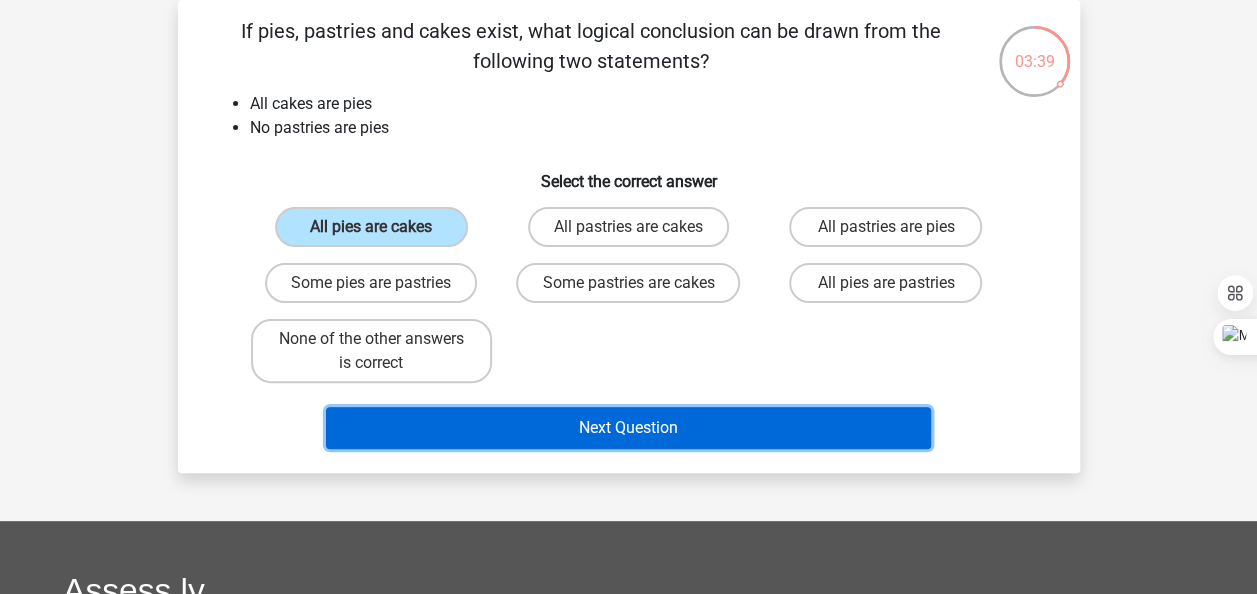 click on "Next Question" at bounding box center (628, 428) 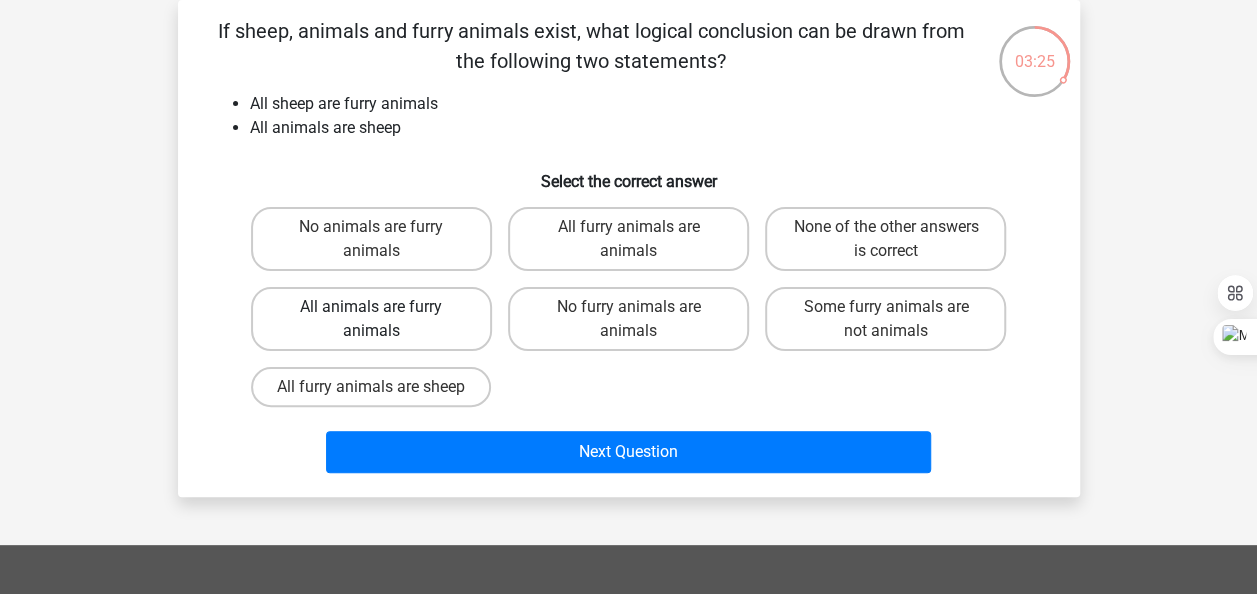 click on "All animals are furry animals" at bounding box center [371, 319] 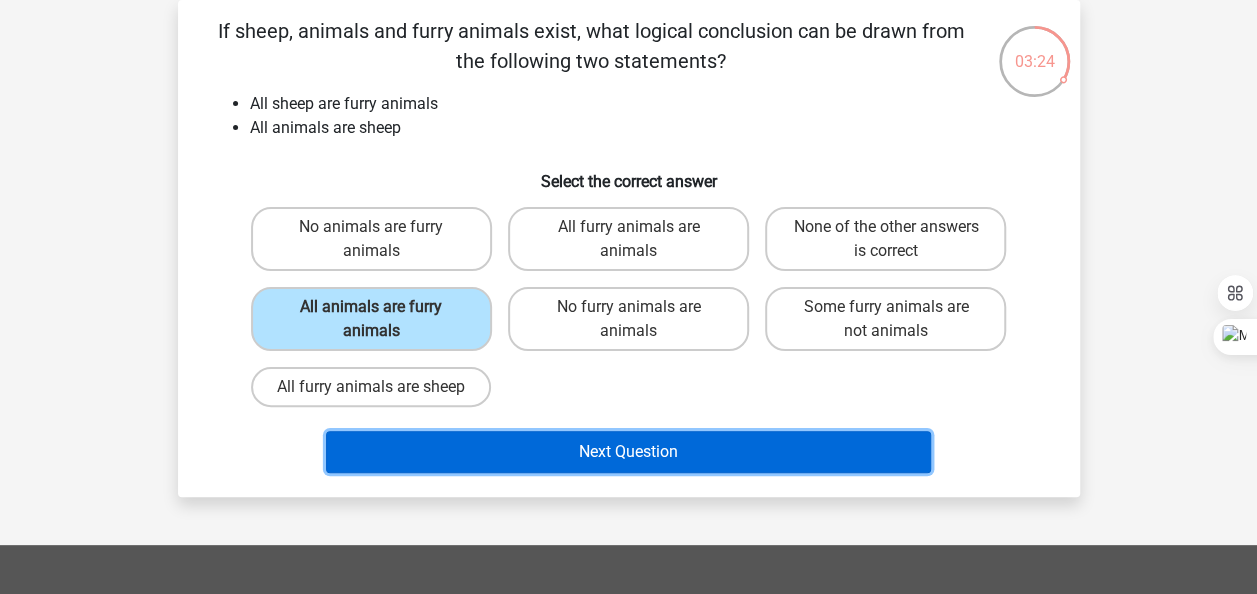 click on "Next Question" at bounding box center (628, 452) 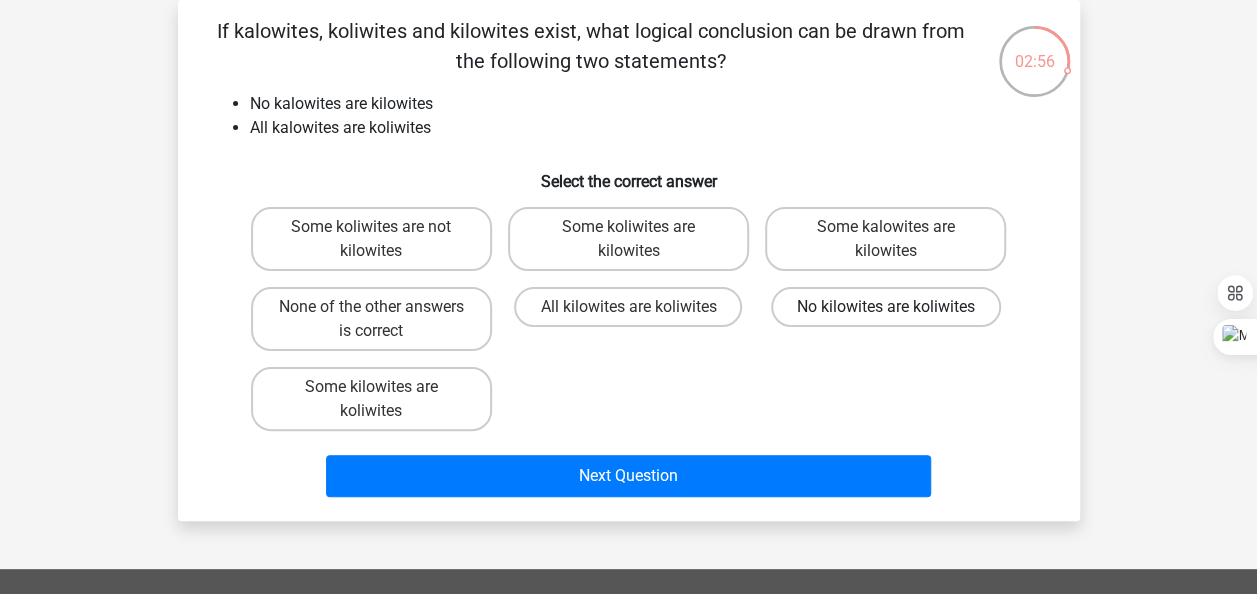 click on "No kilowites are koliwites" at bounding box center [886, 307] 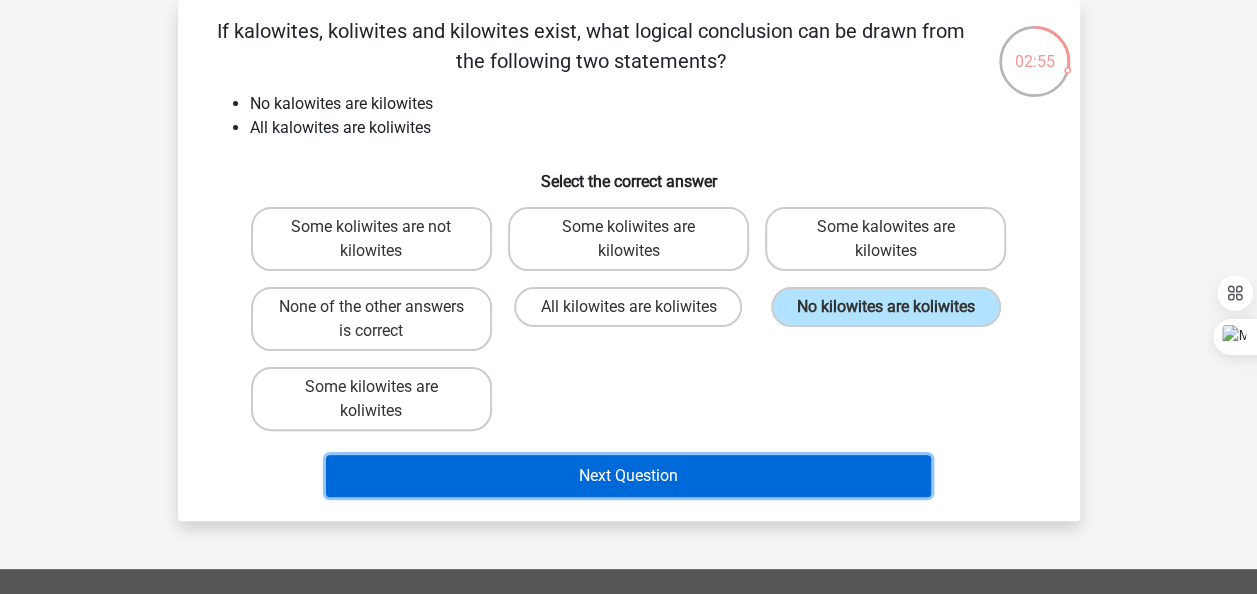 click on "Next Question" at bounding box center (628, 476) 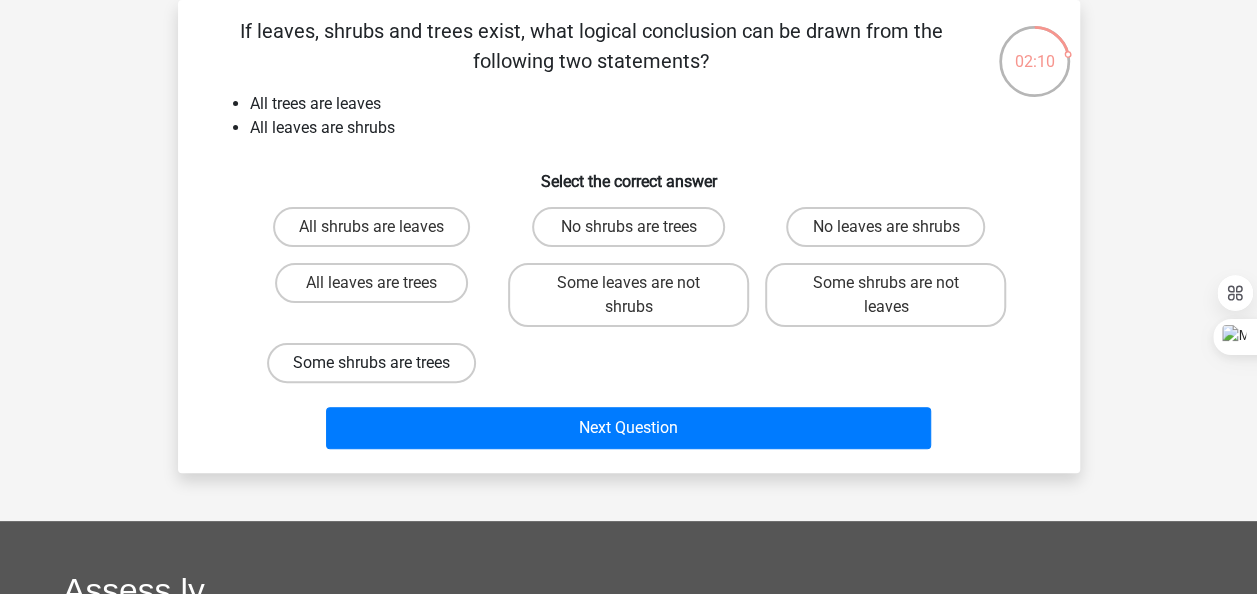 click on "Some shrubs are trees" at bounding box center [371, 363] 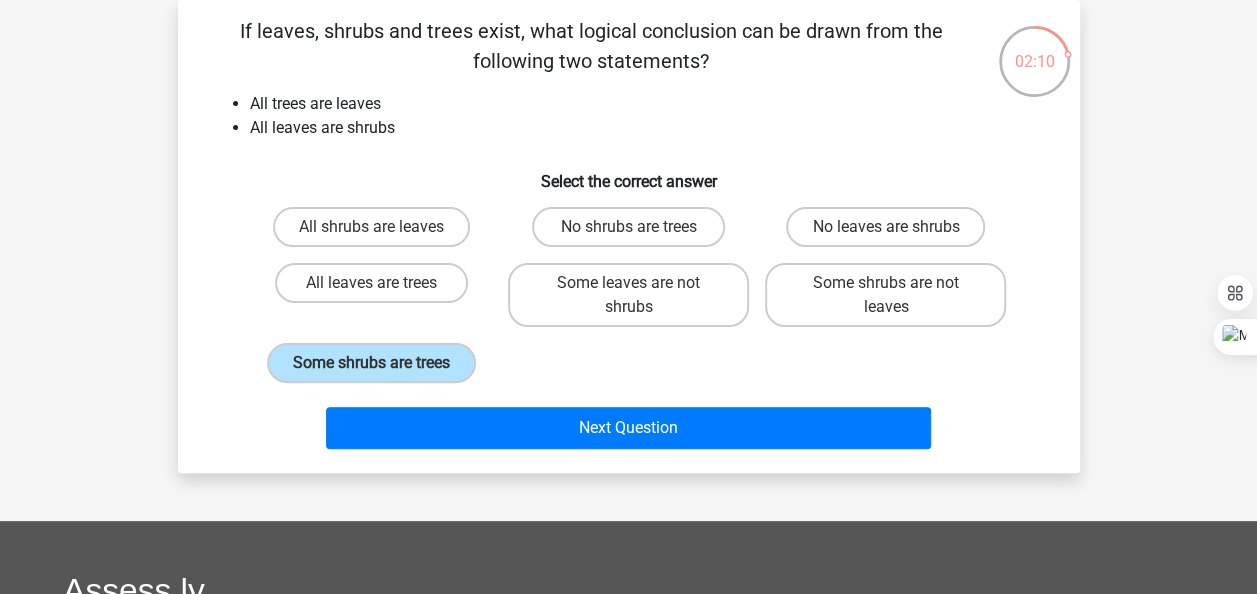 click on "Next Question" at bounding box center (629, 432) 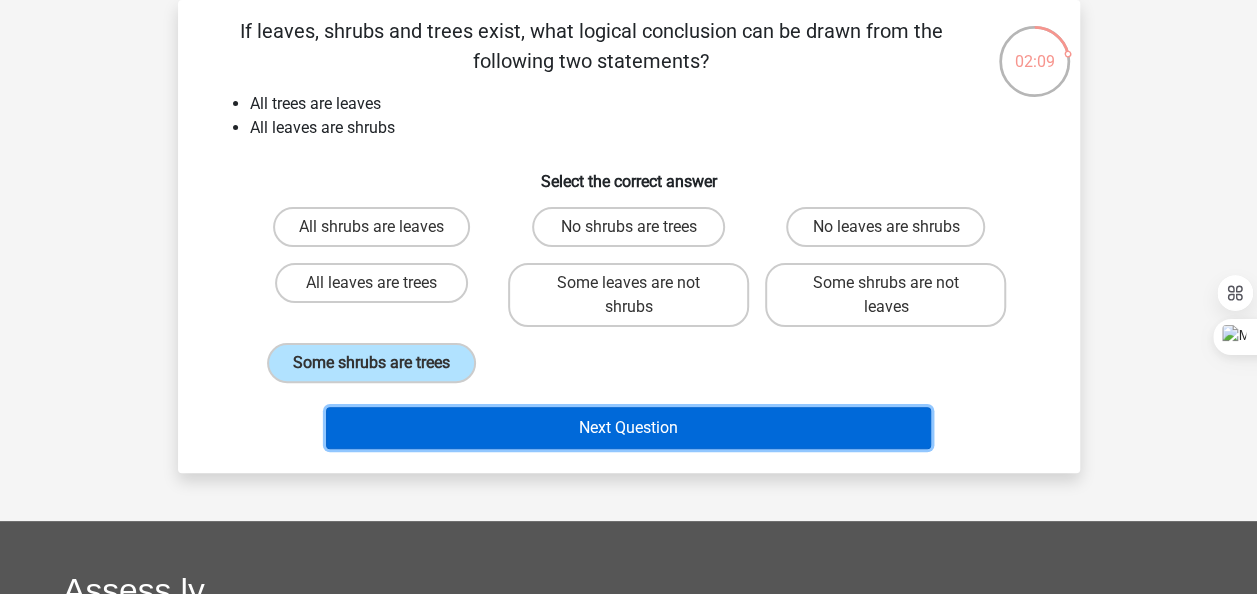 click on "Next Question" at bounding box center (628, 428) 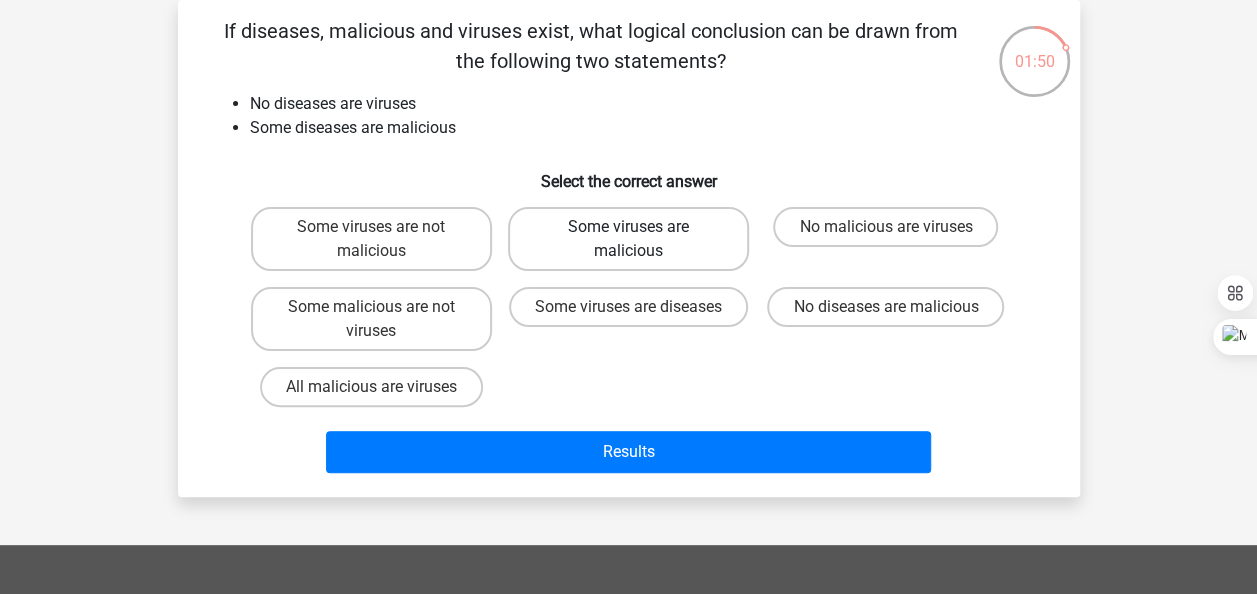 click on "Some viruses are malicious" at bounding box center (628, 239) 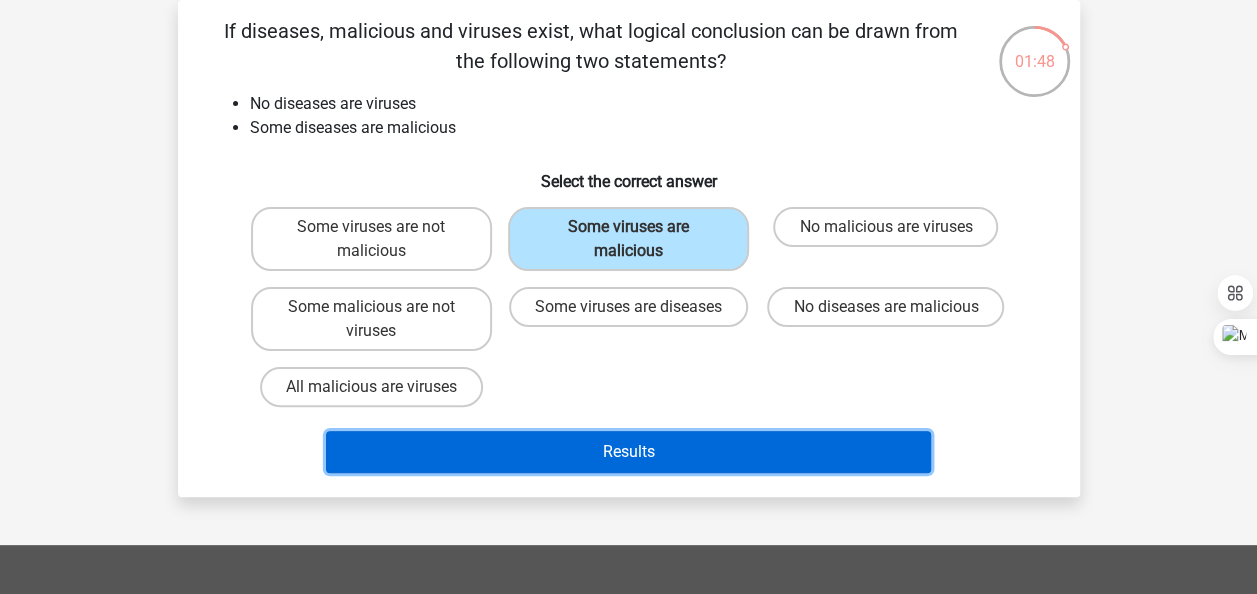 click on "Results" at bounding box center [628, 452] 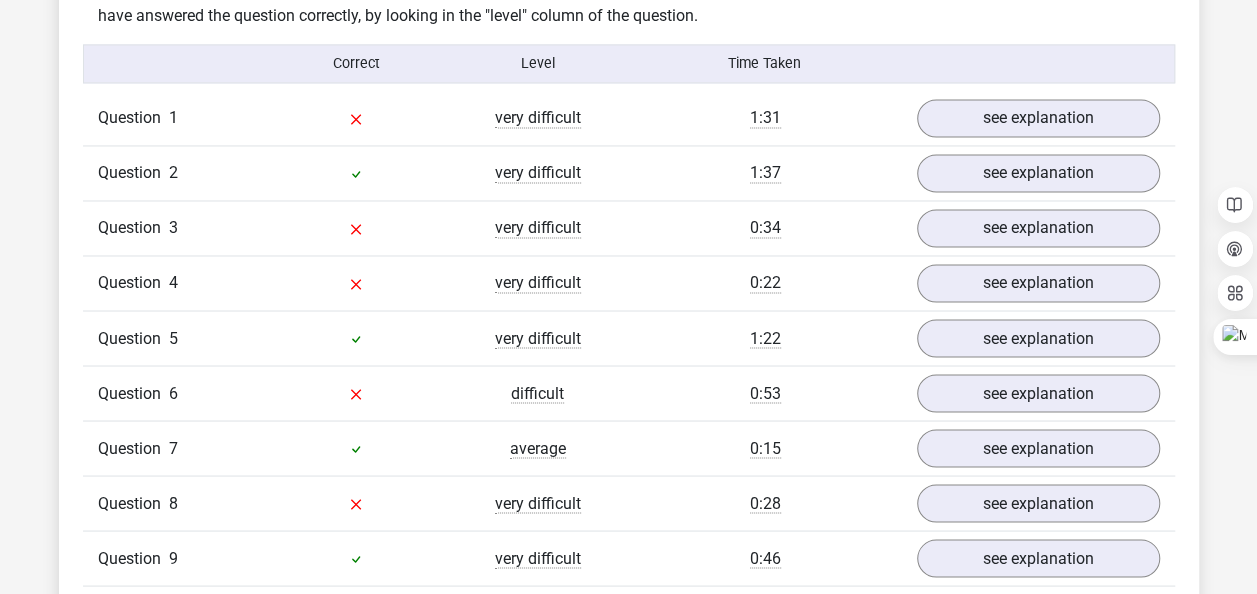 scroll, scrollTop: 1558, scrollLeft: 0, axis: vertical 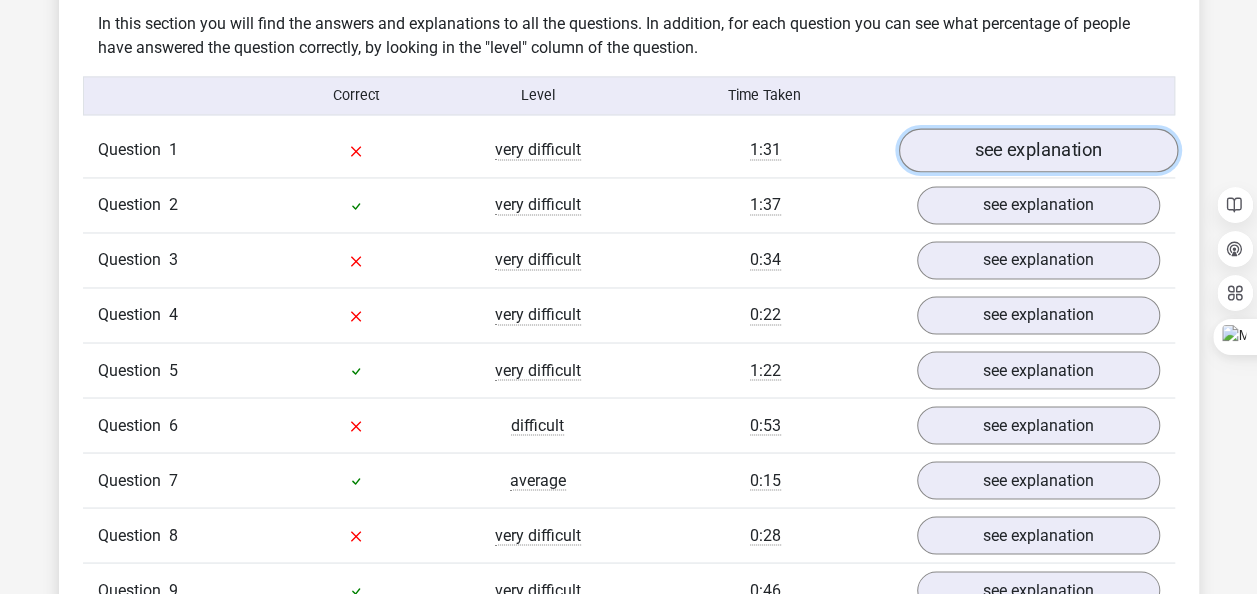 click on "see explanation" at bounding box center (1037, 151) 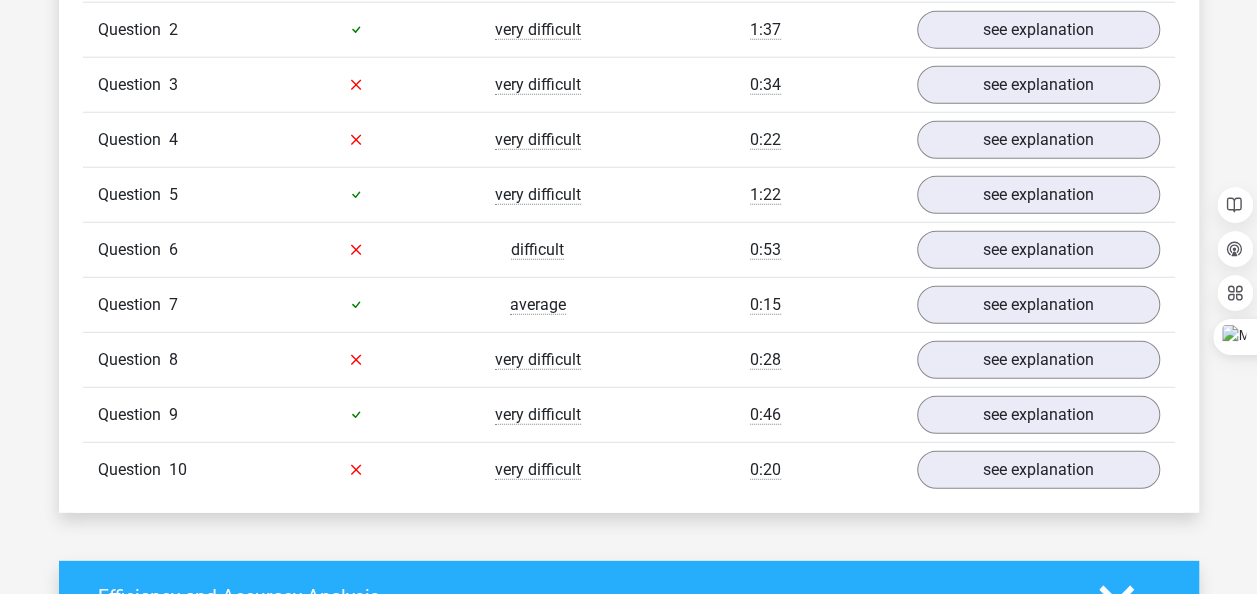 scroll, scrollTop: 2556, scrollLeft: 0, axis: vertical 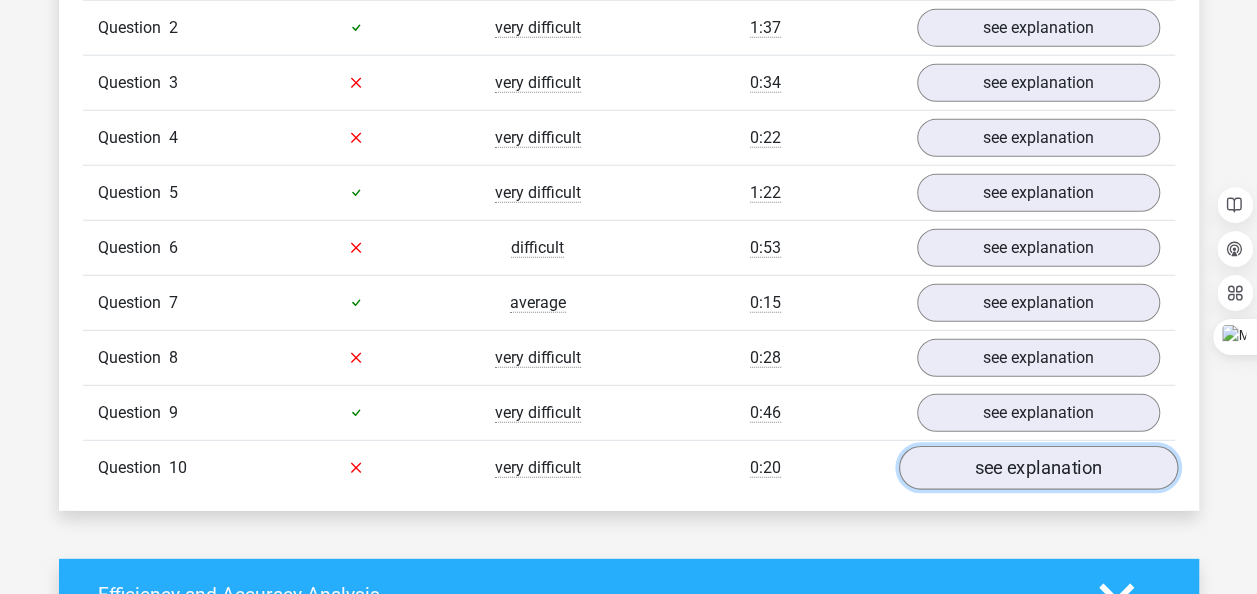 click on "see explanation" at bounding box center (1037, 468) 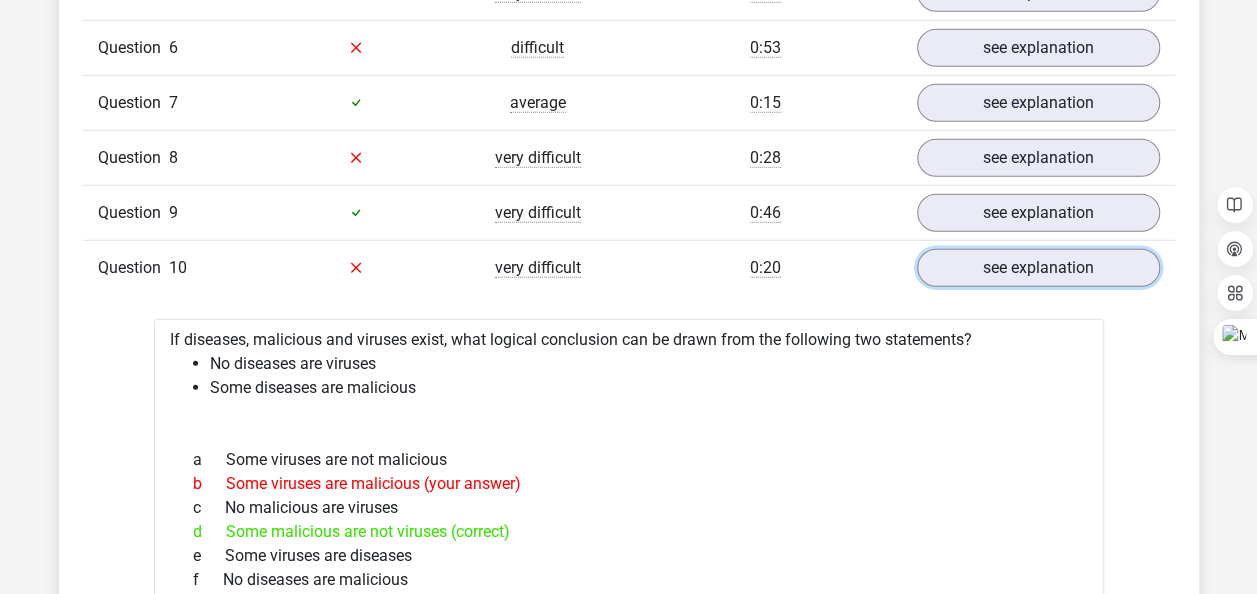 scroll, scrollTop: 2756, scrollLeft: 0, axis: vertical 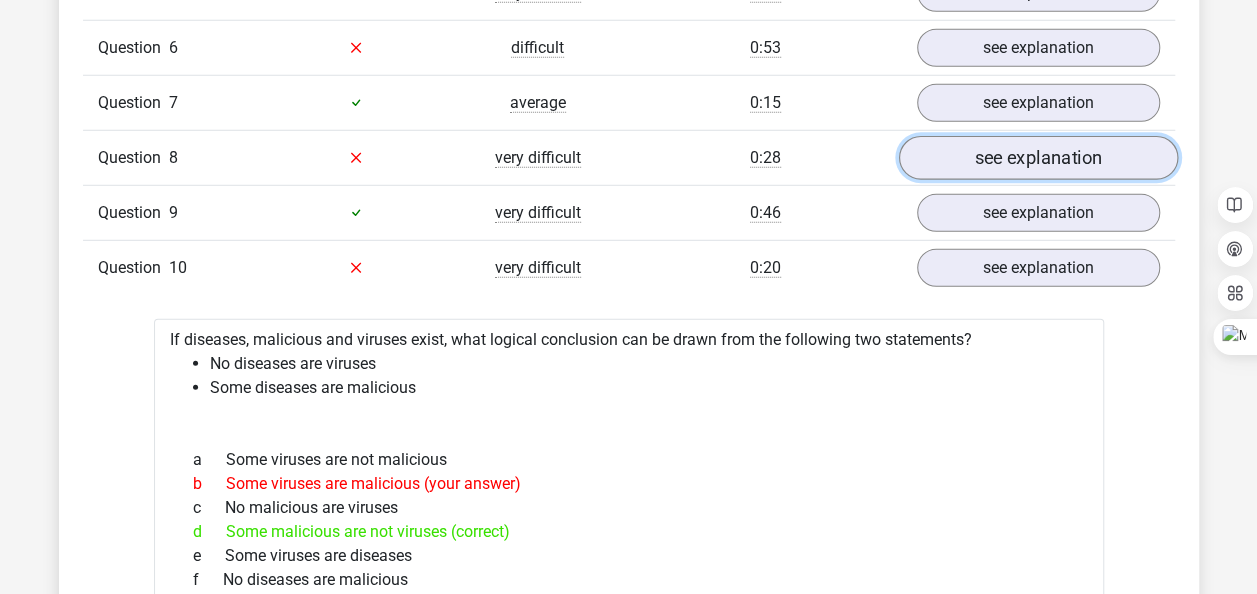 click on "see explanation" at bounding box center [1037, 158] 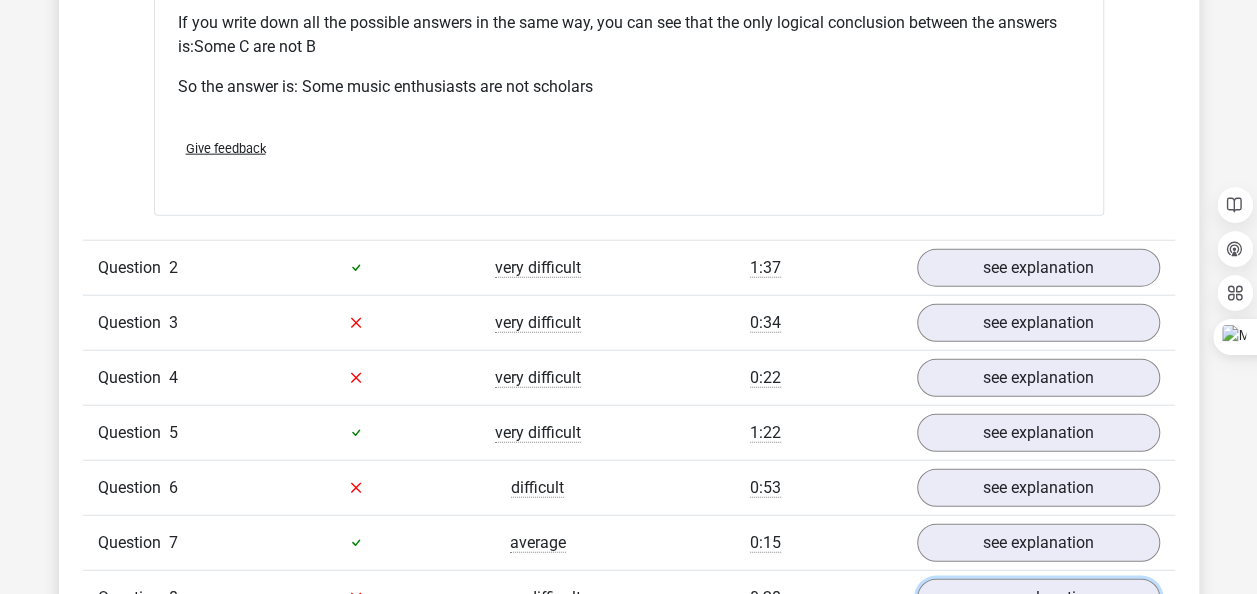 scroll, scrollTop: 2237, scrollLeft: 0, axis: vertical 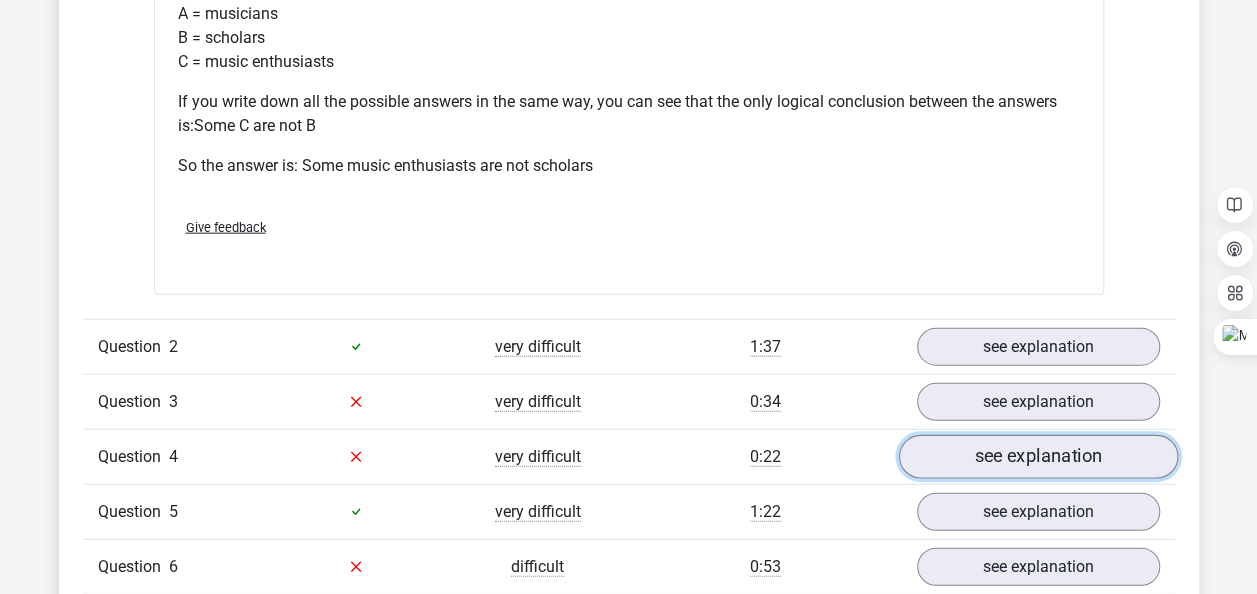 click on "see explanation" at bounding box center [1037, 457] 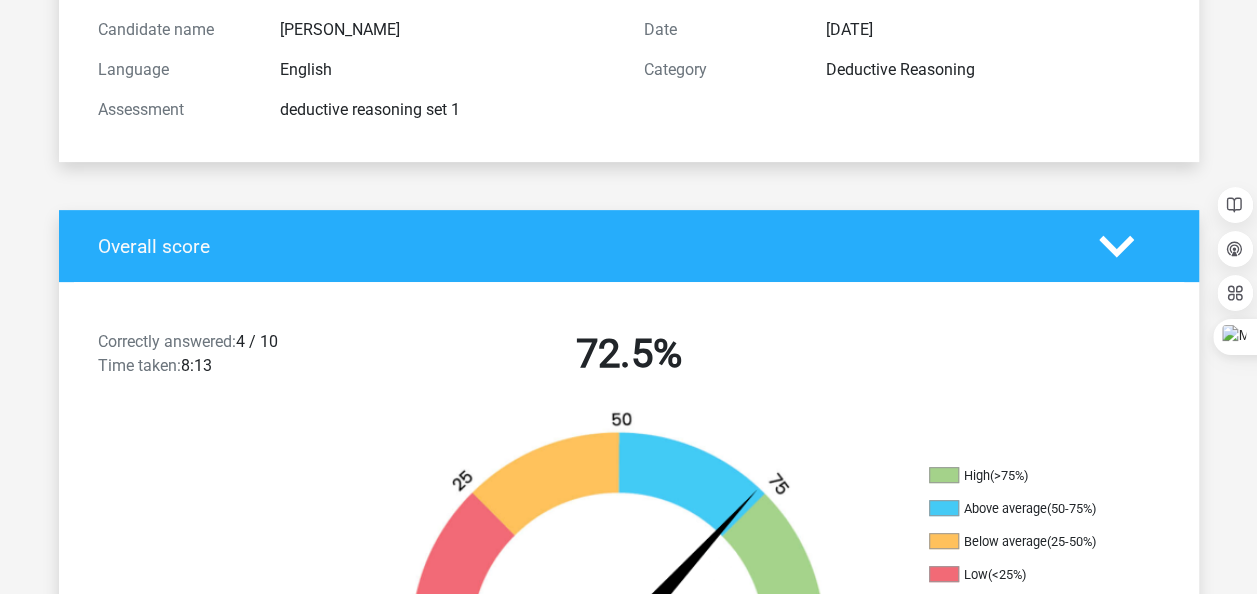 scroll, scrollTop: 0, scrollLeft: 0, axis: both 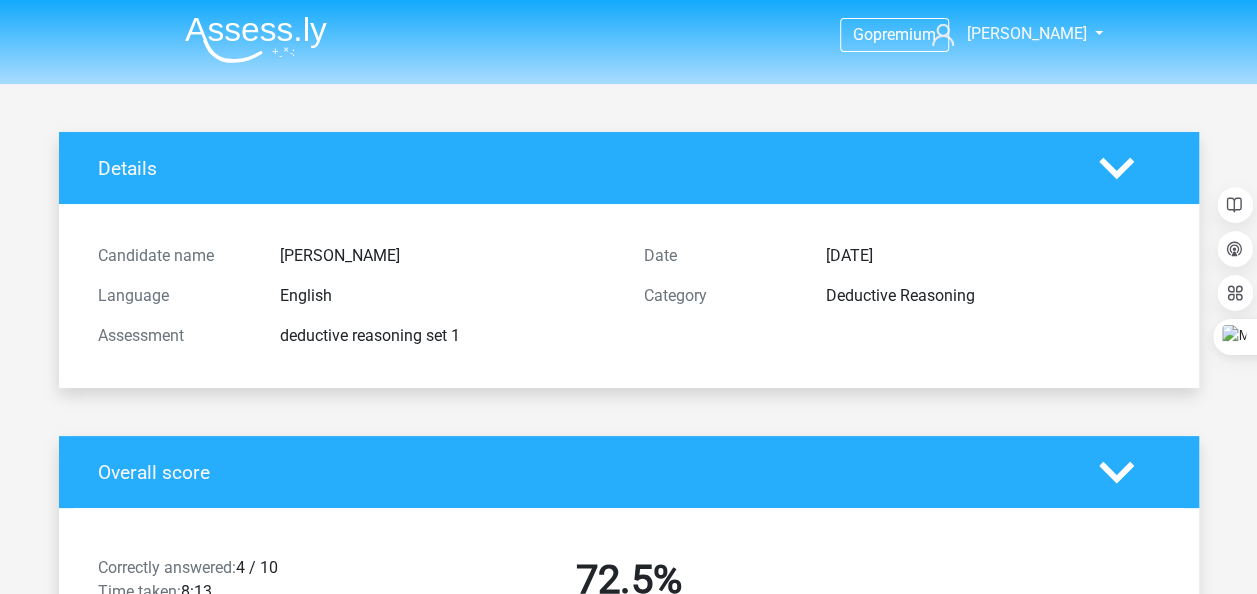 click at bounding box center (256, 39) 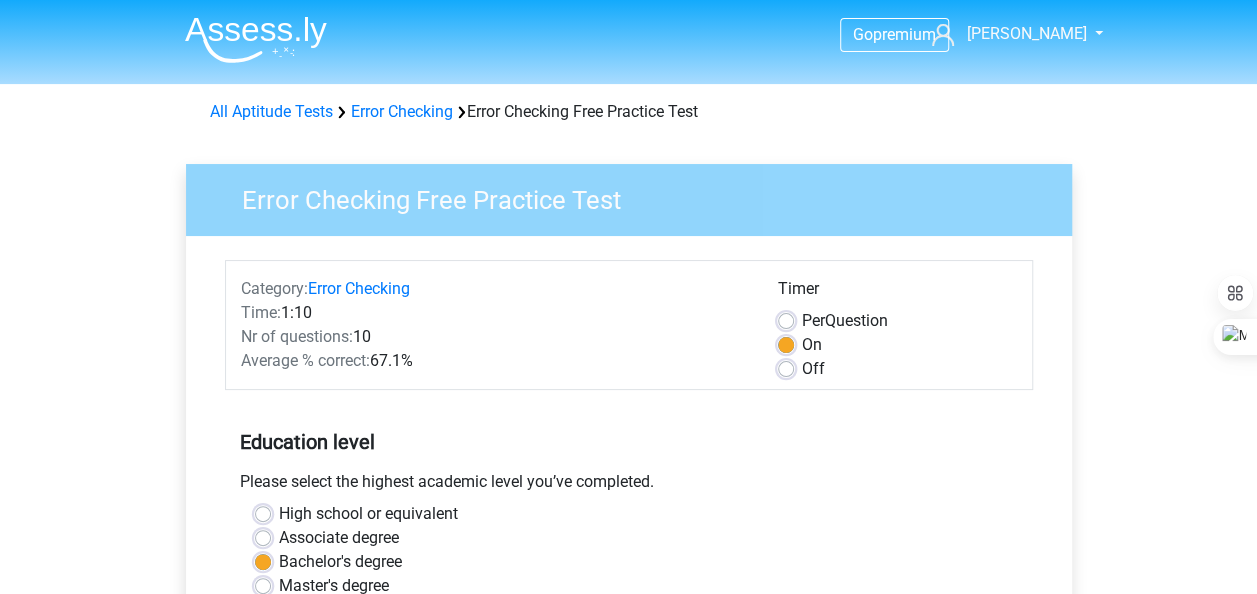 scroll, scrollTop: 519, scrollLeft: 0, axis: vertical 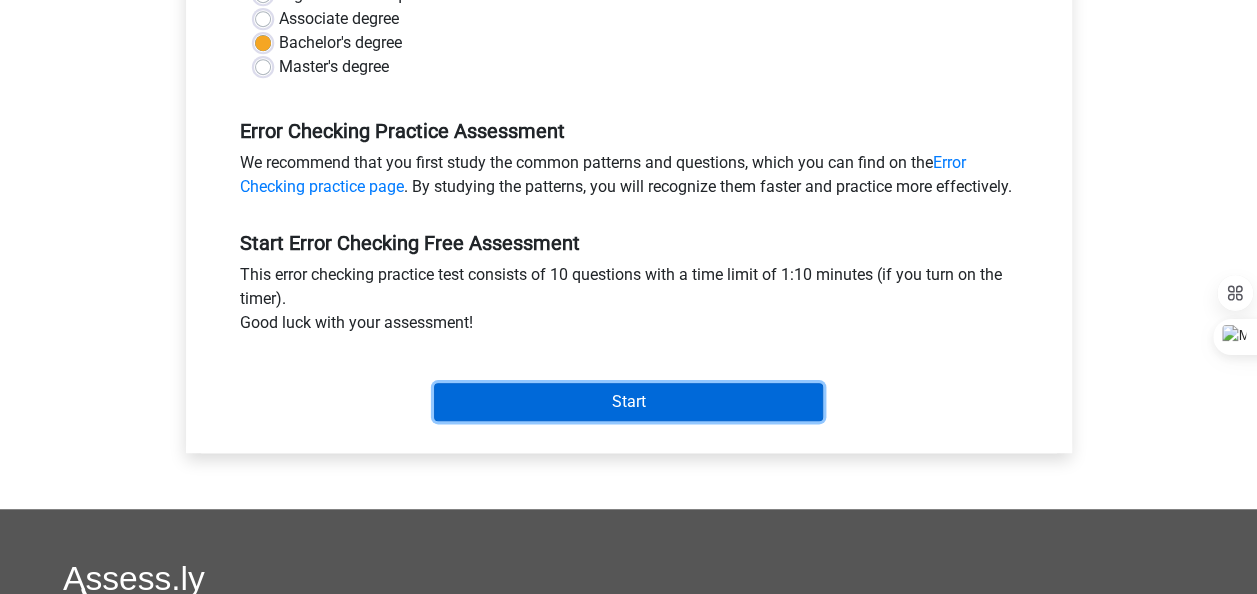 click on "Start" at bounding box center (628, 402) 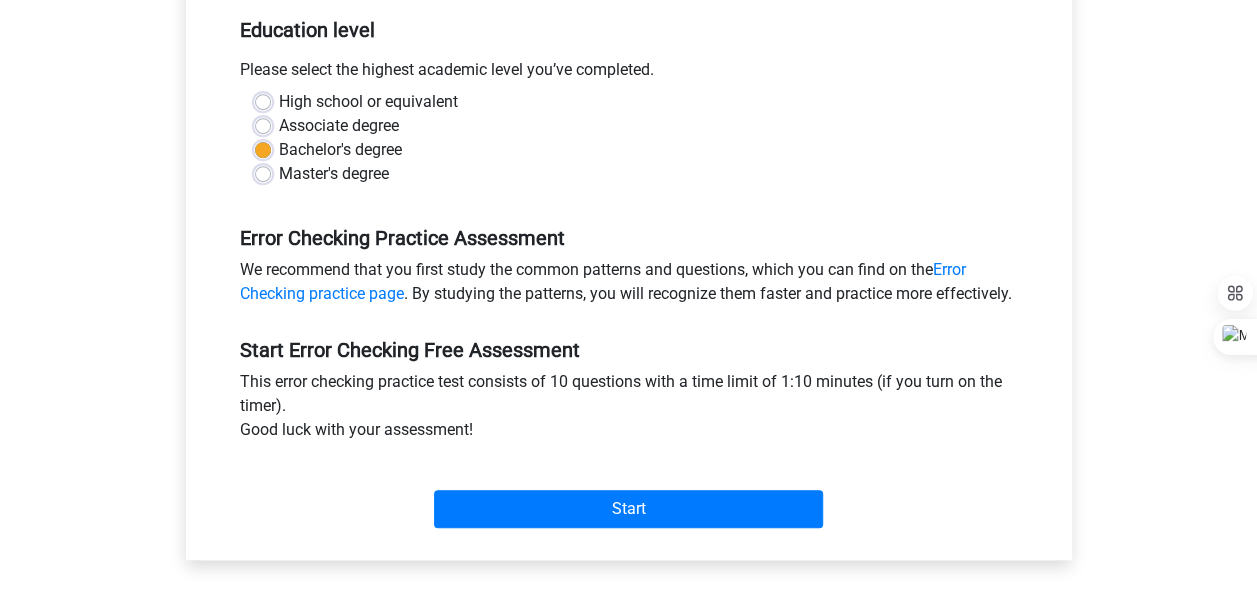 scroll, scrollTop: 519, scrollLeft: 0, axis: vertical 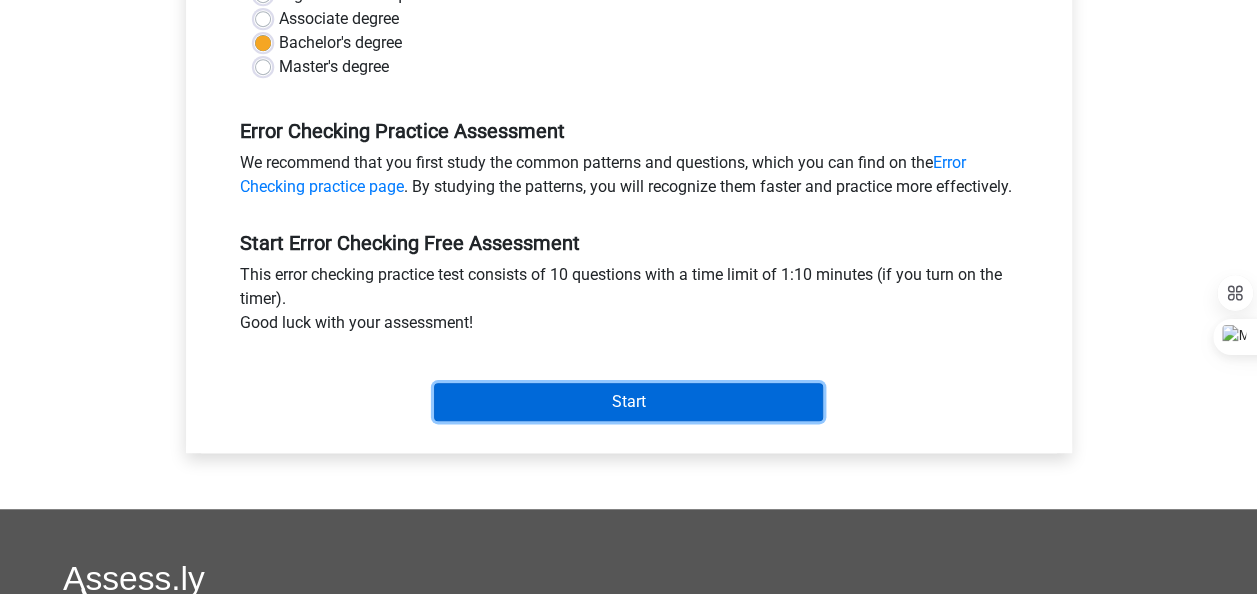 click on "Start" at bounding box center [628, 402] 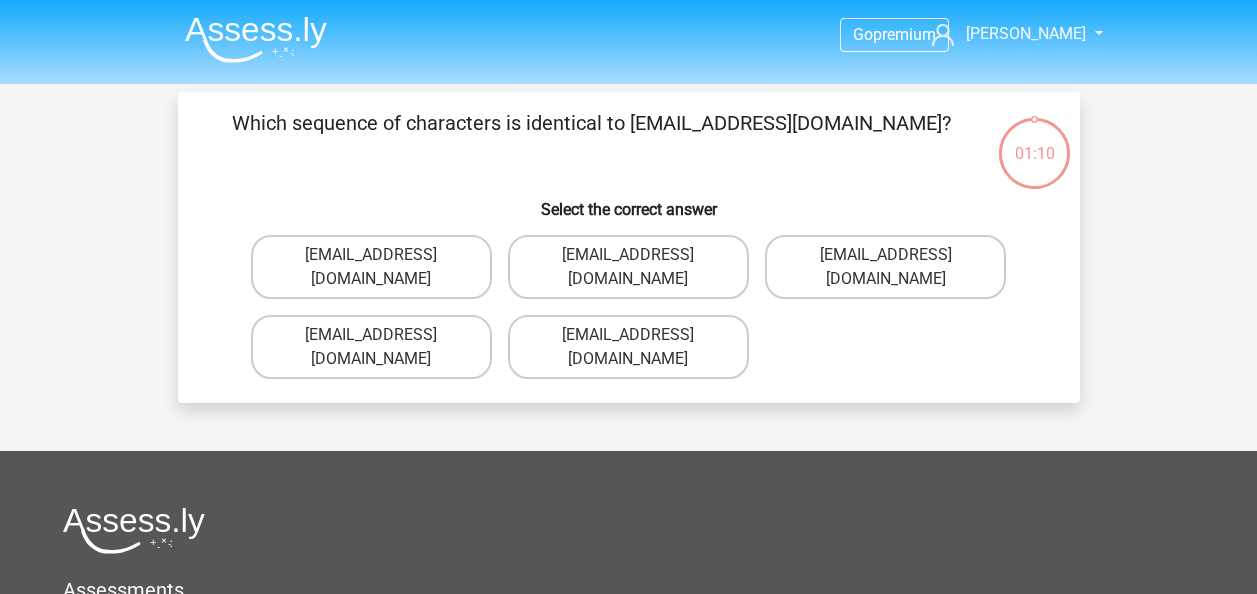 scroll, scrollTop: 0, scrollLeft: 0, axis: both 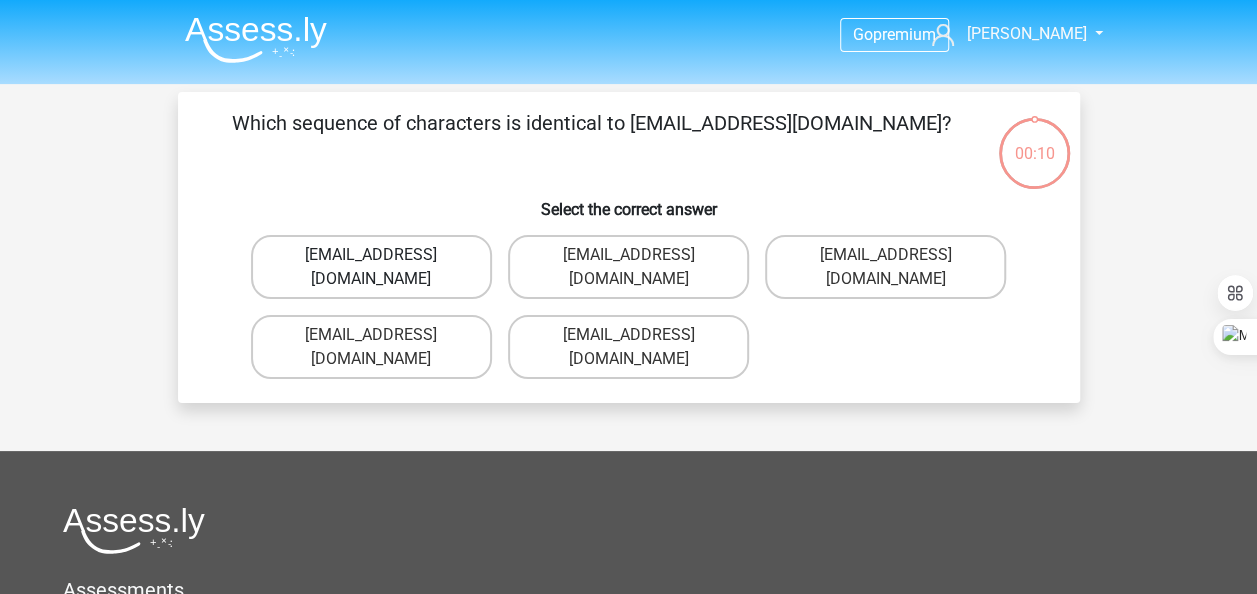 click on "[EMAIL_ADDRESS][DOMAIN_NAME]" at bounding box center [371, 267] 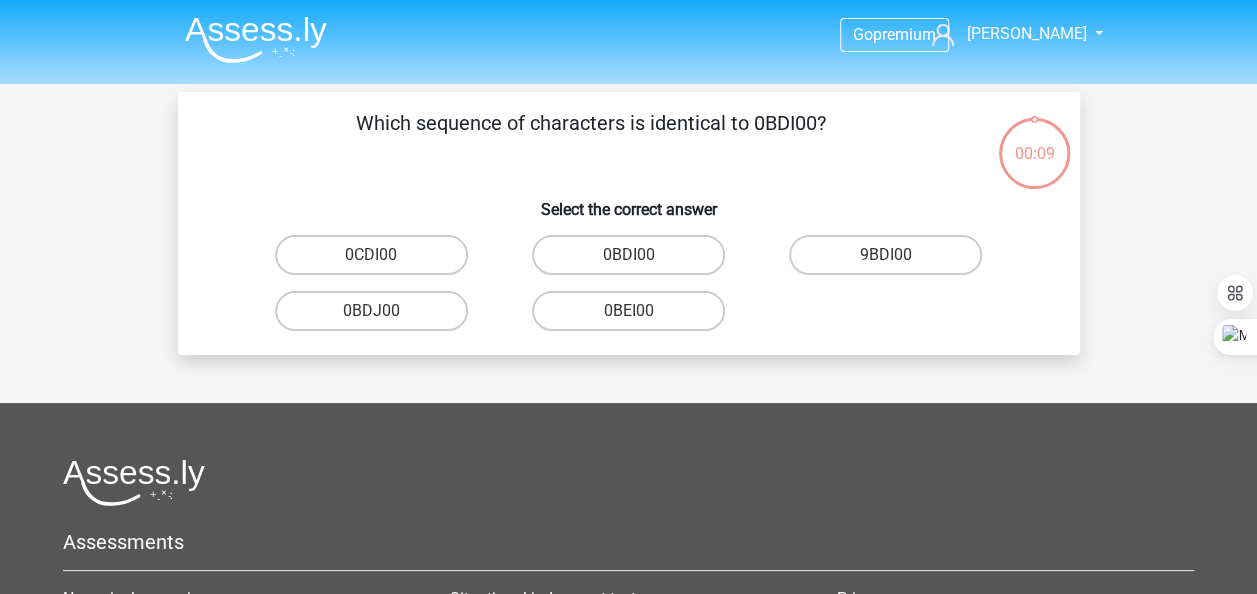 scroll, scrollTop: 92, scrollLeft: 0, axis: vertical 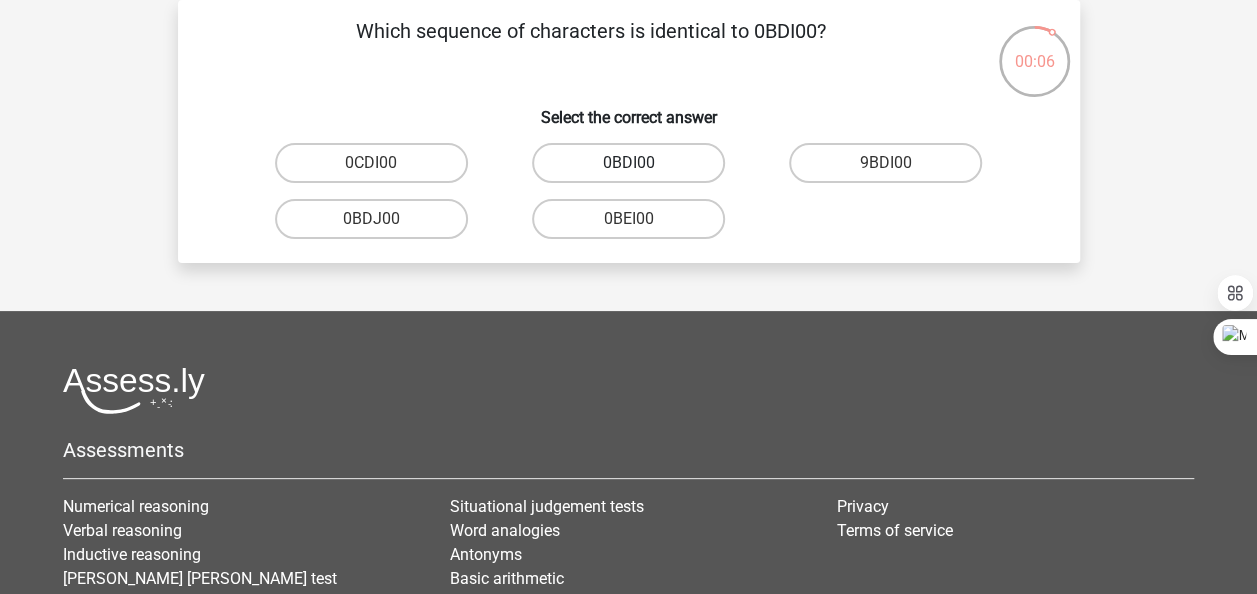 click on "0BDI00" at bounding box center (628, 163) 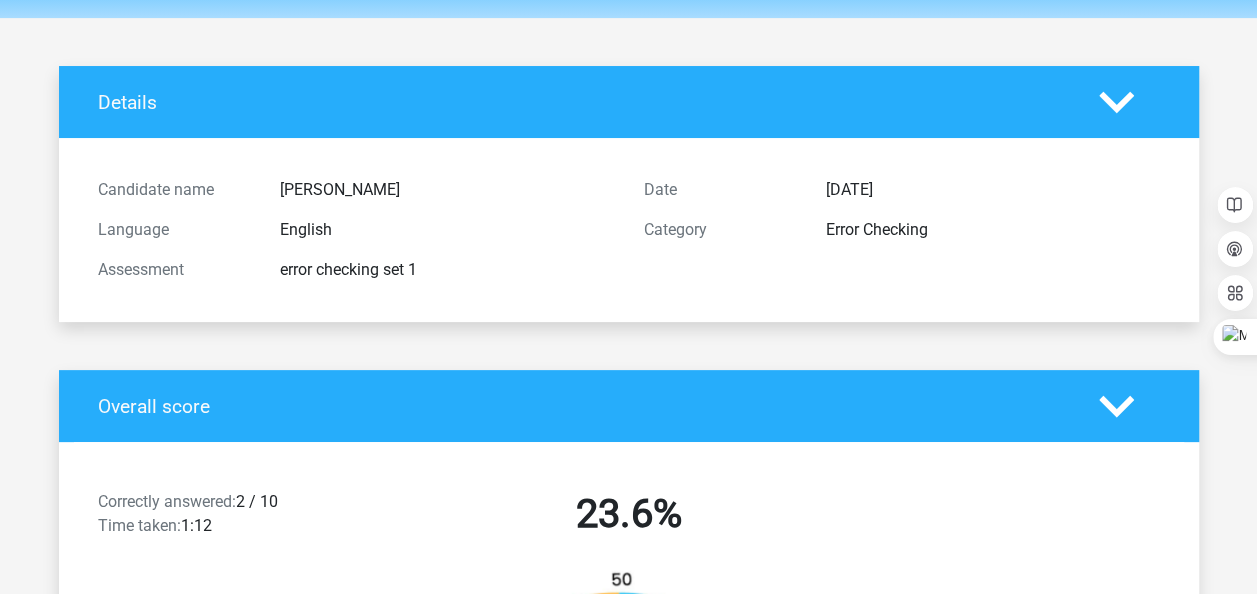 scroll, scrollTop: 0, scrollLeft: 0, axis: both 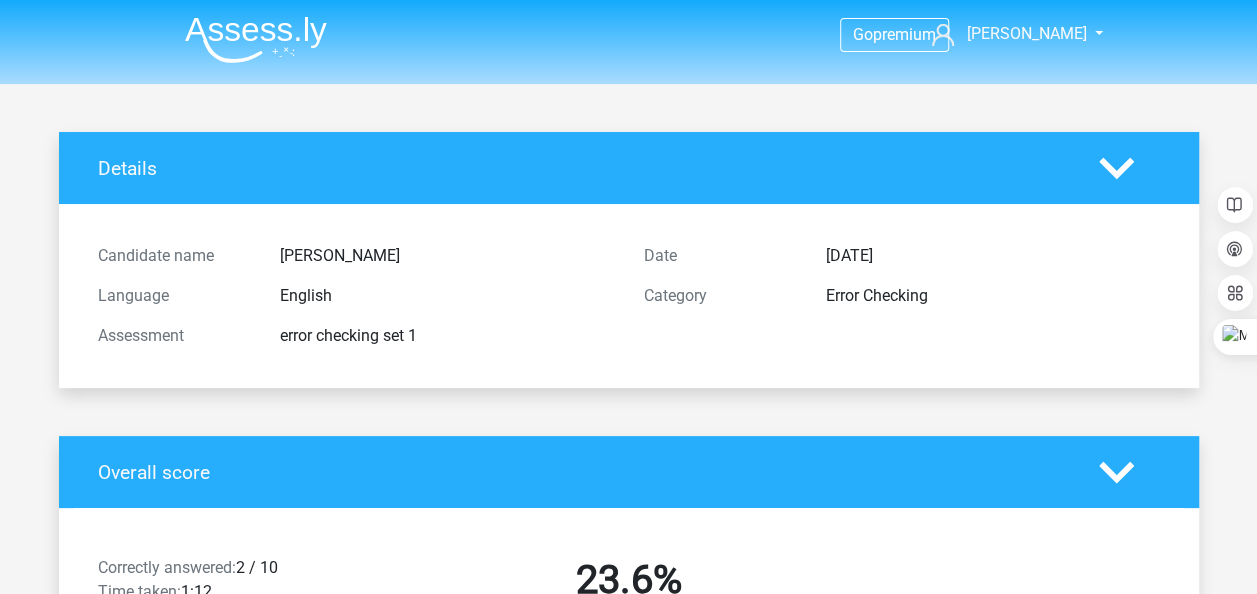 click at bounding box center (256, 39) 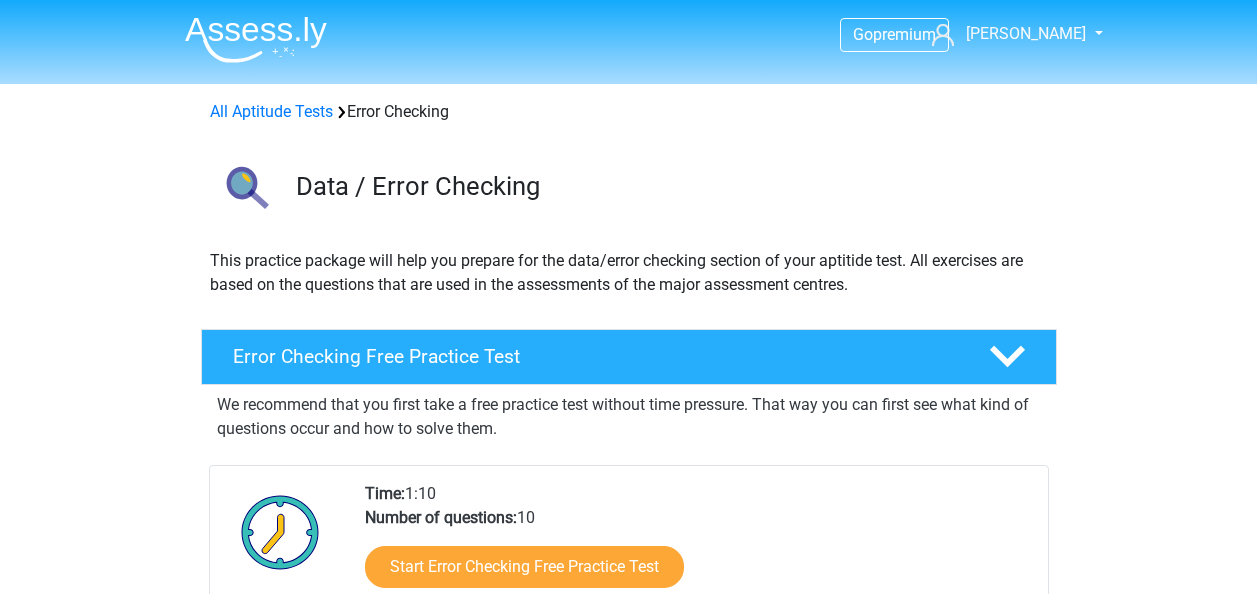 scroll, scrollTop: 0, scrollLeft: 0, axis: both 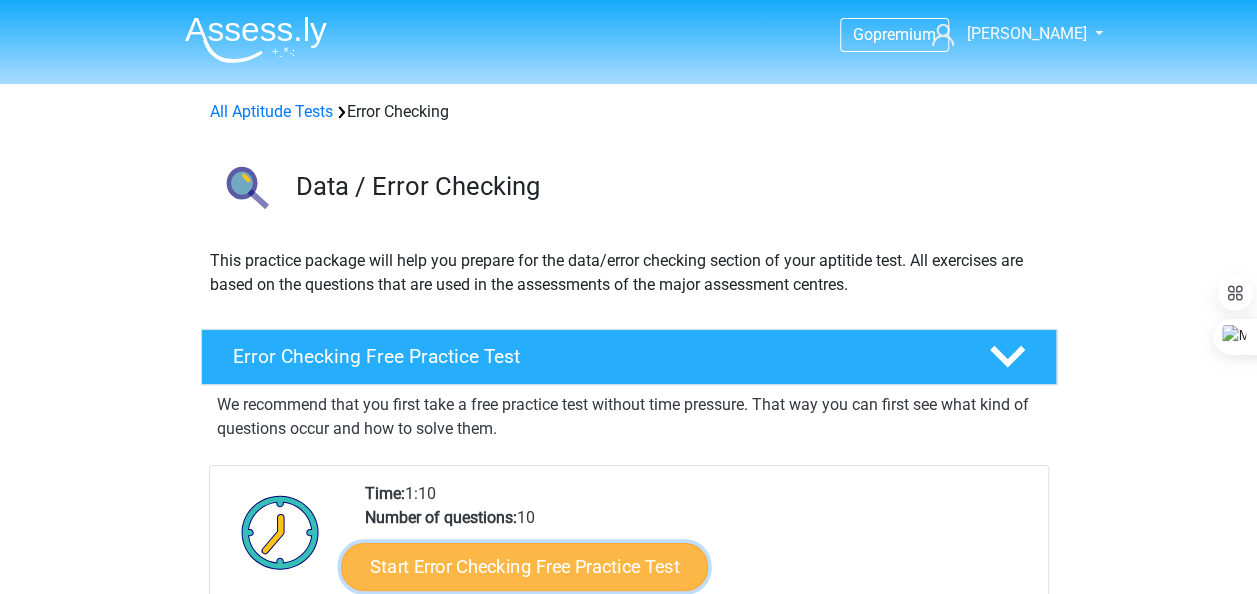 click on "Start Error Checking
Free Practice Test" at bounding box center [524, 567] 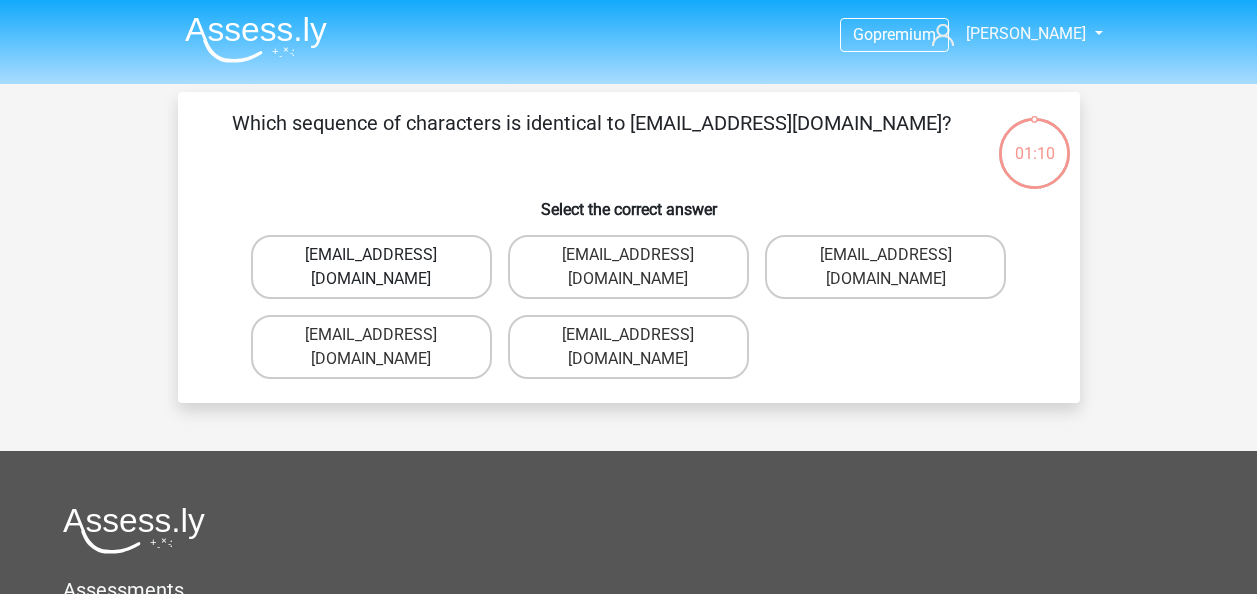 scroll, scrollTop: 0, scrollLeft: 0, axis: both 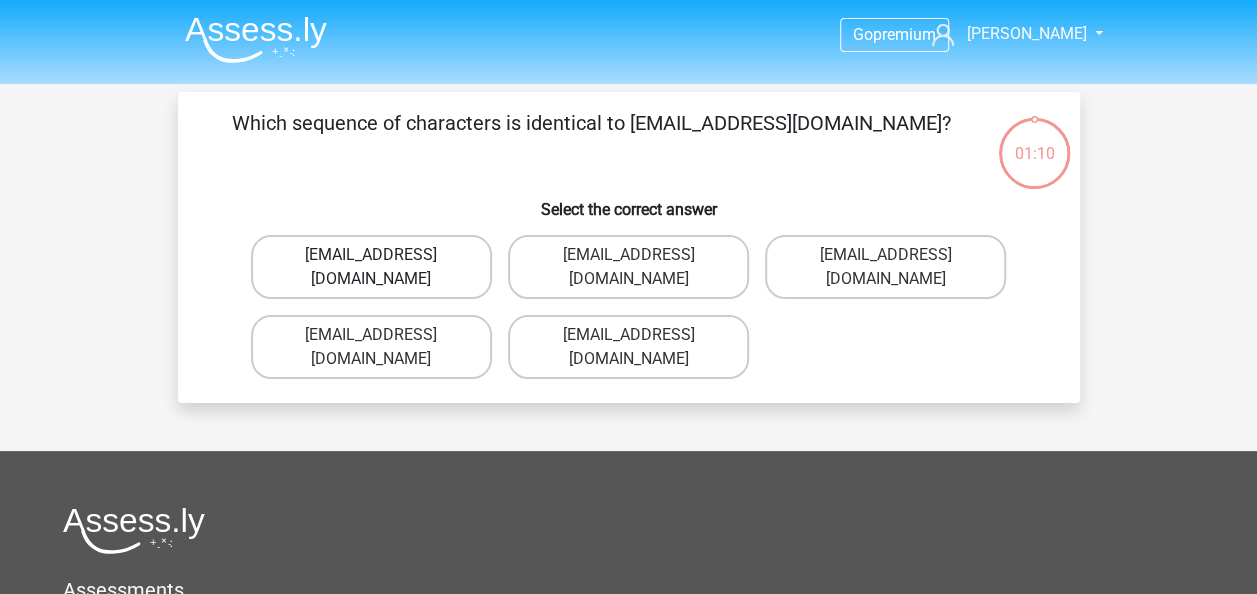 click on "[EMAIL_ADDRESS][DOMAIN_NAME]" at bounding box center [371, 267] 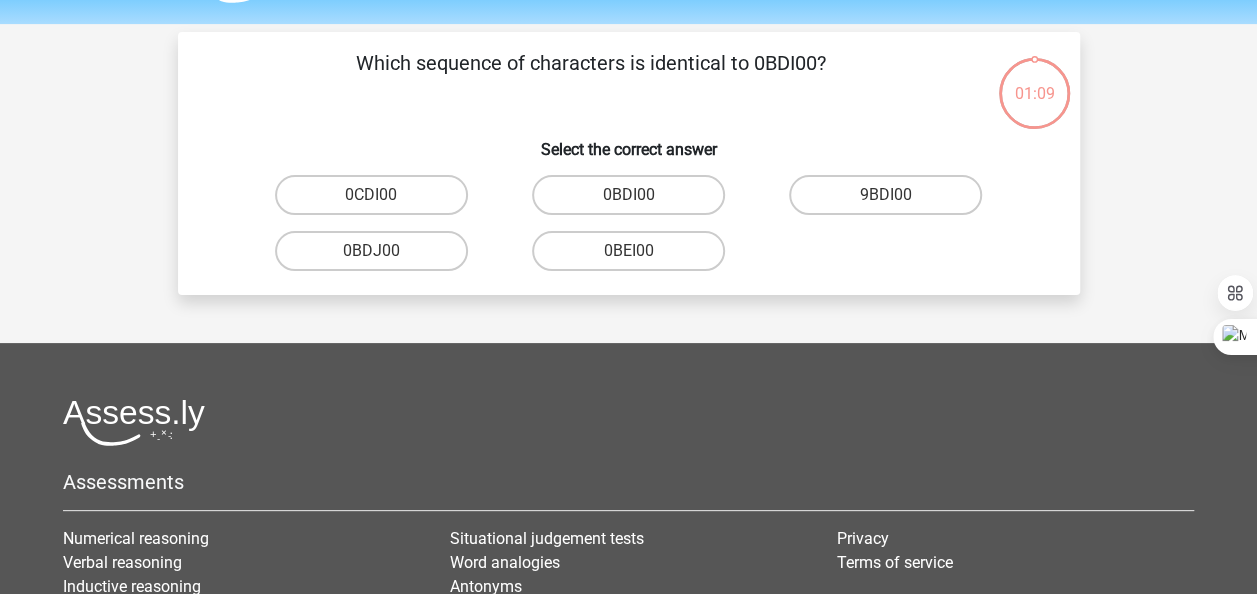 scroll, scrollTop: 92, scrollLeft: 0, axis: vertical 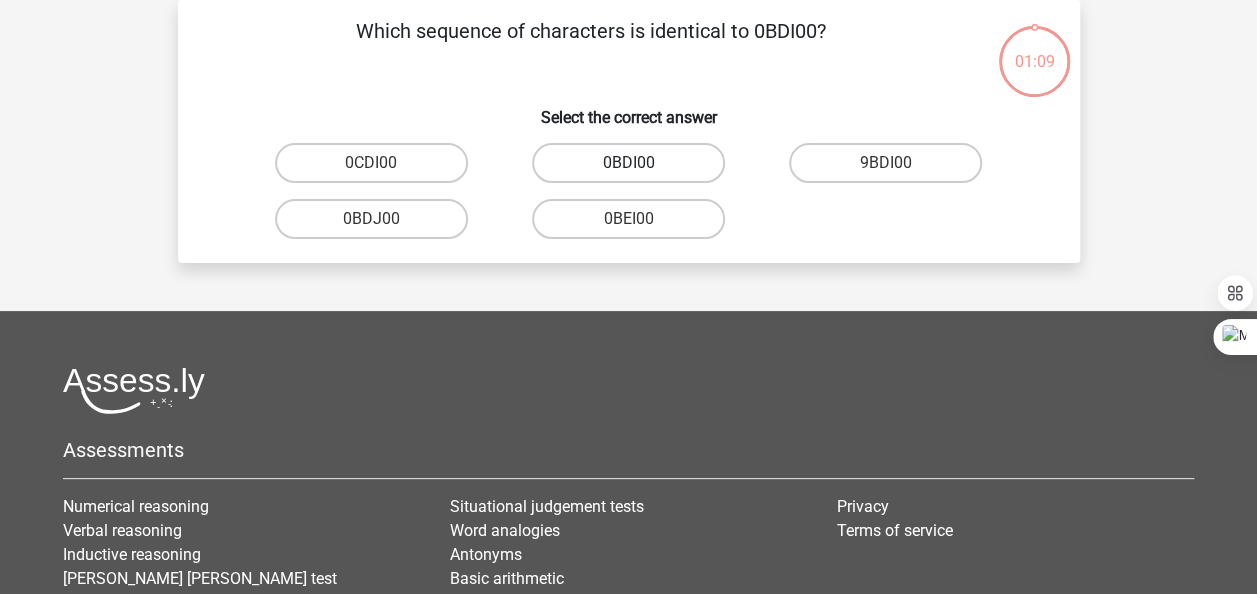 click on "0BDI00" at bounding box center [628, 163] 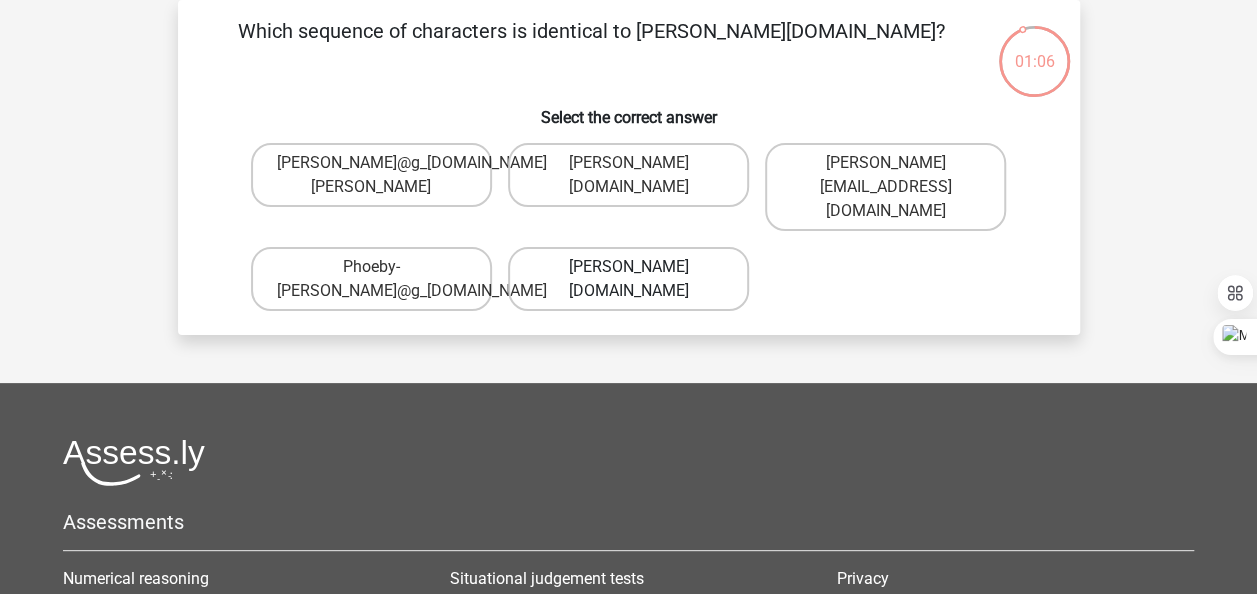 click on "Phoebe-Patterson@g_mail.gr" at bounding box center (628, 279) 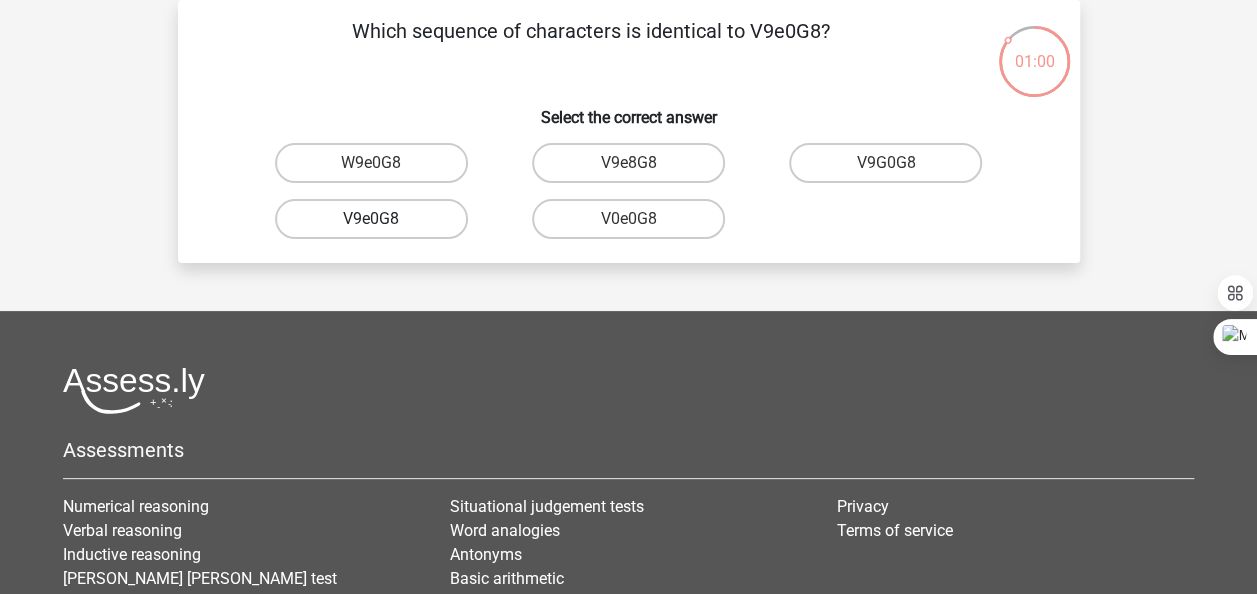 click on "V9e0G8" at bounding box center [371, 219] 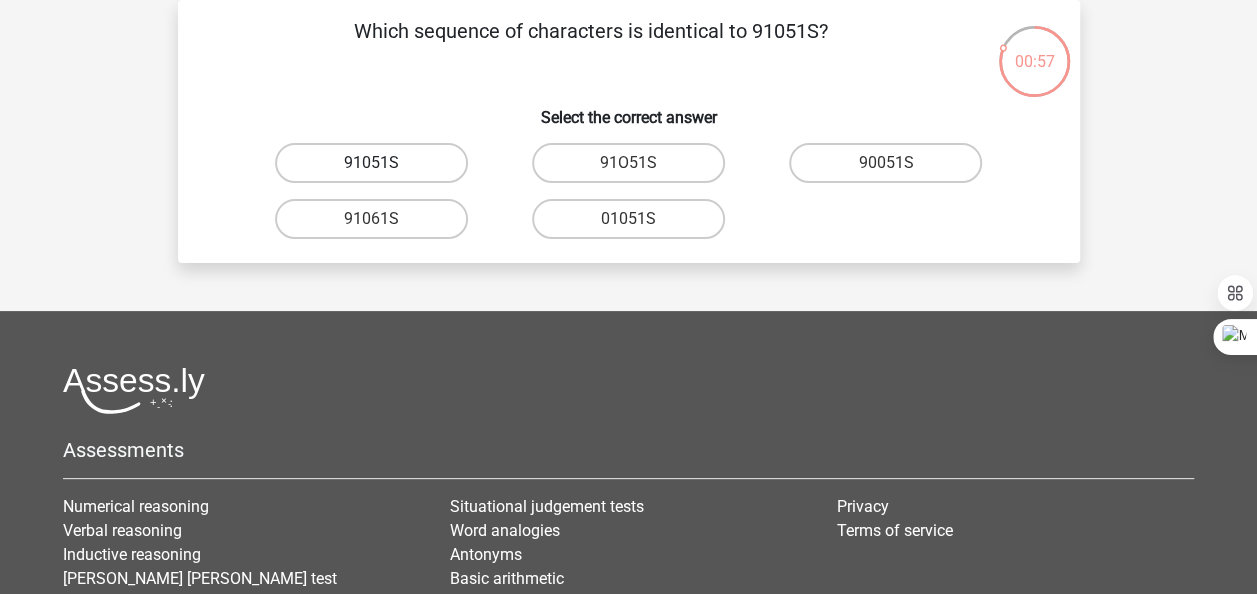 click on "91051S" at bounding box center [371, 163] 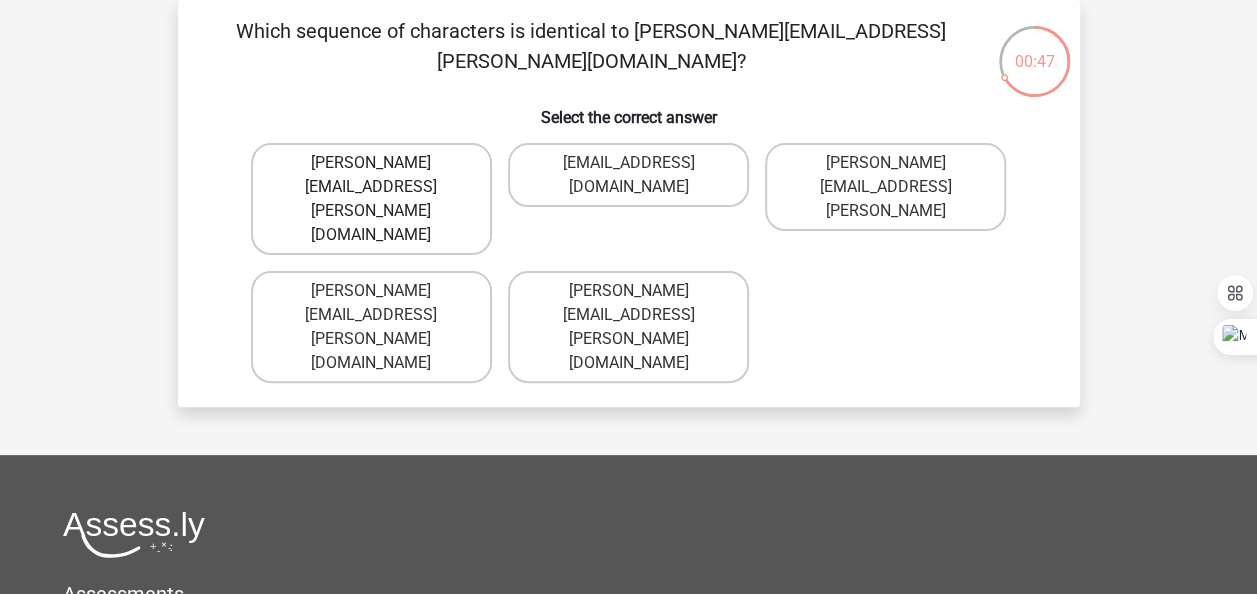 click on "Connor.Paterson@mailme.com" at bounding box center [371, 199] 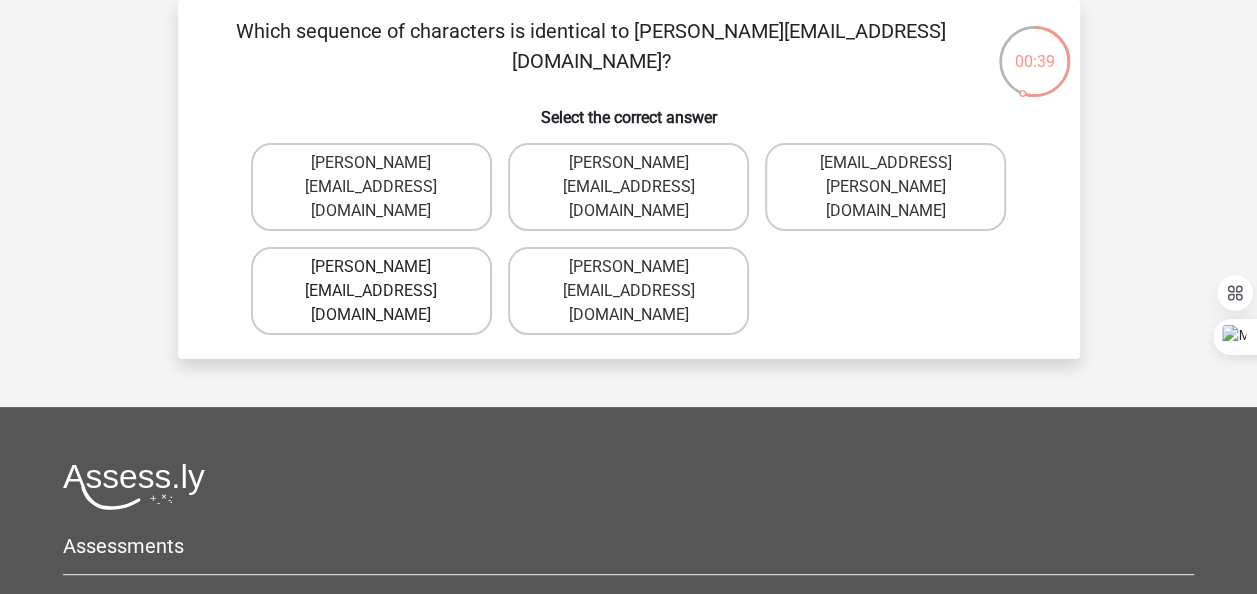 click on "Ava-Carroll@memail.uk.com" at bounding box center [371, 291] 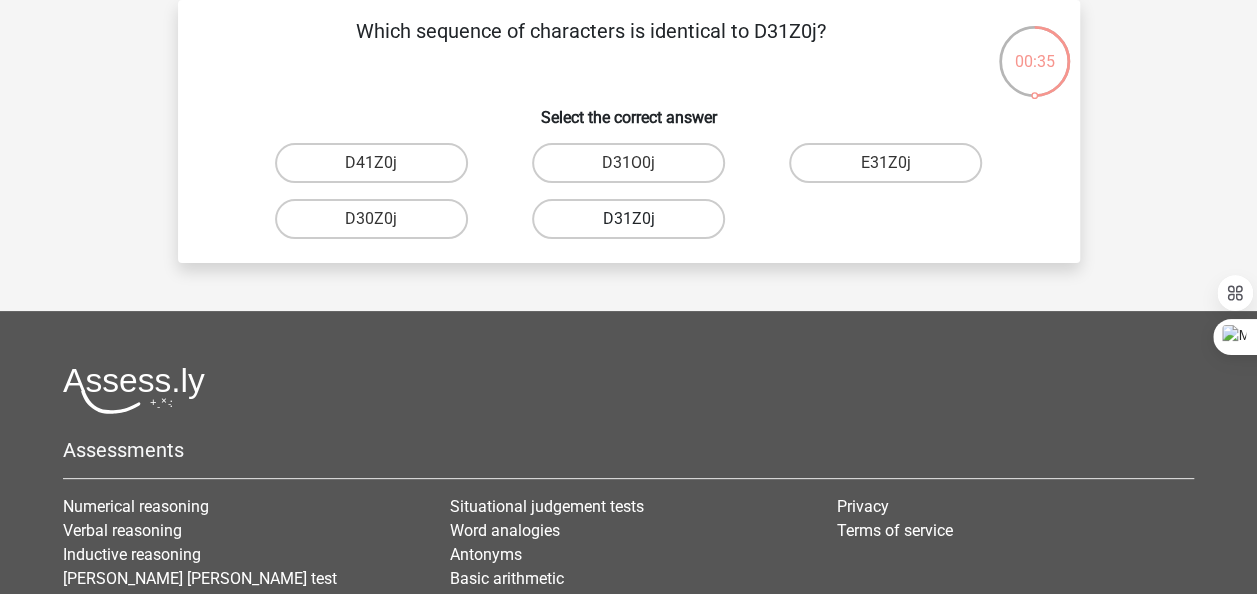 click on "D31Z0j" at bounding box center [628, 219] 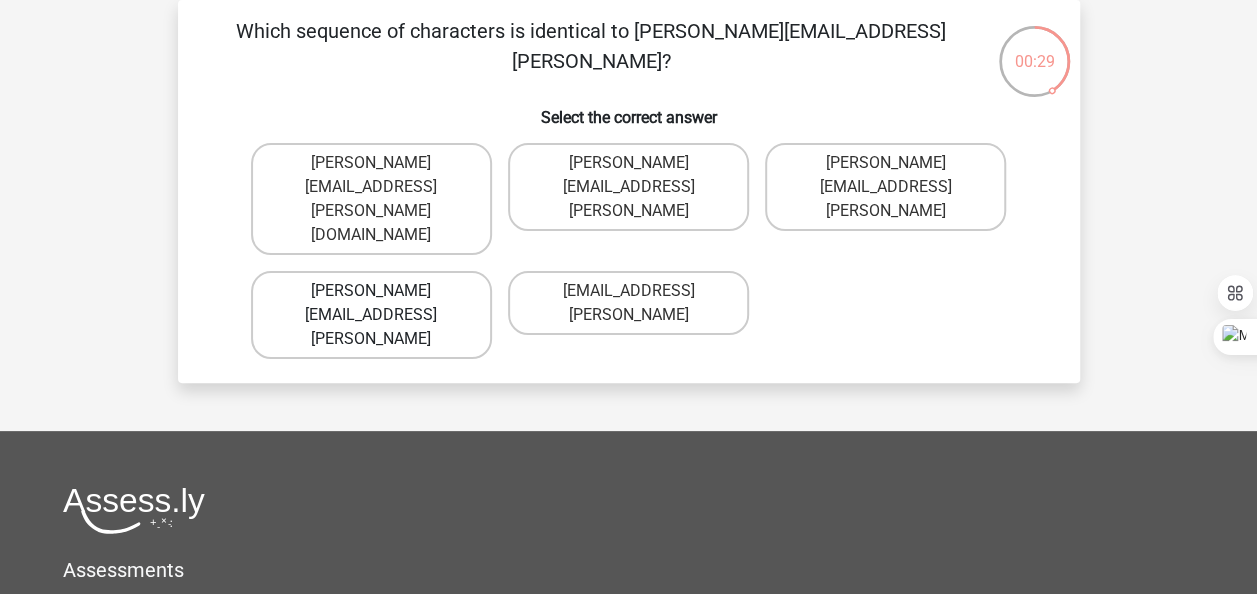 click on "Arthur.Bradley@mailme.coo" at bounding box center (371, 315) 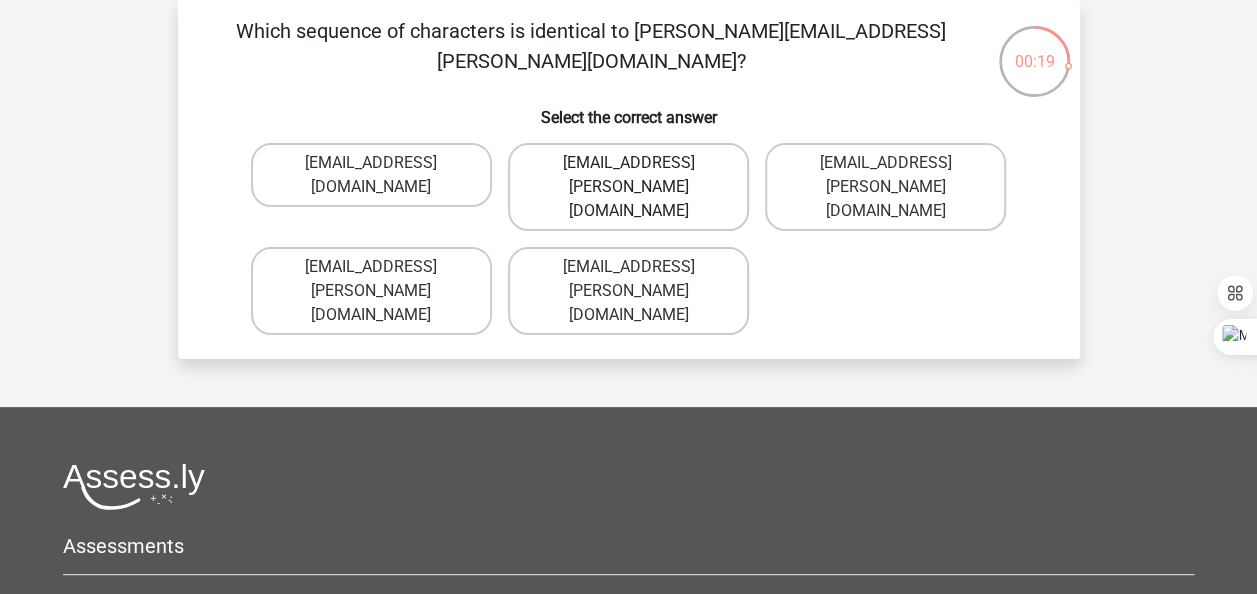 click on "Thea+Sadler@Gmail.uk.com" at bounding box center [628, 187] 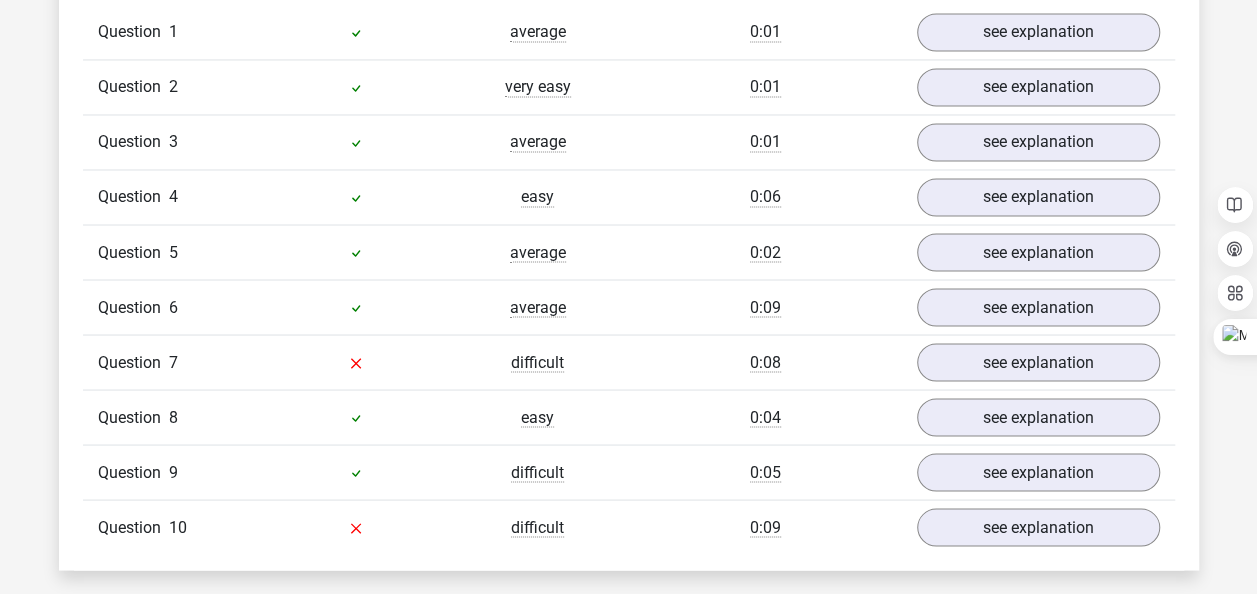 scroll, scrollTop: 1678, scrollLeft: 0, axis: vertical 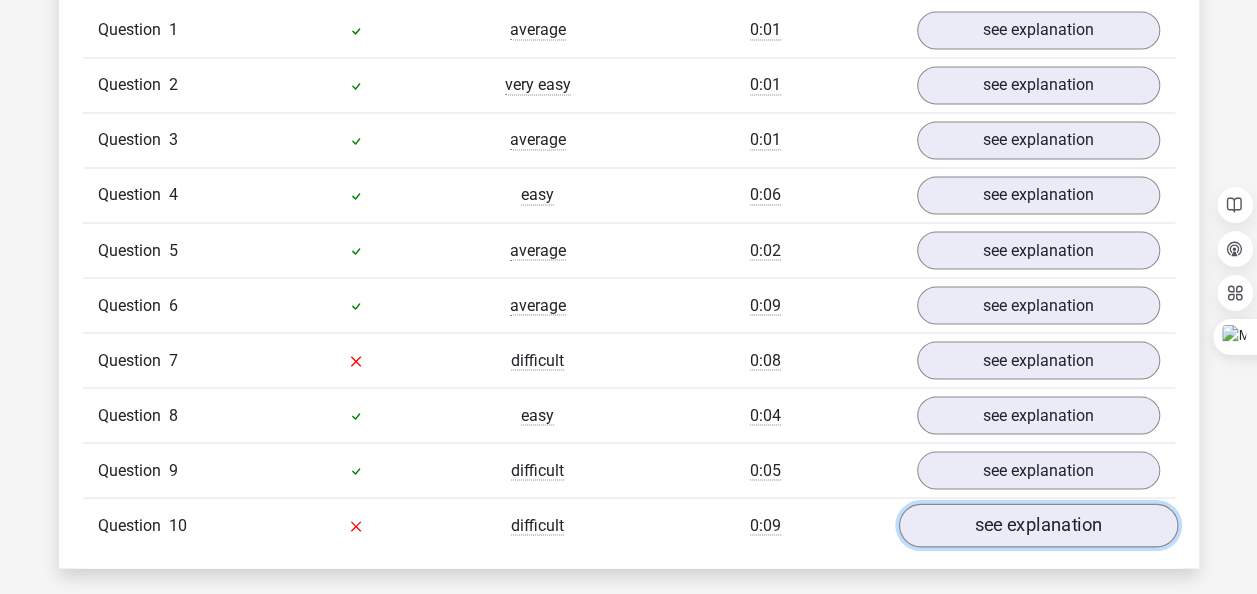 click on "see explanation" at bounding box center [1037, 526] 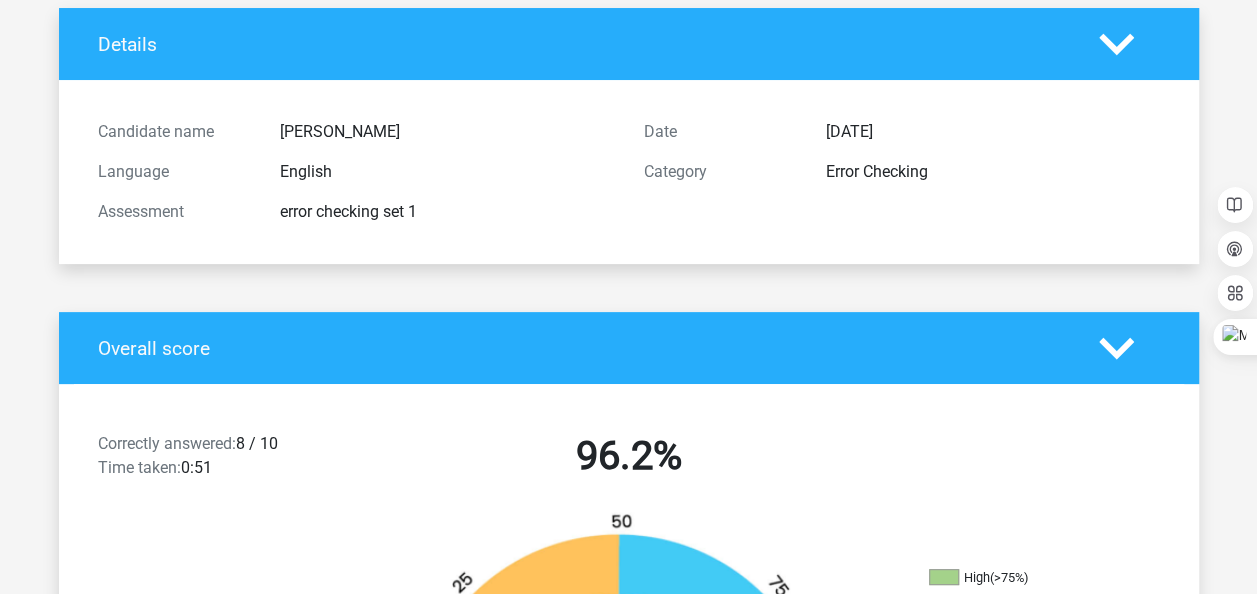 scroll, scrollTop: 0, scrollLeft: 0, axis: both 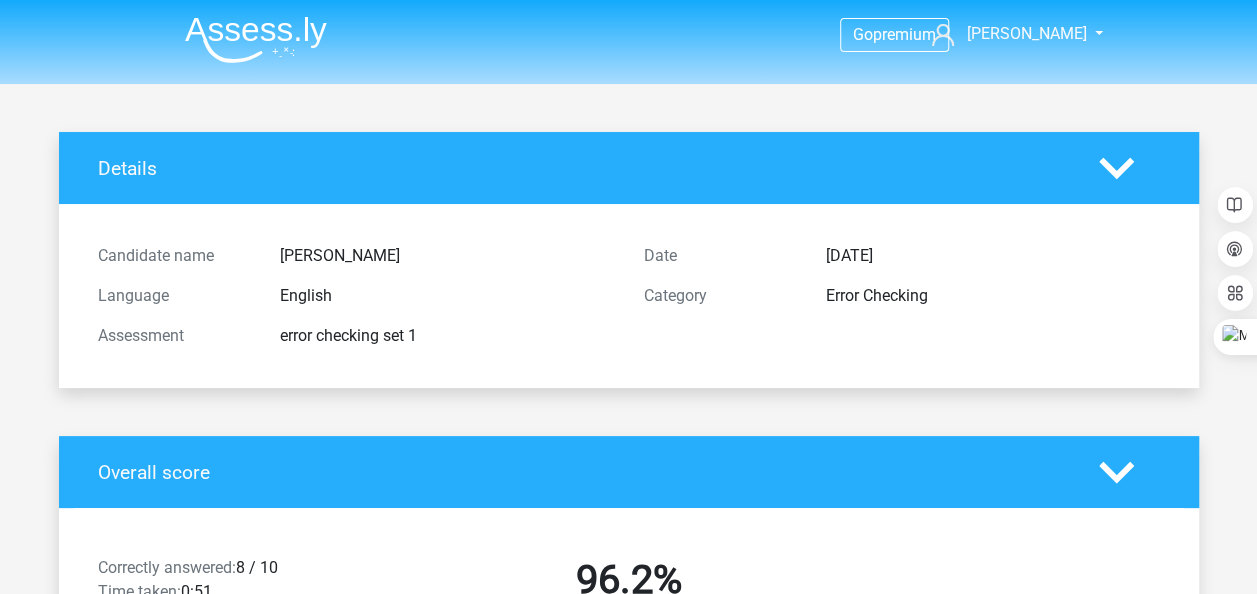 click at bounding box center (256, 39) 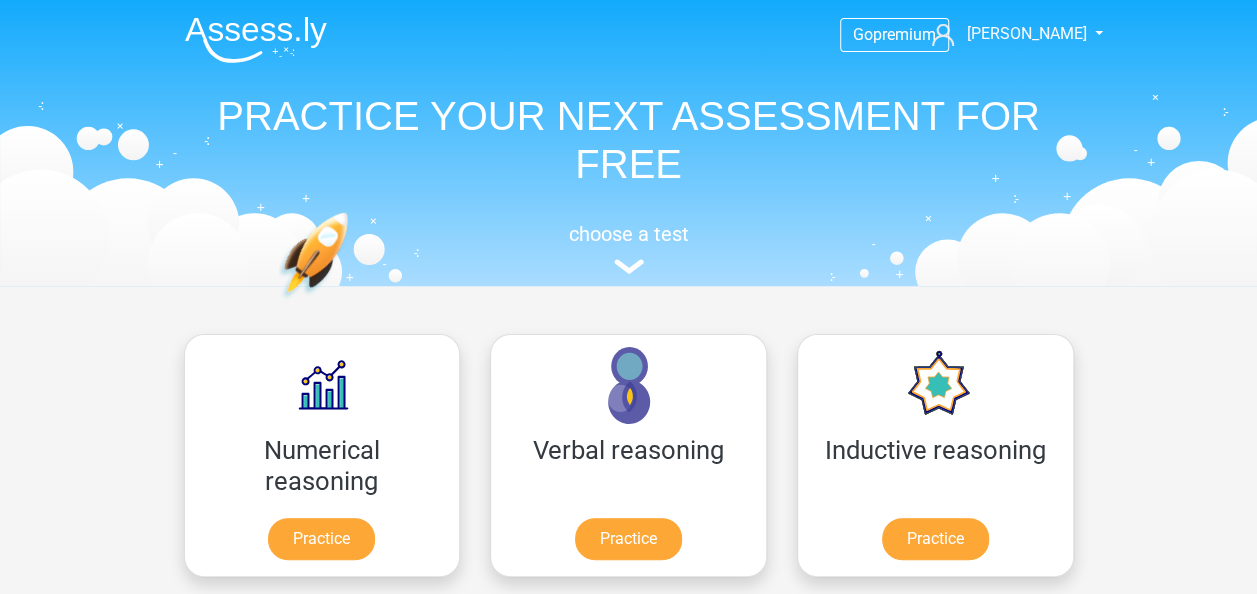 scroll, scrollTop: 519, scrollLeft: 0, axis: vertical 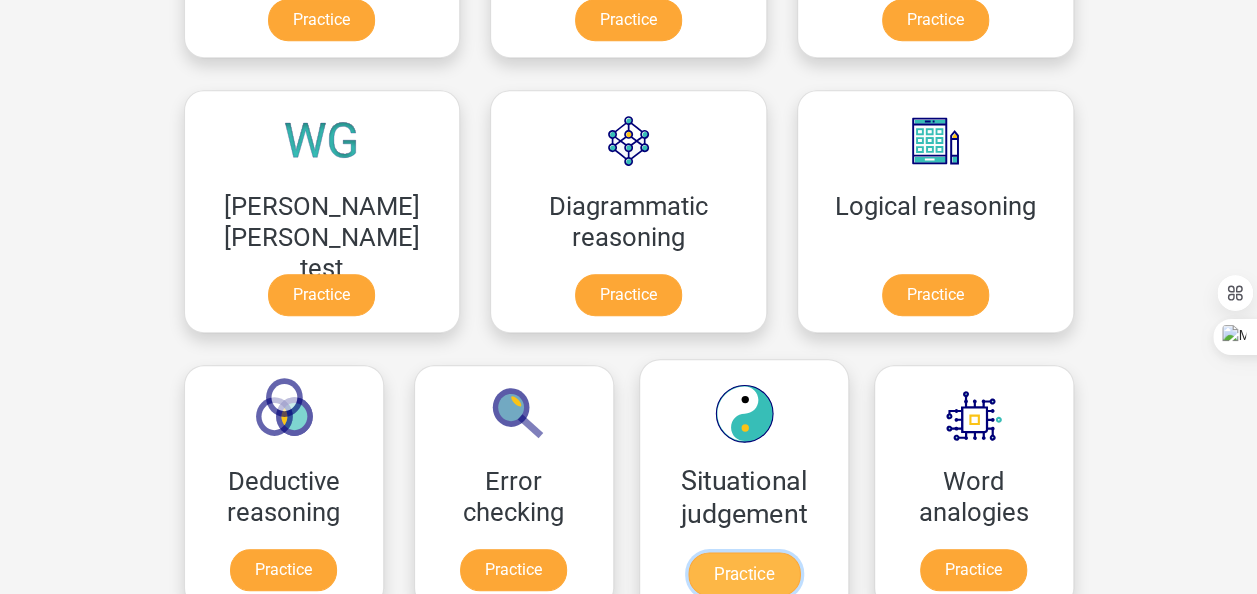 click on "Practice" at bounding box center [743, 574] 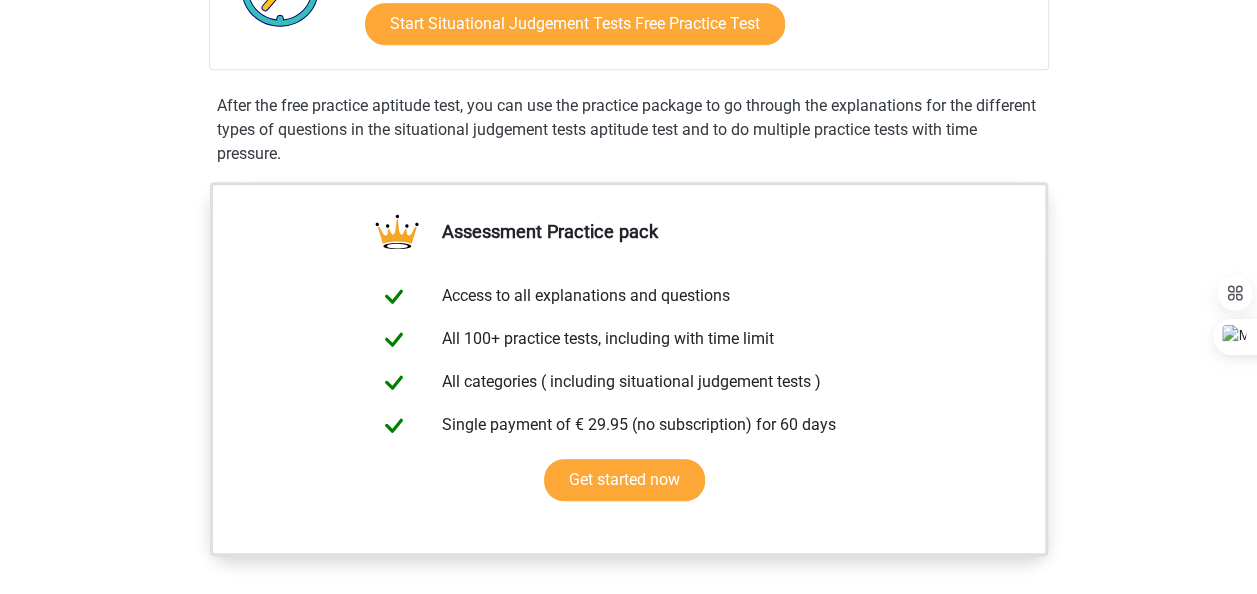 scroll, scrollTop: 0, scrollLeft: 0, axis: both 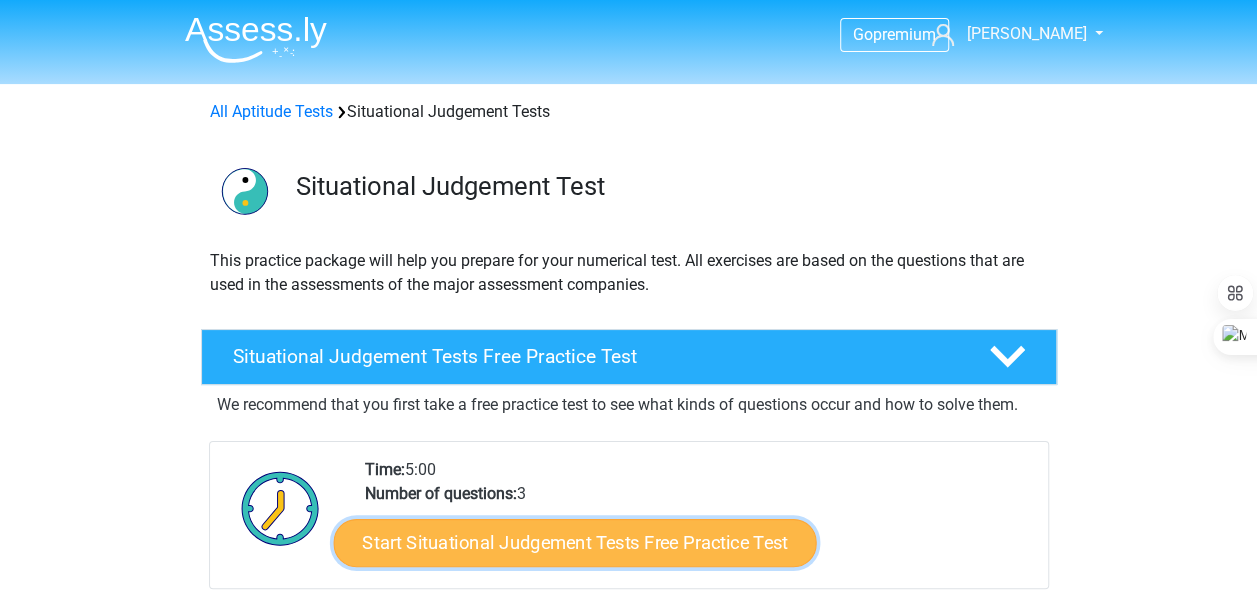 click on "Start Situational Judgement Tests
Free Practice Test" at bounding box center [574, 543] 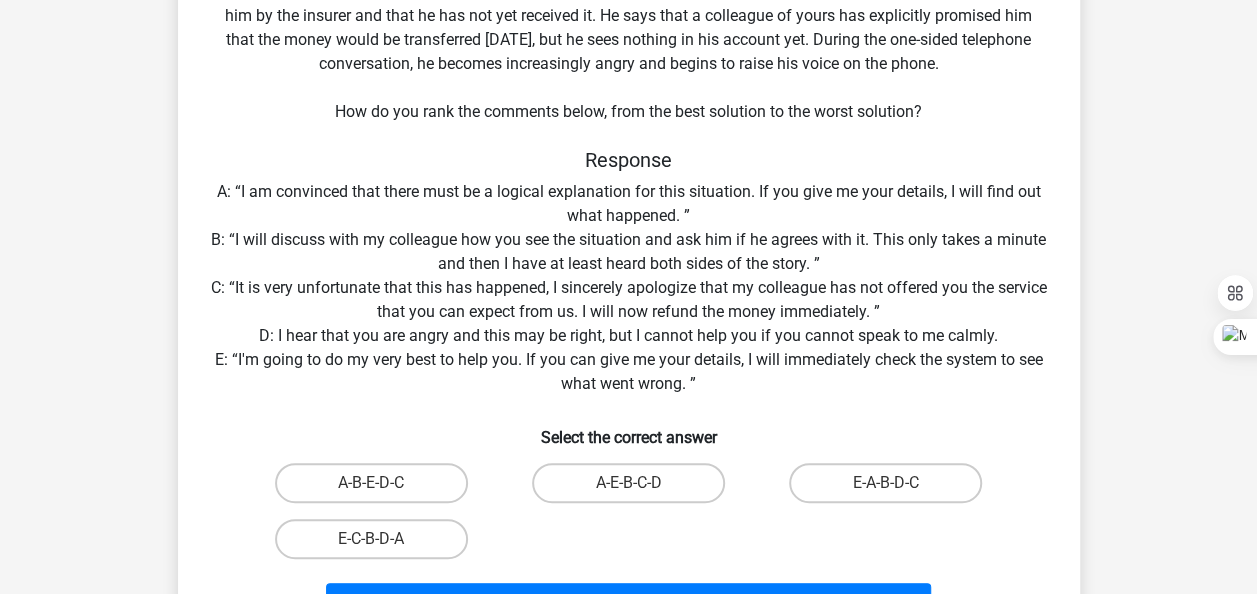 scroll, scrollTop: 0, scrollLeft: 0, axis: both 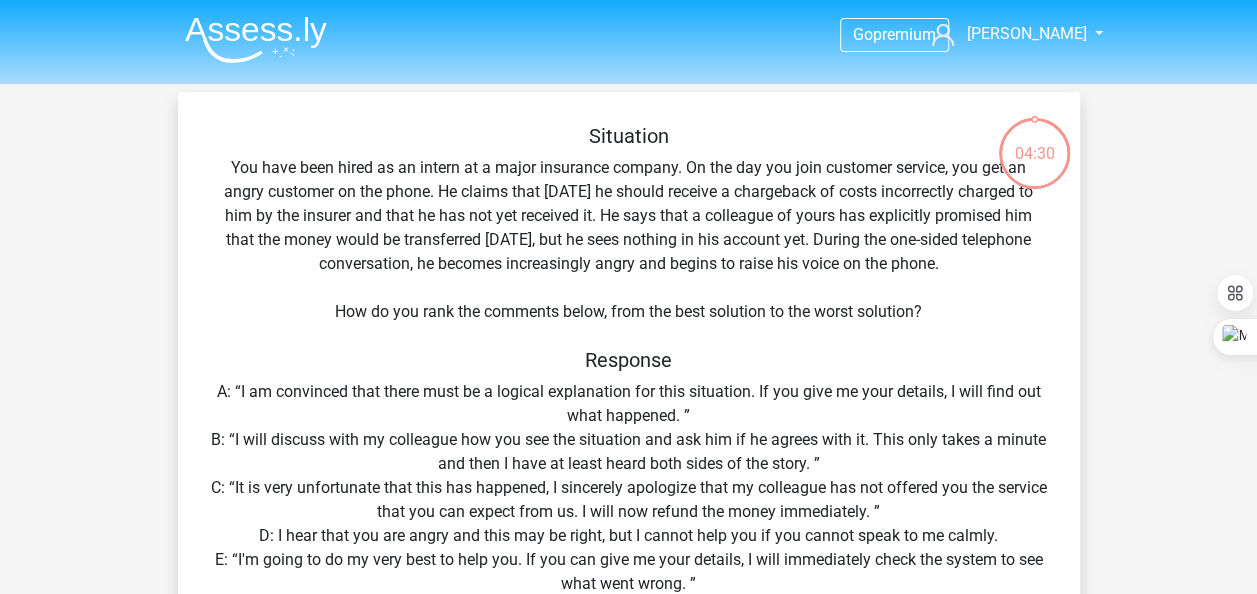 click at bounding box center [256, 39] 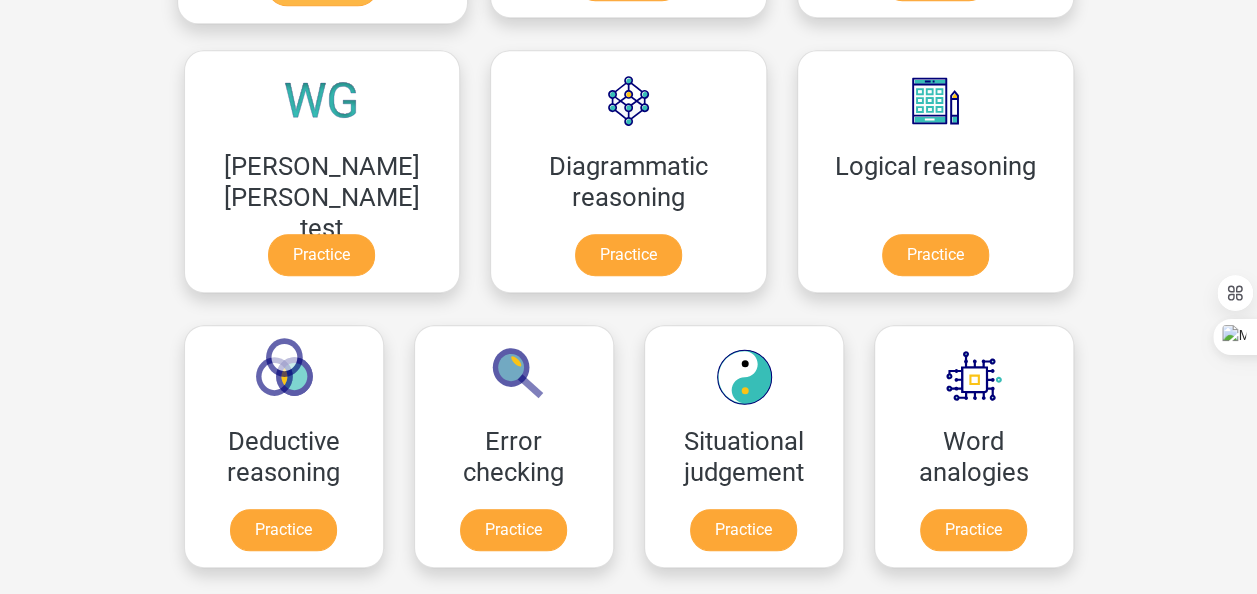 scroll, scrollTop: 599, scrollLeft: 0, axis: vertical 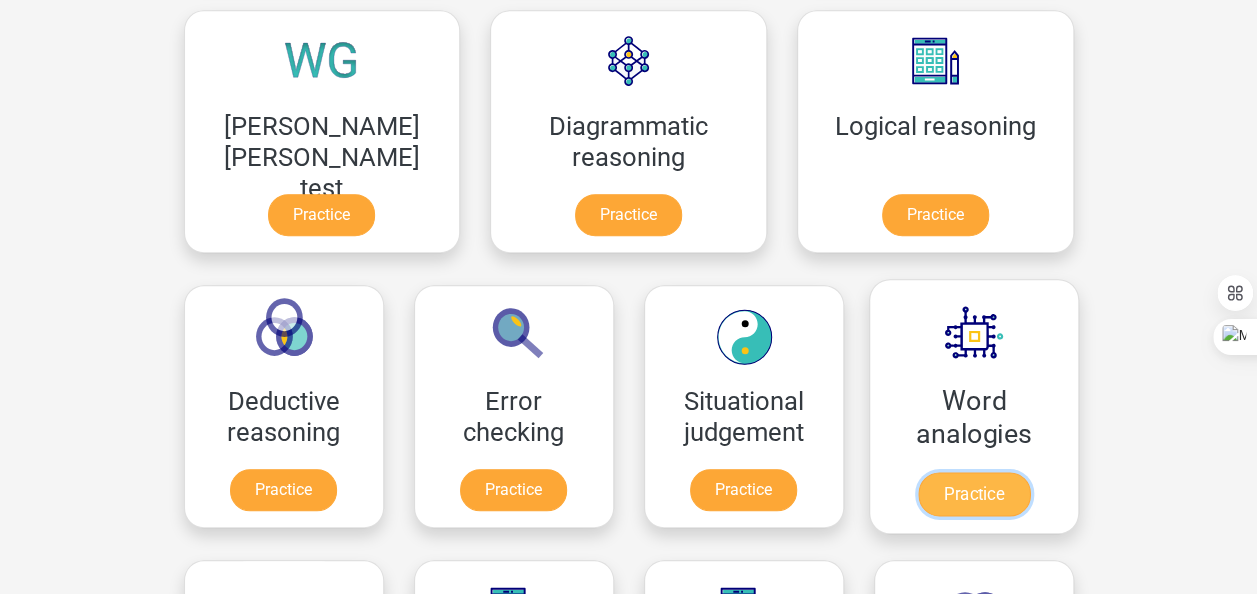 click on "Practice" at bounding box center (973, 494) 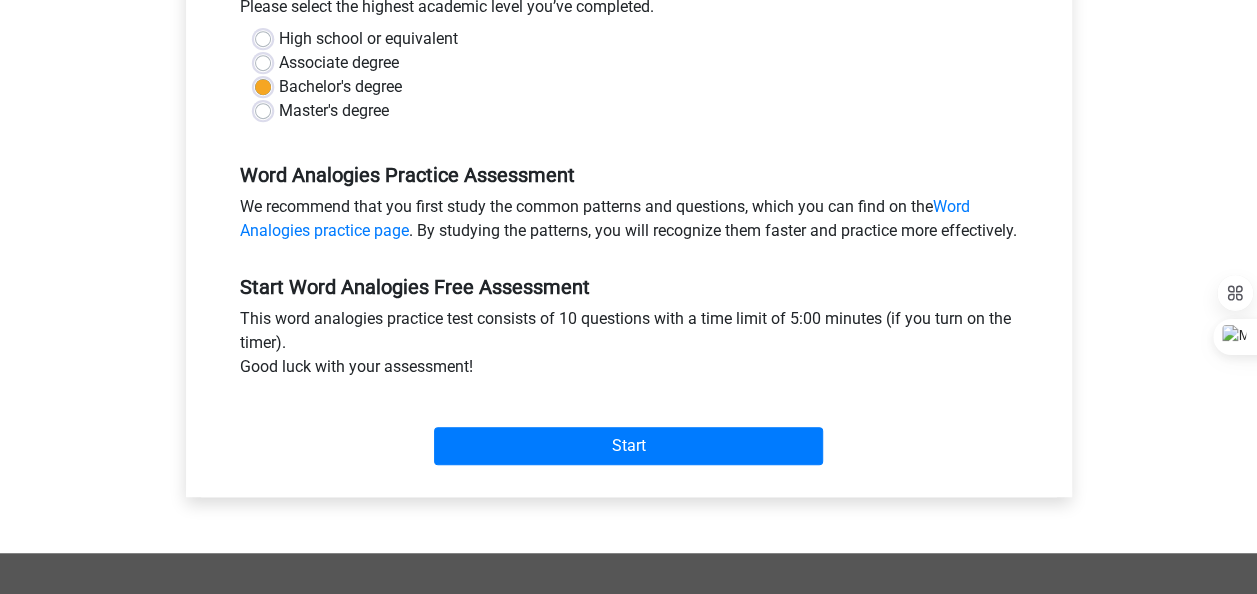 scroll, scrollTop: 519, scrollLeft: 0, axis: vertical 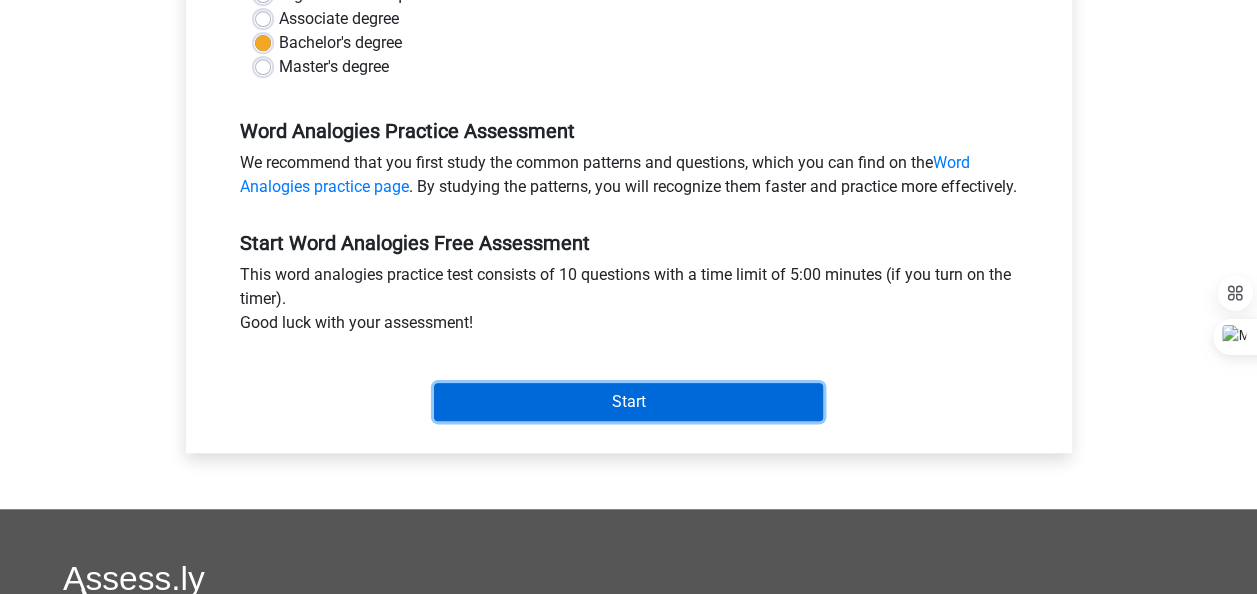click on "Start" at bounding box center (628, 402) 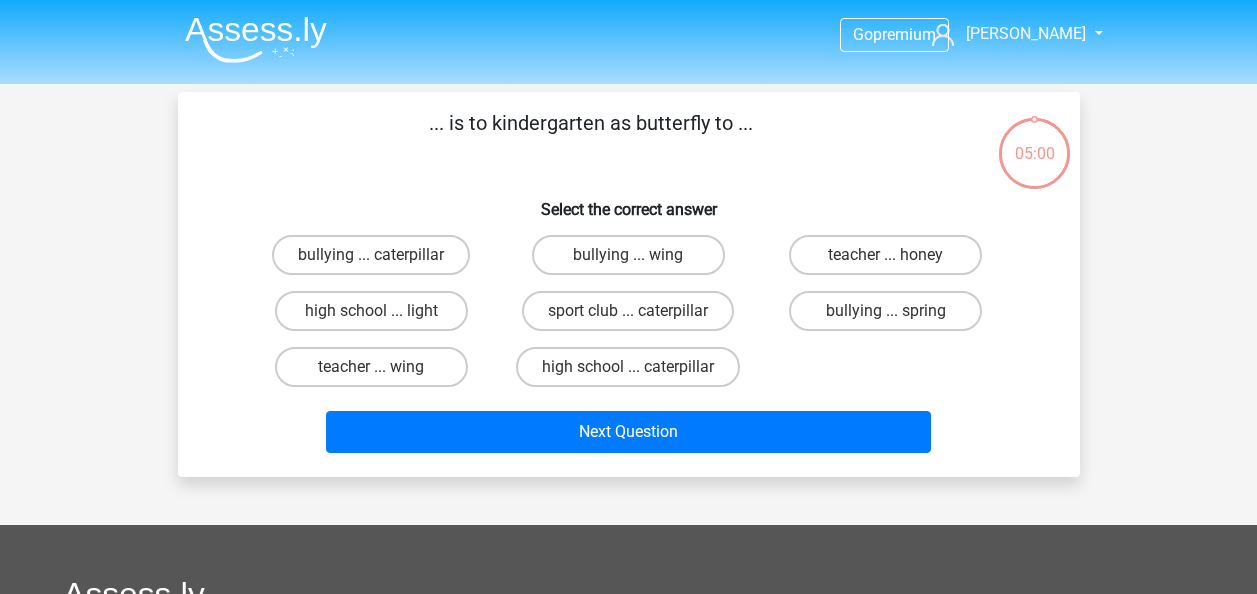 scroll, scrollTop: 0, scrollLeft: 0, axis: both 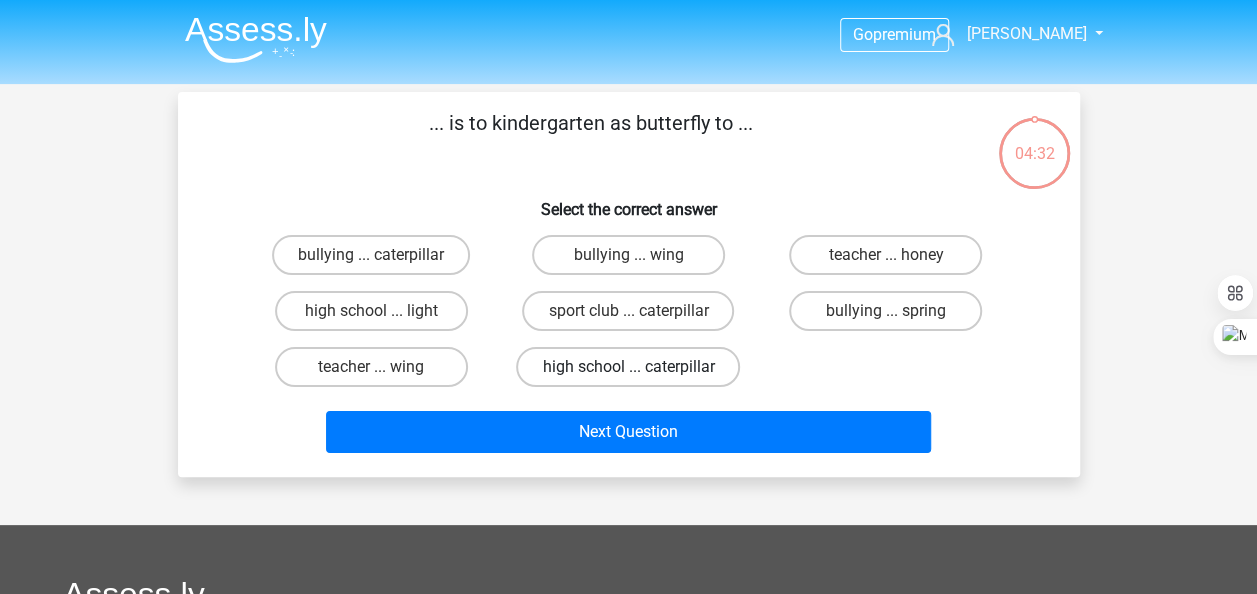 click on "high school ... caterpillar" at bounding box center [628, 367] 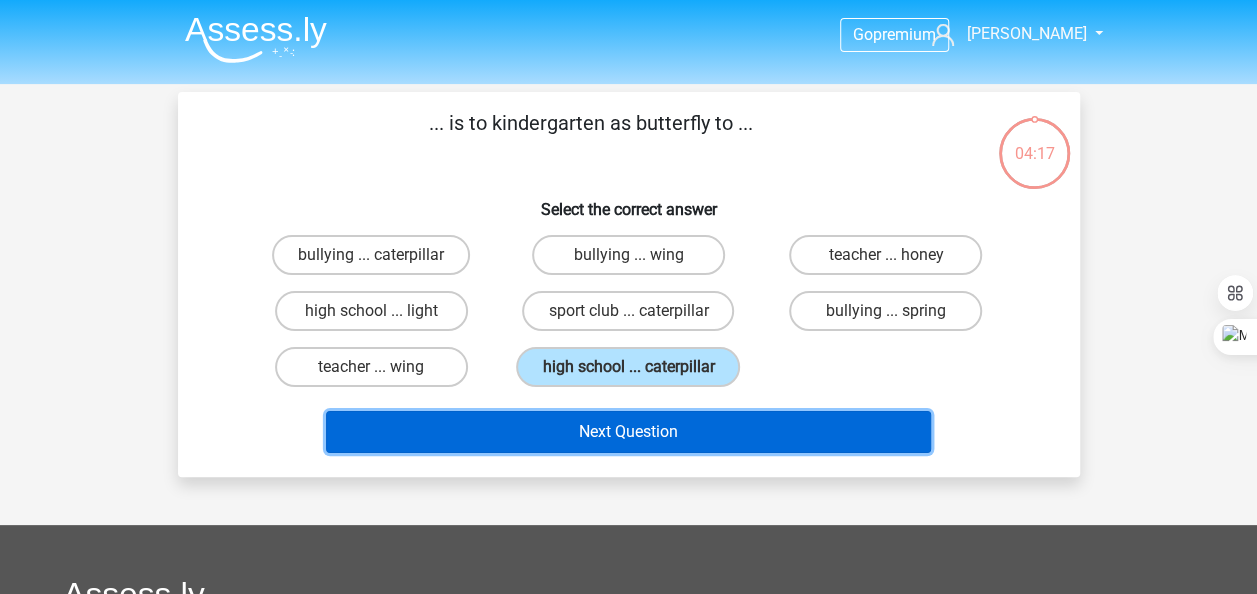 click on "Next Question" at bounding box center [628, 432] 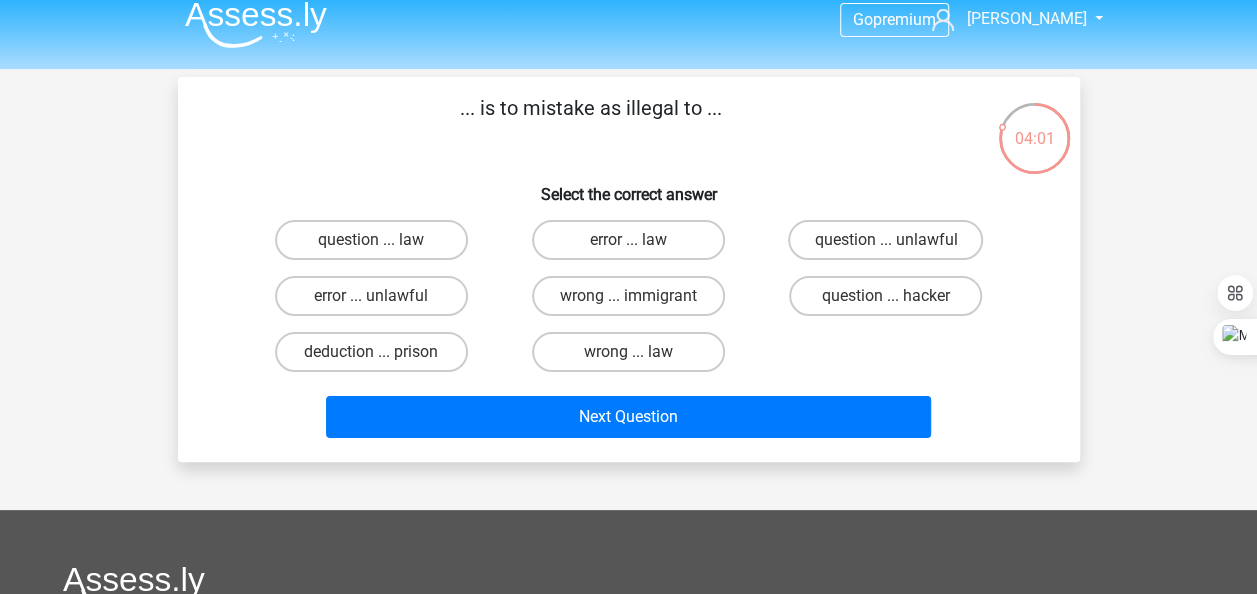 scroll, scrollTop: 12, scrollLeft: 0, axis: vertical 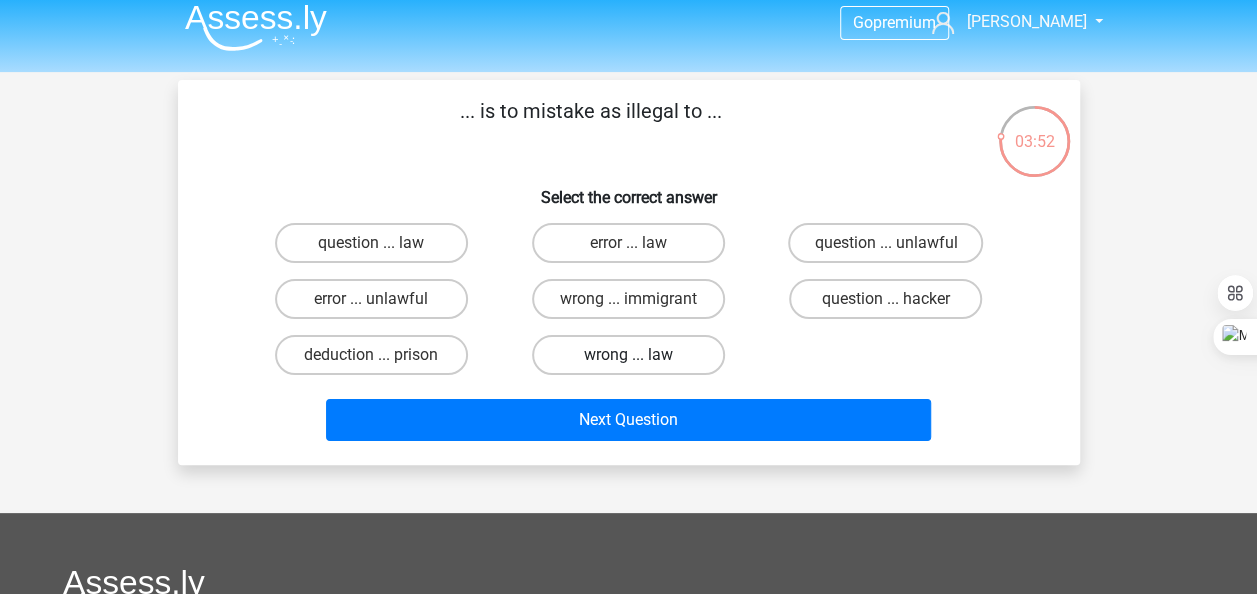 click on "wrong ... law" at bounding box center (628, 355) 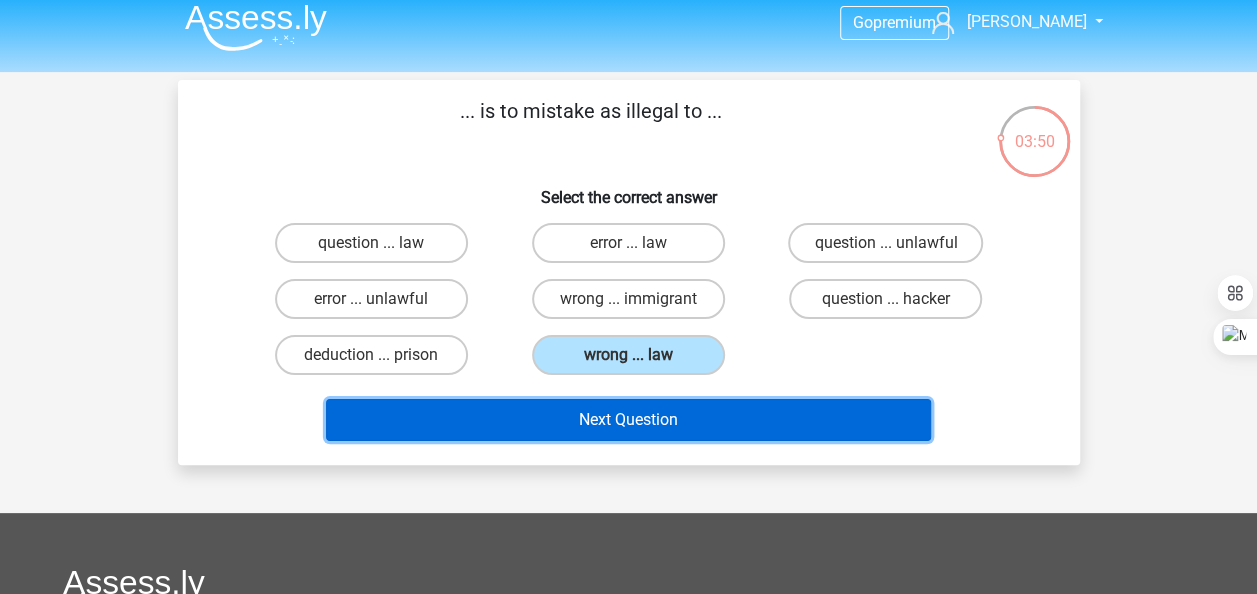 click on "Next Question" at bounding box center [628, 420] 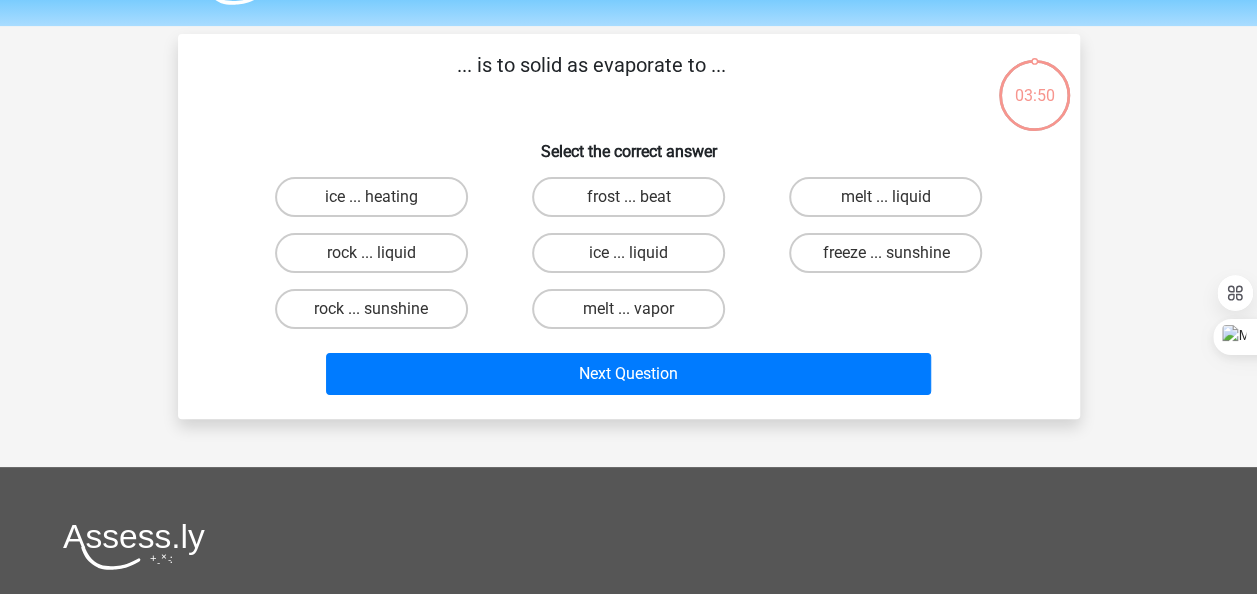 scroll, scrollTop: 92, scrollLeft: 0, axis: vertical 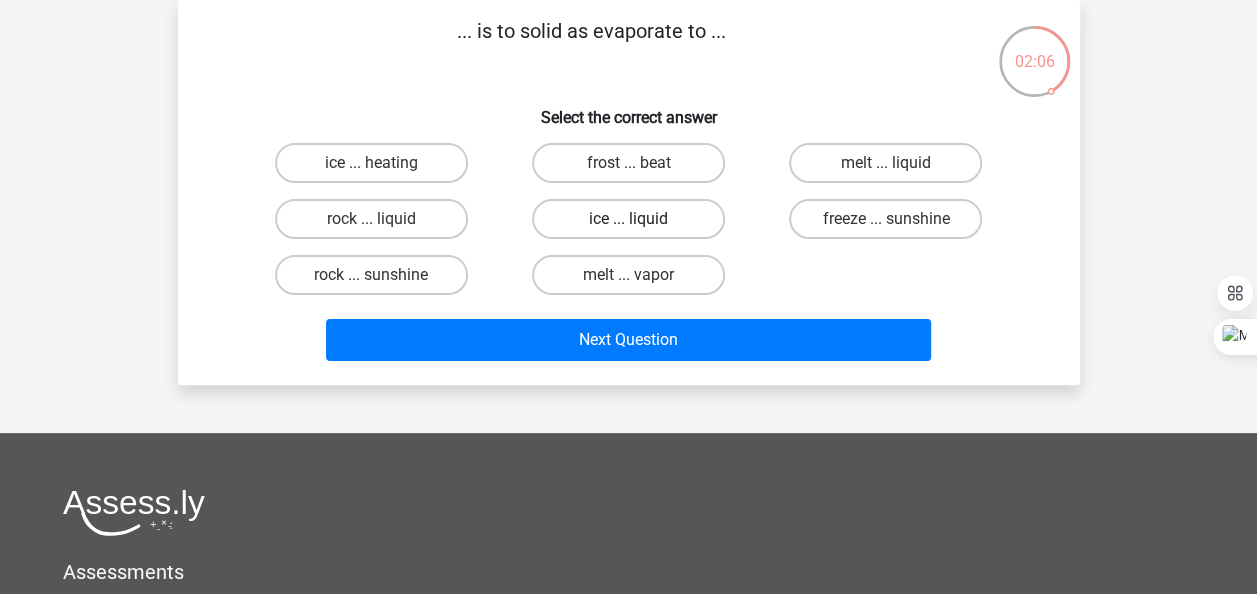 click on "ice ... liquid" at bounding box center (628, 219) 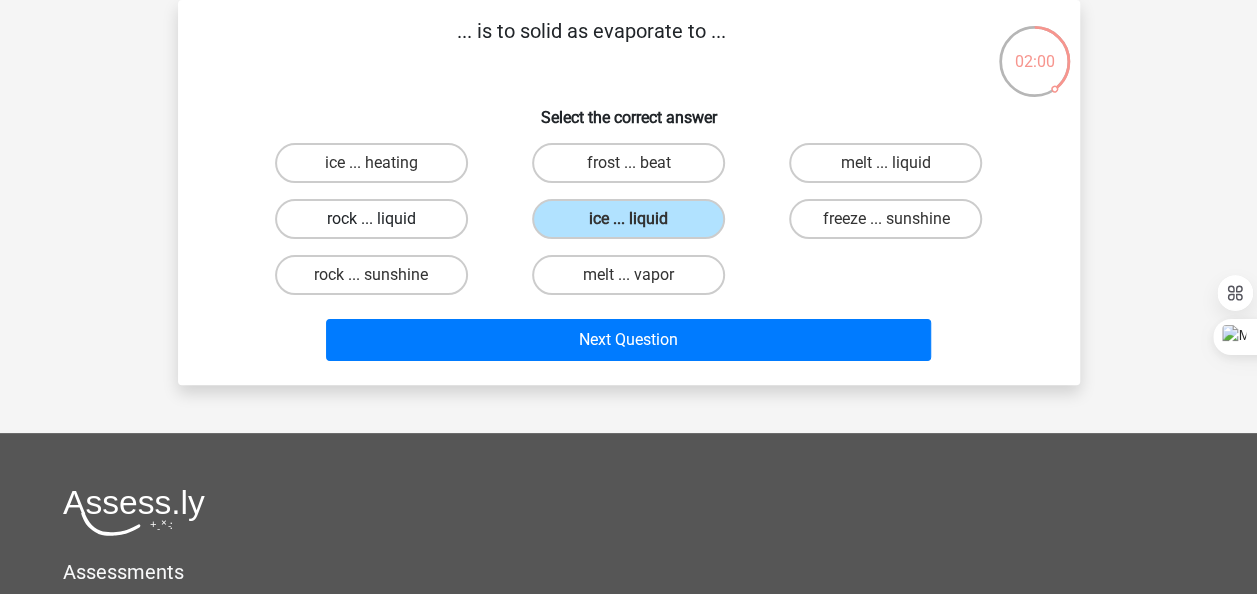 click on "rock ... liquid" at bounding box center (371, 219) 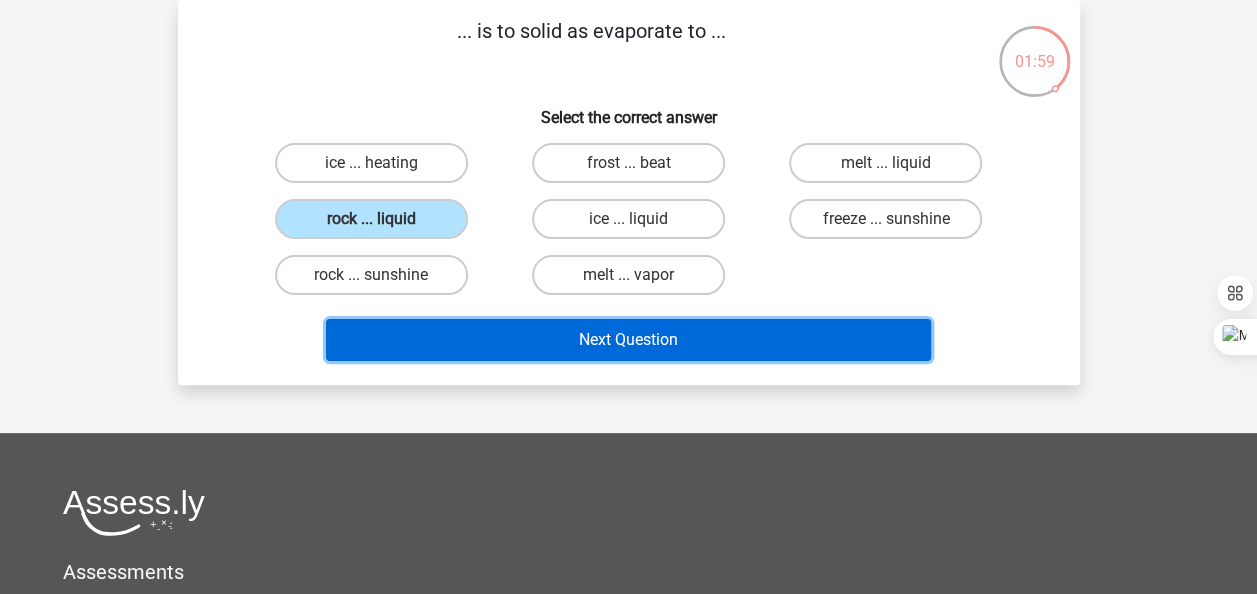 click on "Next Question" at bounding box center (628, 340) 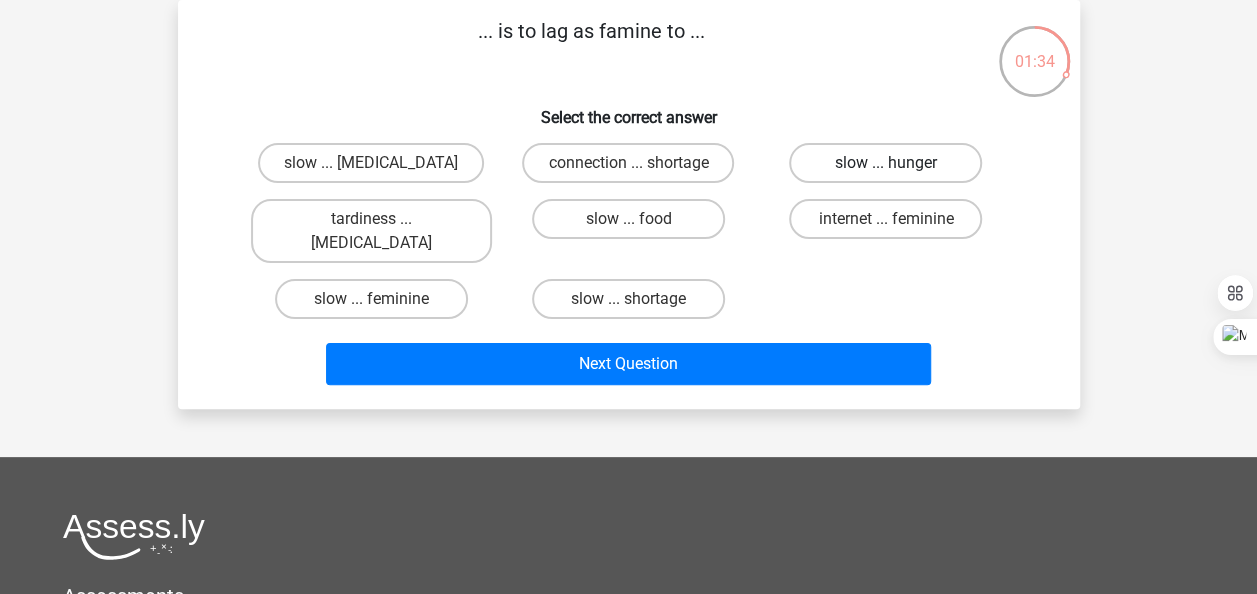 click on "slow ... hunger" at bounding box center (885, 163) 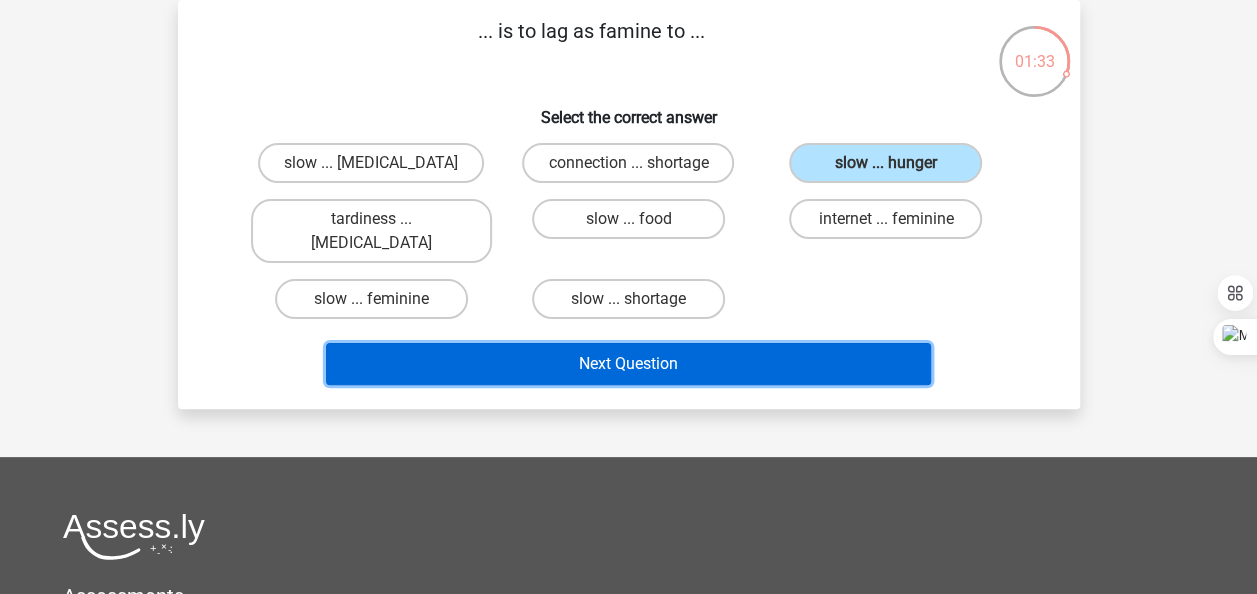 click on "Next Question" at bounding box center [628, 364] 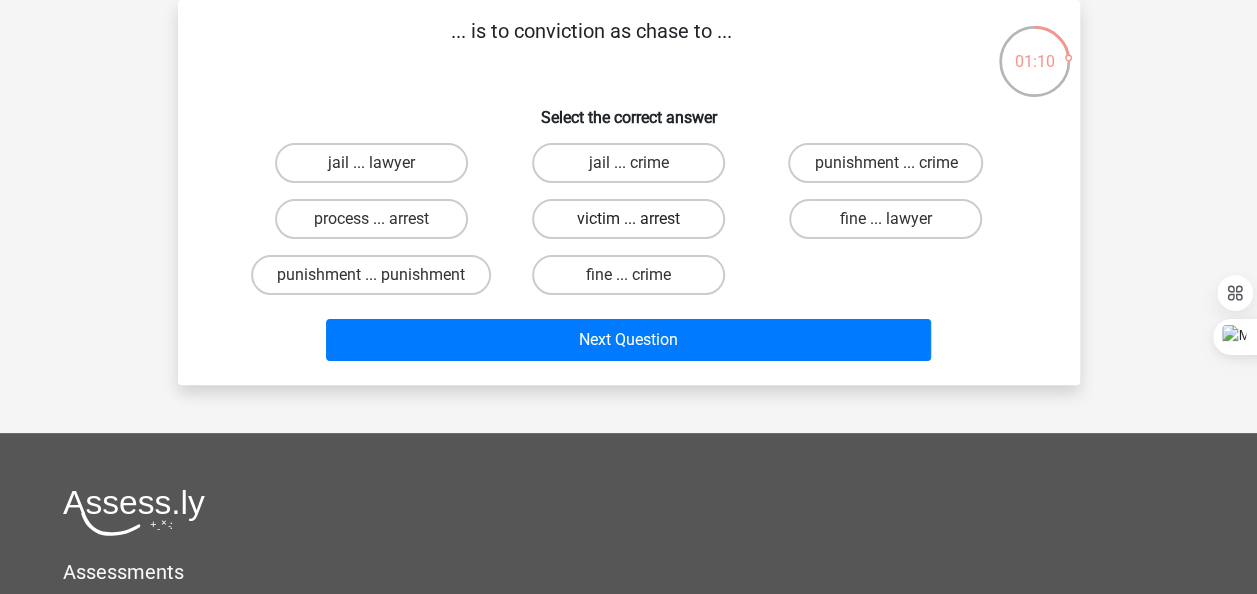 click on "victim ... arrest" at bounding box center [628, 219] 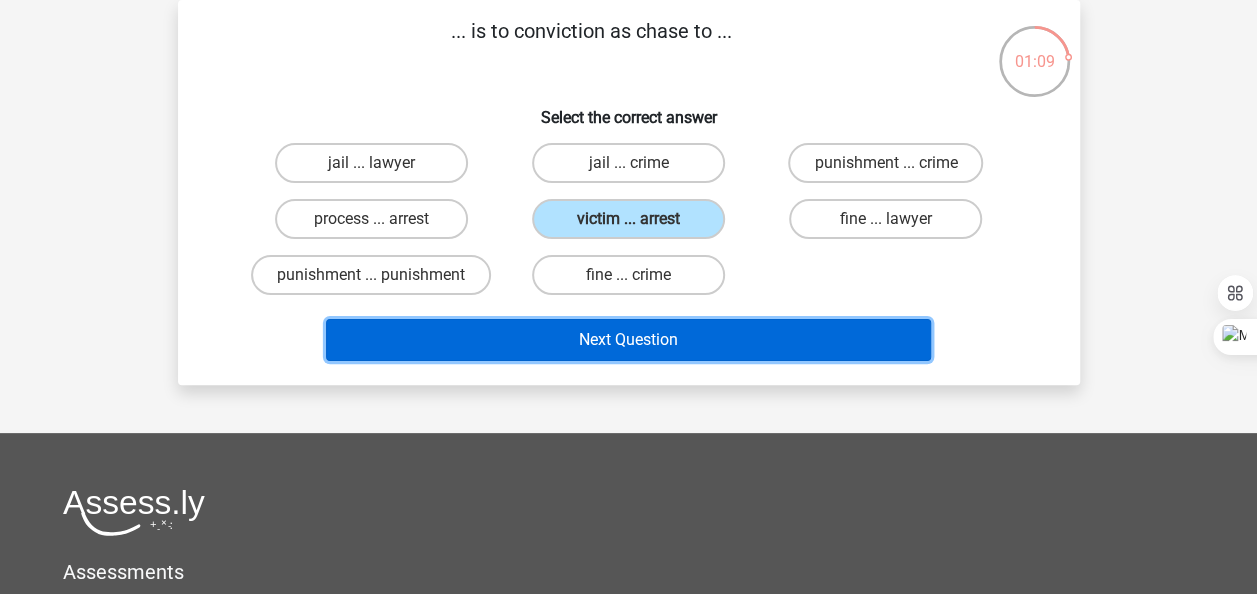 click on "Next Question" at bounding box center (628, 340) 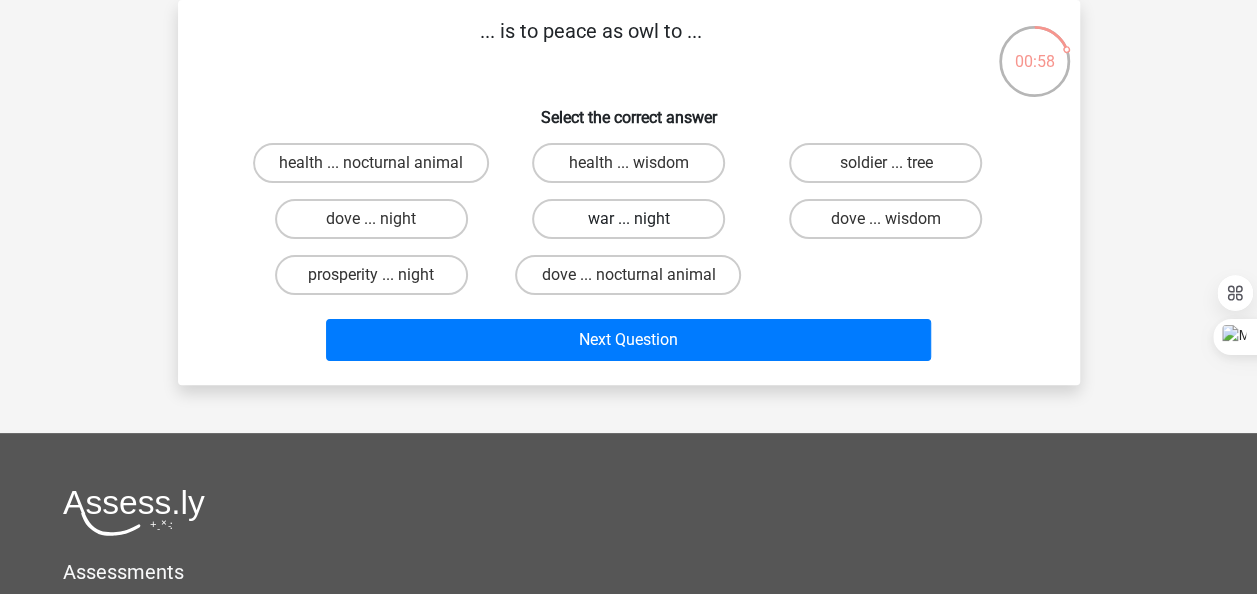 click on "war ... night" at bounding box center [628, 219] 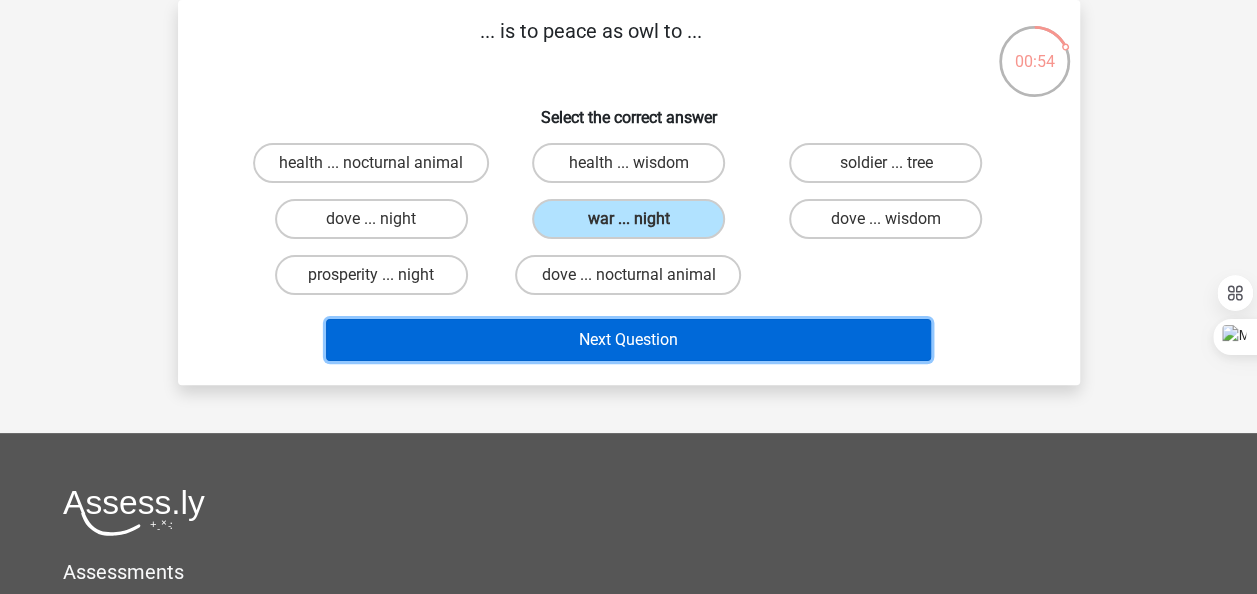 click on "Next Question" at bounding box center [628, 340] 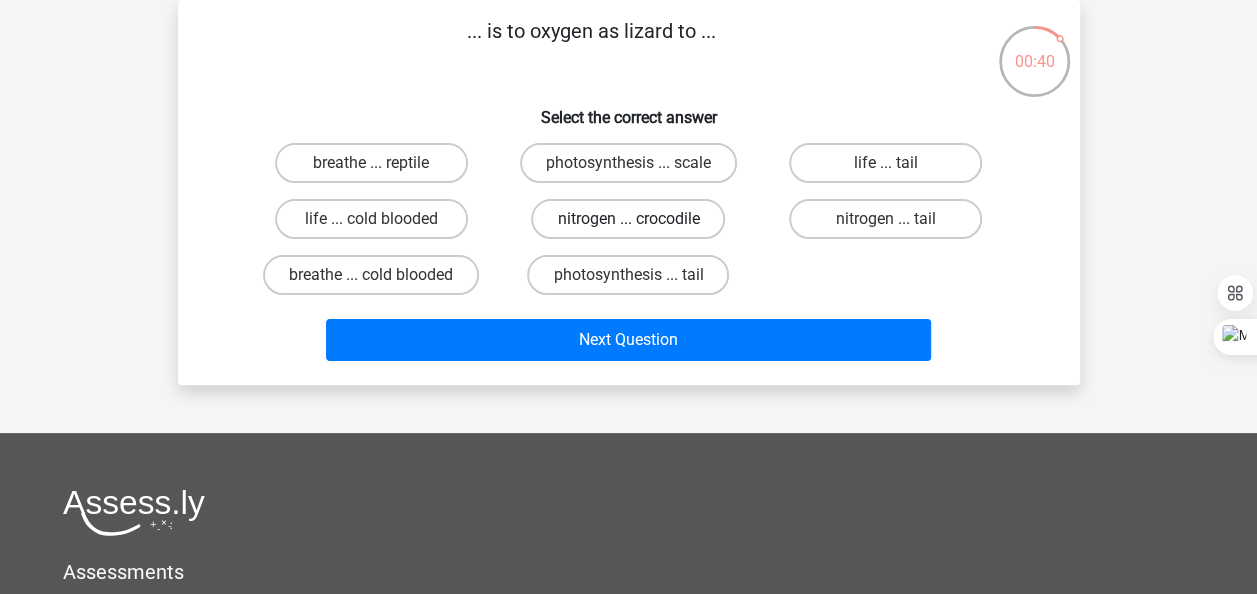 click on "nitrogen ... crocodile" at bounding box center (628, 219) 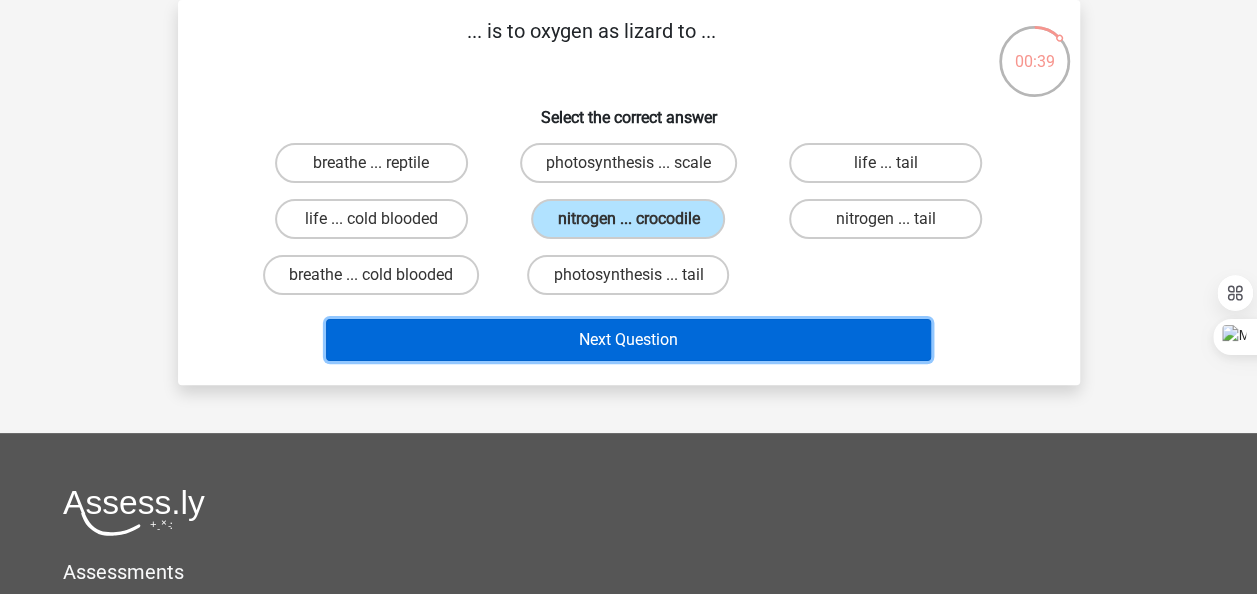 click on "Next Question" at bounding box center [628, 340] 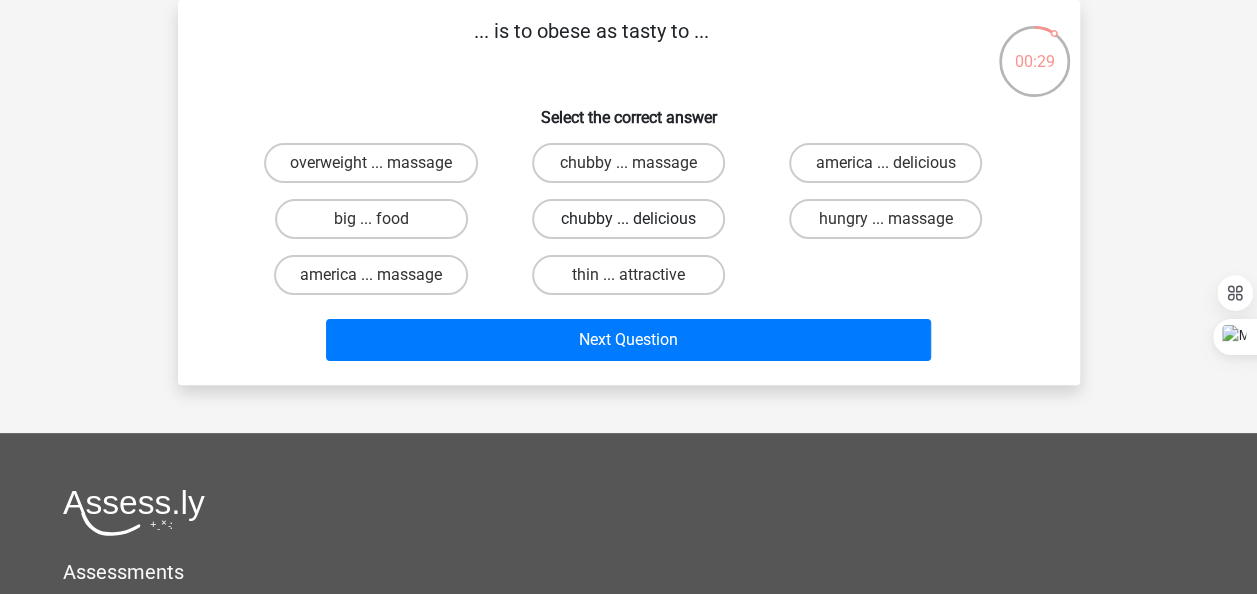 click on "chubby ... delicious" at bounding box center [628, 219] 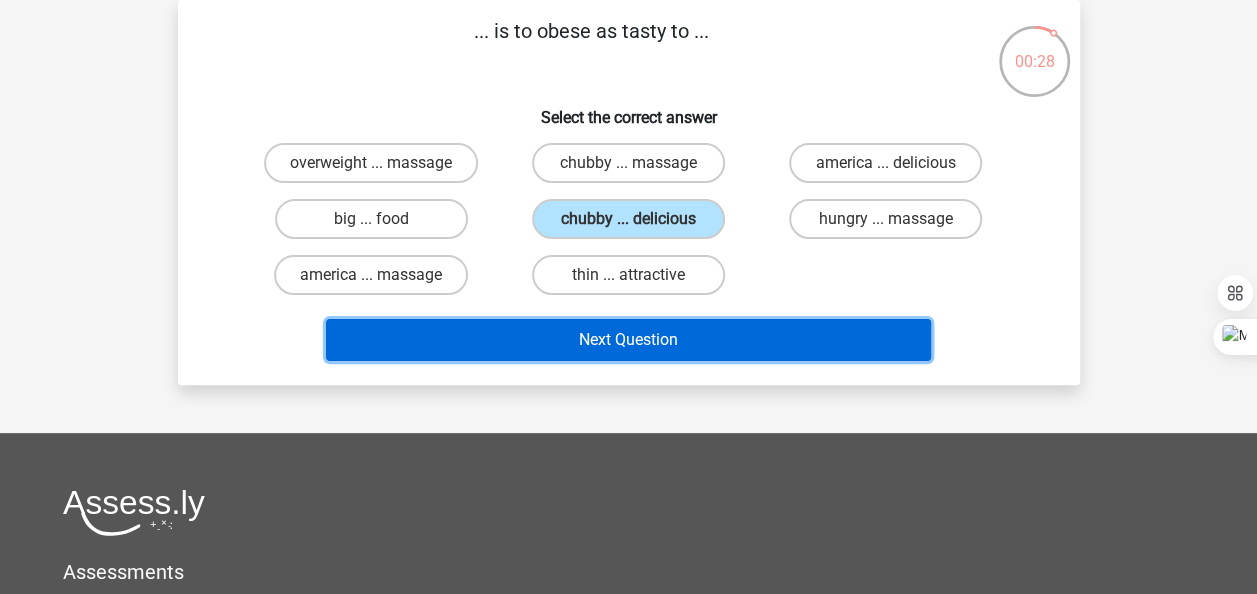 click on "Next Question" at bounding box center [628, 340] 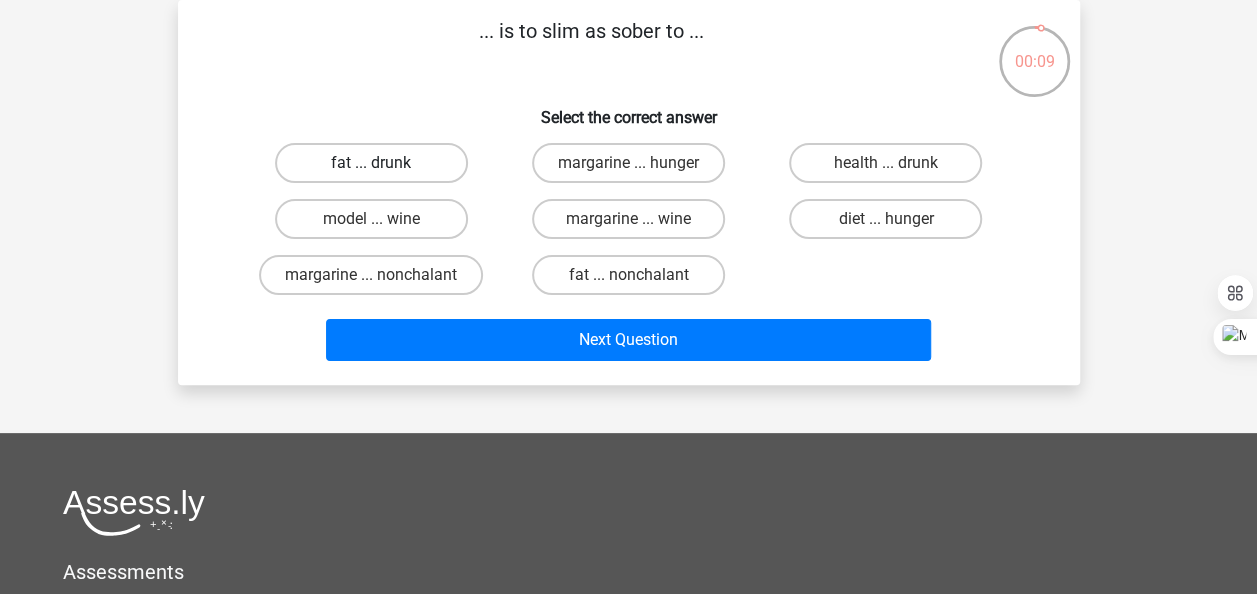 click on "fat ... drunk" at bounding box center (371, 163) 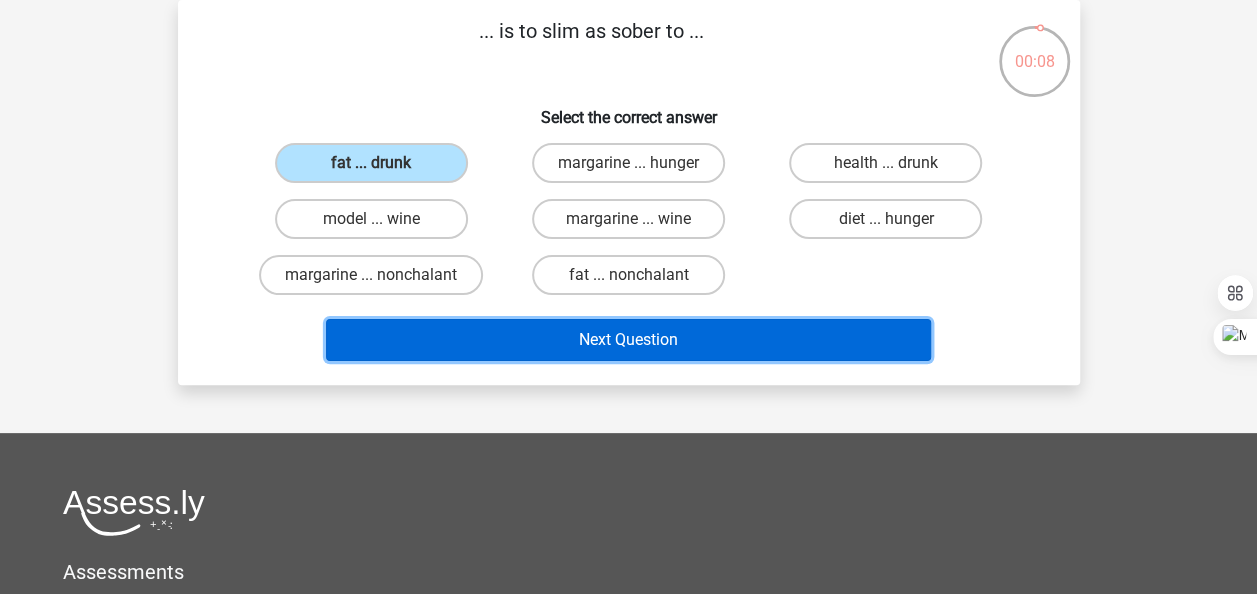 click on "Next Question" at bounding box center (628, 340) 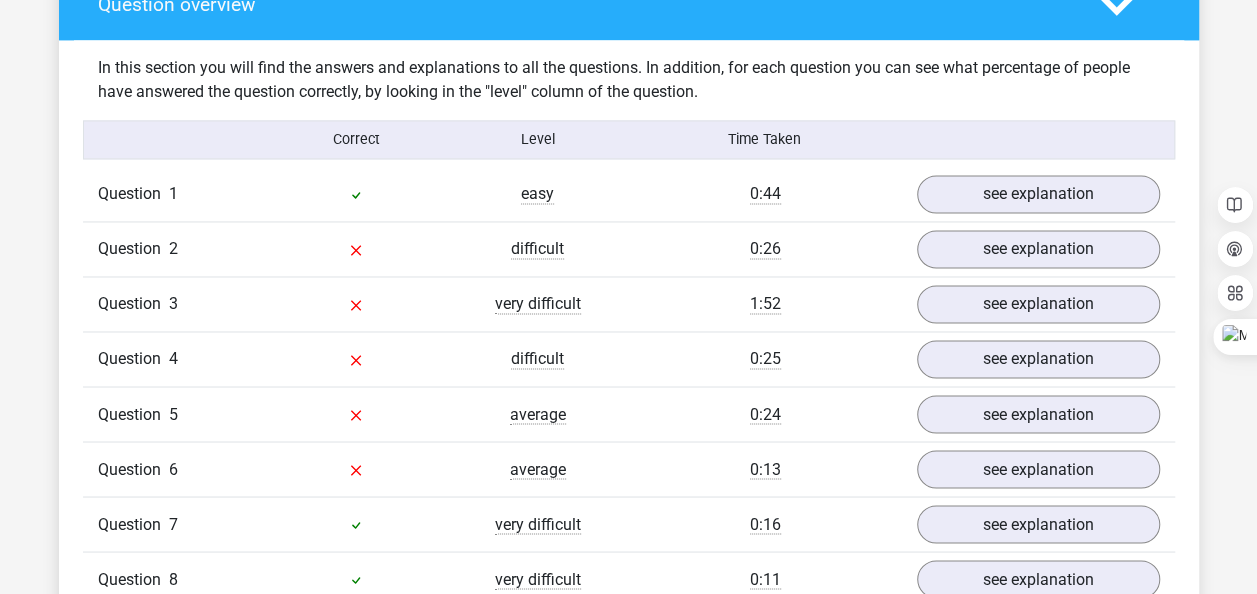 scroll, scrollTop: 1558, scrollLeft: 0, axis: vertical 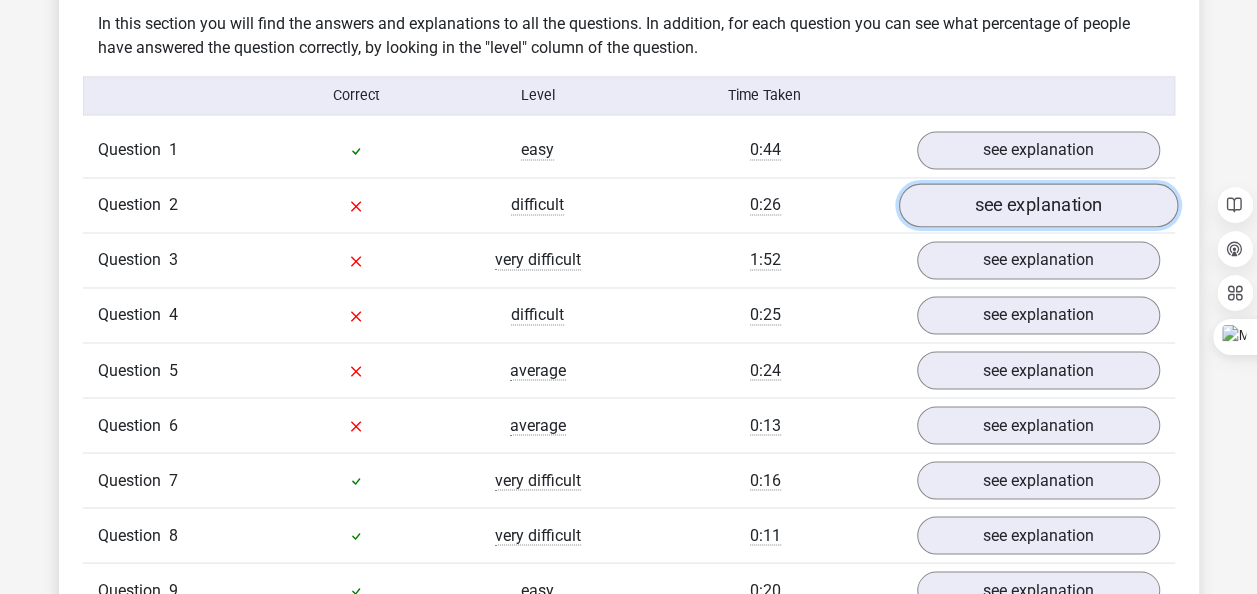 click on "see explanation" at bounding box center (1037, 206) 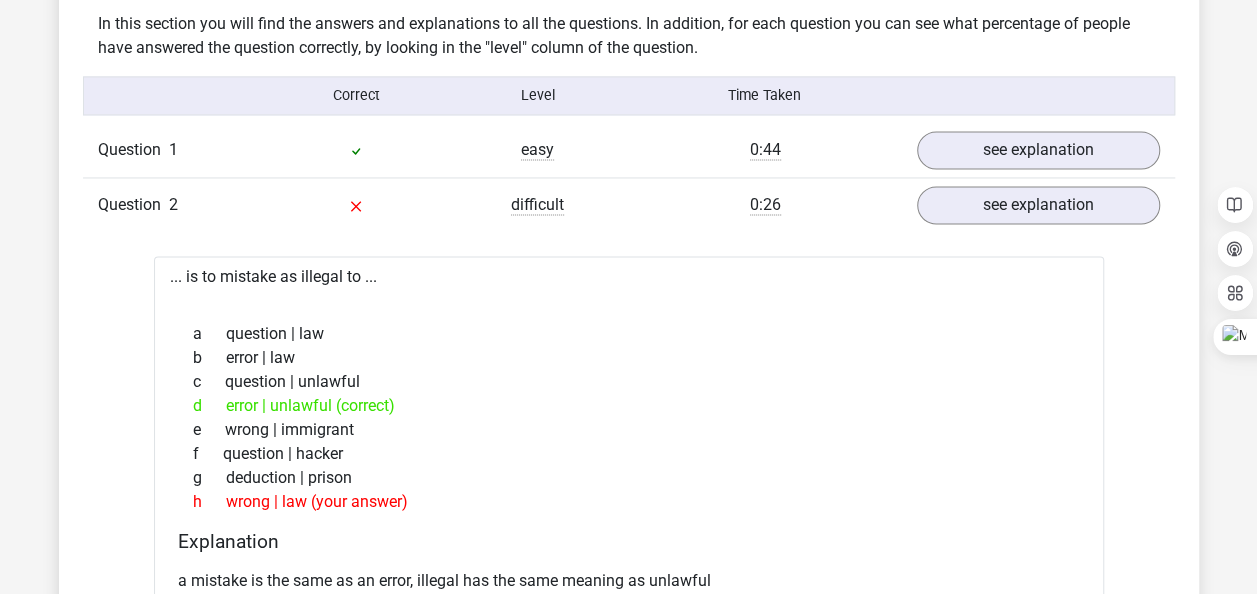 click on "b
error | law" at bounding box center (629, 357) 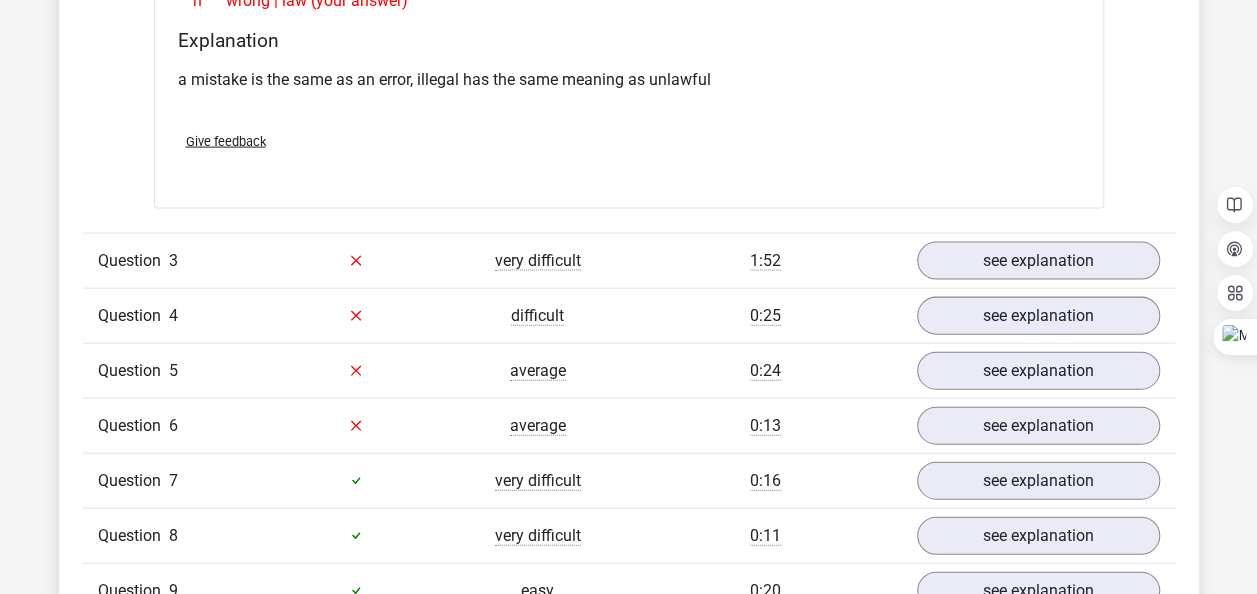 scroll, scrollTop: 2077, scrollLeft: 0, axis: vertical 